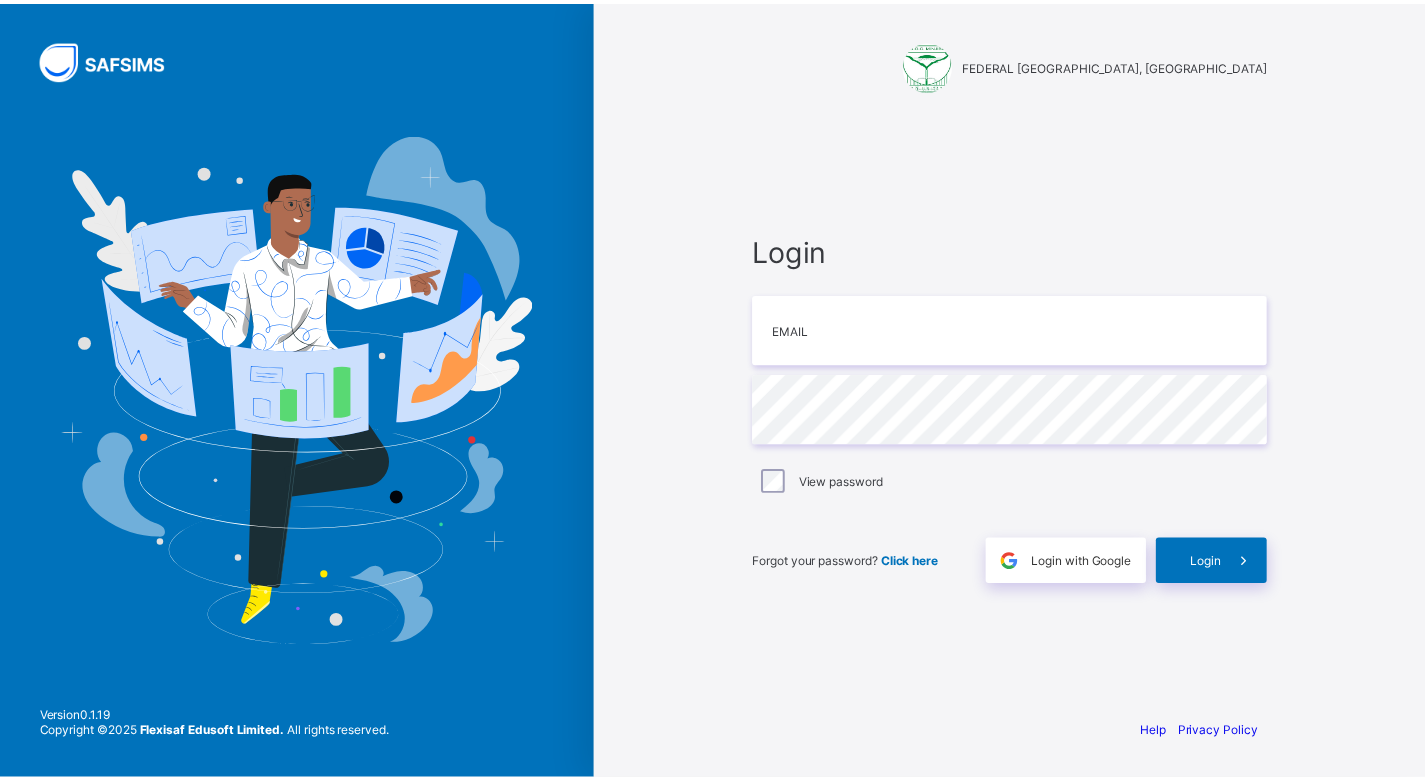 scroll, scrollTop: 0, scrollLeft: 0, axis: both 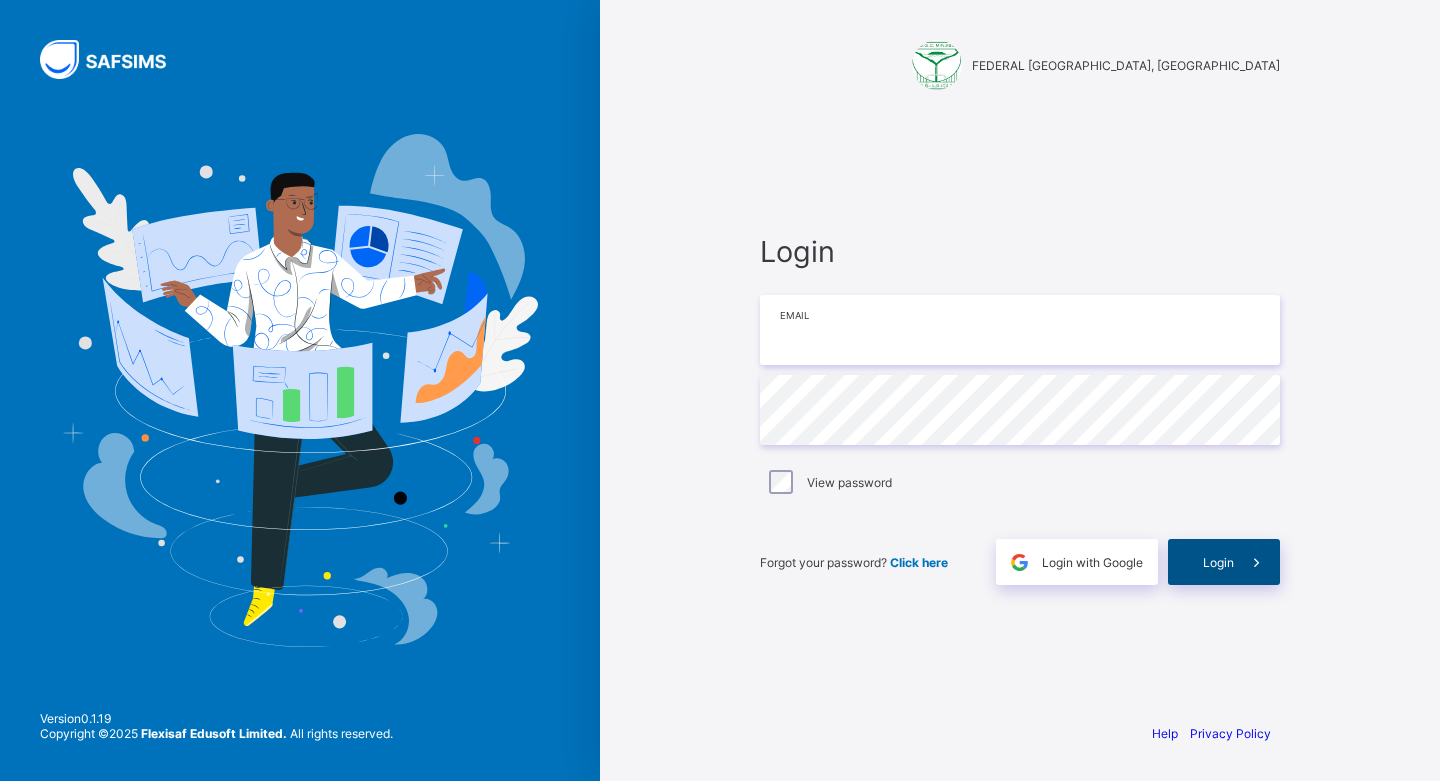 type on "**********" 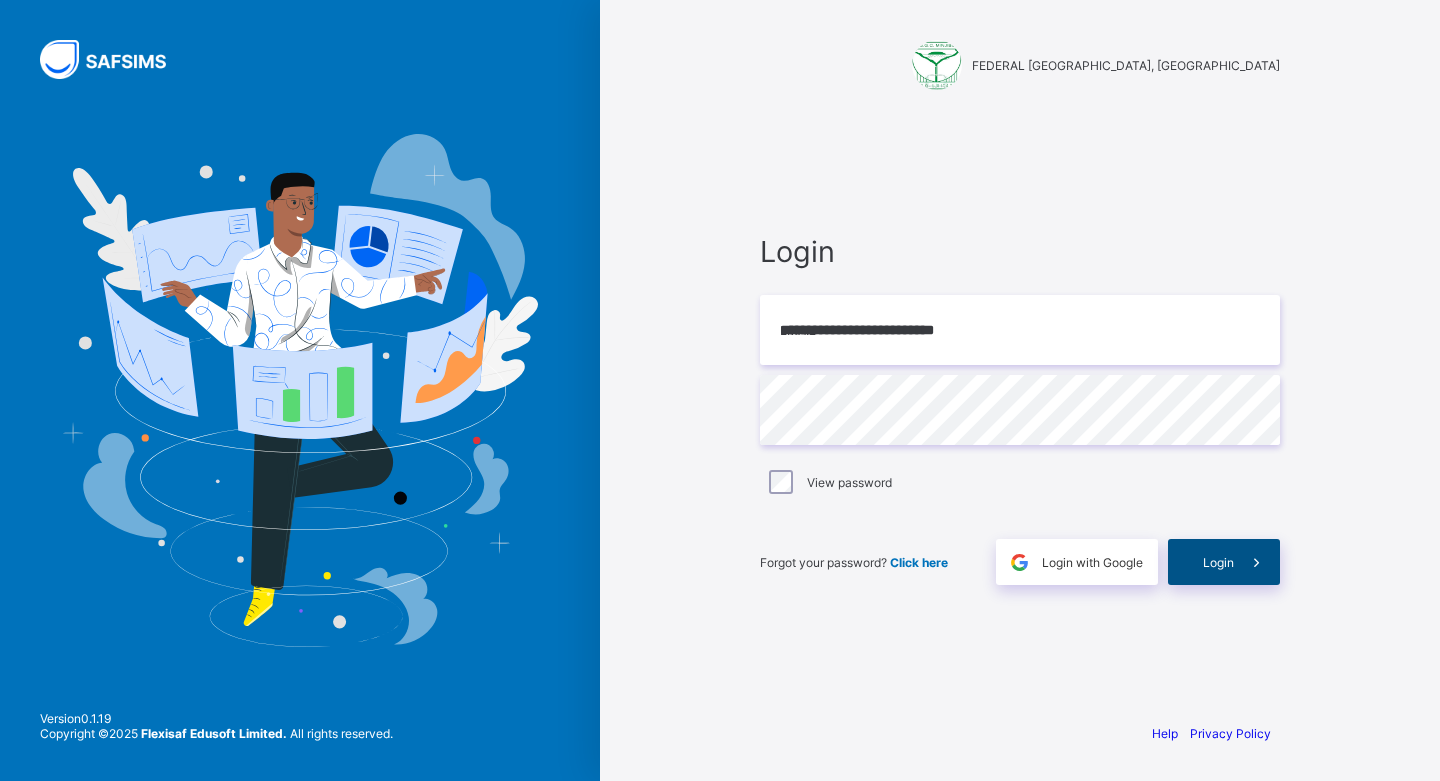 click on "Login" at bounding box center [1218, 562] 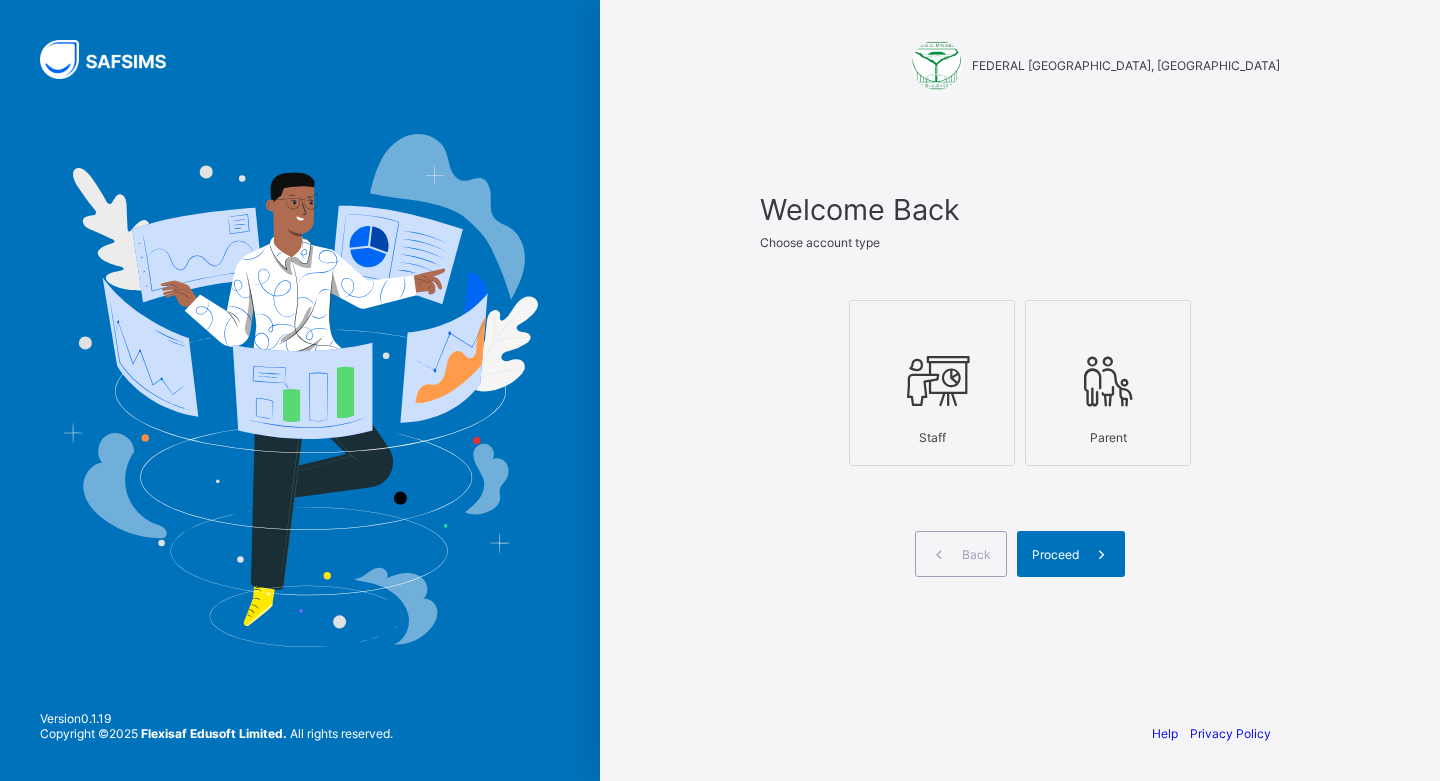 click at bounding box center (932, 381) 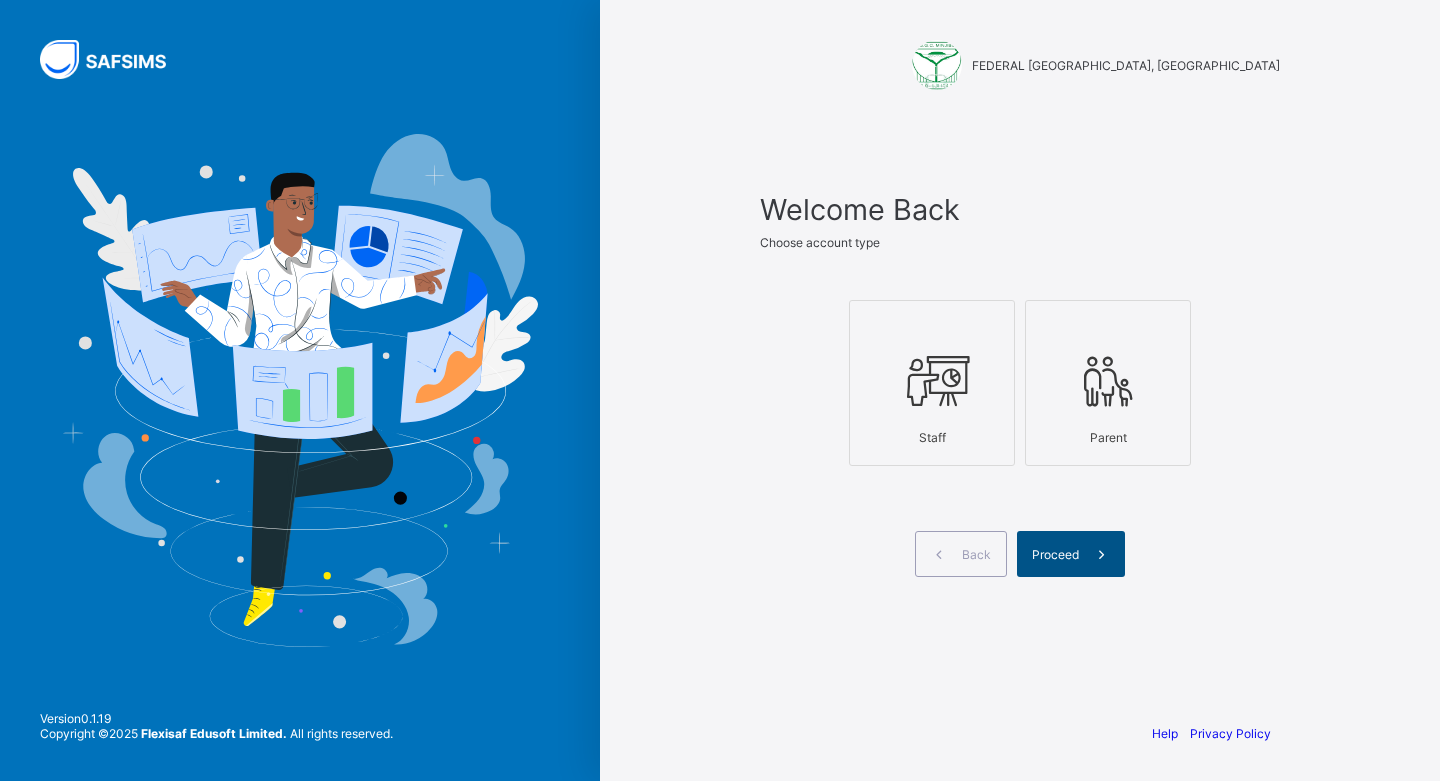 click on "Proceed" at bounding box center (1055, 554) 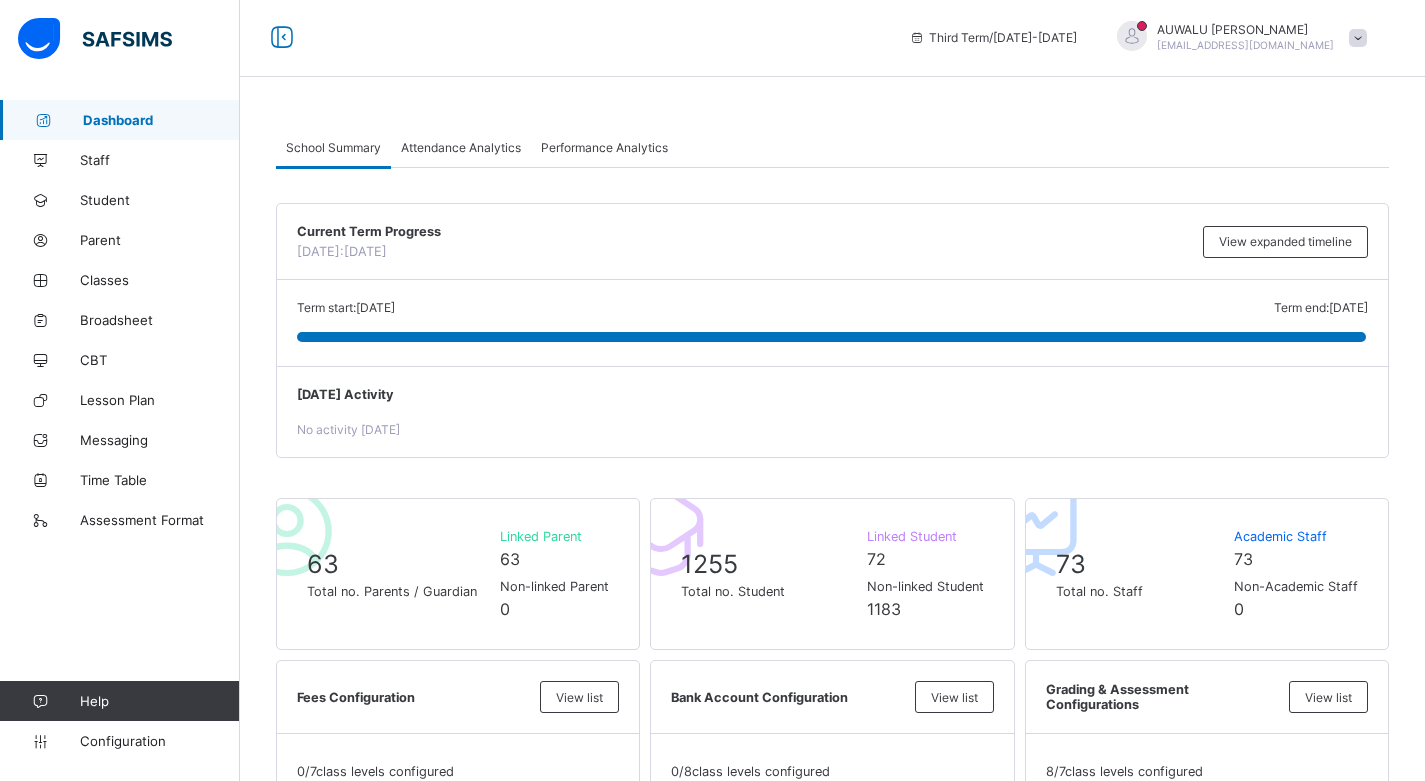 scroll, scrollTop: 0, scrollLeft: 0, axis: both 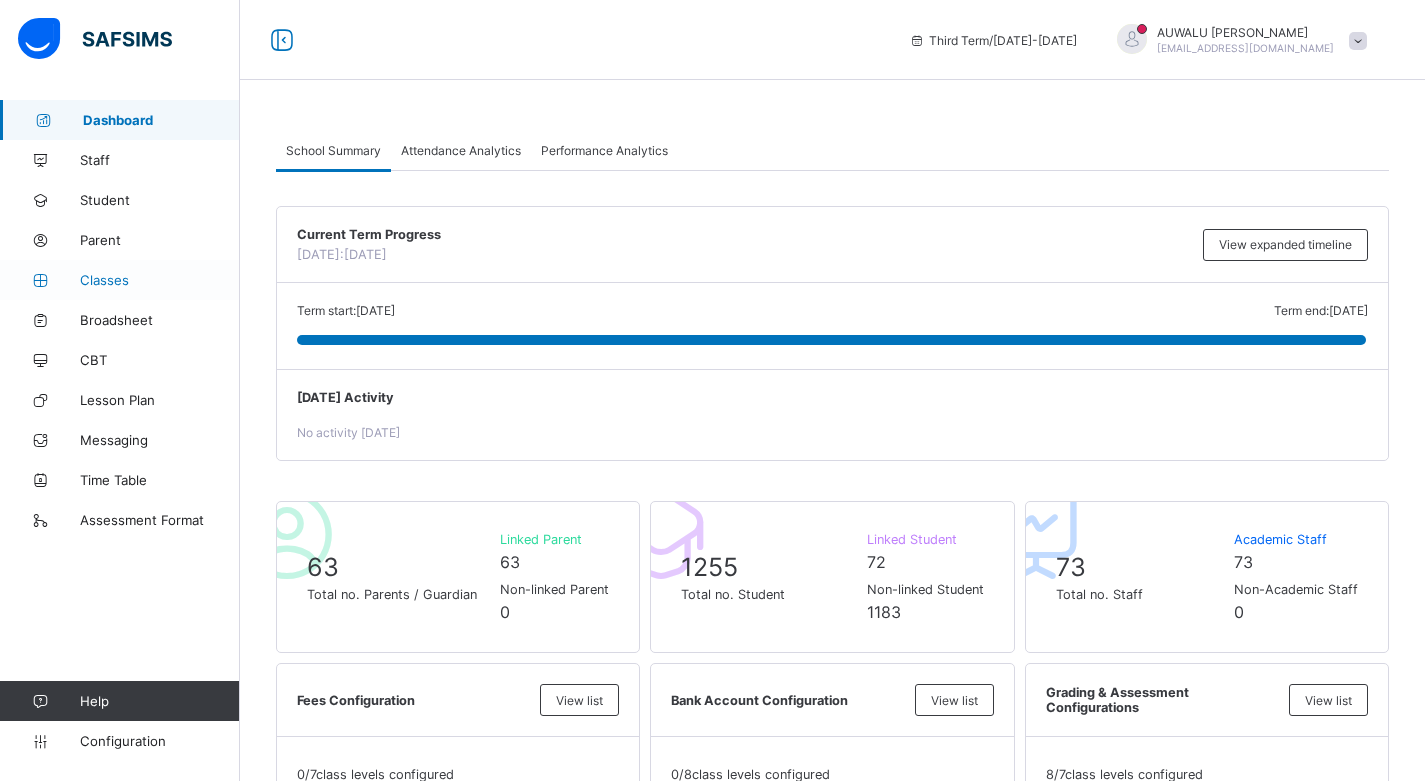 click on "Classes" at bounding box center [160, 280] 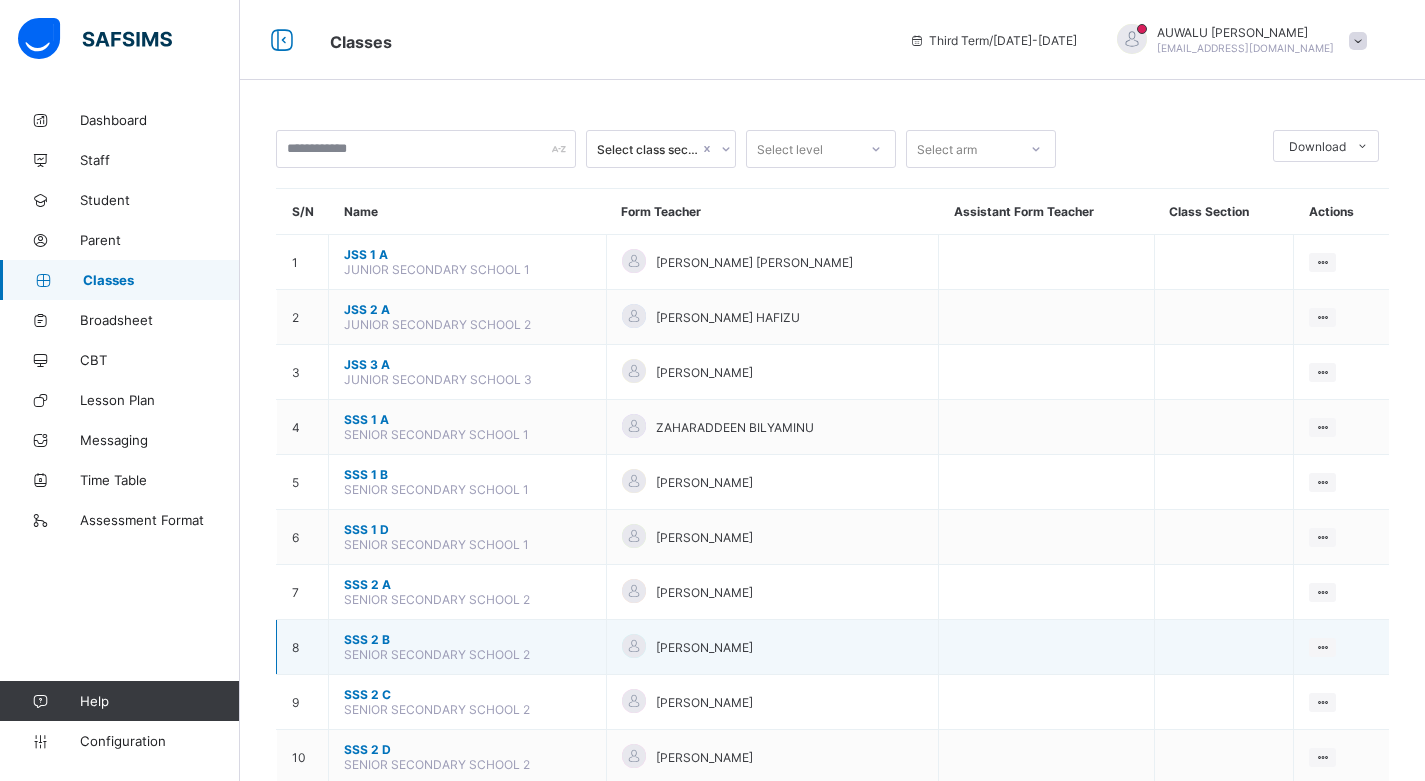 click on "SSS 2   B" at bounding box center (467, 639) 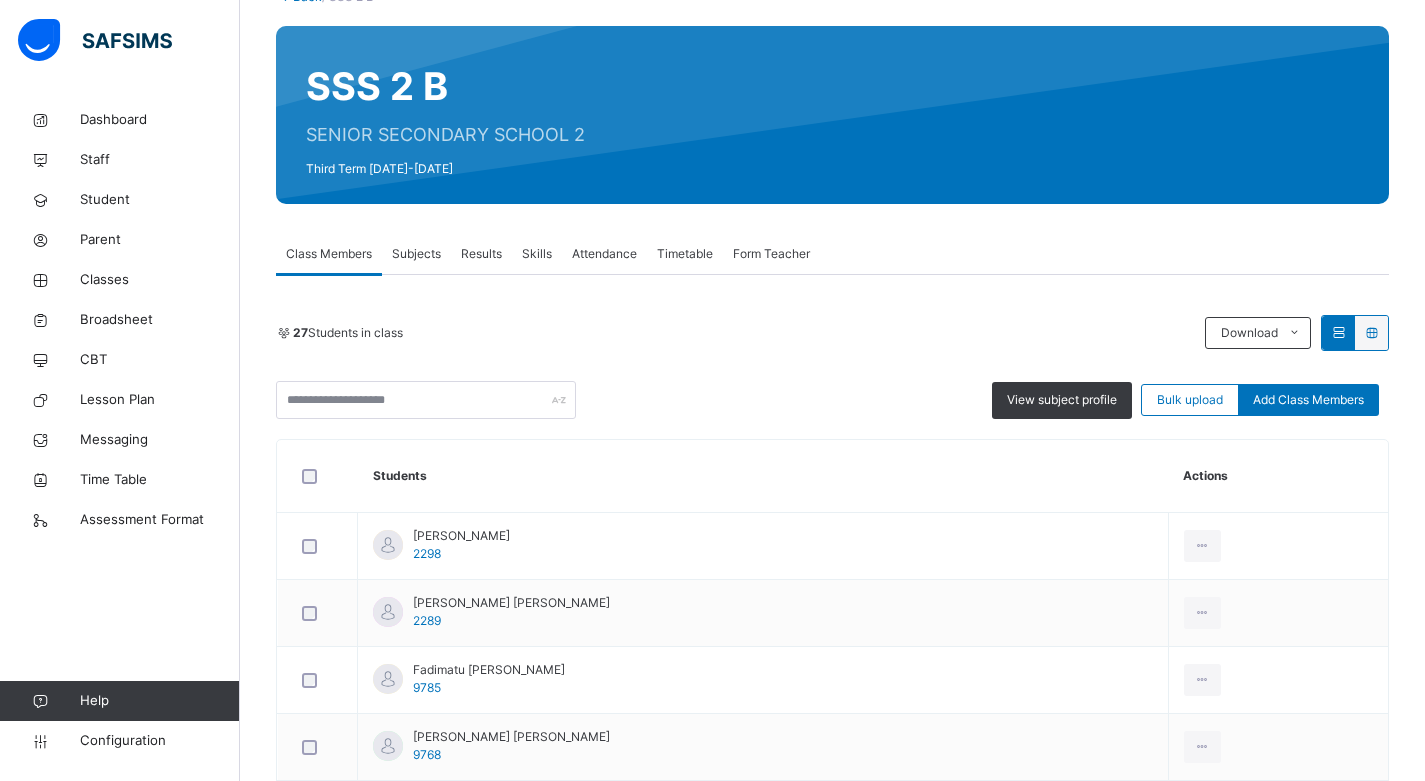 scroll, scrollTop: 0, scrollLeft: 0, axis: both 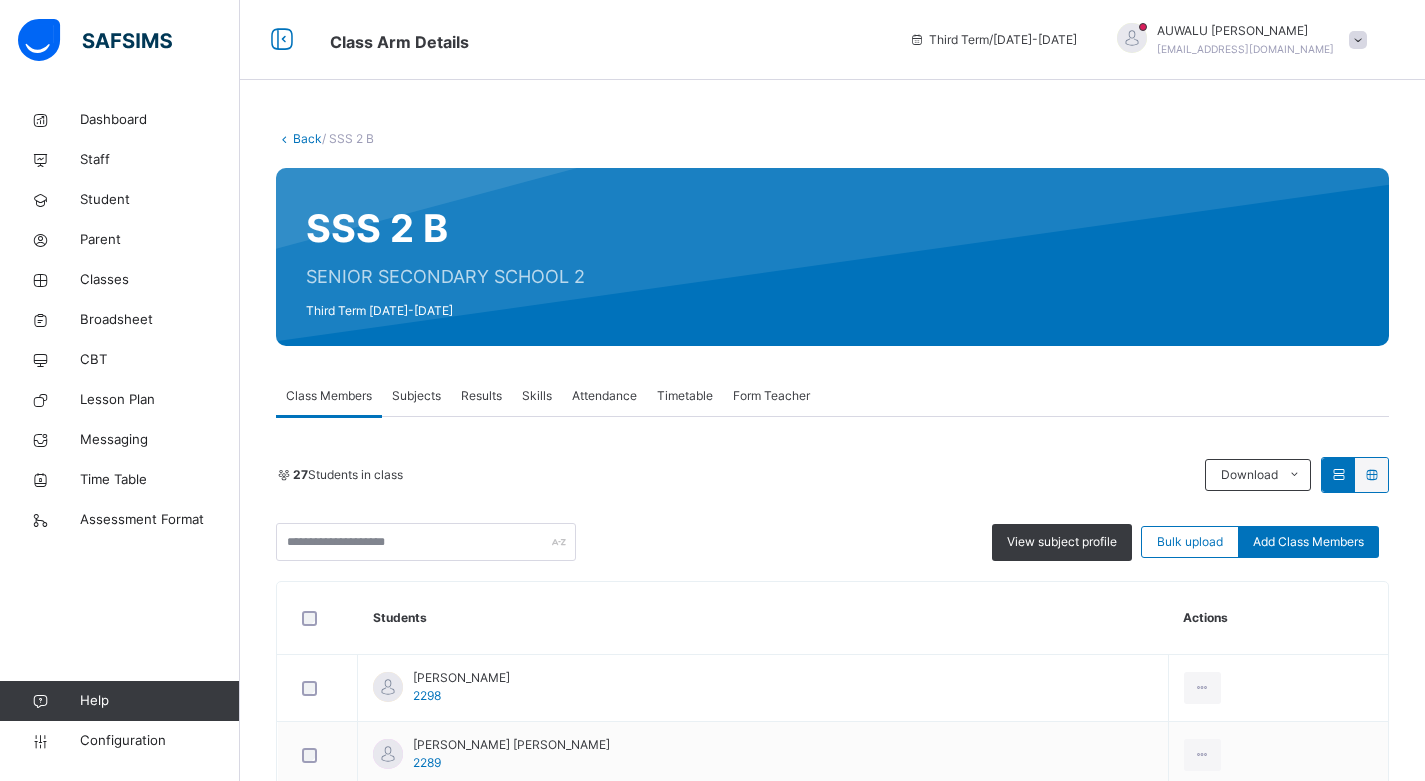 click on "Results" at bounding box center (481, 396) 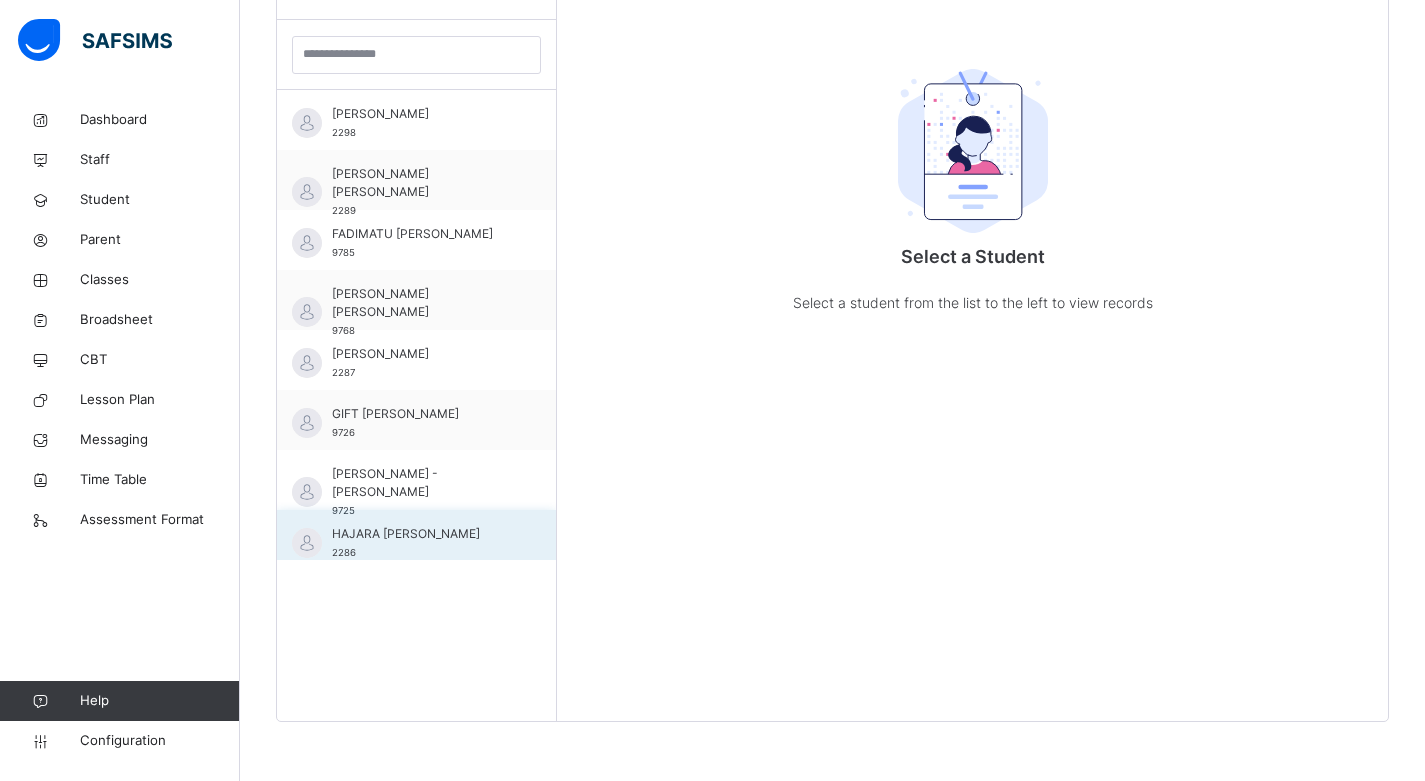 scroll, scrollTop: 581, scrollLeft: 0, axis: vertical 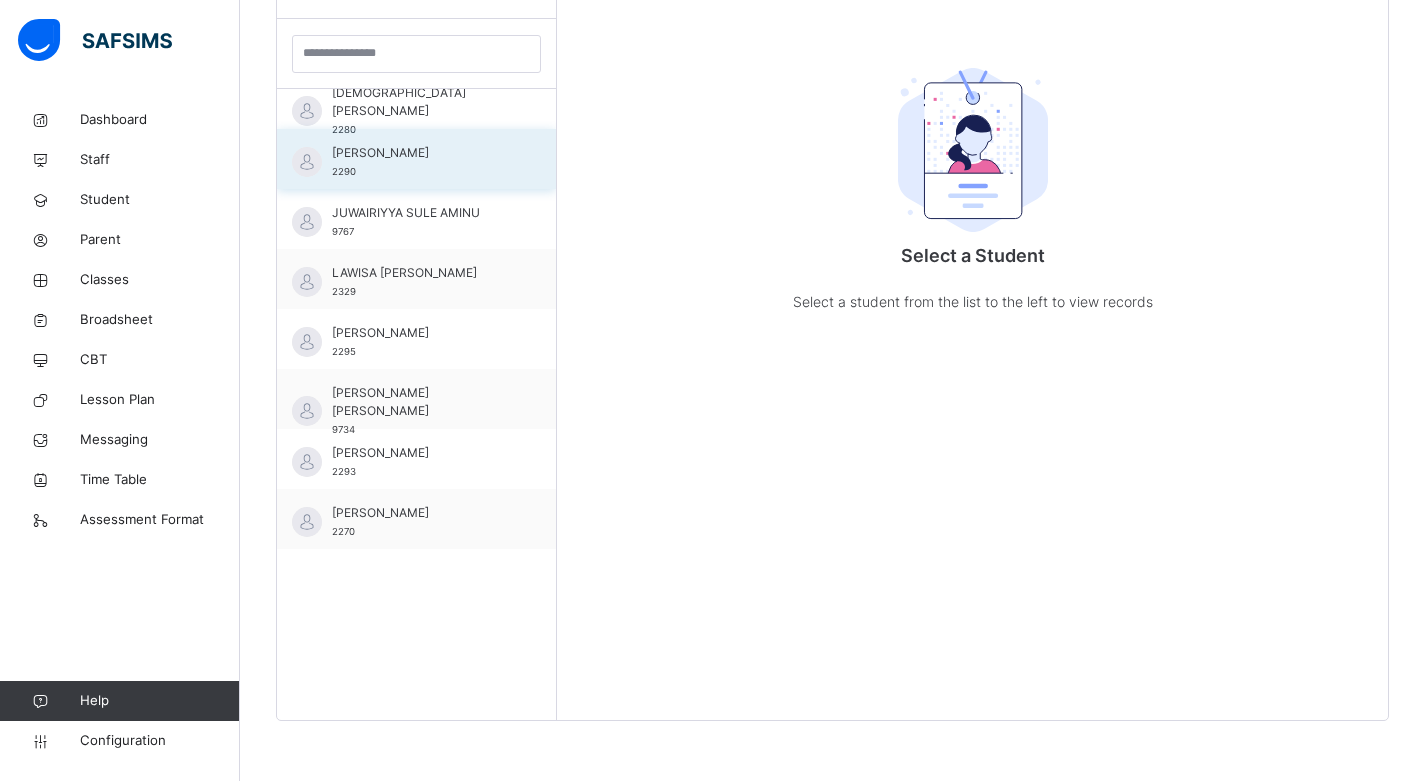 click on "[PERSON_NAME]" at bounding box center [421, 153] 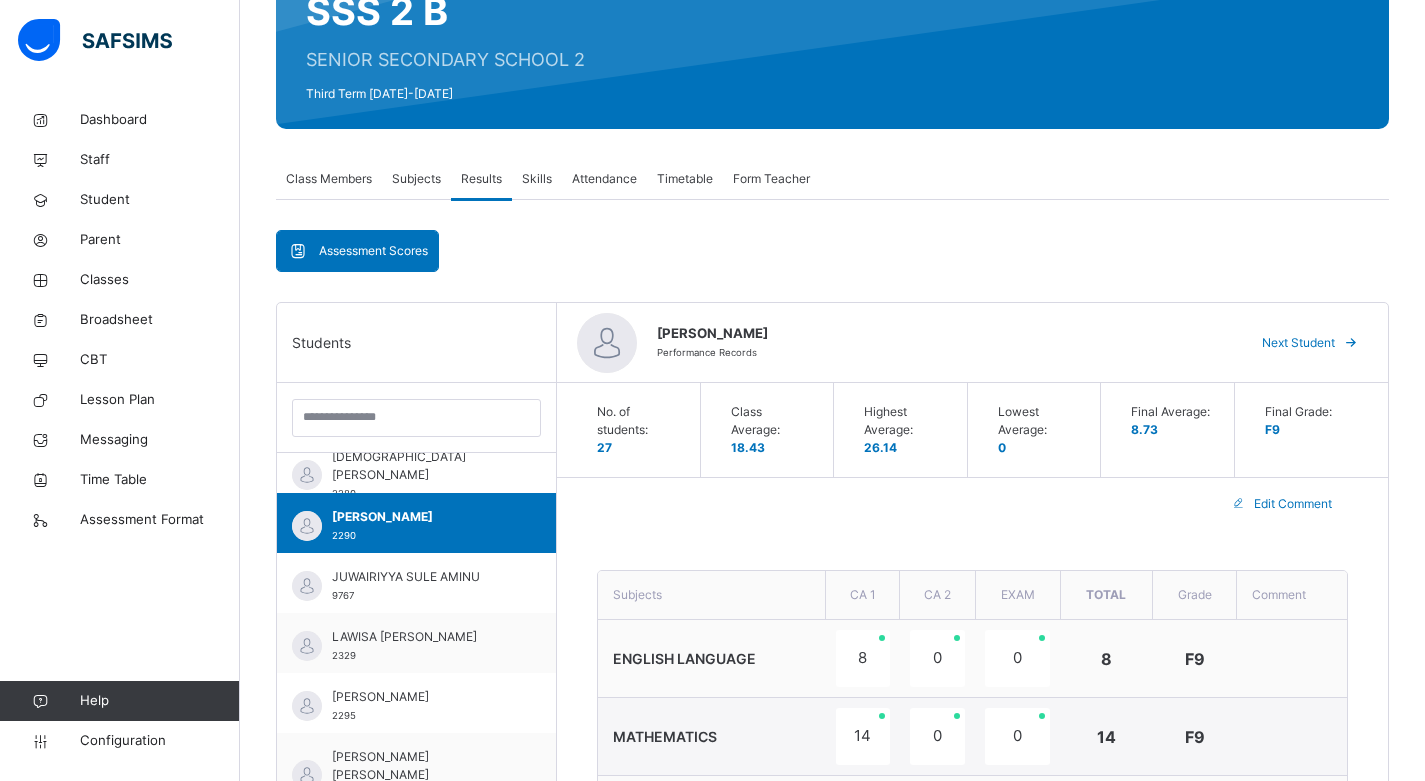 scroll, scrollTop: 200, scrollLeft: 0, axis: vertical 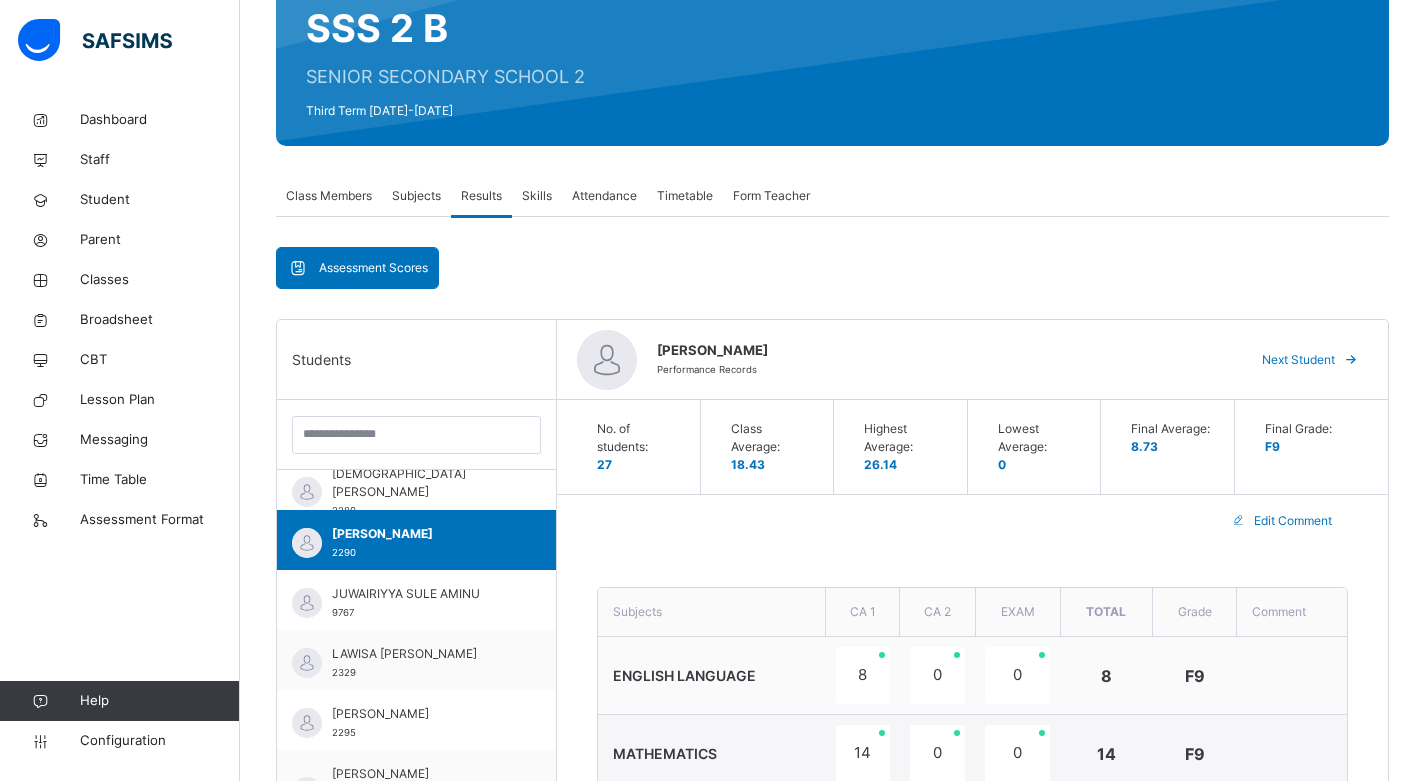 click on "Class Members" at bounding box center [329, 196] 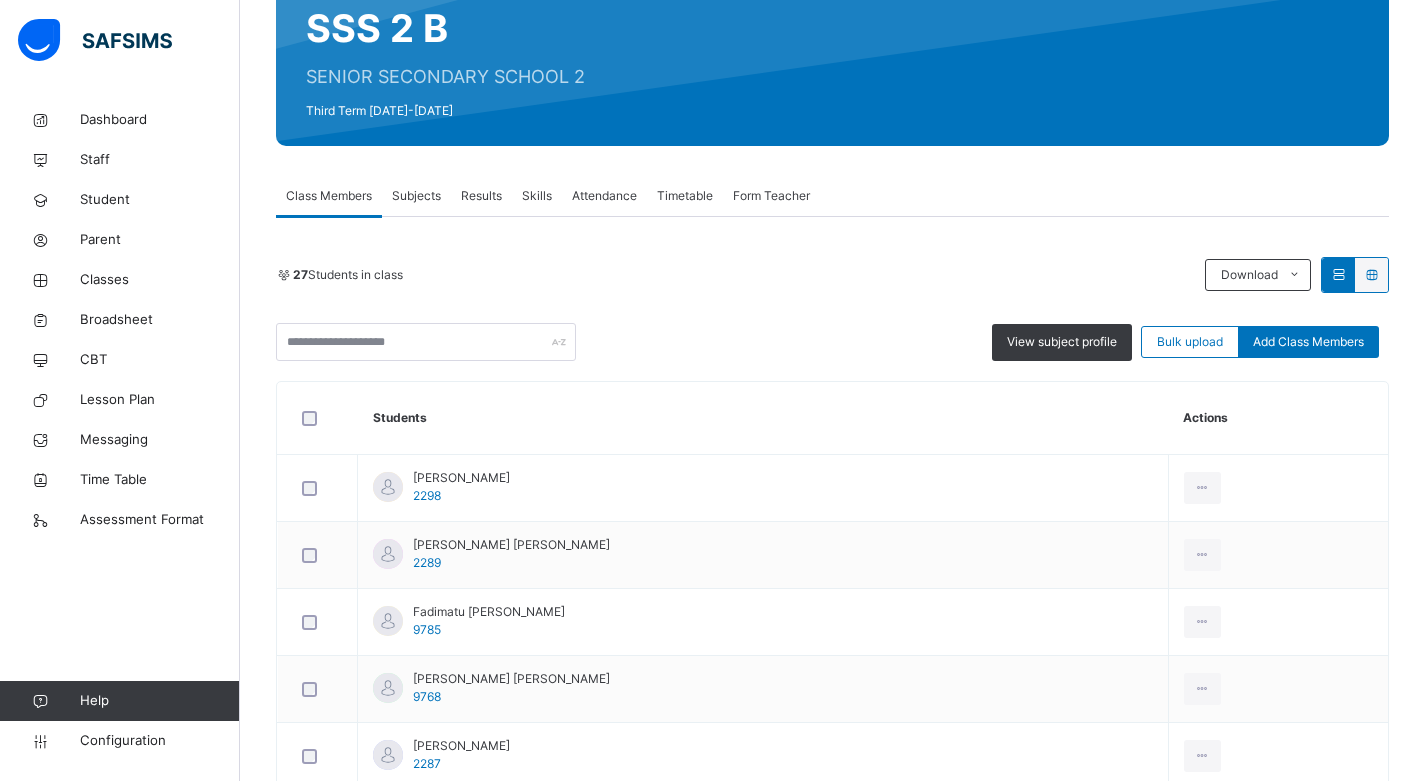 click on "Subjects" at bounding box center (416, 196) 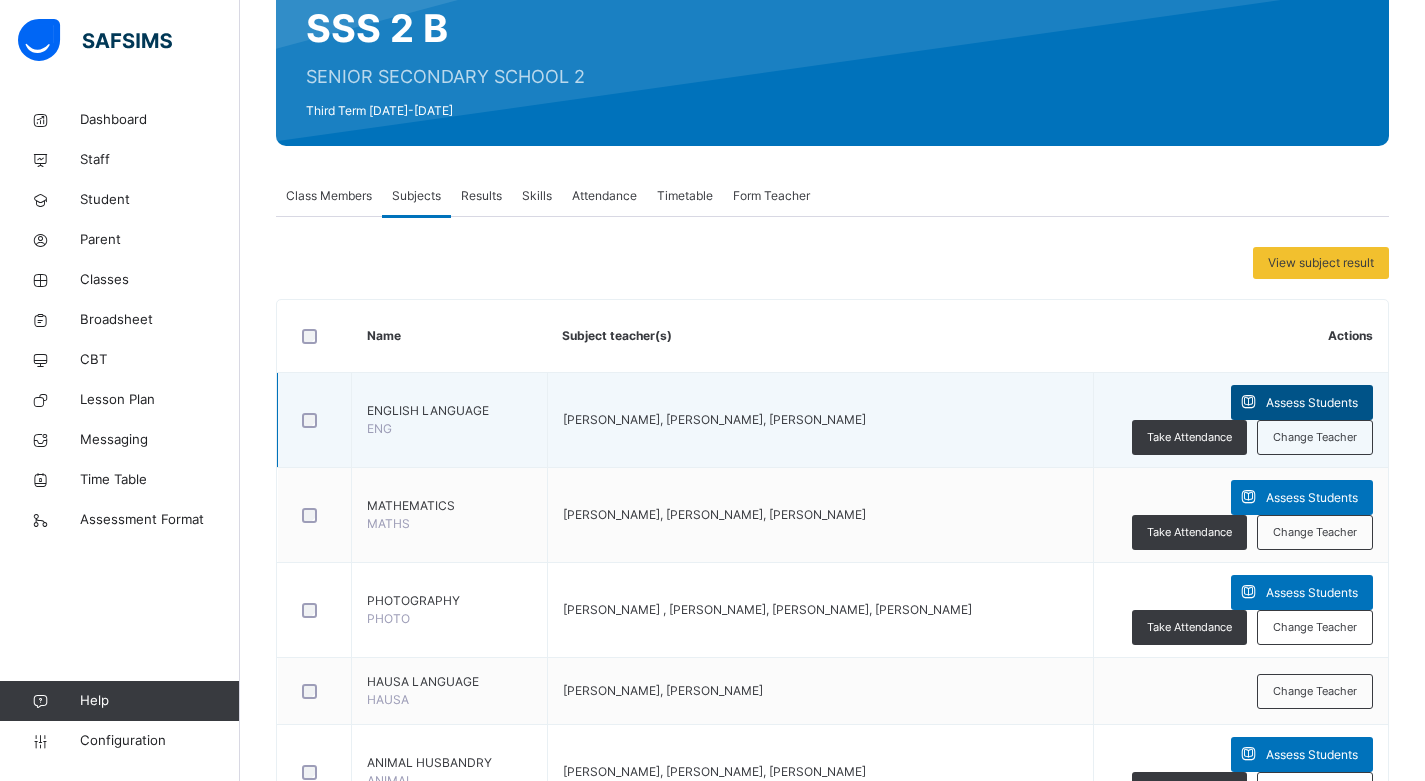 click on "Assess Students" at bounding box center [1312, 403] 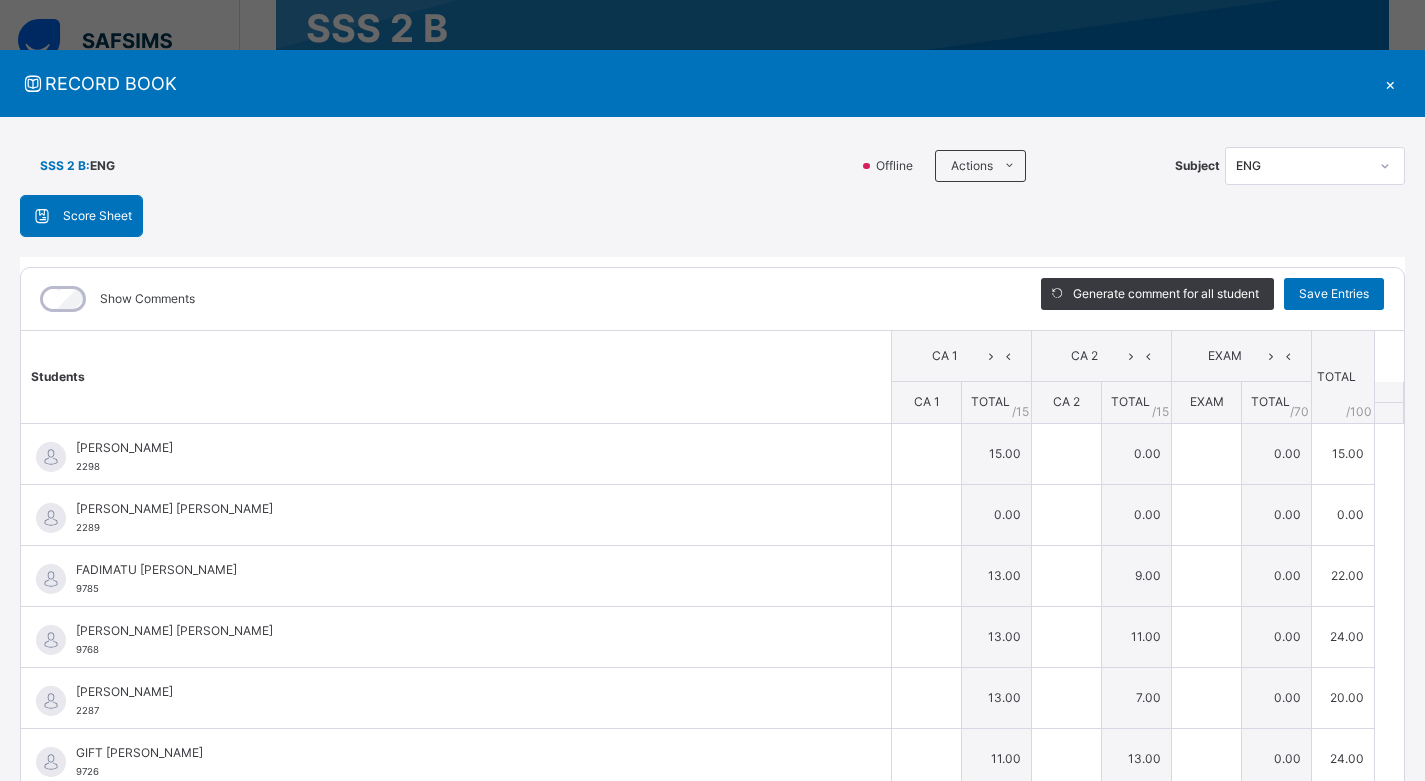 type on "**" 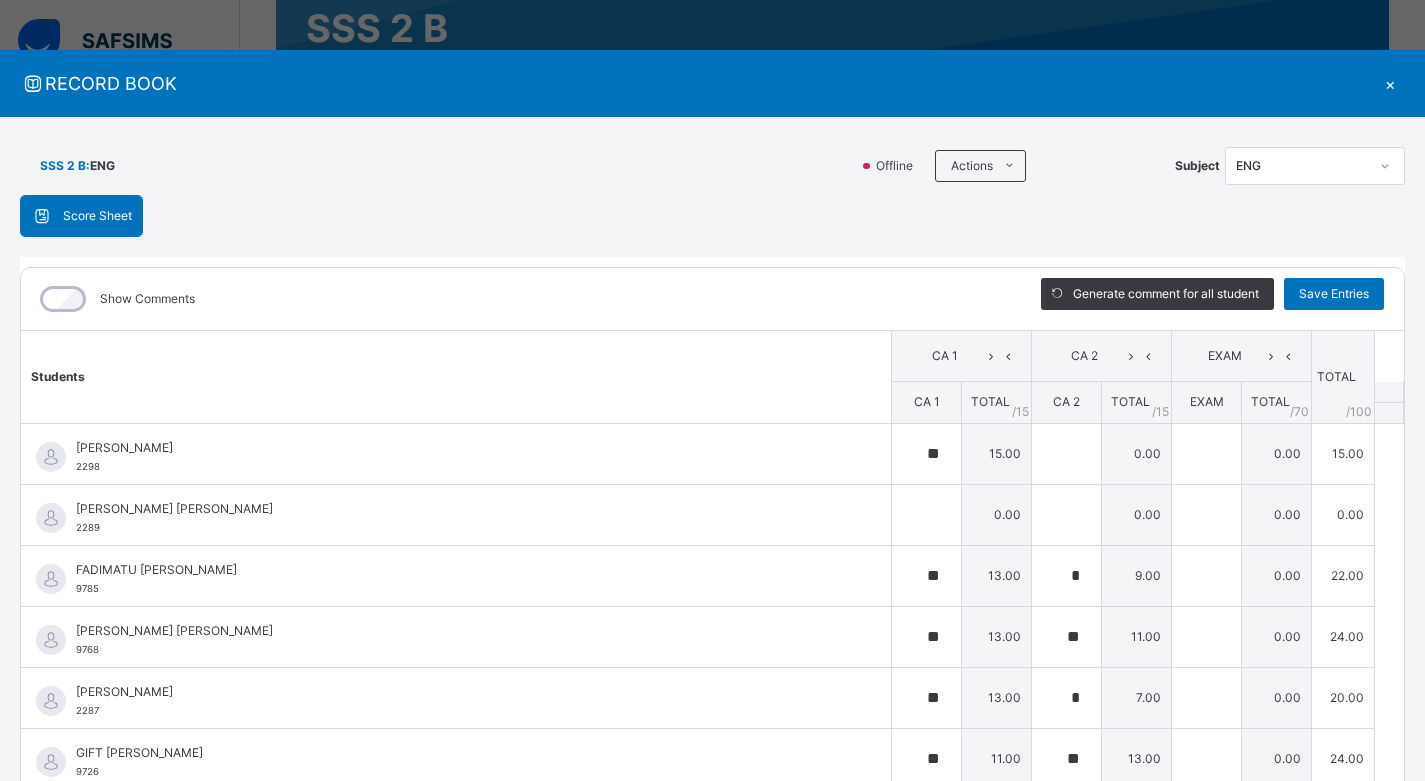 type on "*" 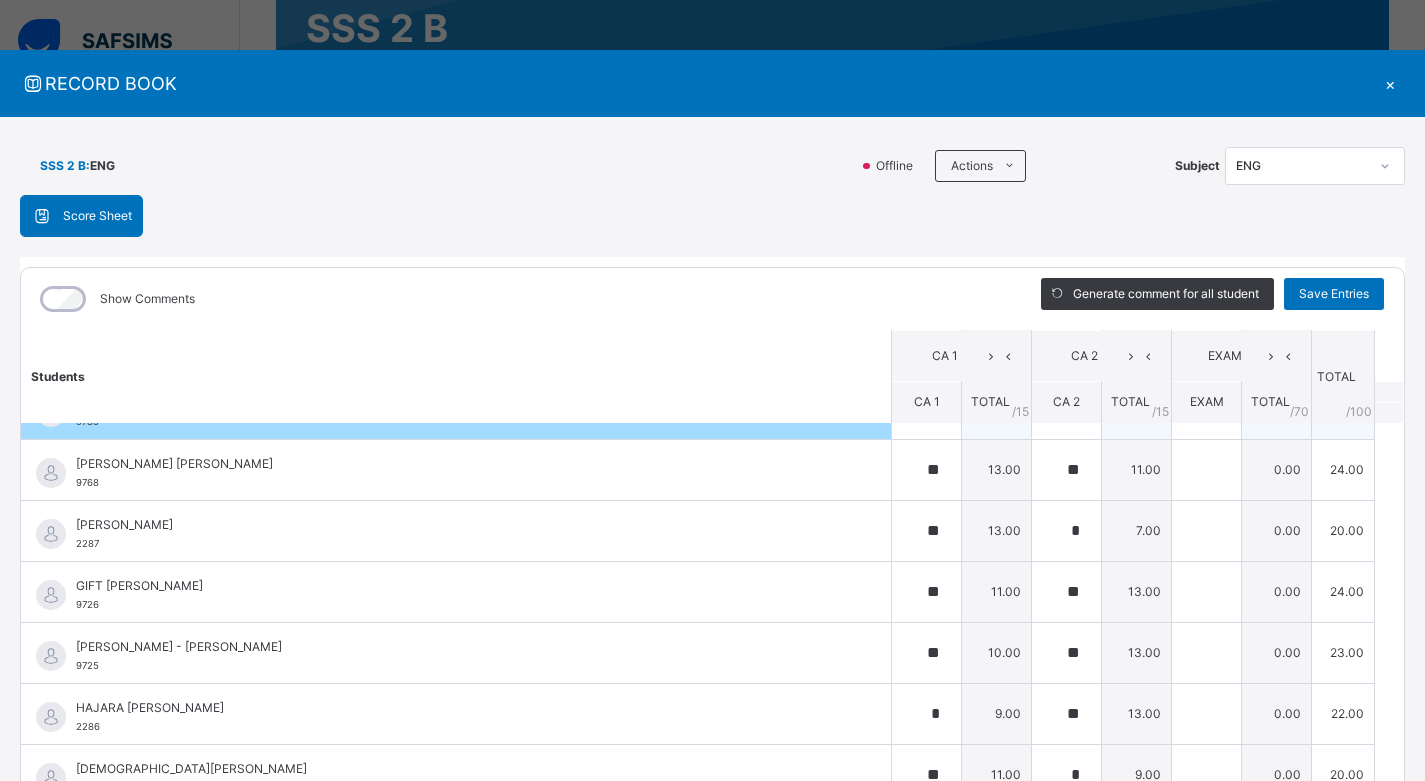 scroll, scrollTop: 500, scrollLeft: 0, axis: vertical 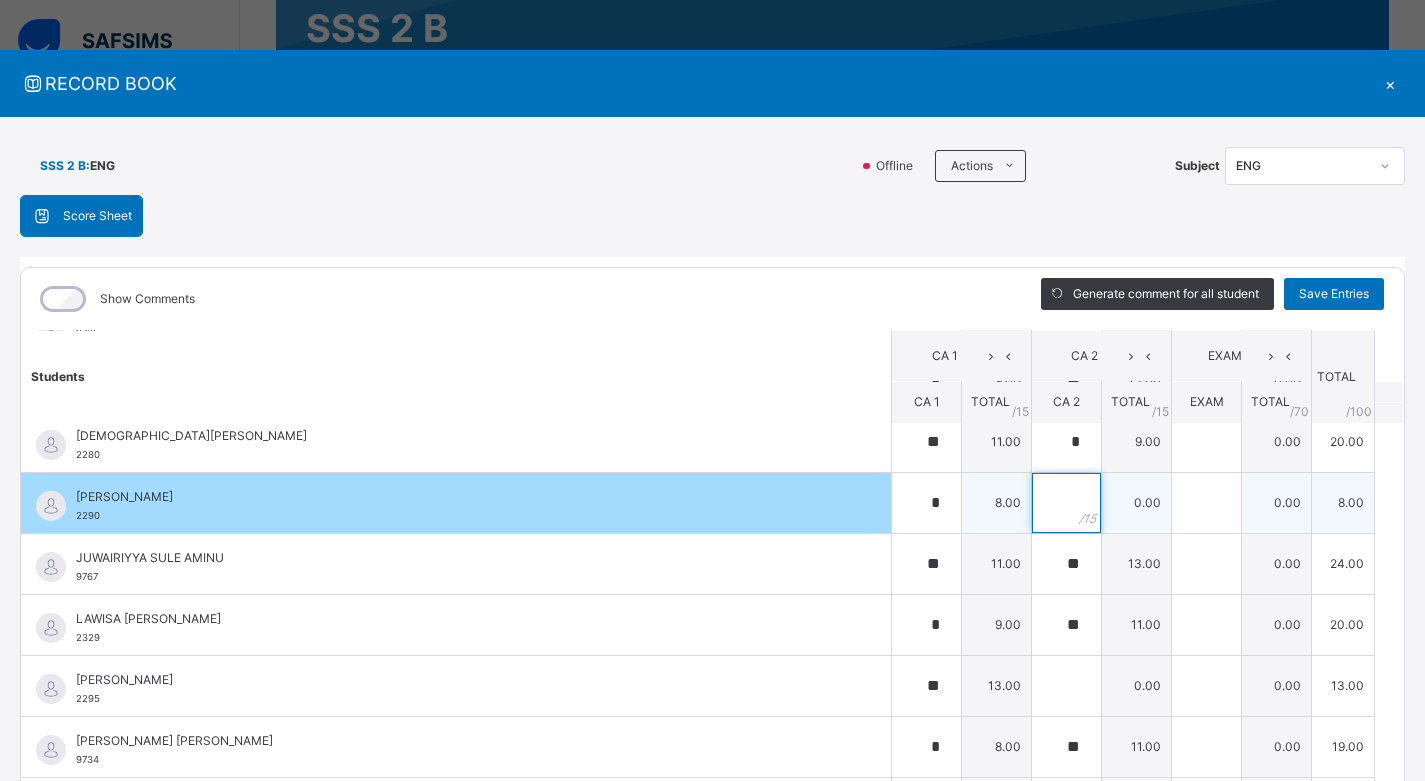 click at bounding box center [1066, 503] 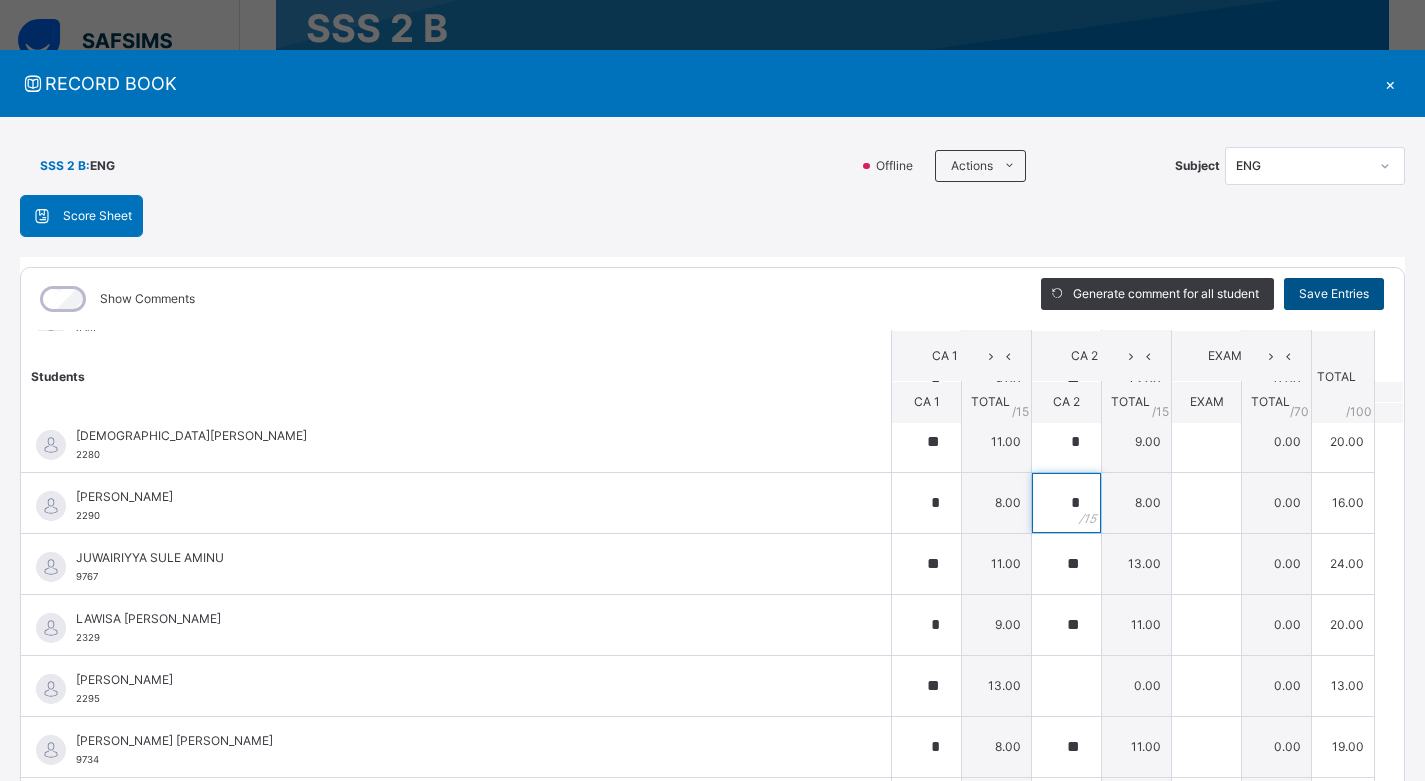 type on "*" 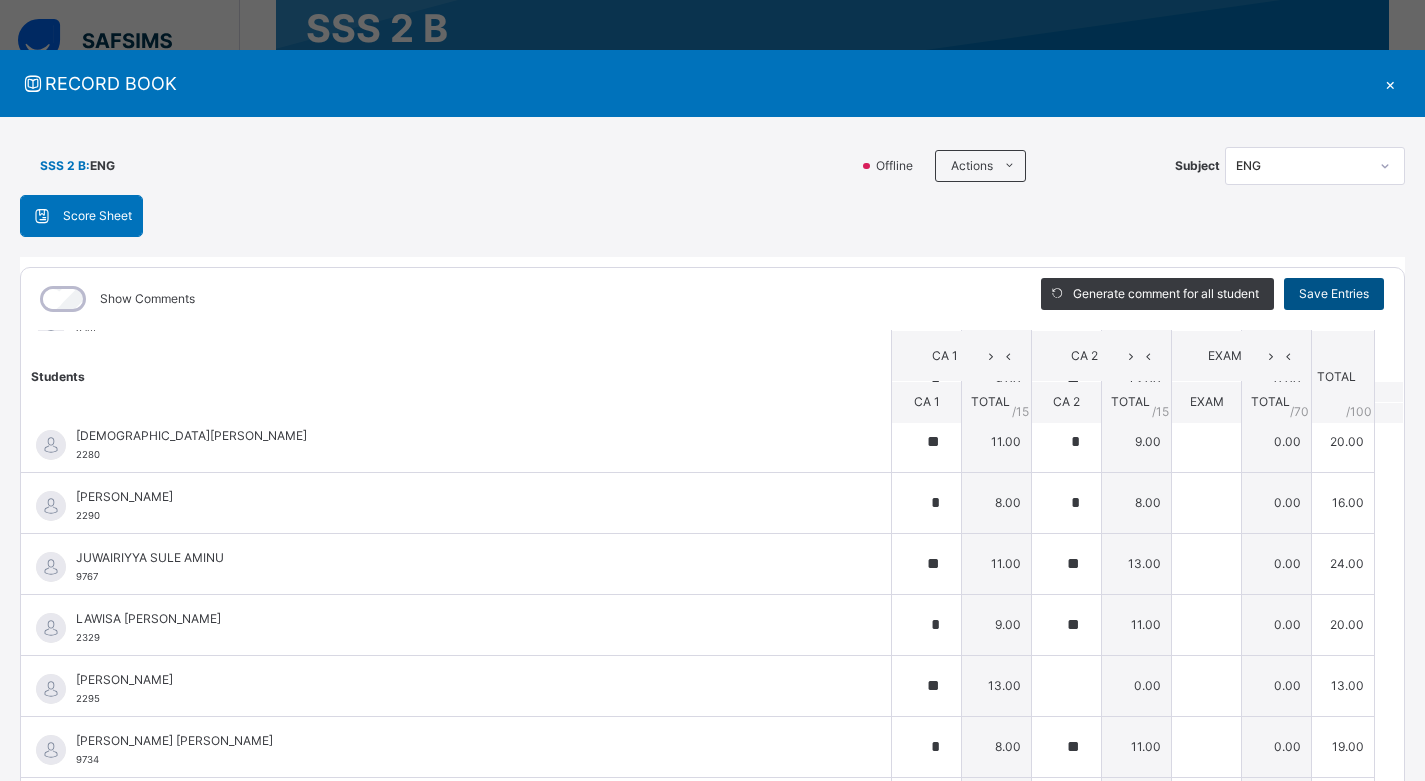 click on "Save Entries" at bounding box center [1334, 294] 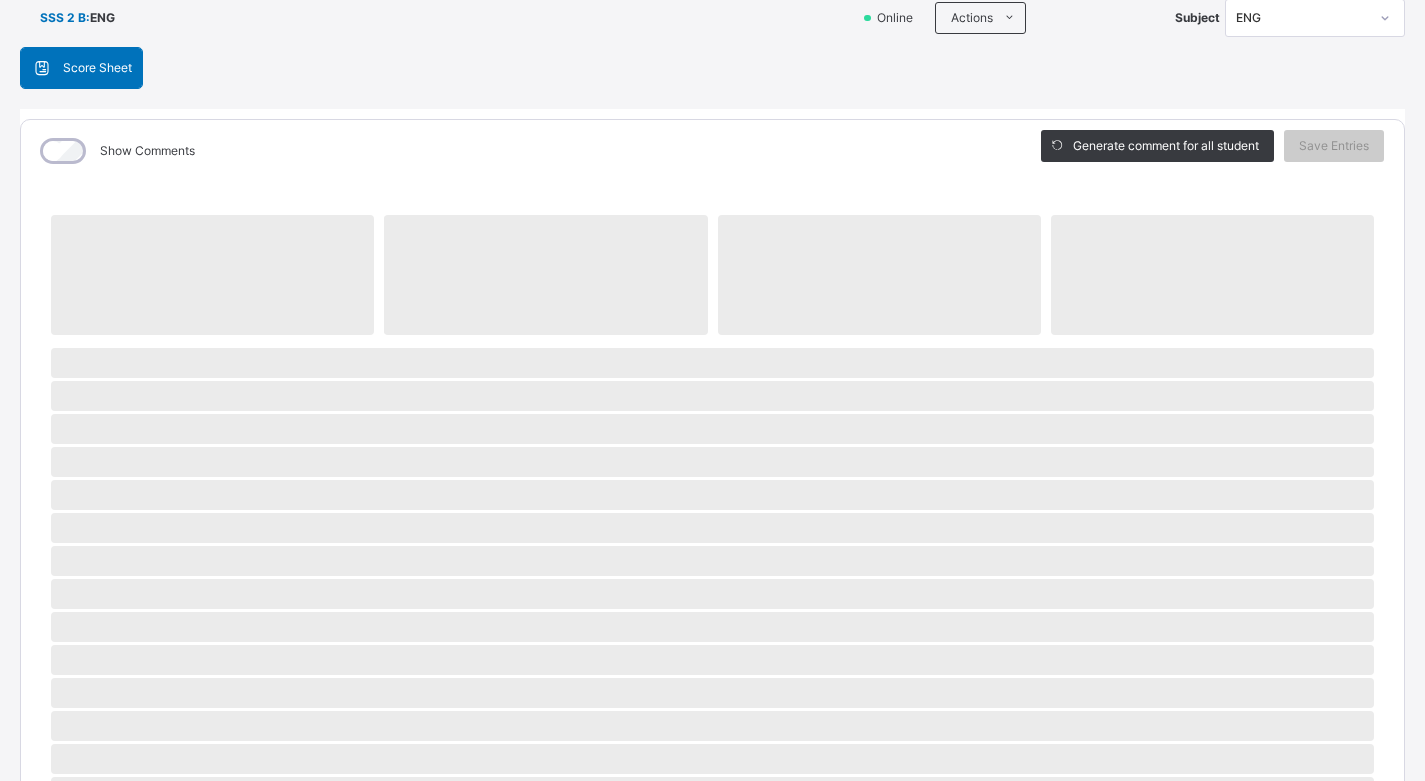 scroll, scrollTop: 0, scrollLeft: 0, axis: both 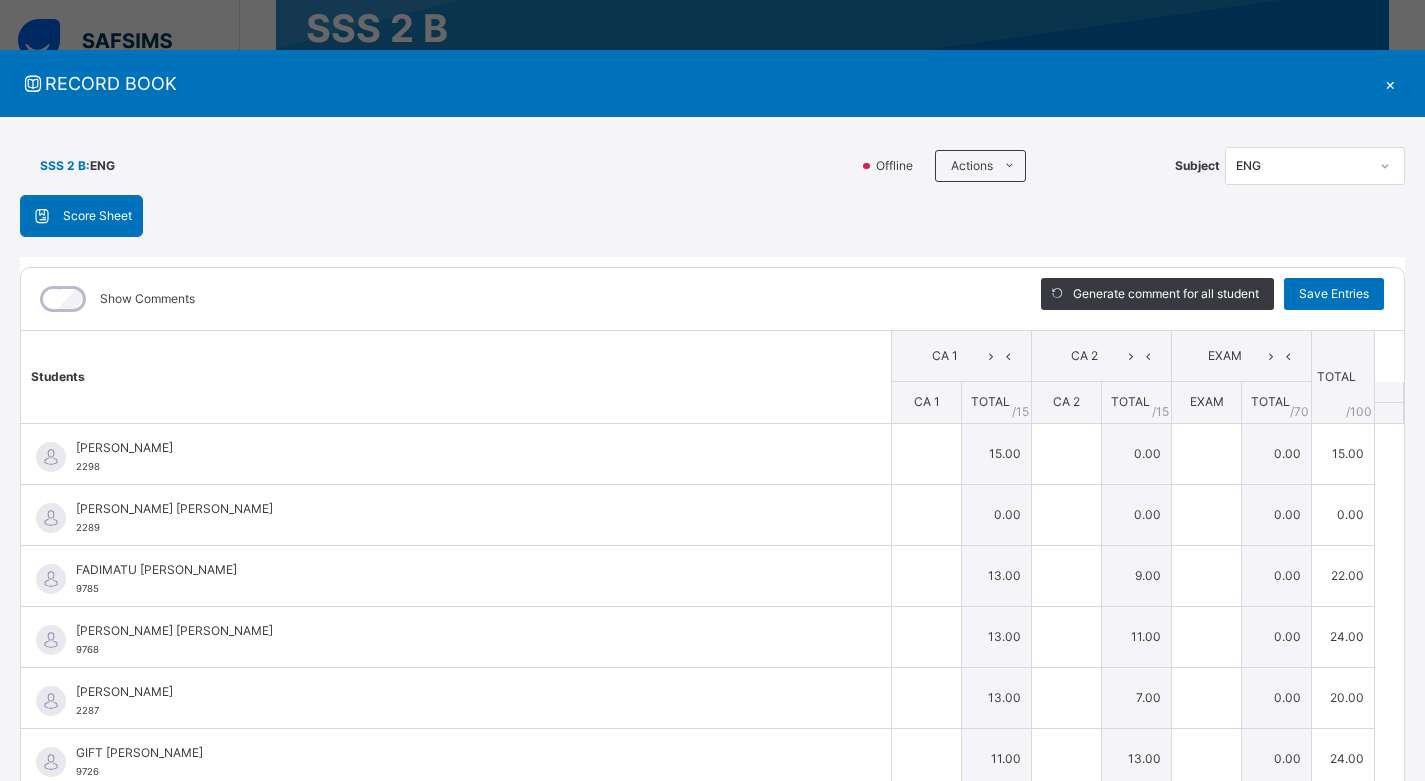 type on "**" 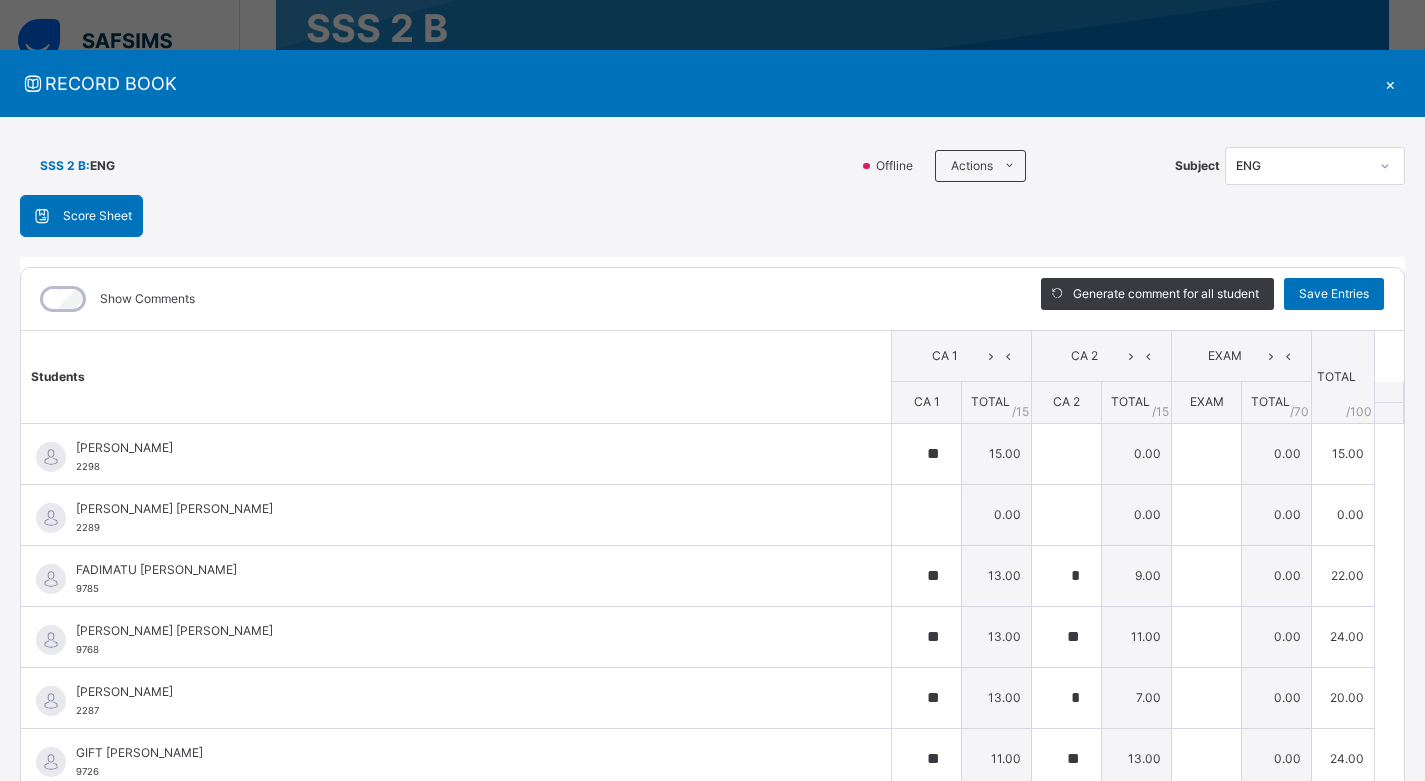 type on "**" 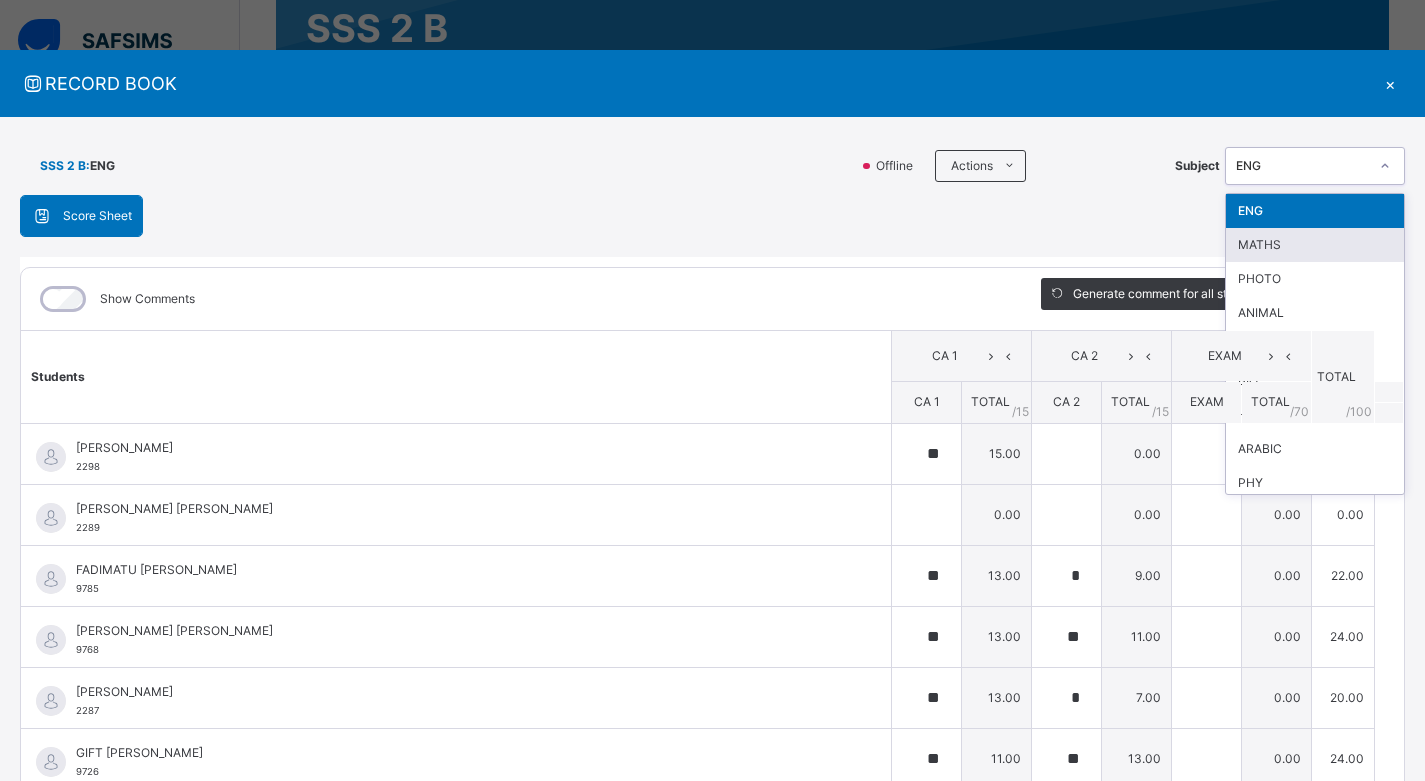 click on "MATHS" at bounding box center (1315, 245) 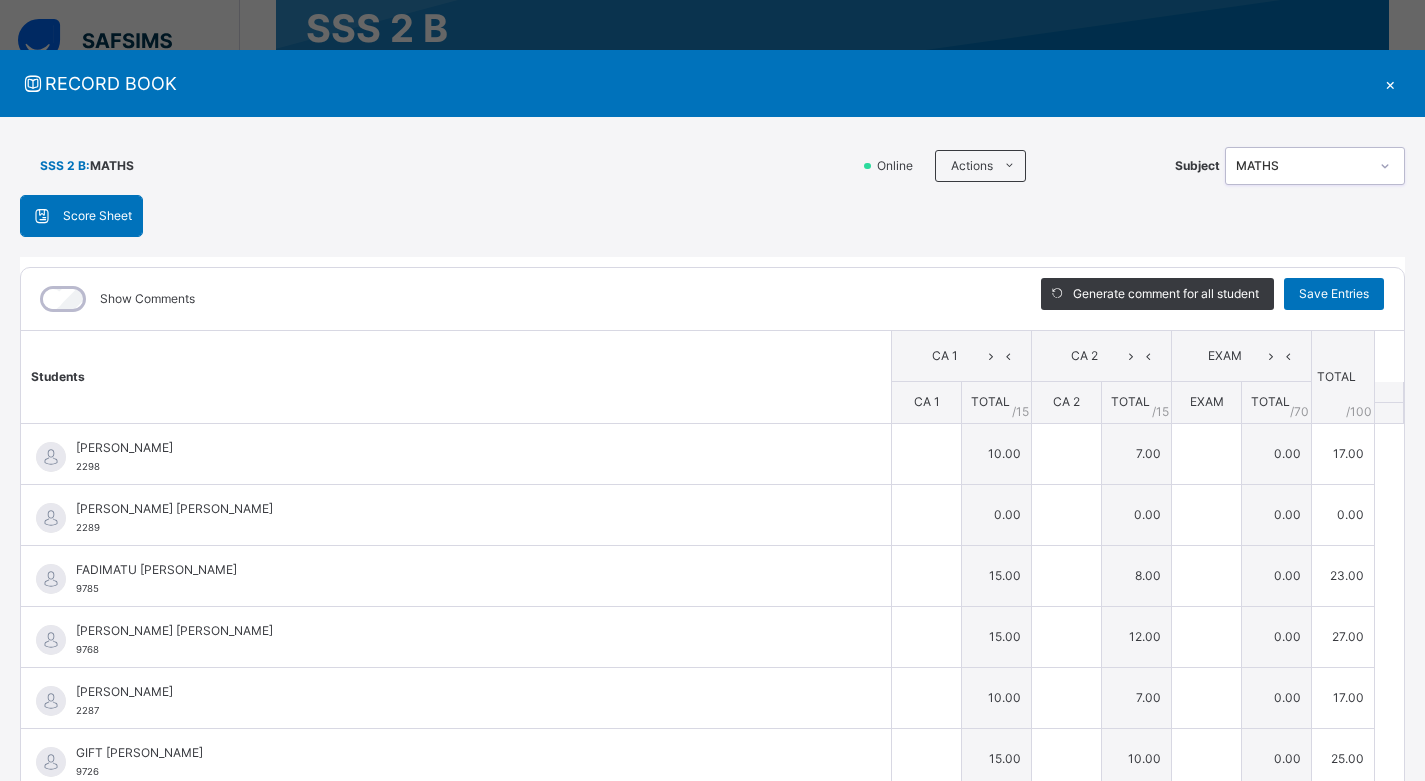 type on "**" 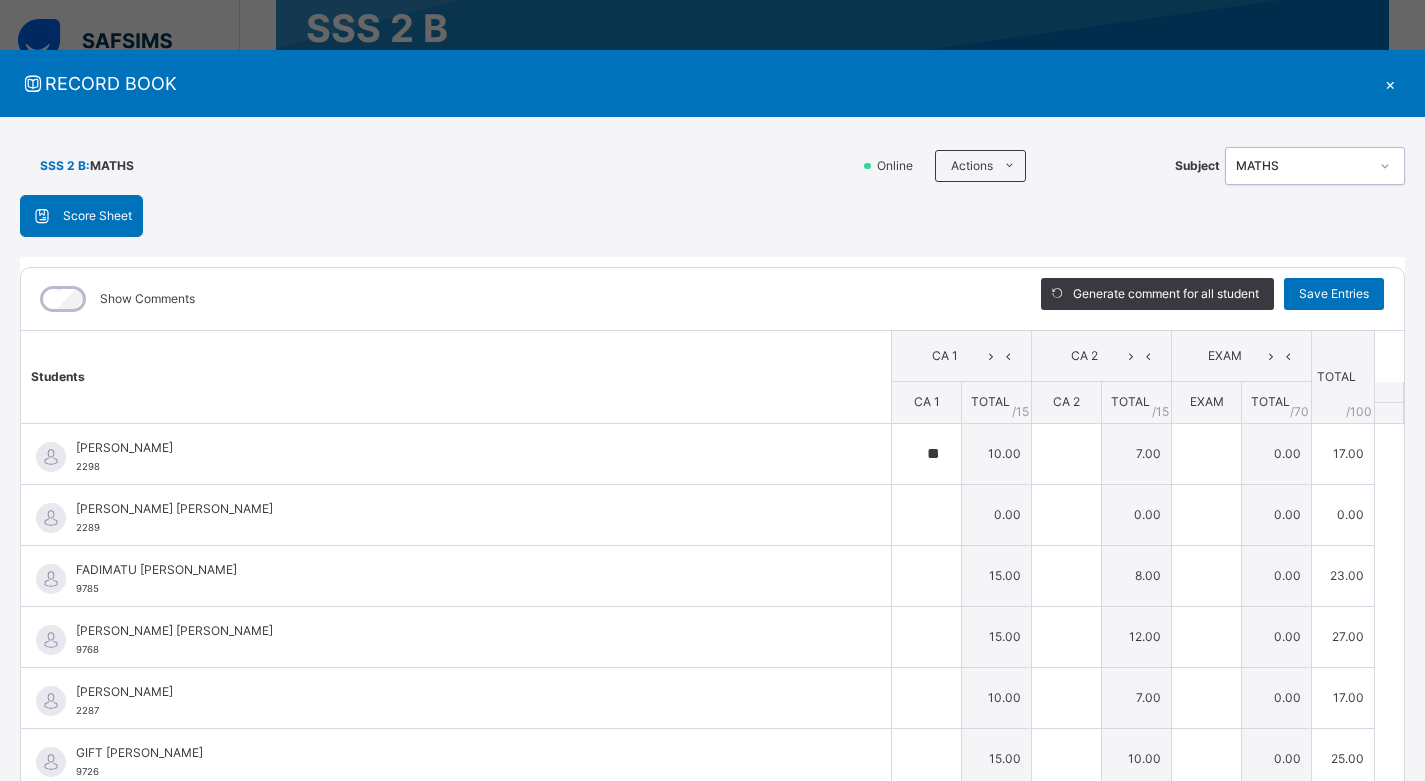 type on "*" 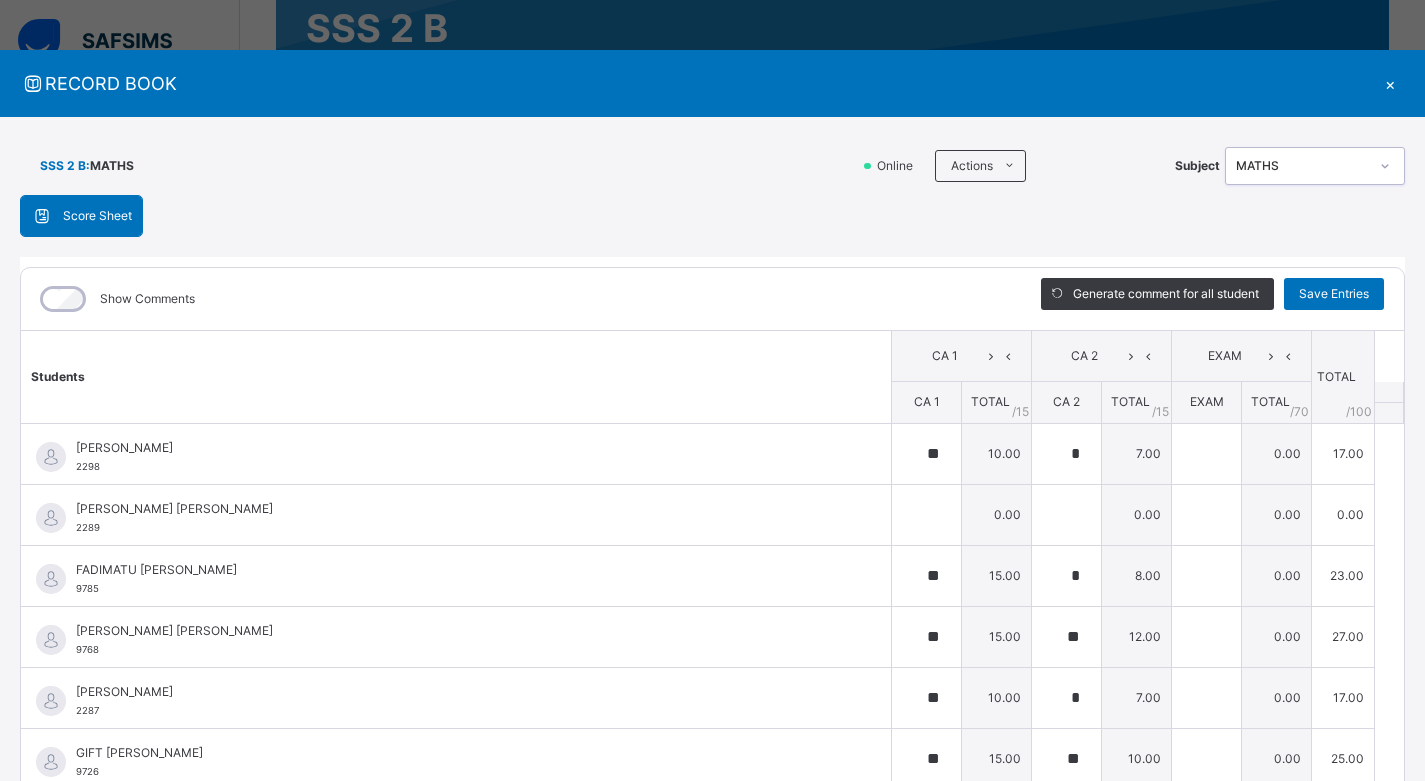 type on "*" 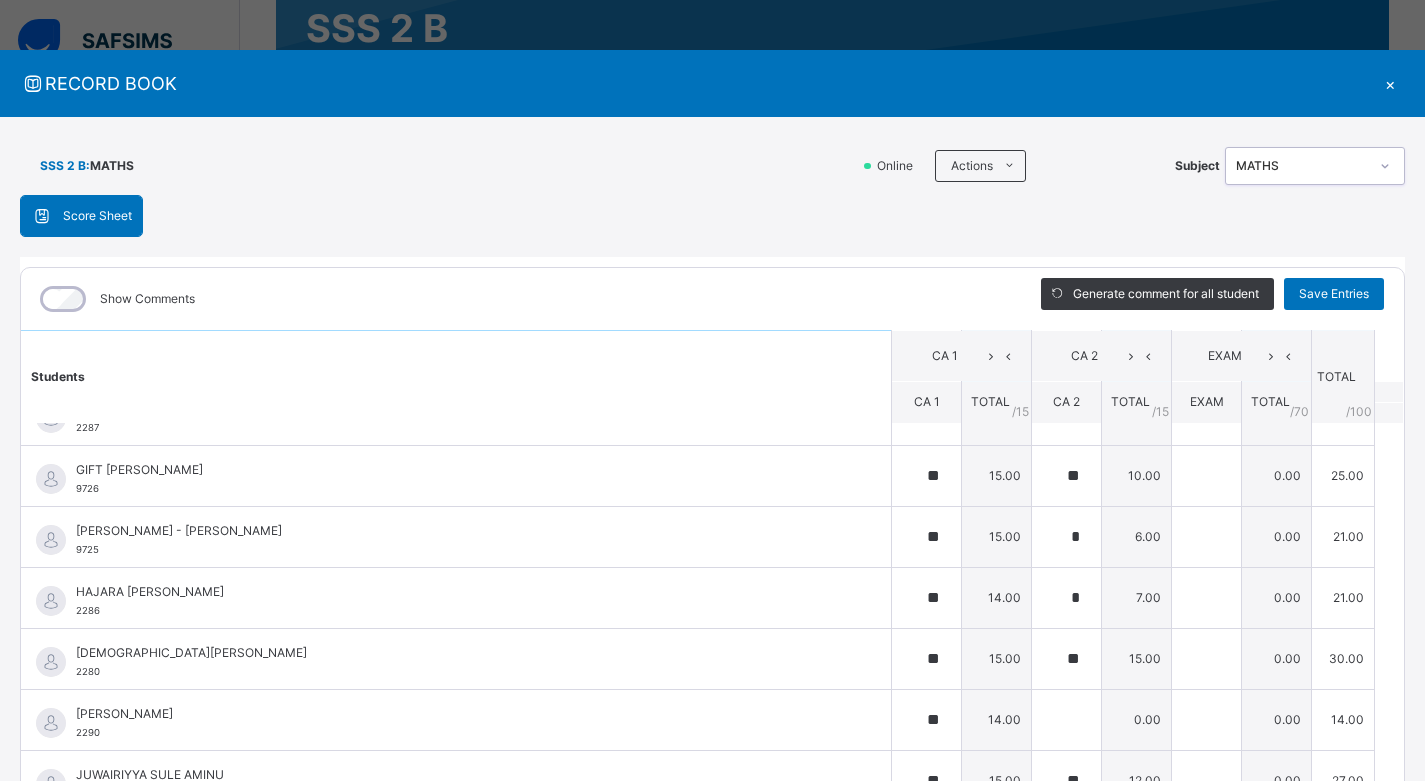 scroll, scrollTop: 300, scrollLeft: 0, axis: vertical 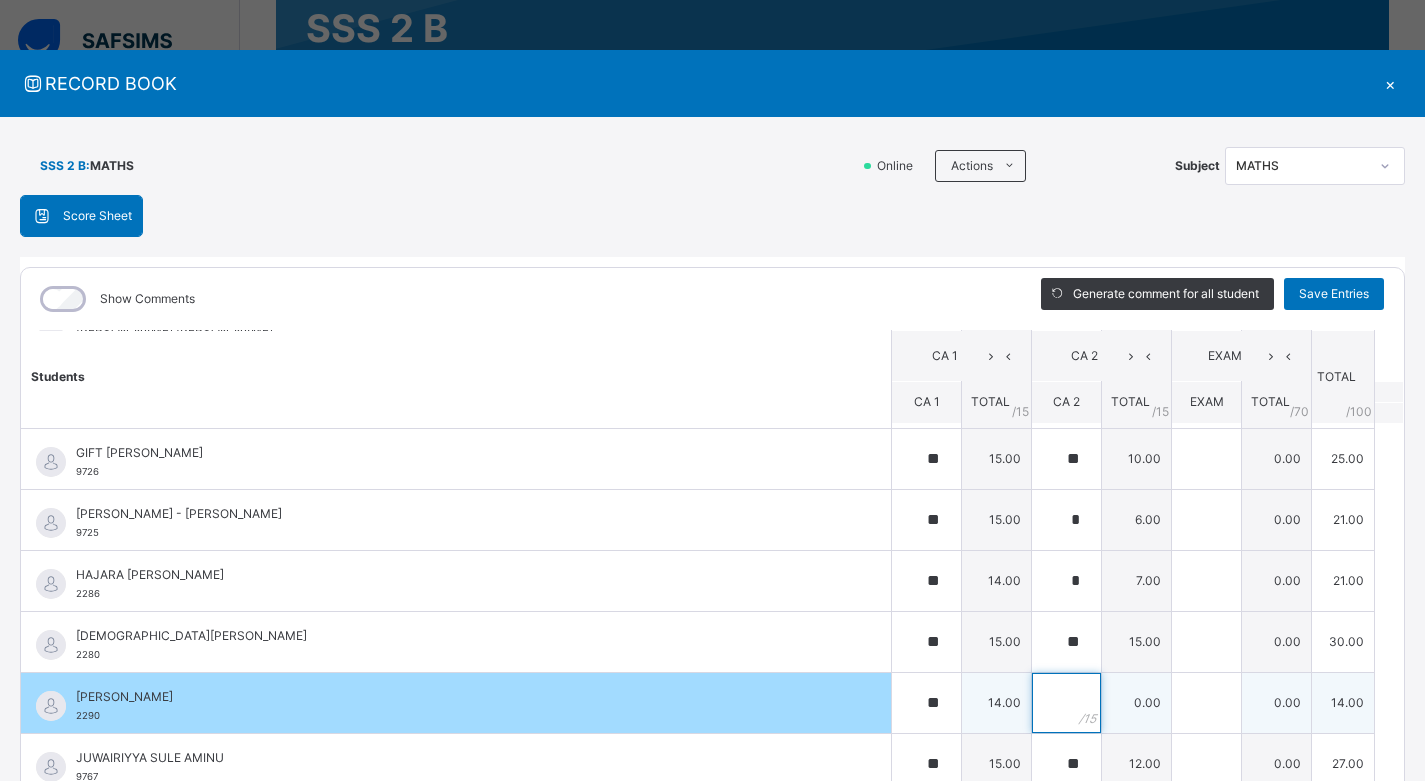click at bounding box center (1066, 703) 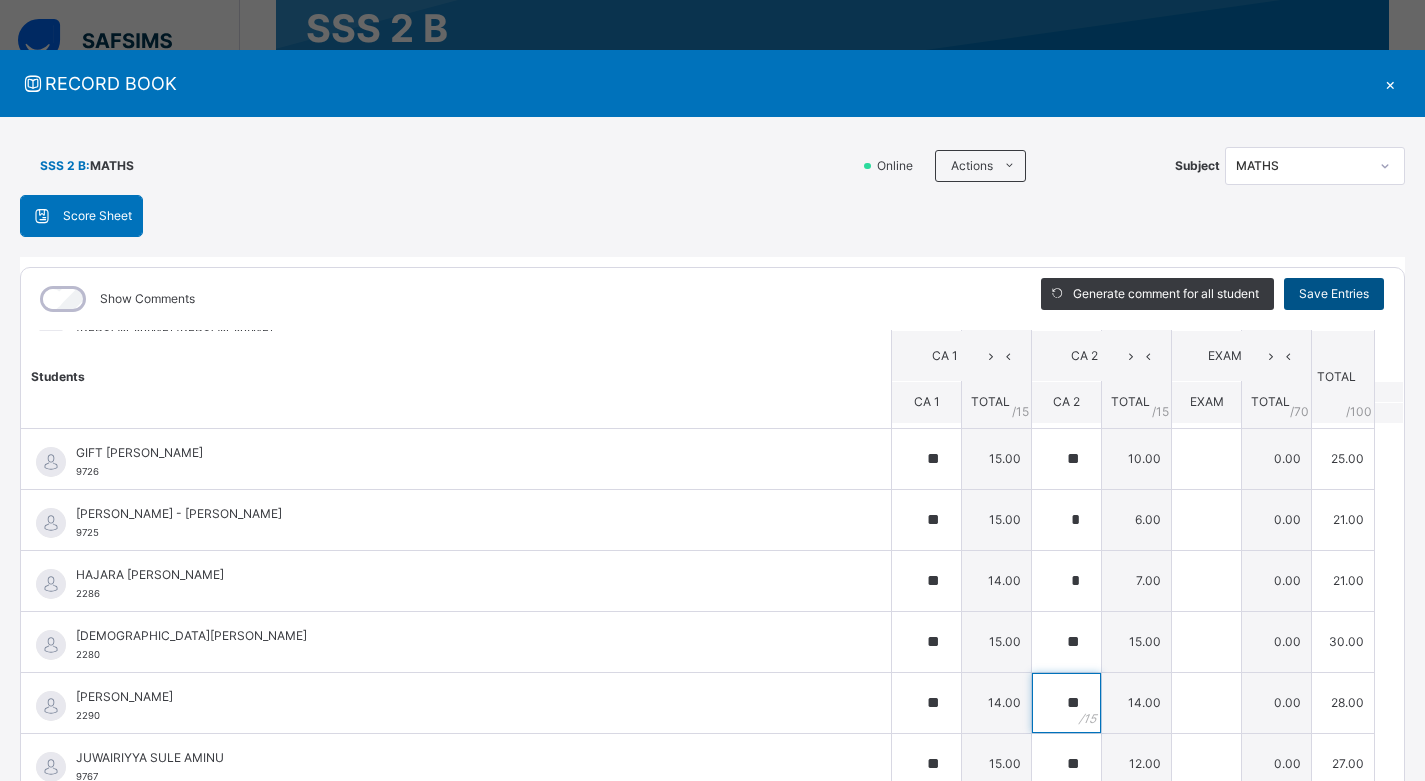 type on "**" 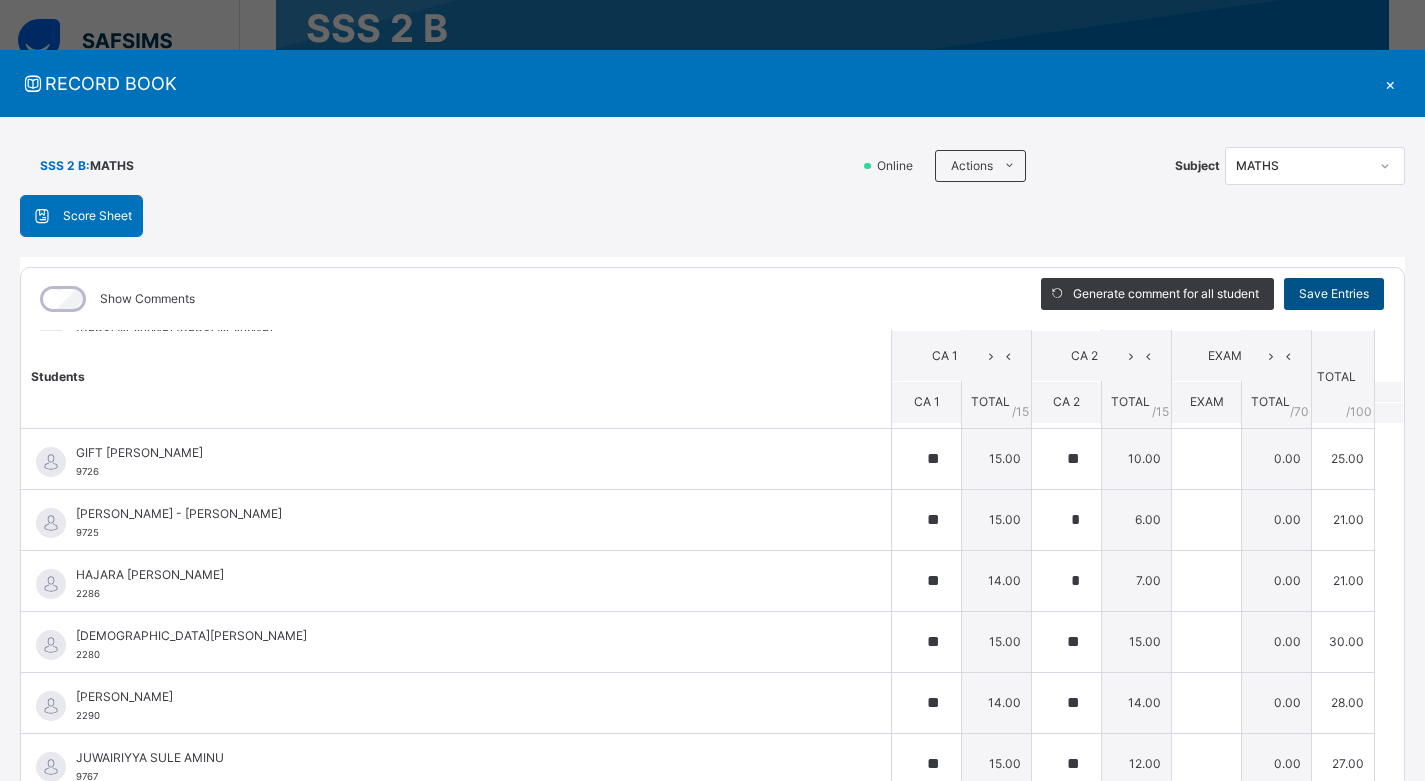 click on "Save Entries" at bounding box center (1334, 294) 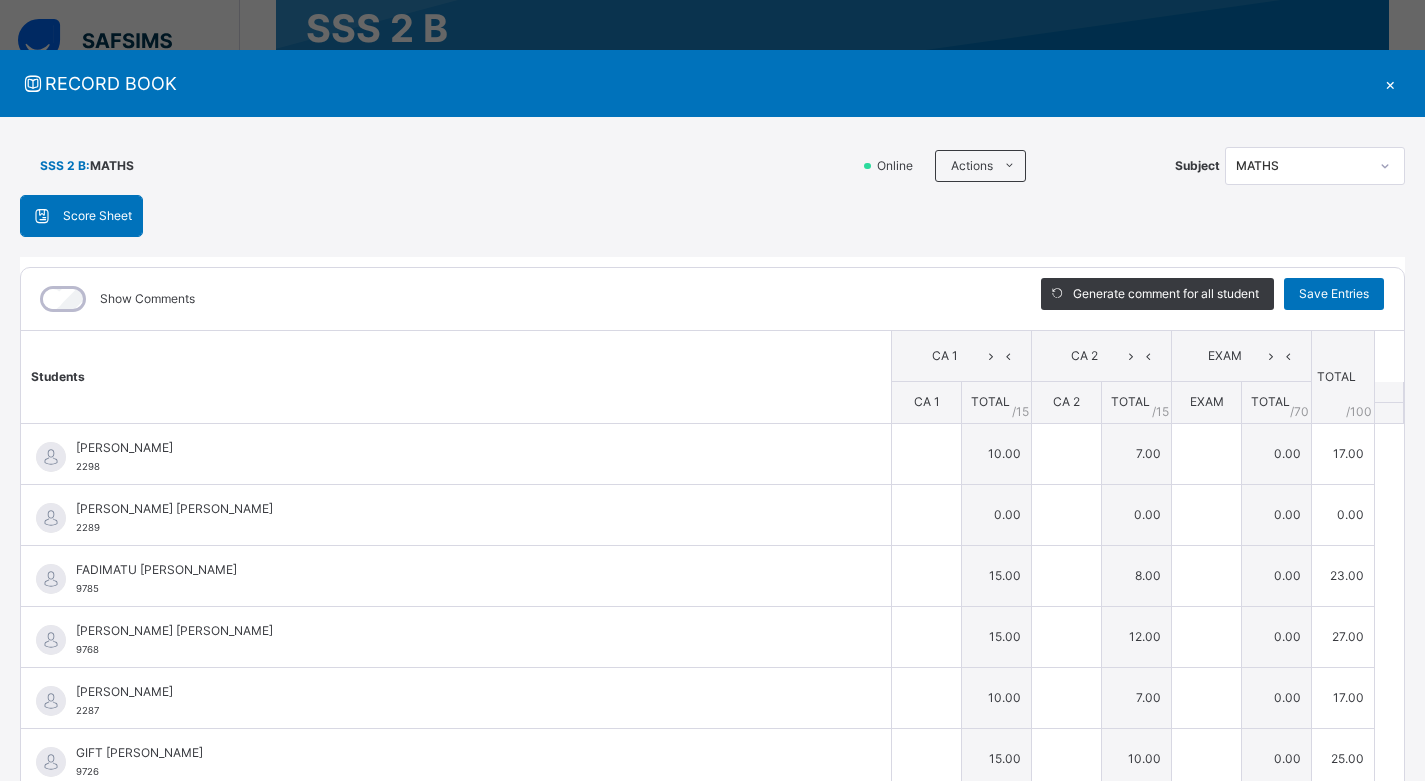 type on "**" 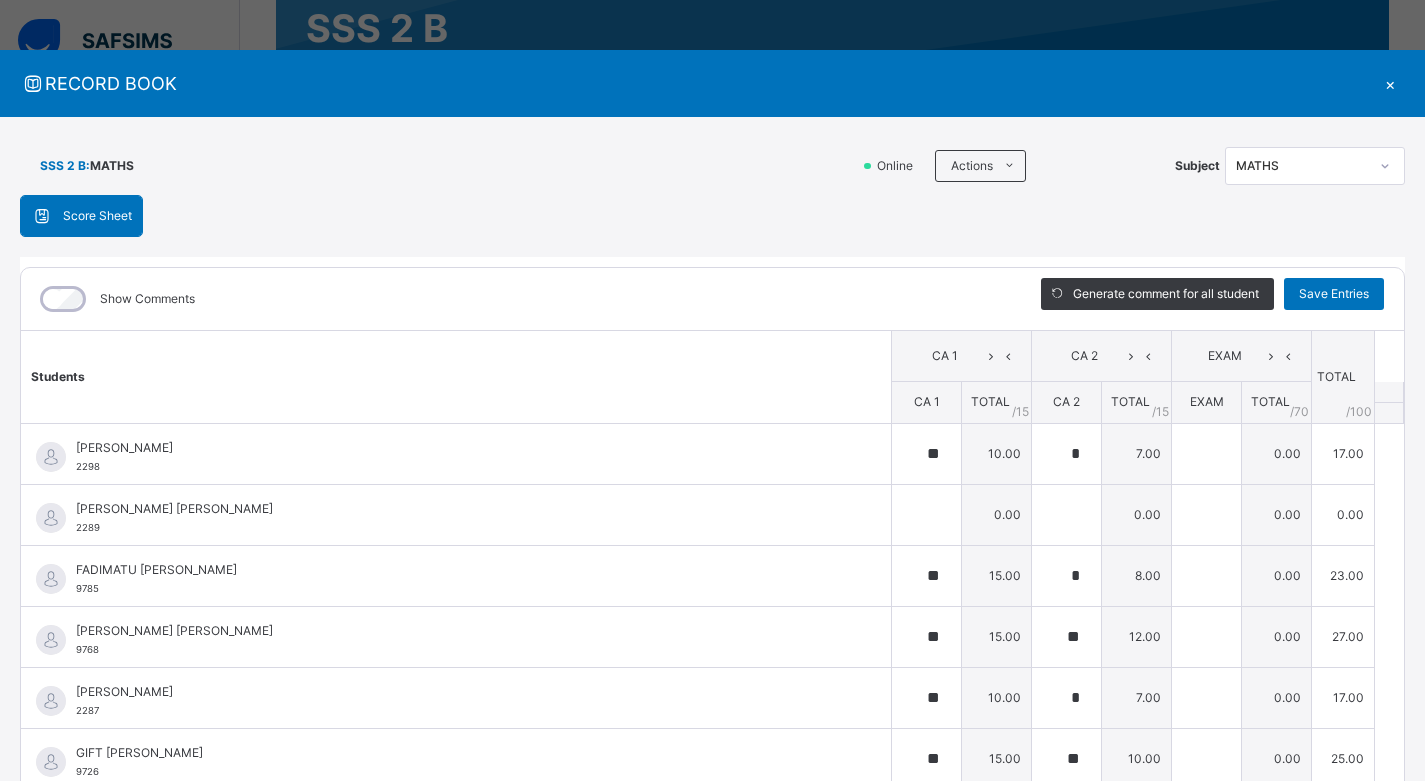 type on "**" 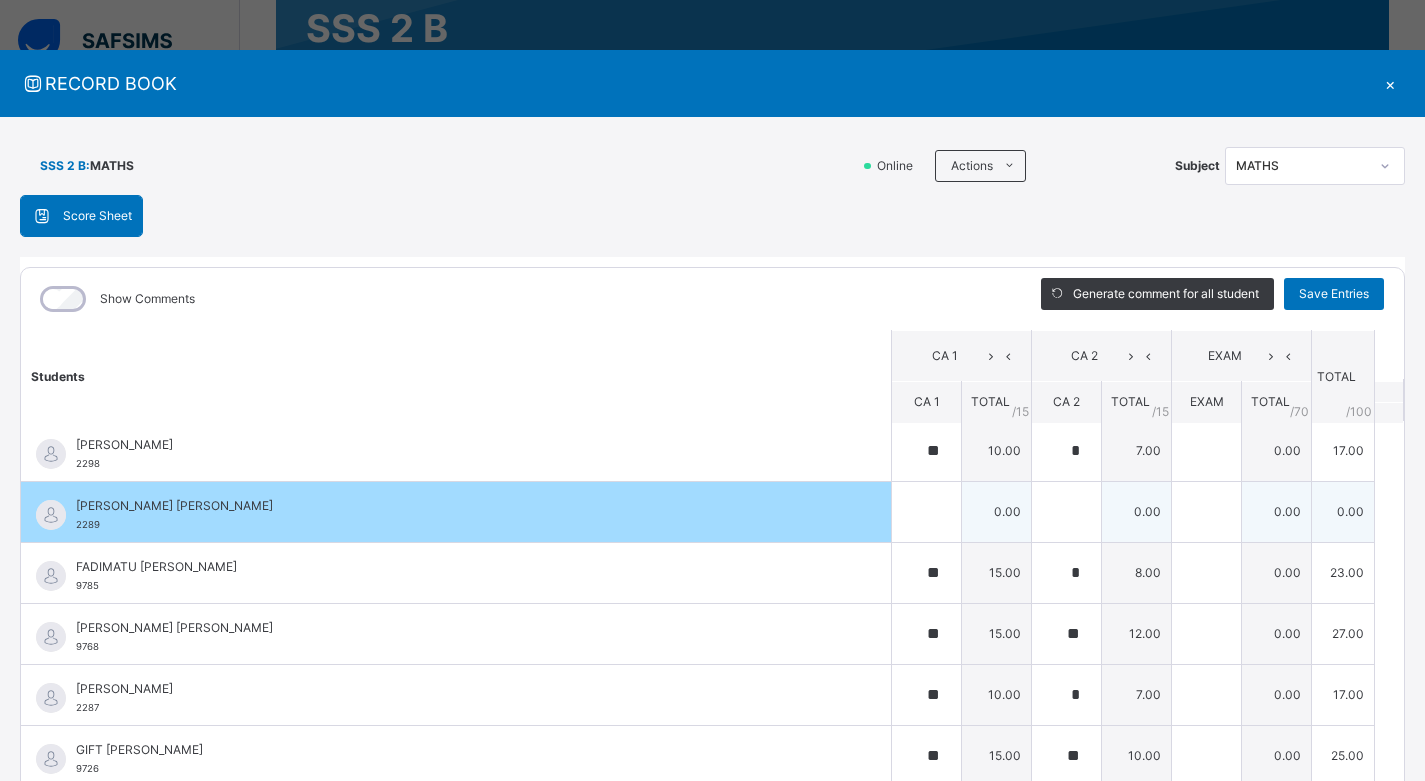 scroll, scrollTop: 0, scrollLeft: 0, axis: both 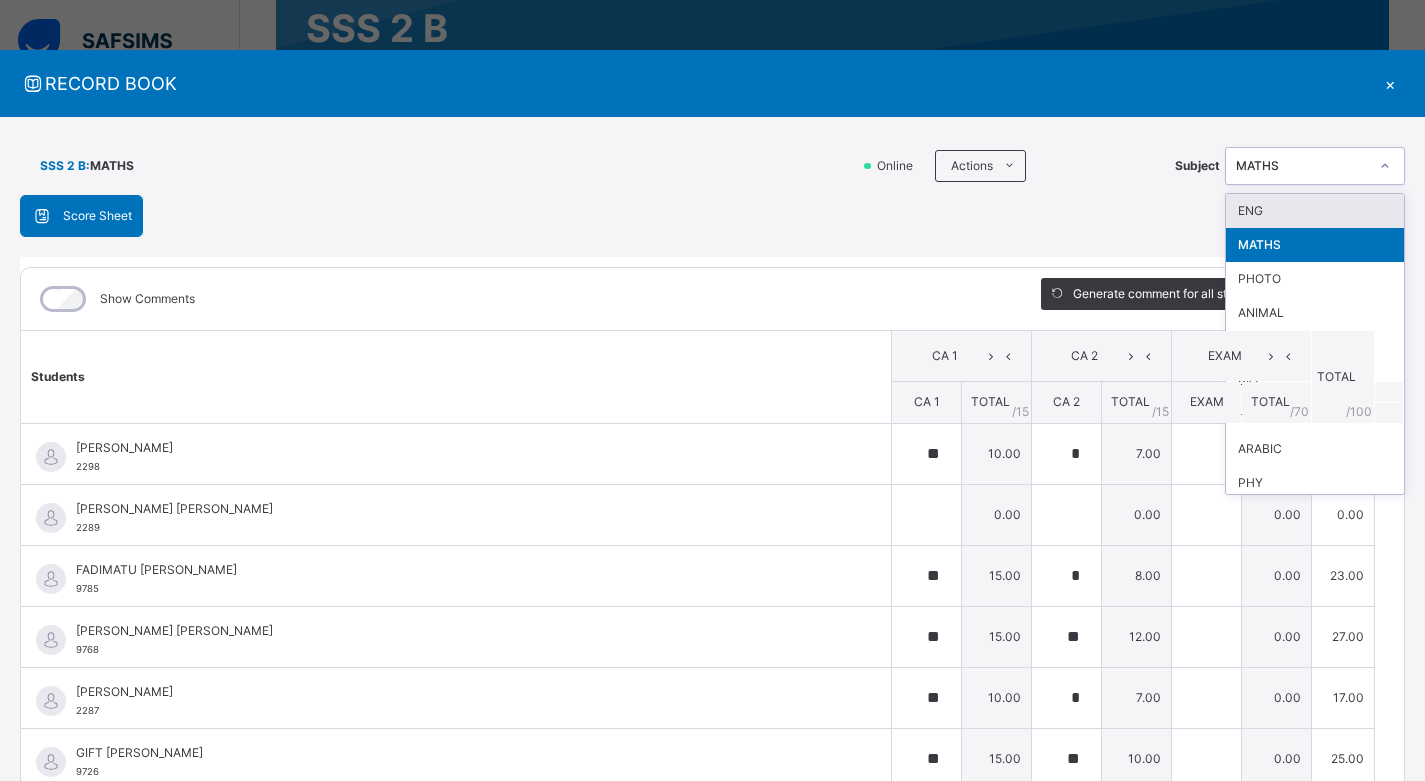 click 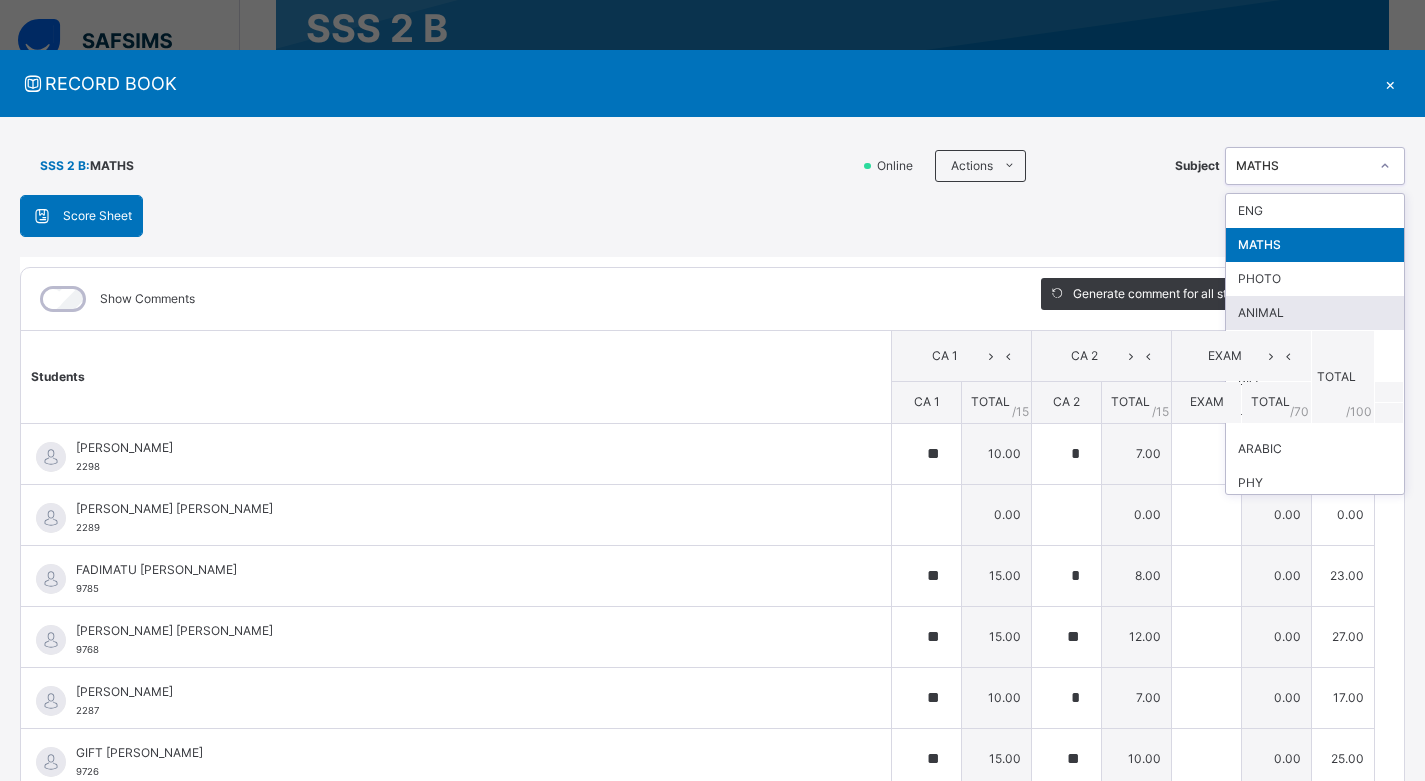 click on "ANIMAL" at bounding box center (1315, 313) 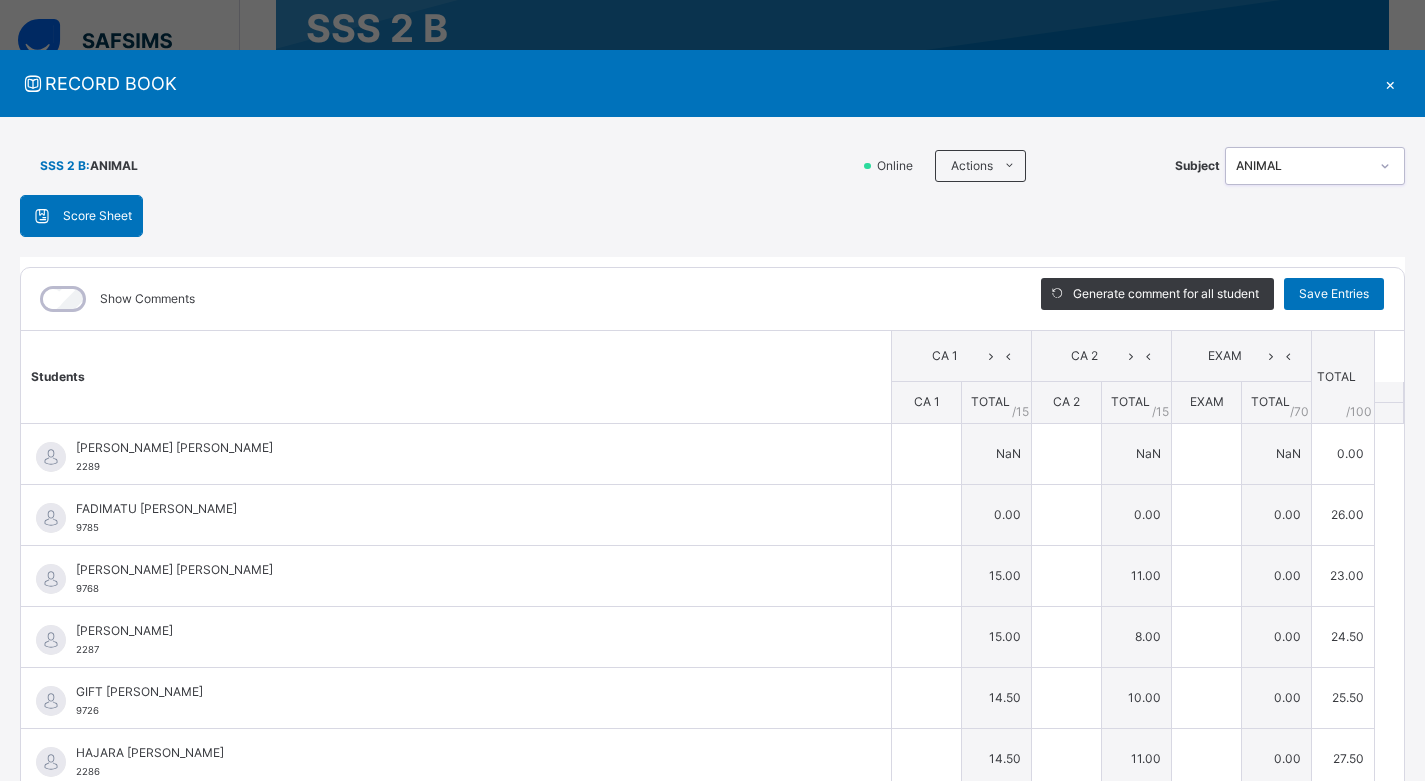type on "**" 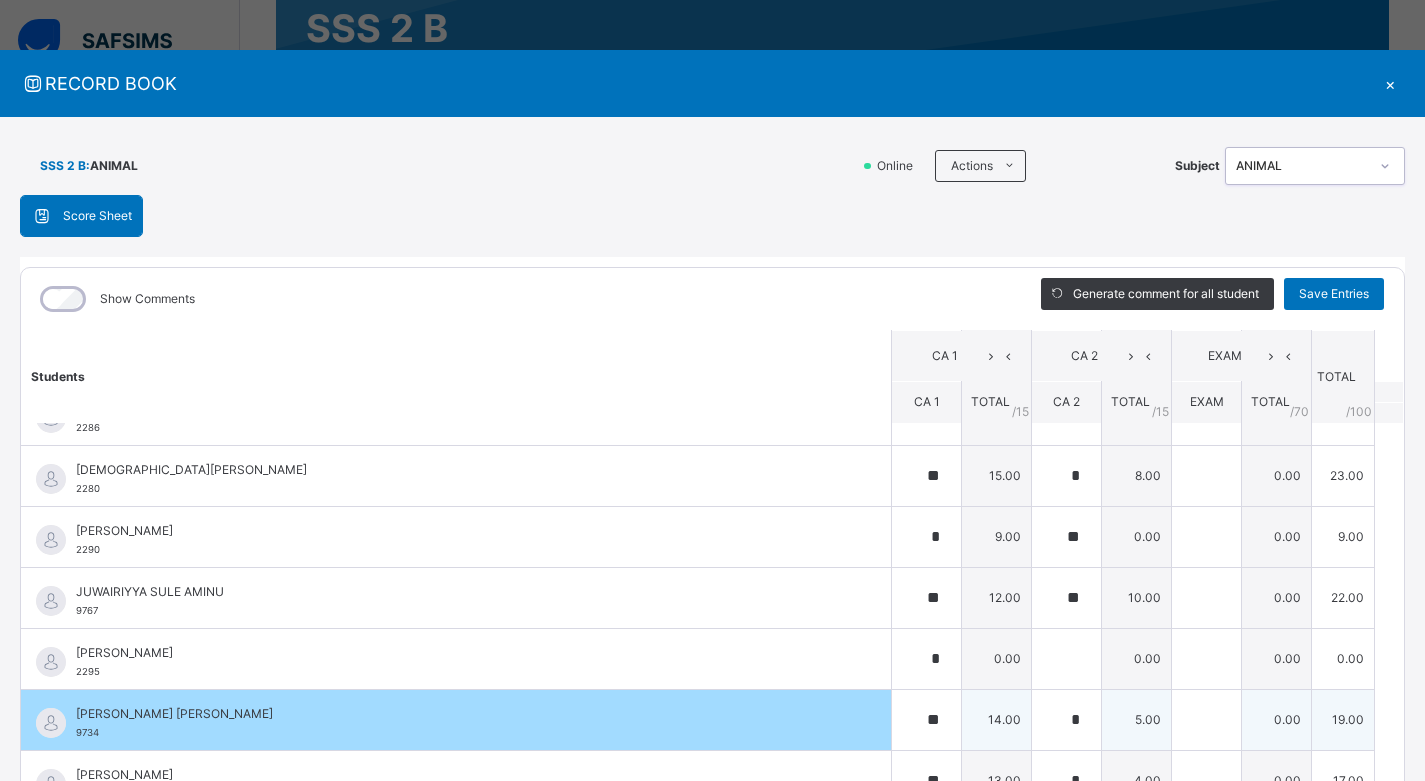 scroll, scrollTop: 300, scrollLeft: 0, axis: vertical 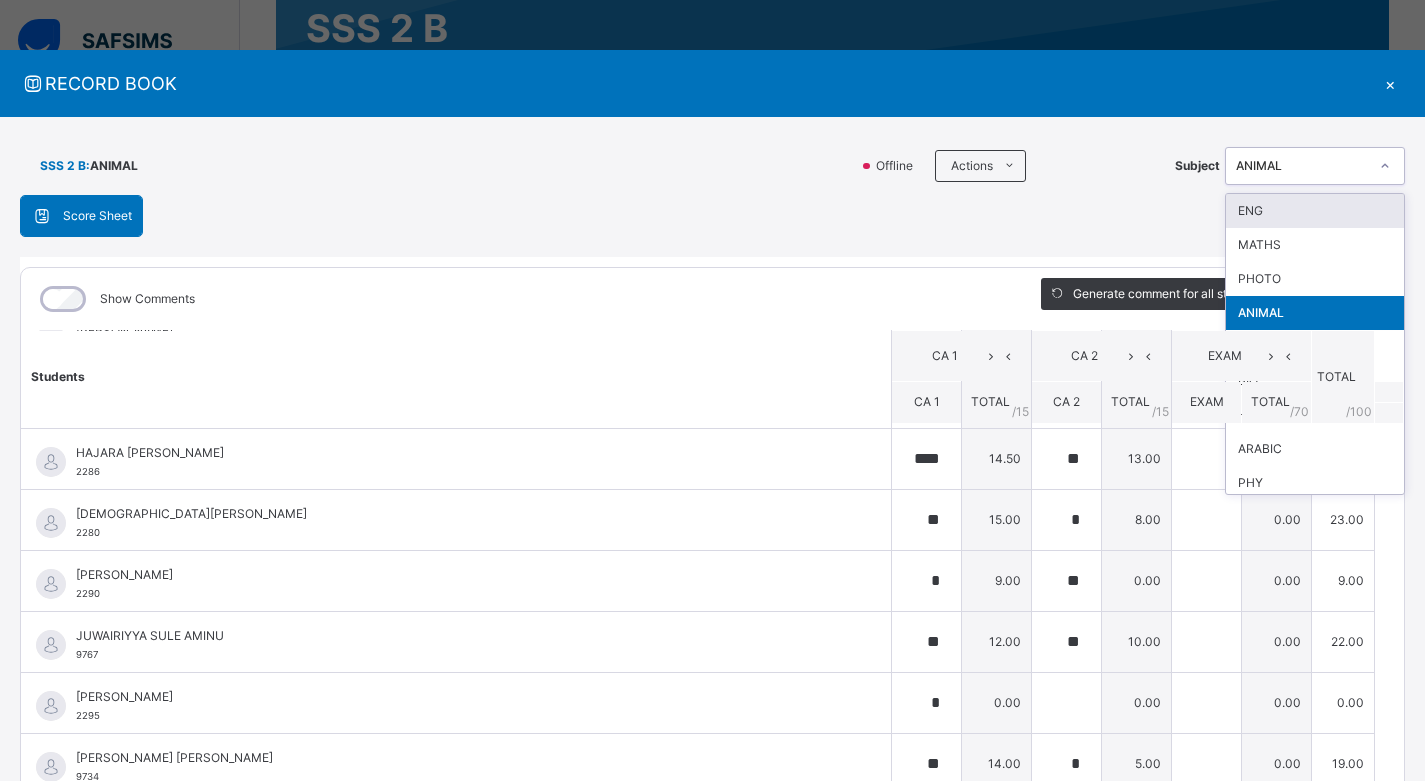 click 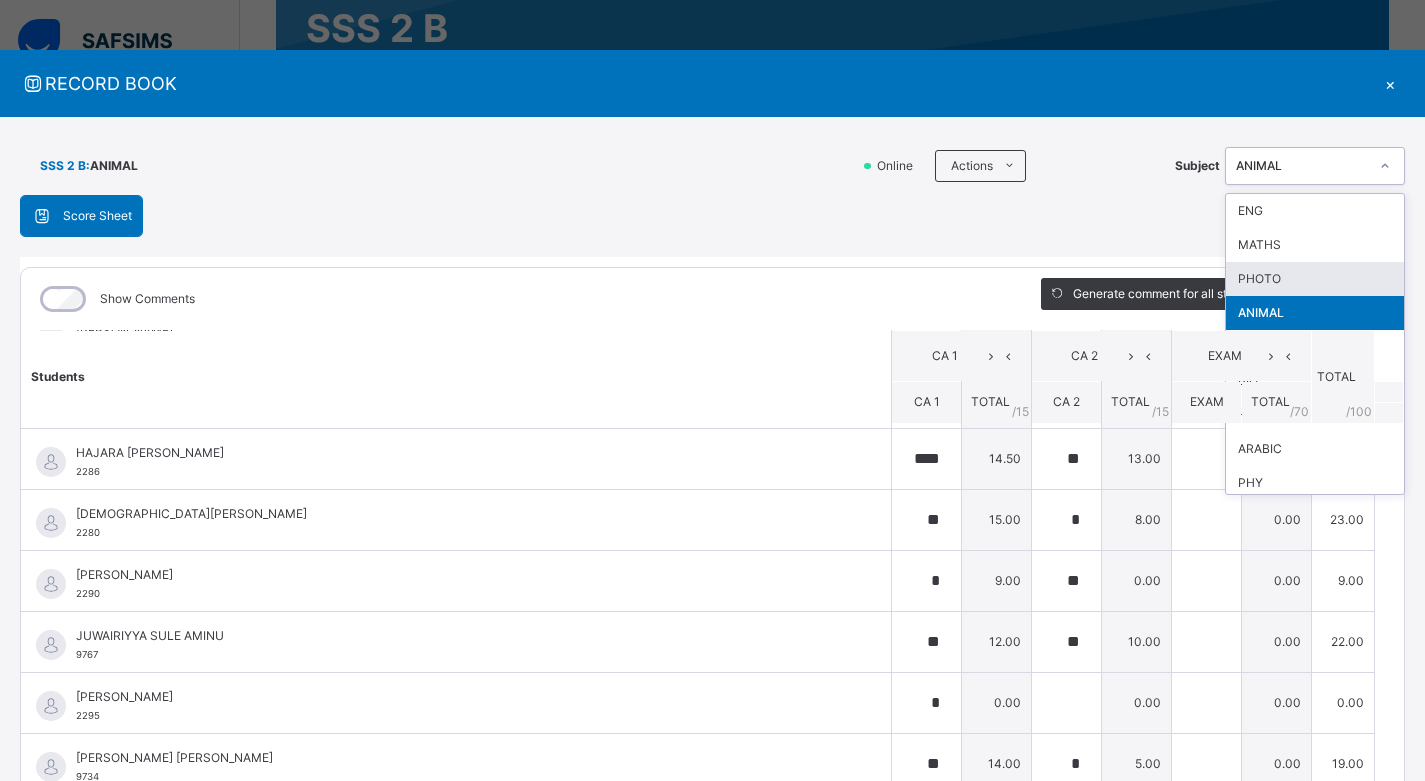 scroll, scrollTop: 100, scrollLeft: 0, axis: vertical 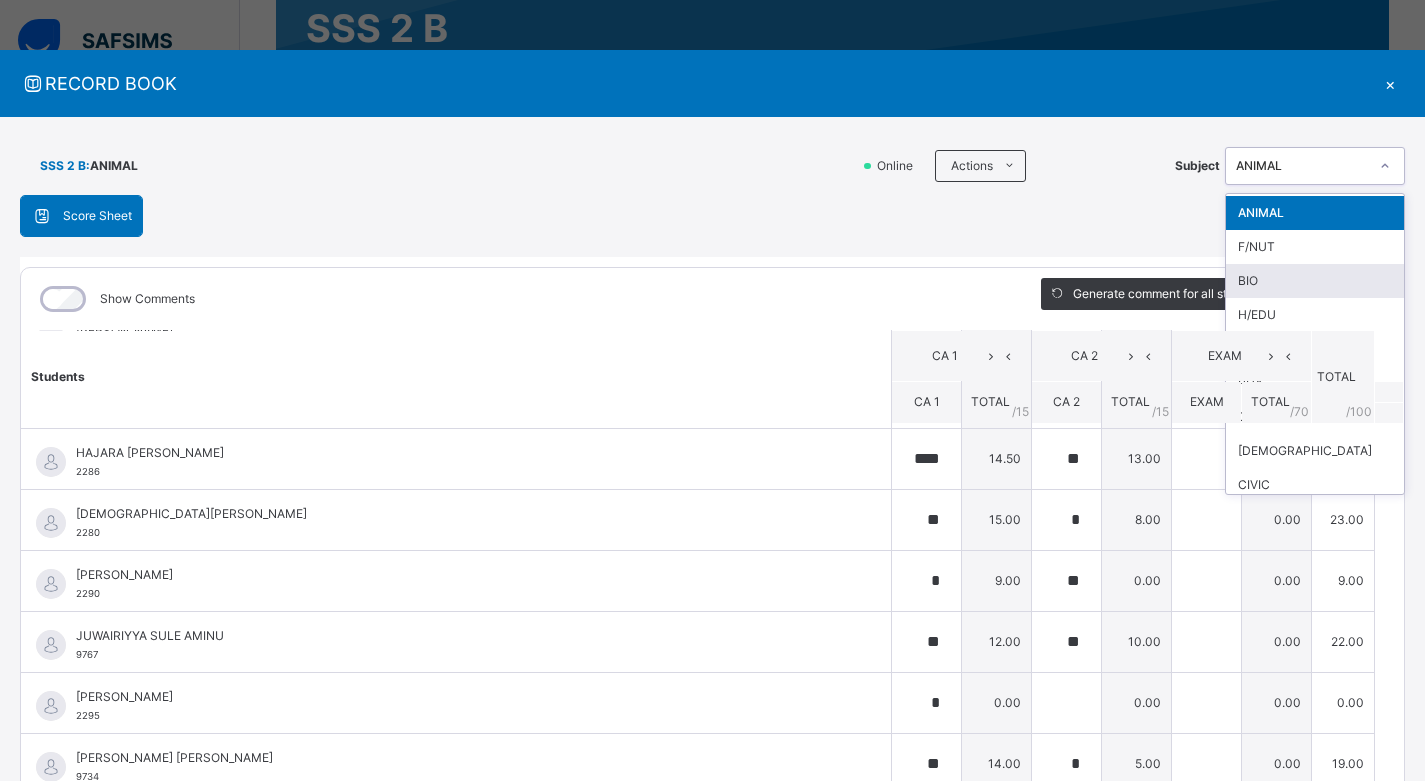 click on "BIO" at bounding box center (1315, 281) 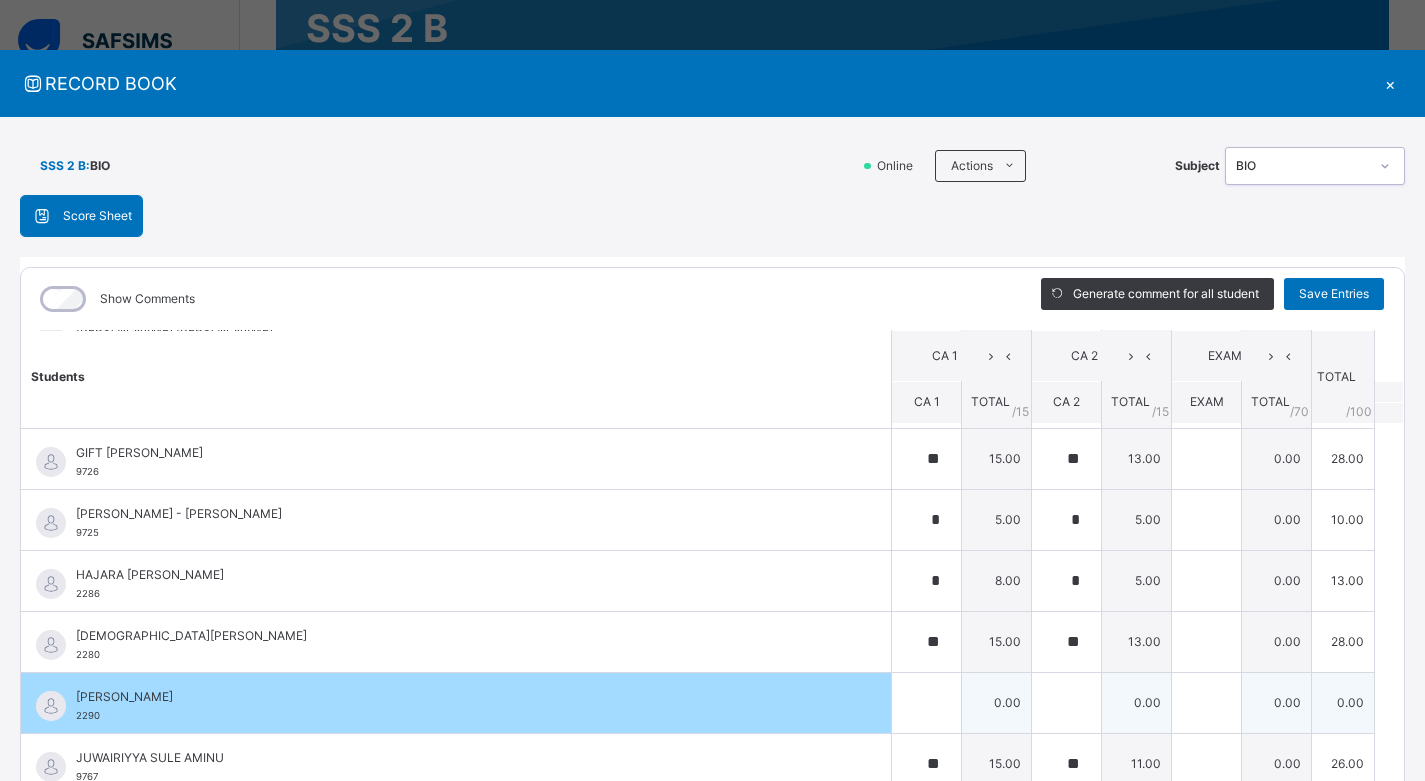 scroll, scrollTop: 400, scrollLeft: 0, axis: vertical 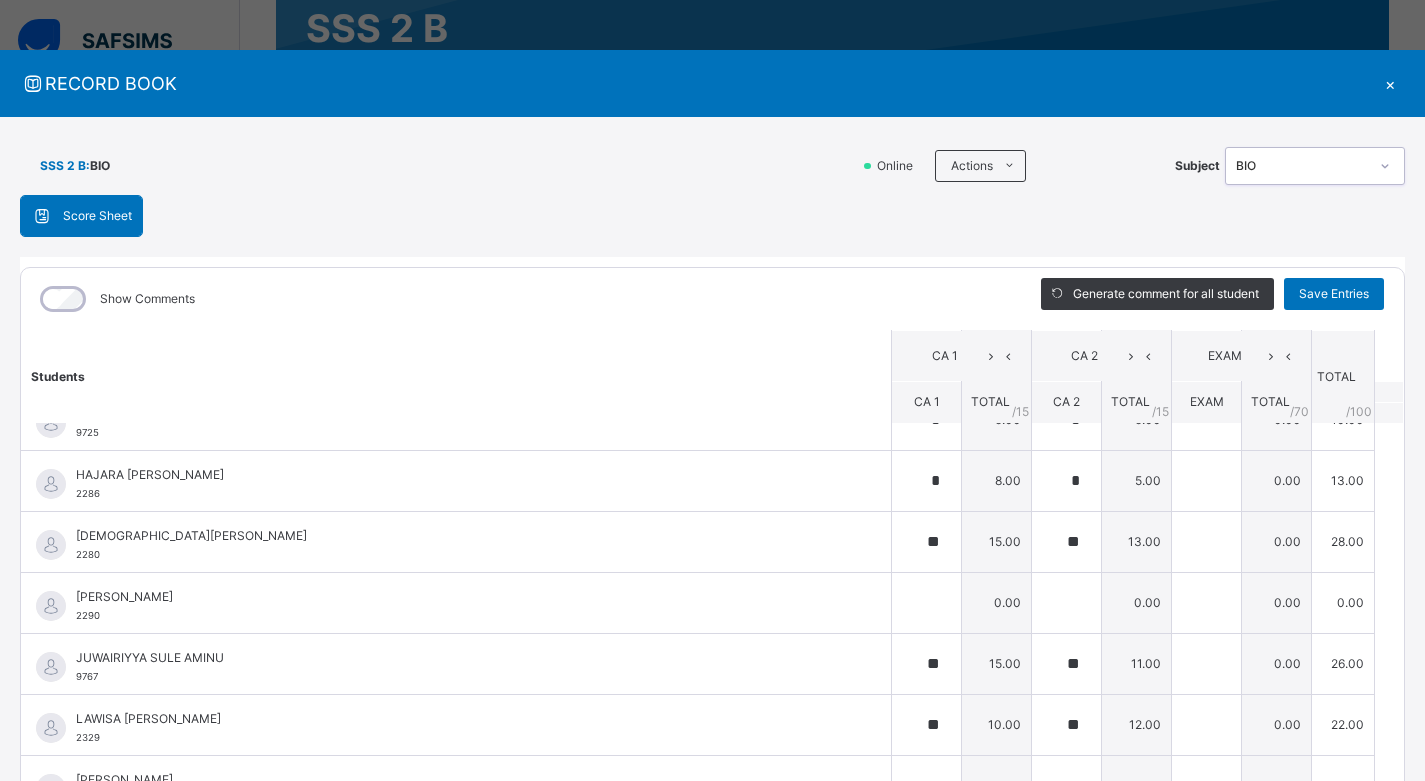 click 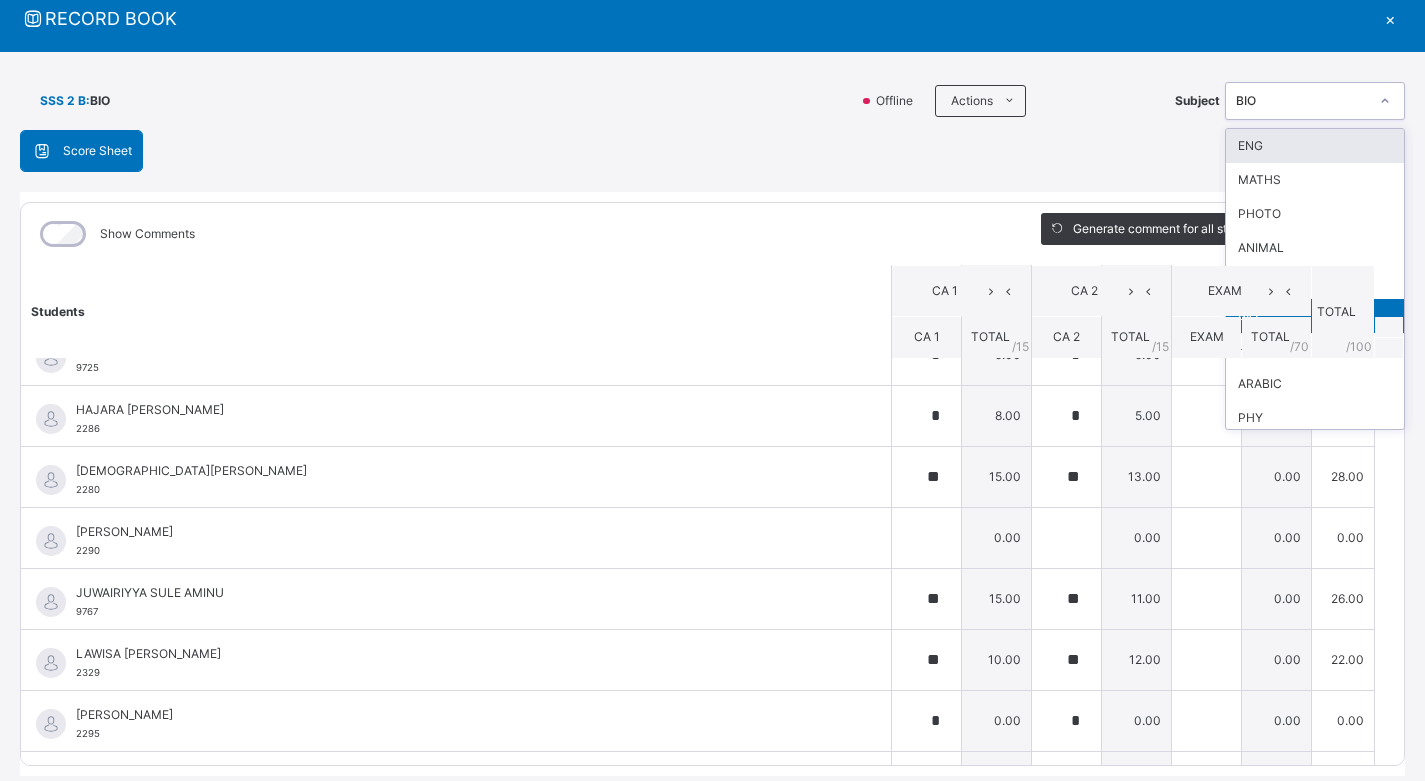 scroll, scrollTop: 100, scrollLeft: 0, axis: vertical 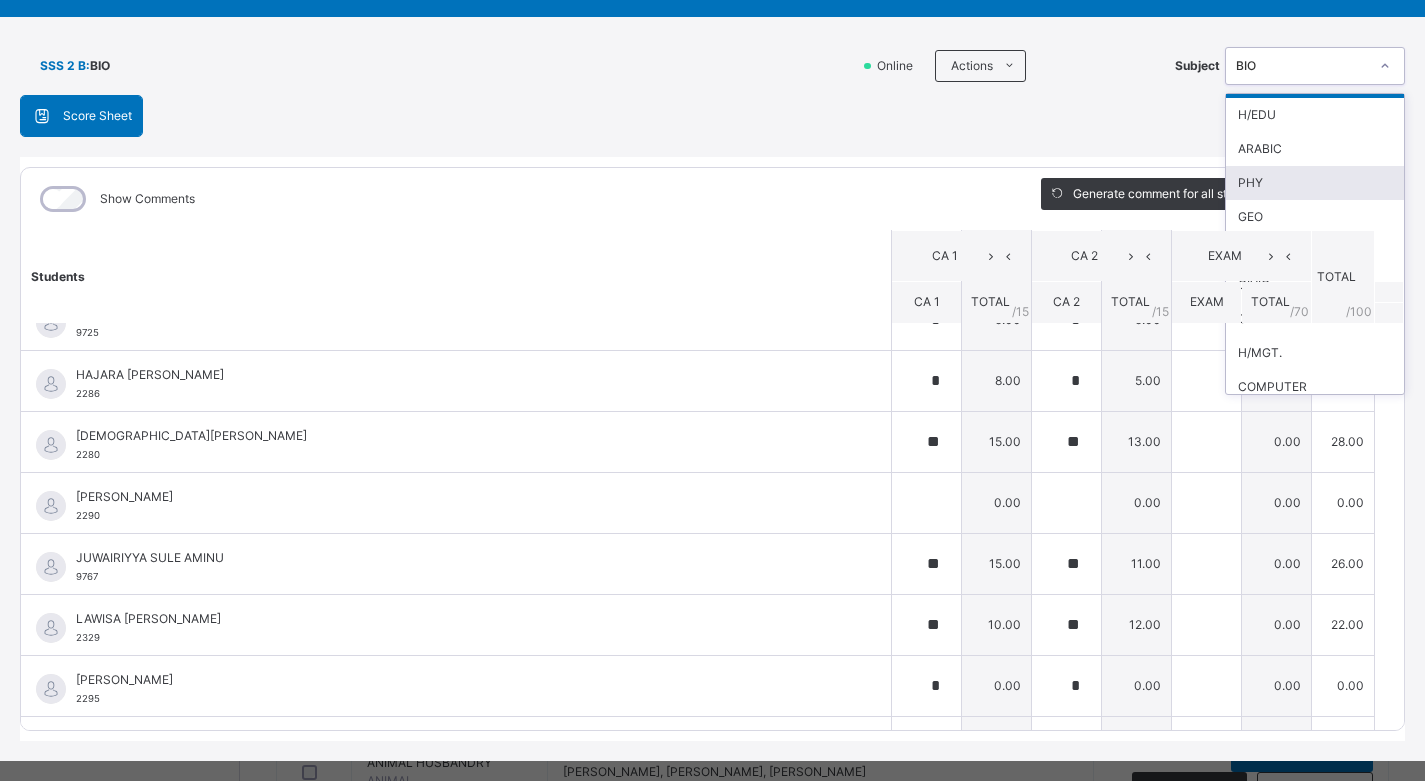 click on "PHY" at bounding box center (1315, 183) 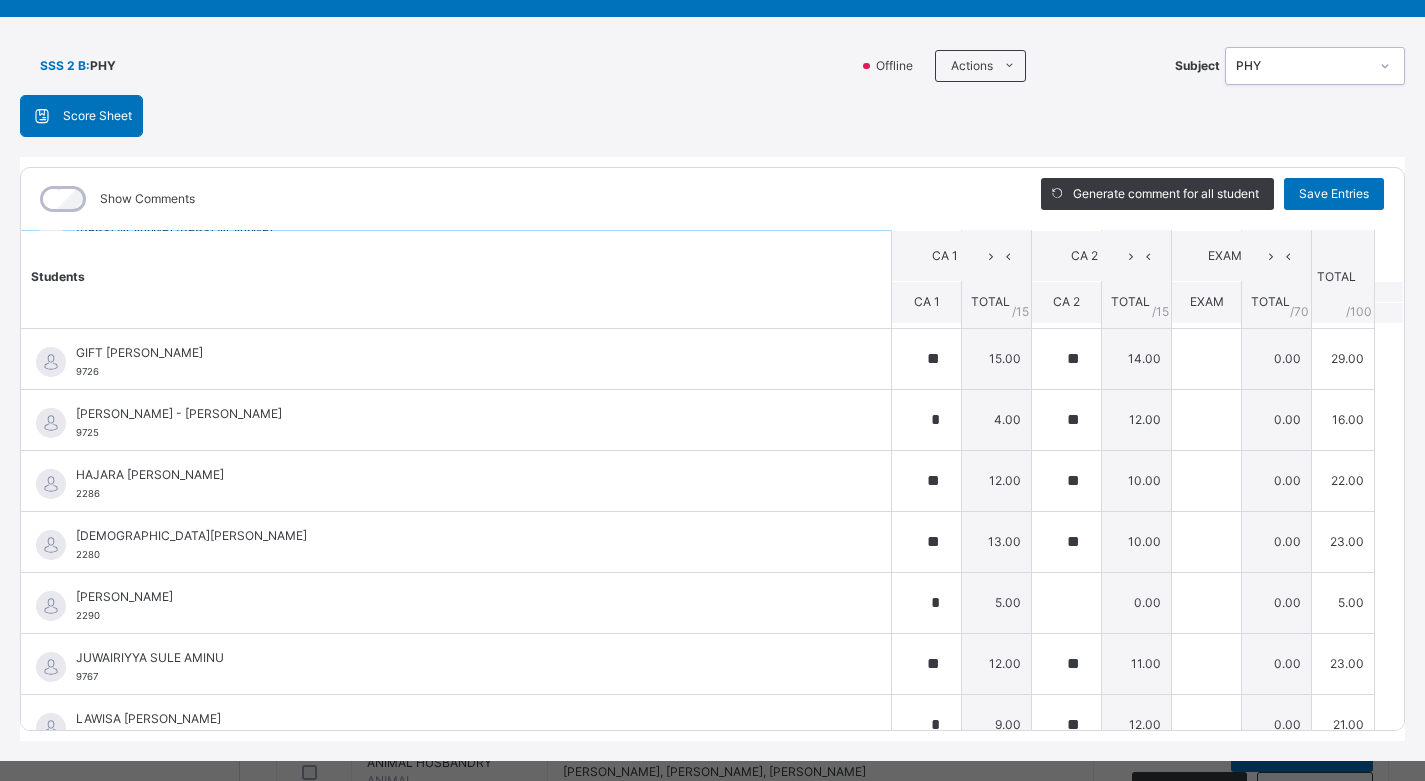 scroll, scrollTop: 400, scrollLeft: 0, axis: vertical 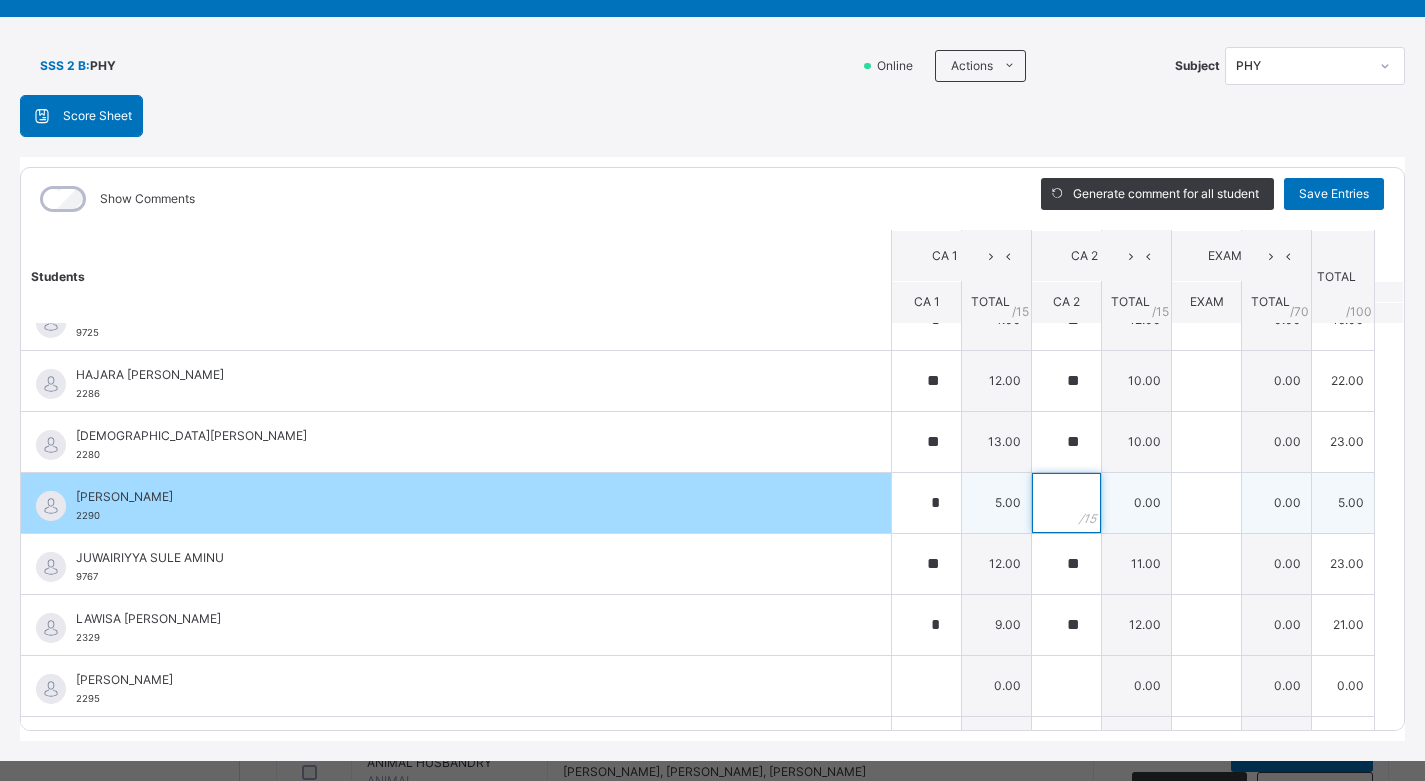 click at bounding box center [1066, 503] 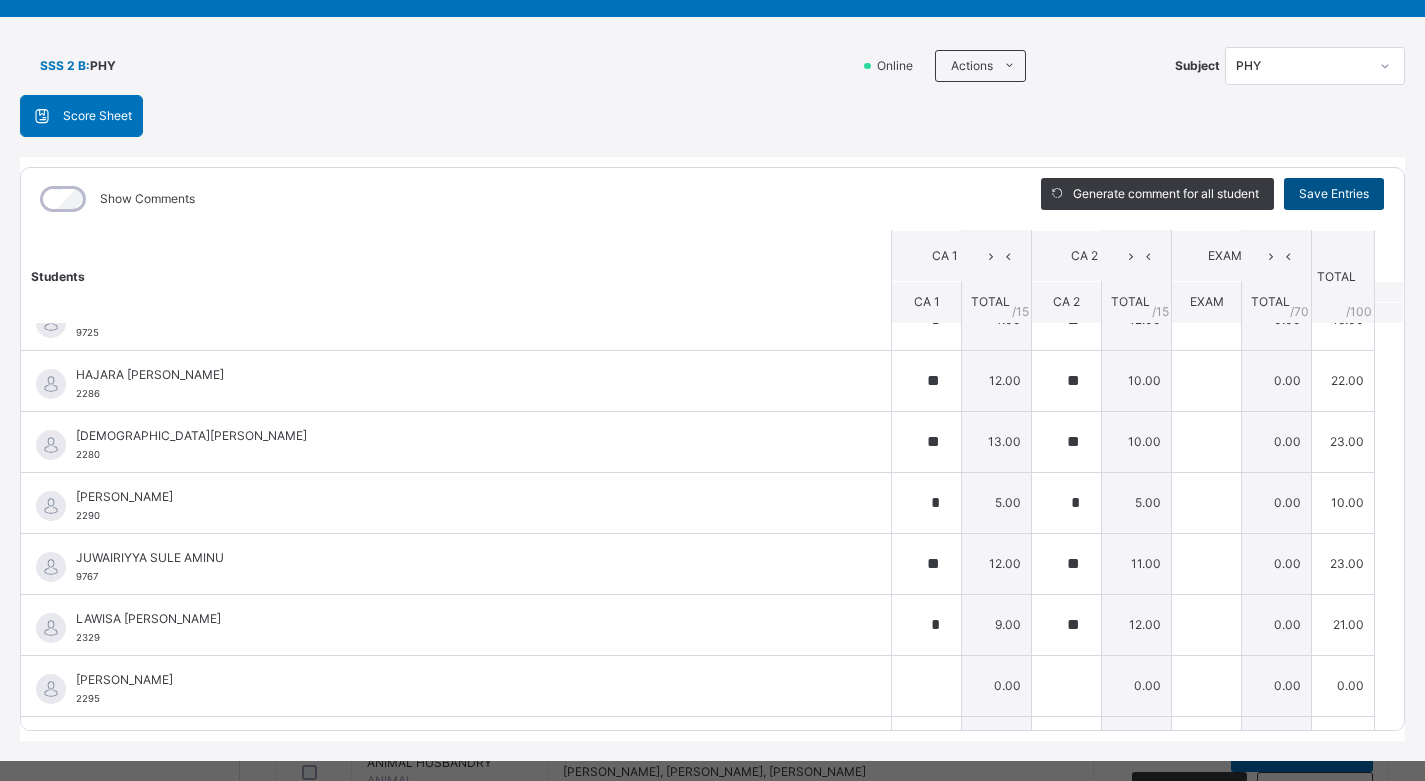 click on "Save Entries" at bounding box center (1334, 194) 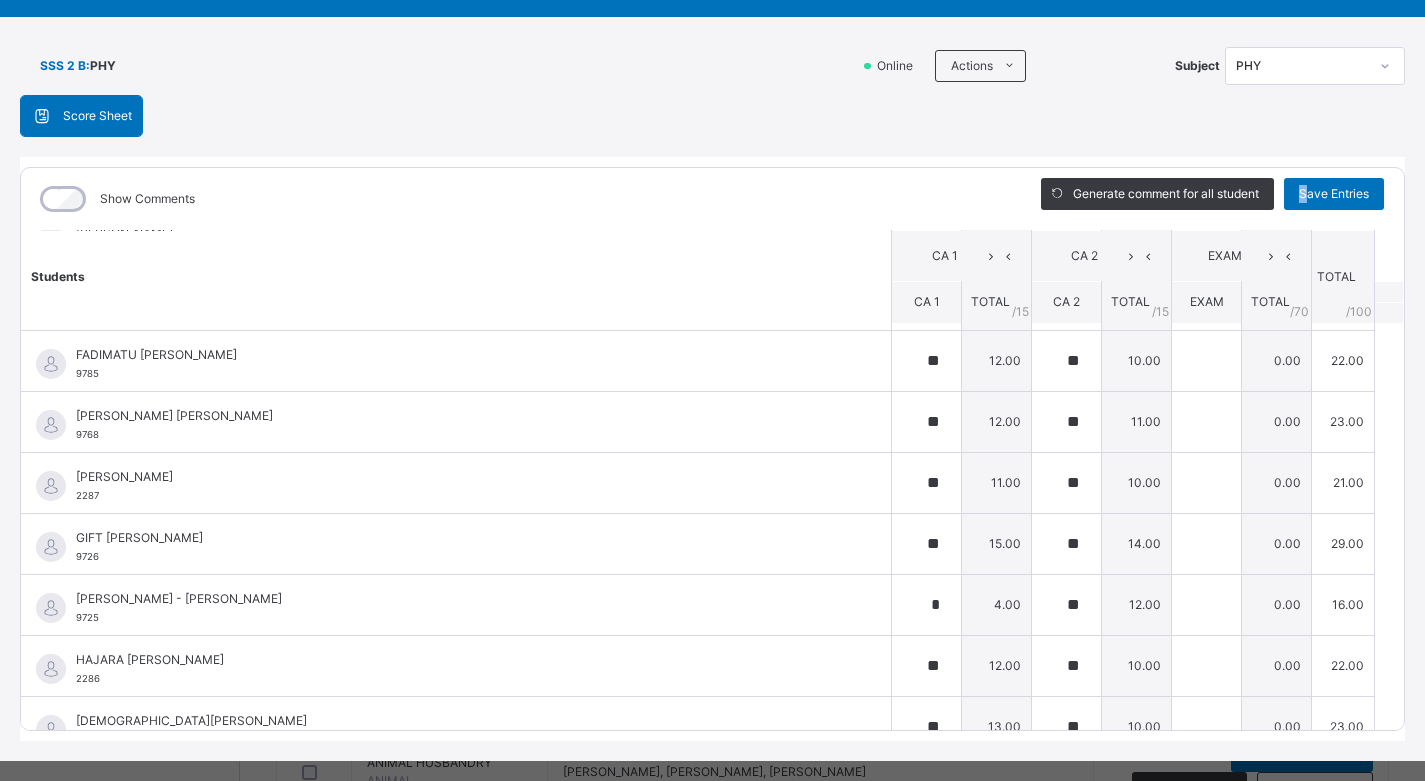 scroll, scrollTop: 0, scrollLeft: 0, axis: both 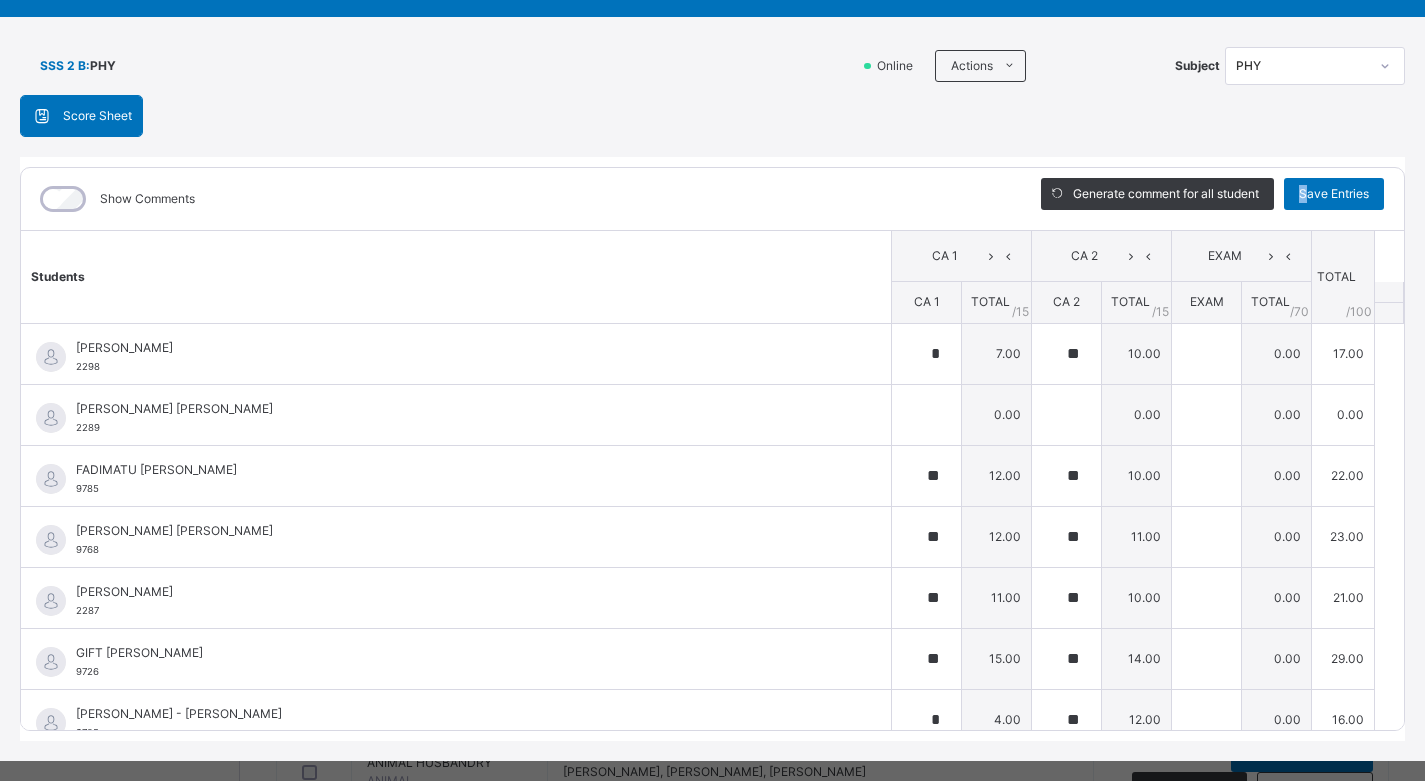 click 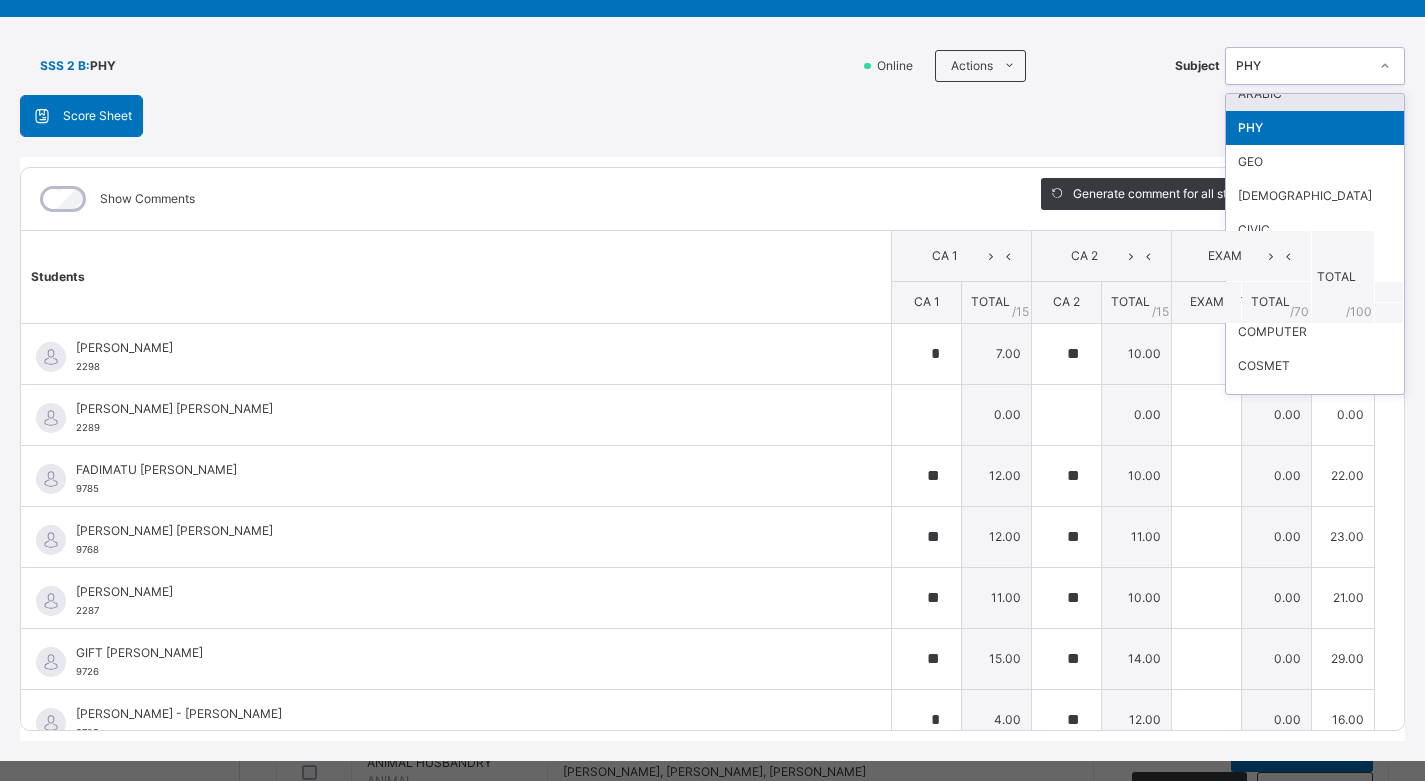scroll, scrollTop: 300, scrollLeft: 0, axis: vertical 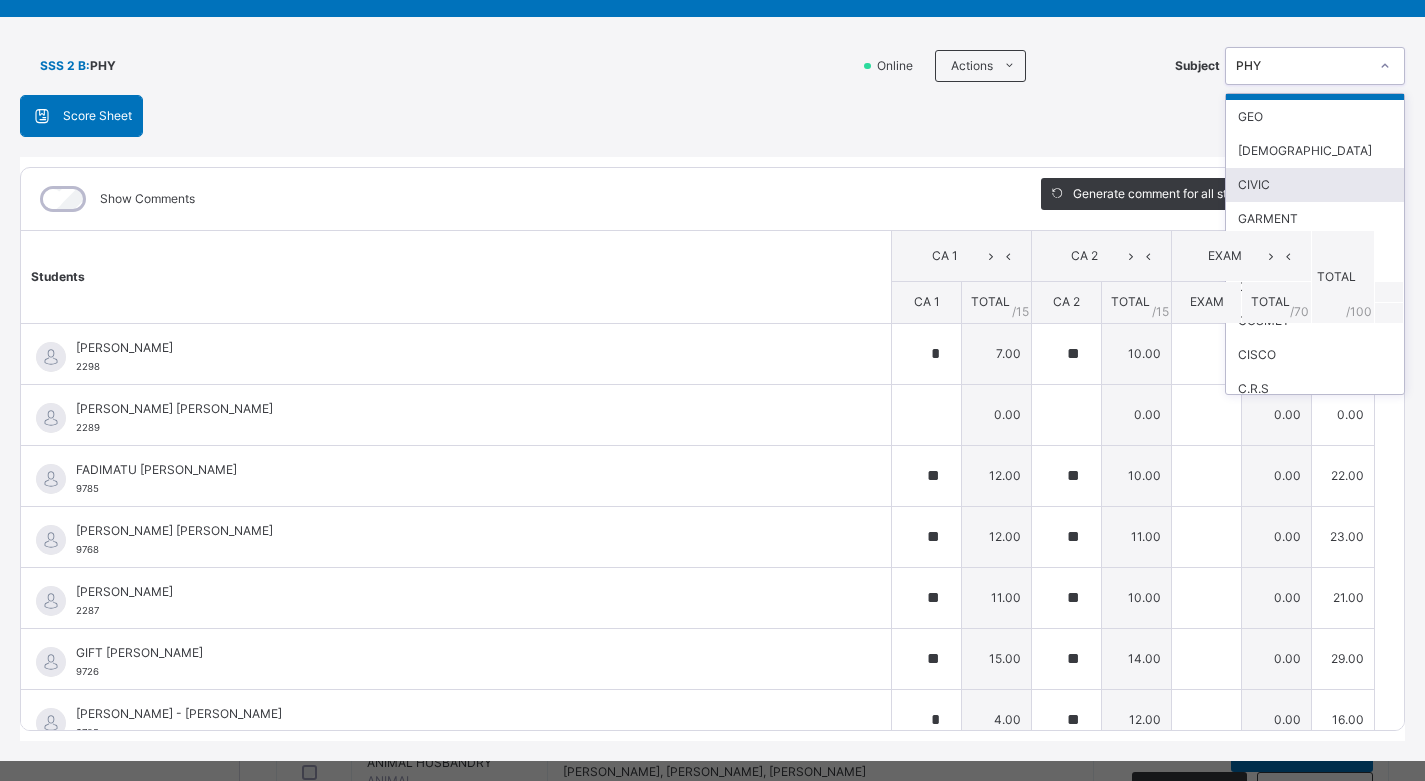 click on "CIVIC" at bounding box center [1315, 185] 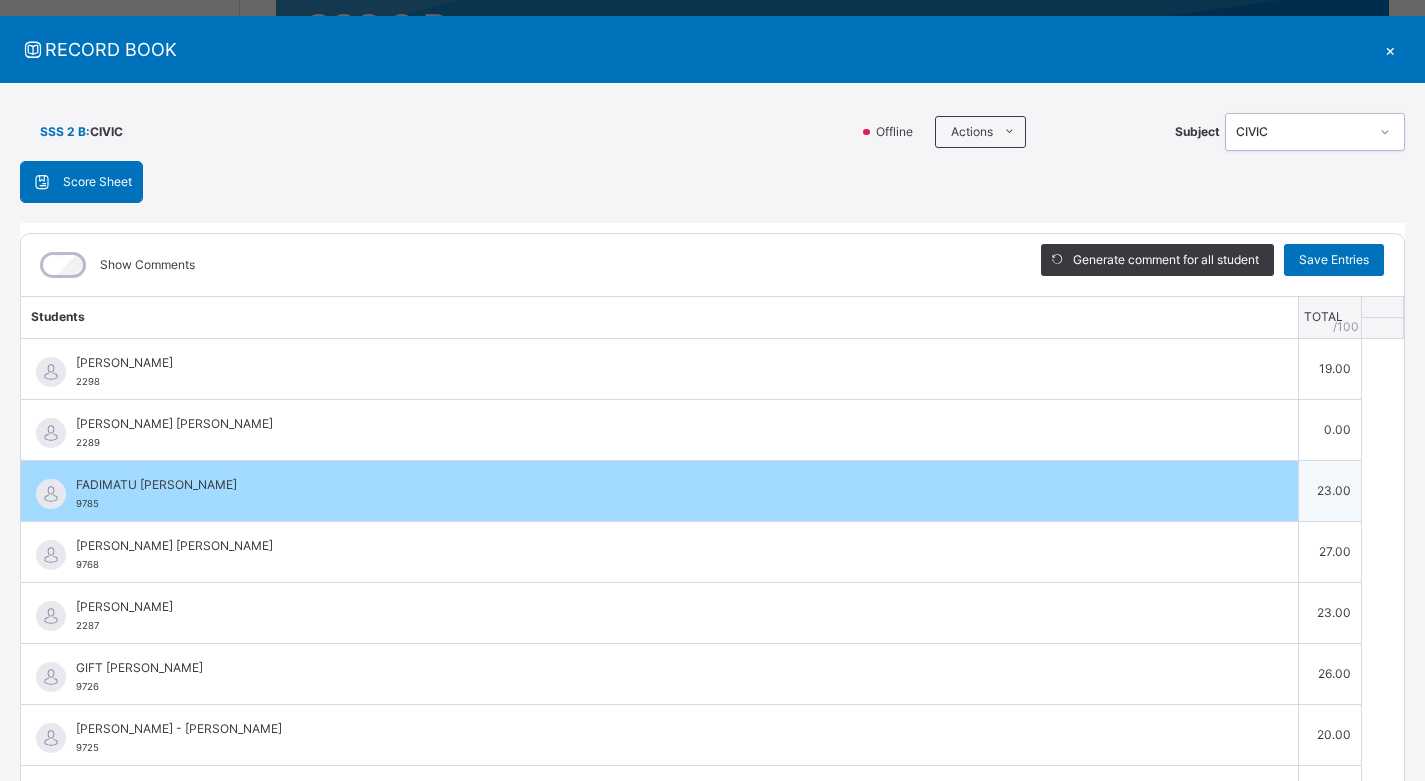 scroll, scrollTop: 0, scrollLeft: 0, axis: both 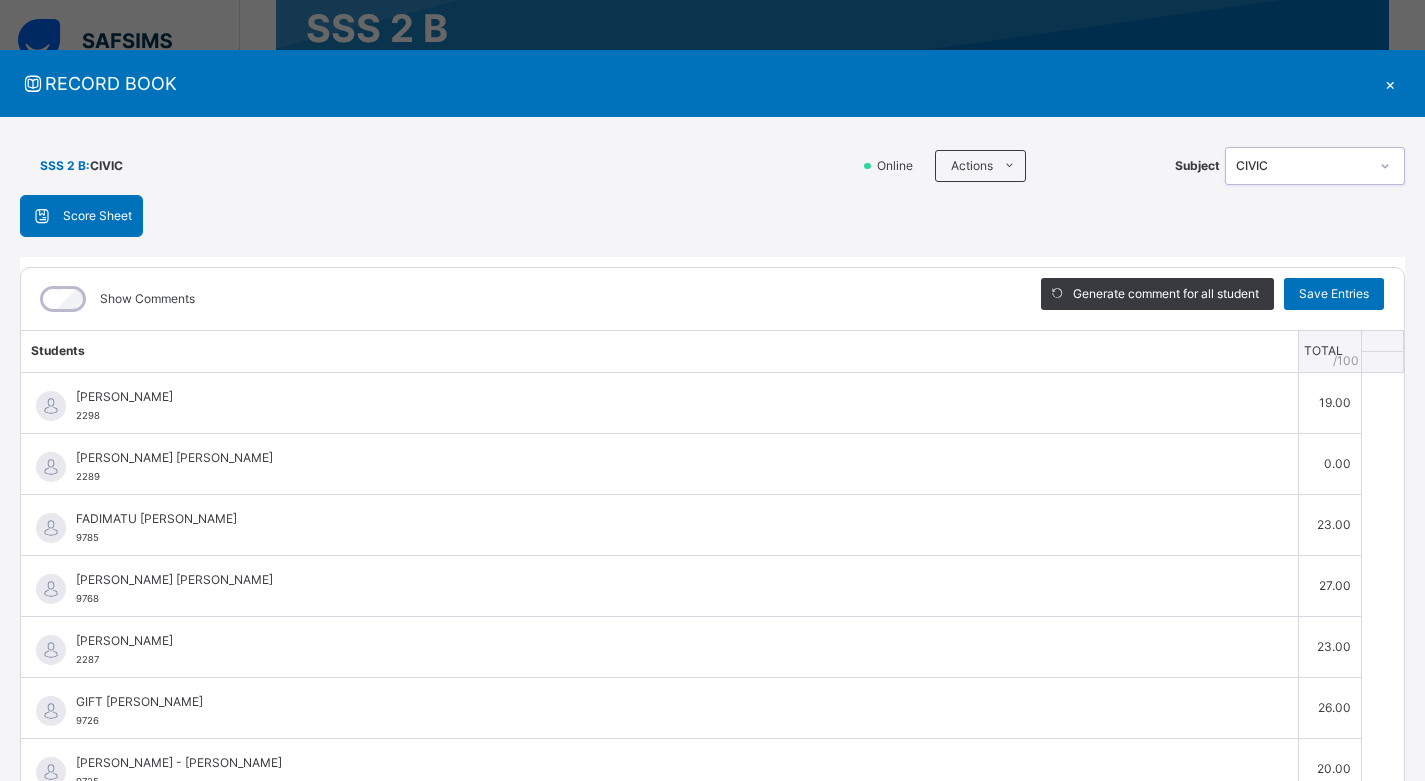 click 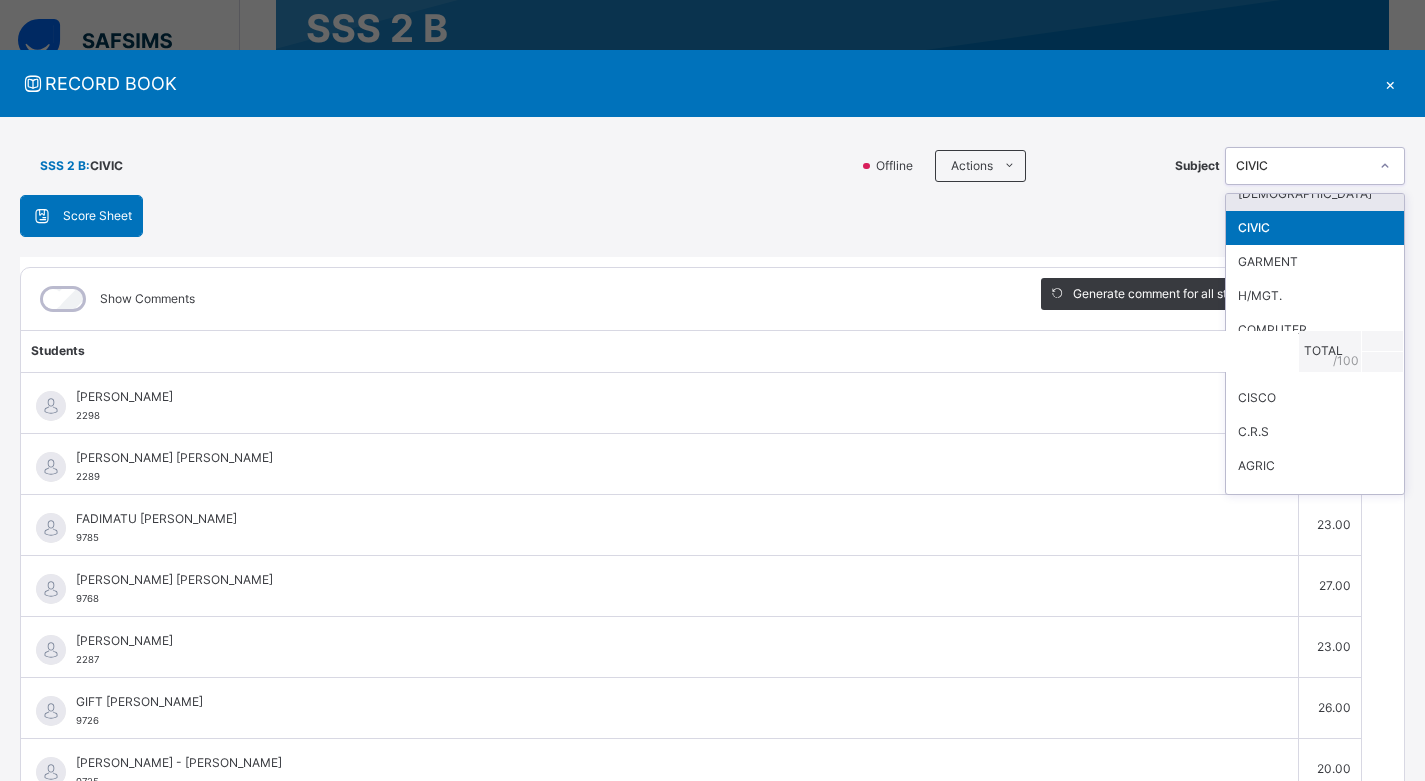 scroll, scrollTop: 400, scrollLeft: 0, axis: vertical 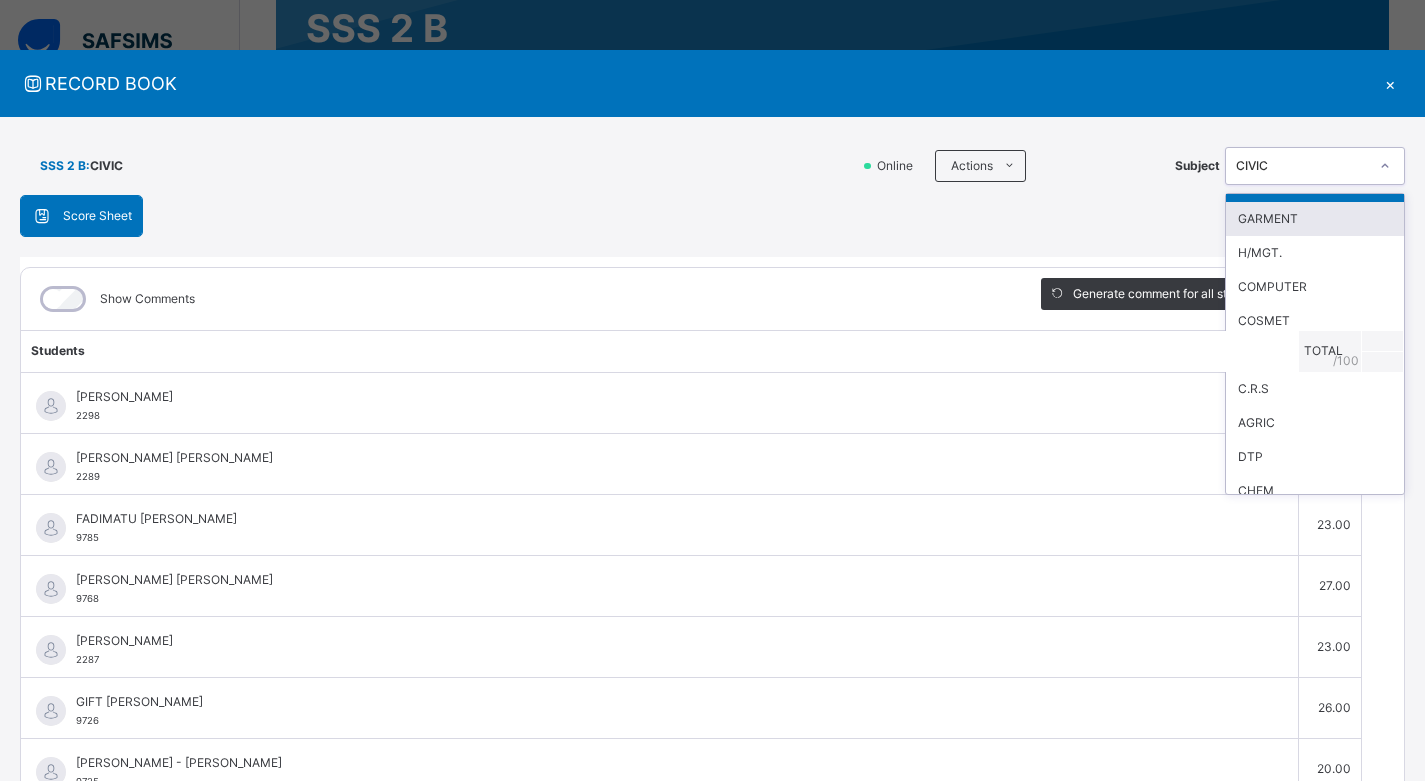 click on "GARMENT" at bounding box center [1315, 219] 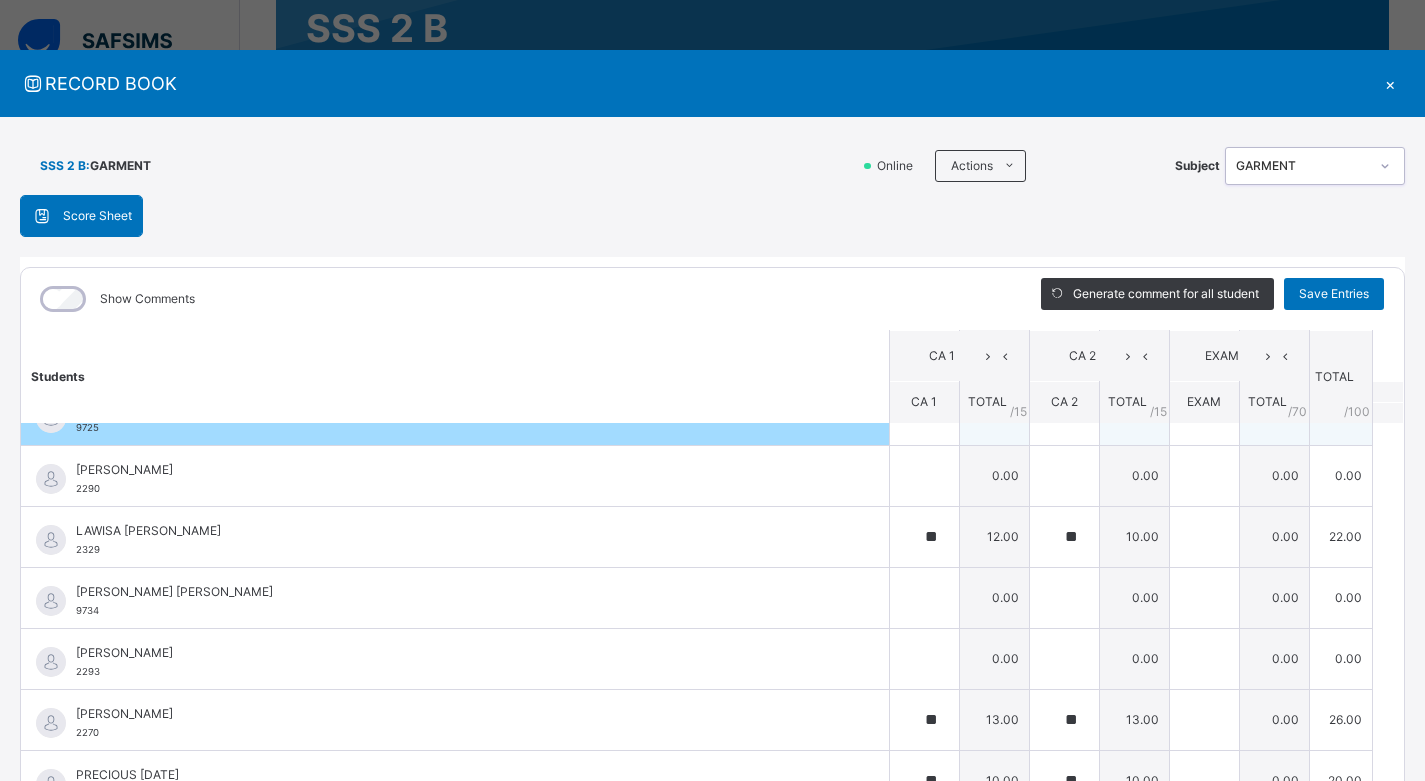 scroll, scrollTop: 143, scrollLeft: 0, axis: vertical 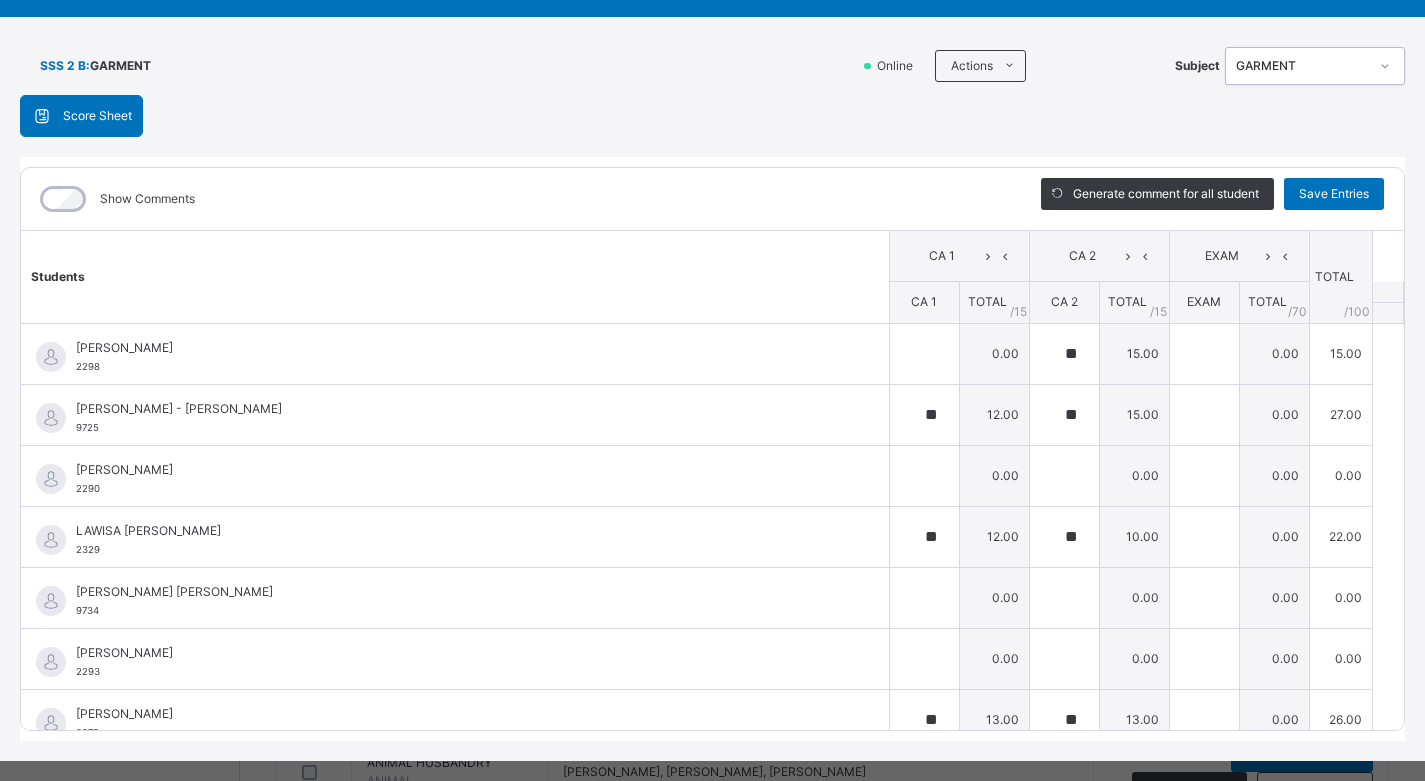 click 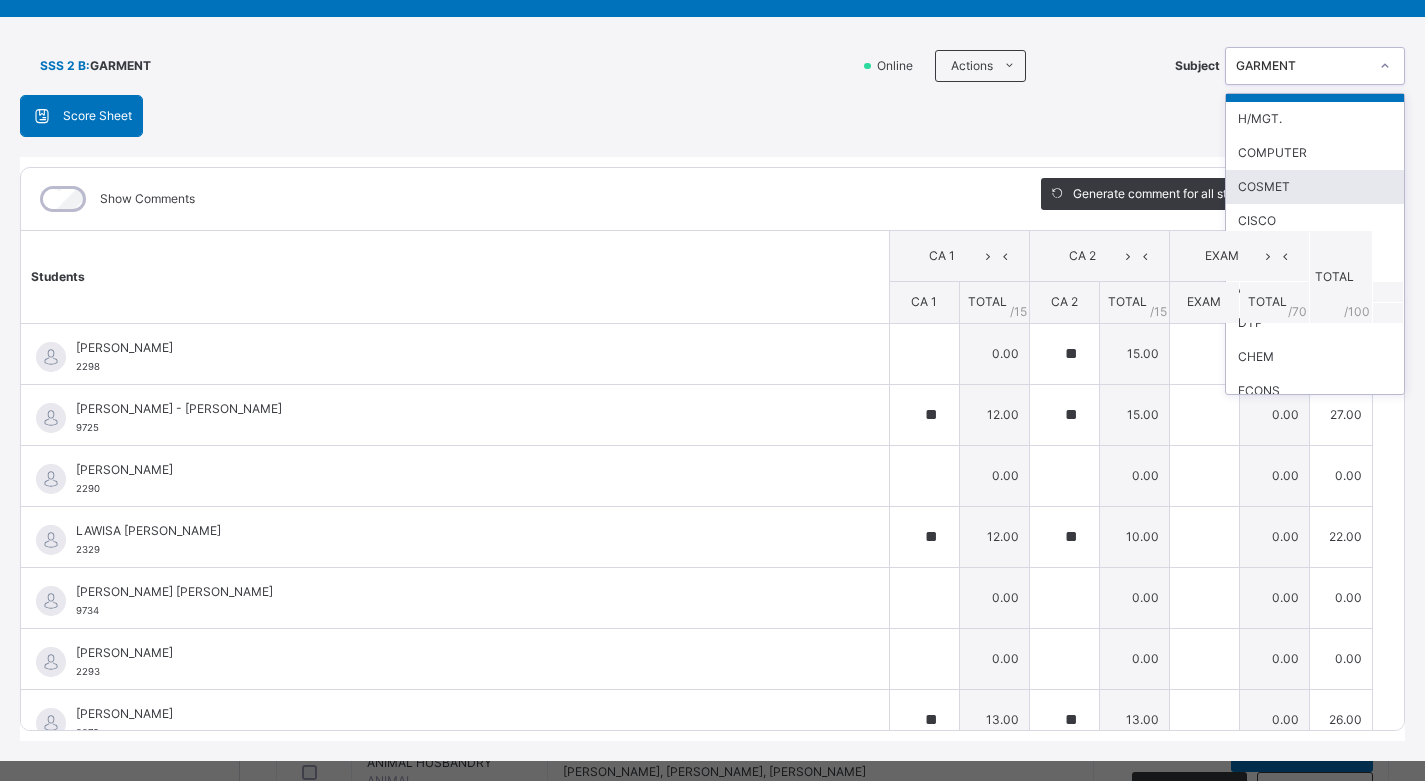 scroll, scrollTop: 400, scrollLeft: 0, axis: vertical 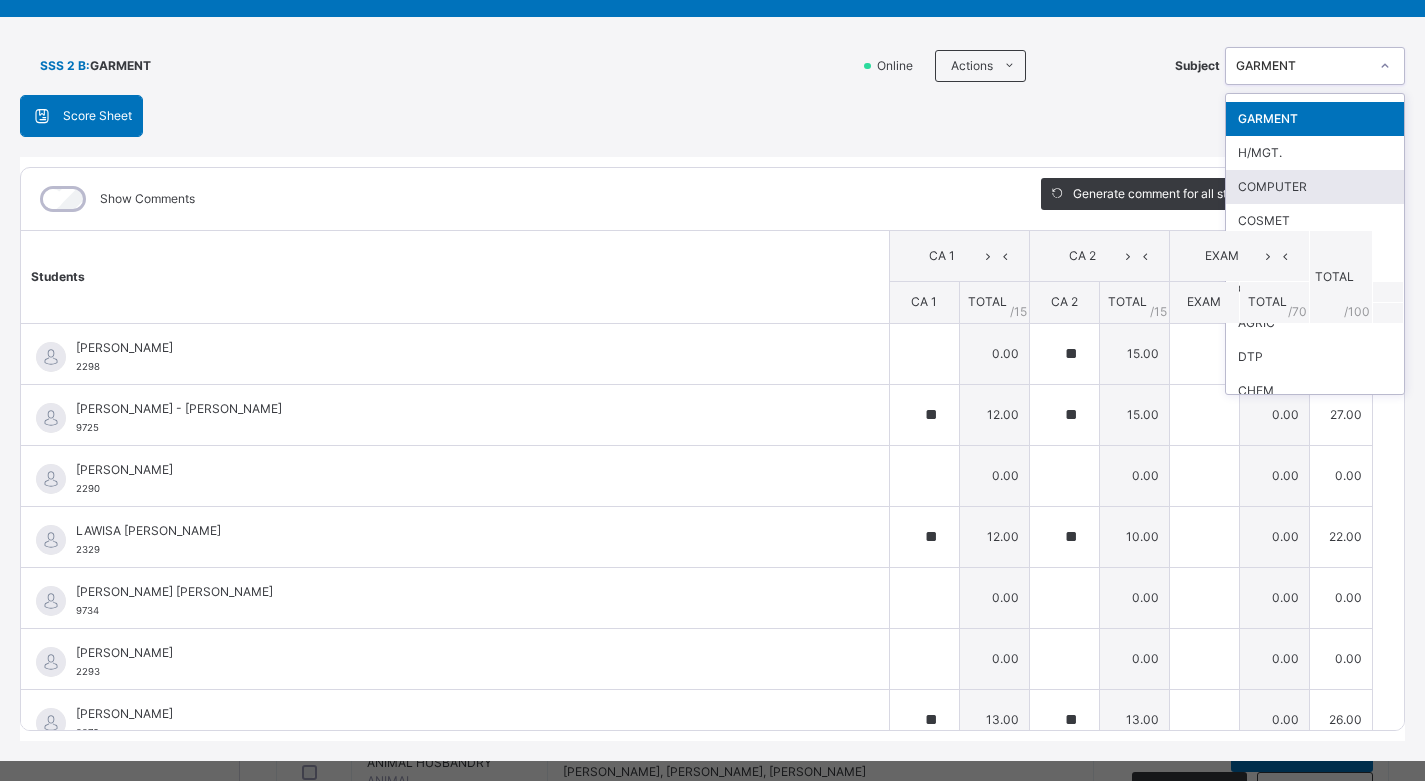 click on "COMPUTER" at bounding box center [1315, 187] 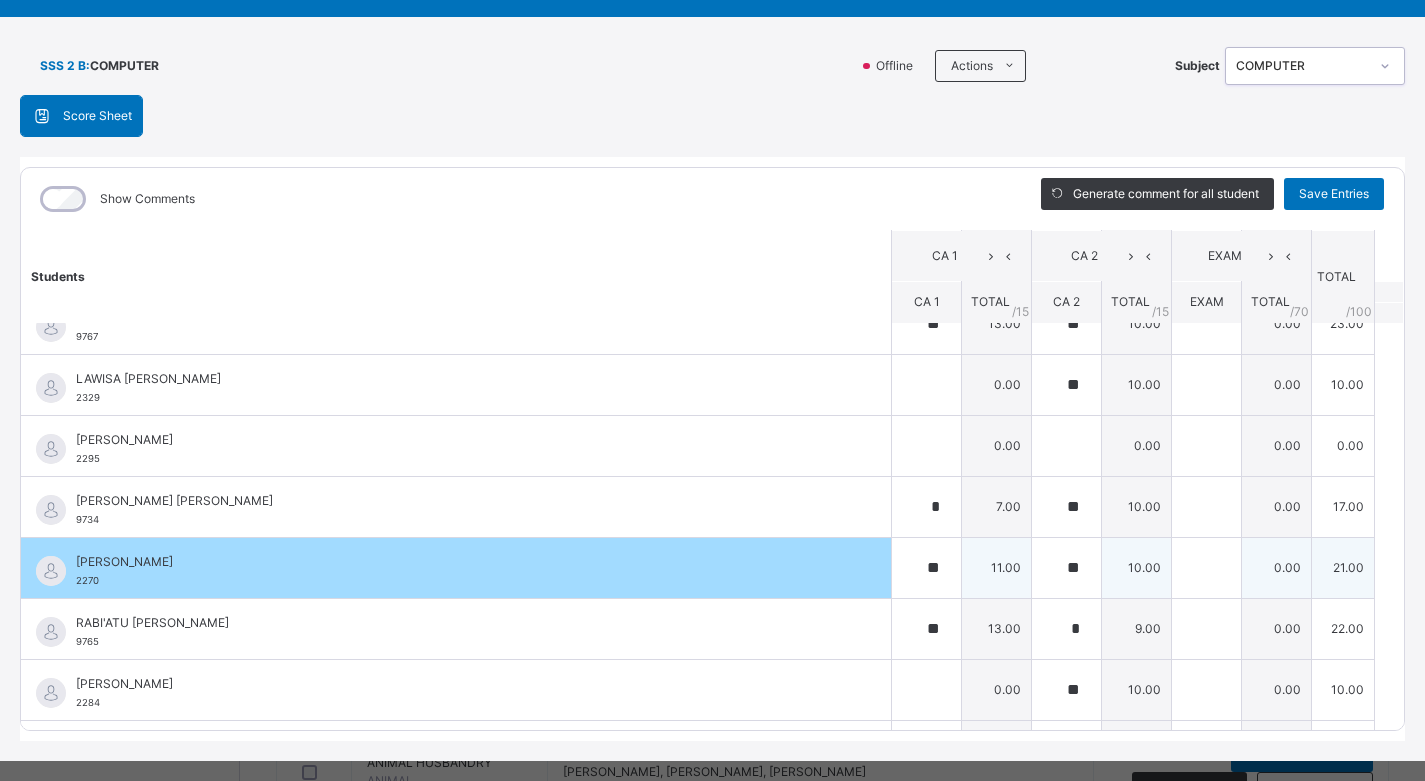 scroll, scrollTop: 600, scrollLeft: 0, axis: vertical 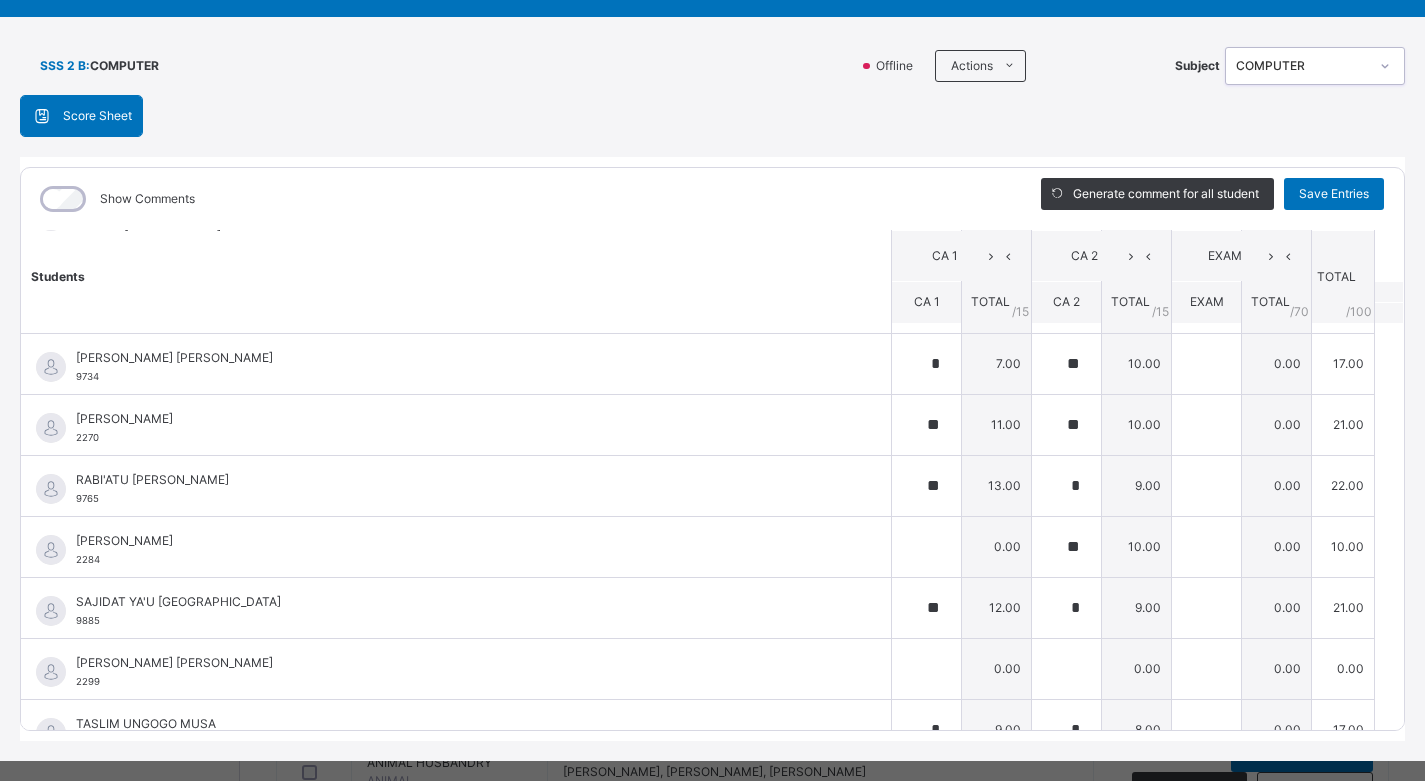 click 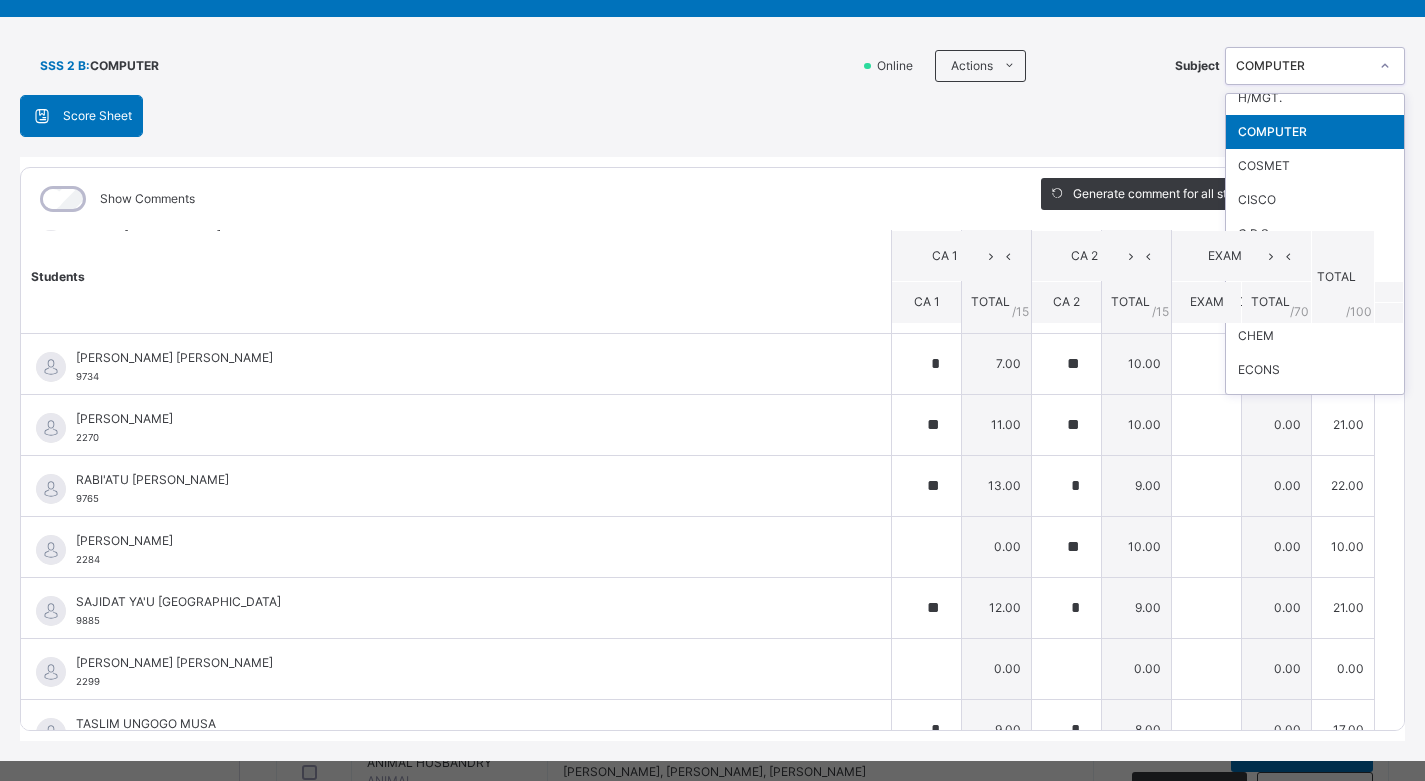 scroll, scrollTop: 500, scrollLeft: 0, axis: vertical 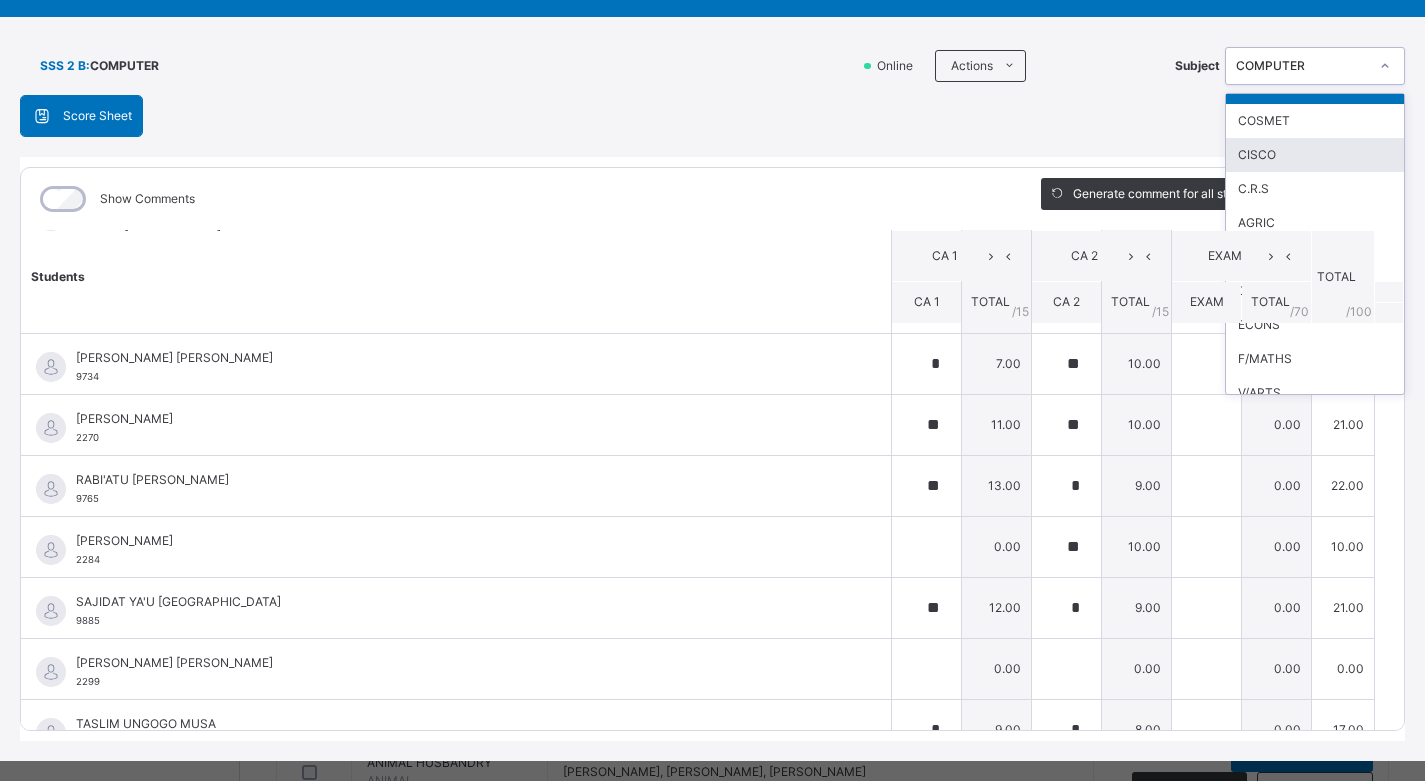 click on "CISCO" at bounding box center [1315, 155] 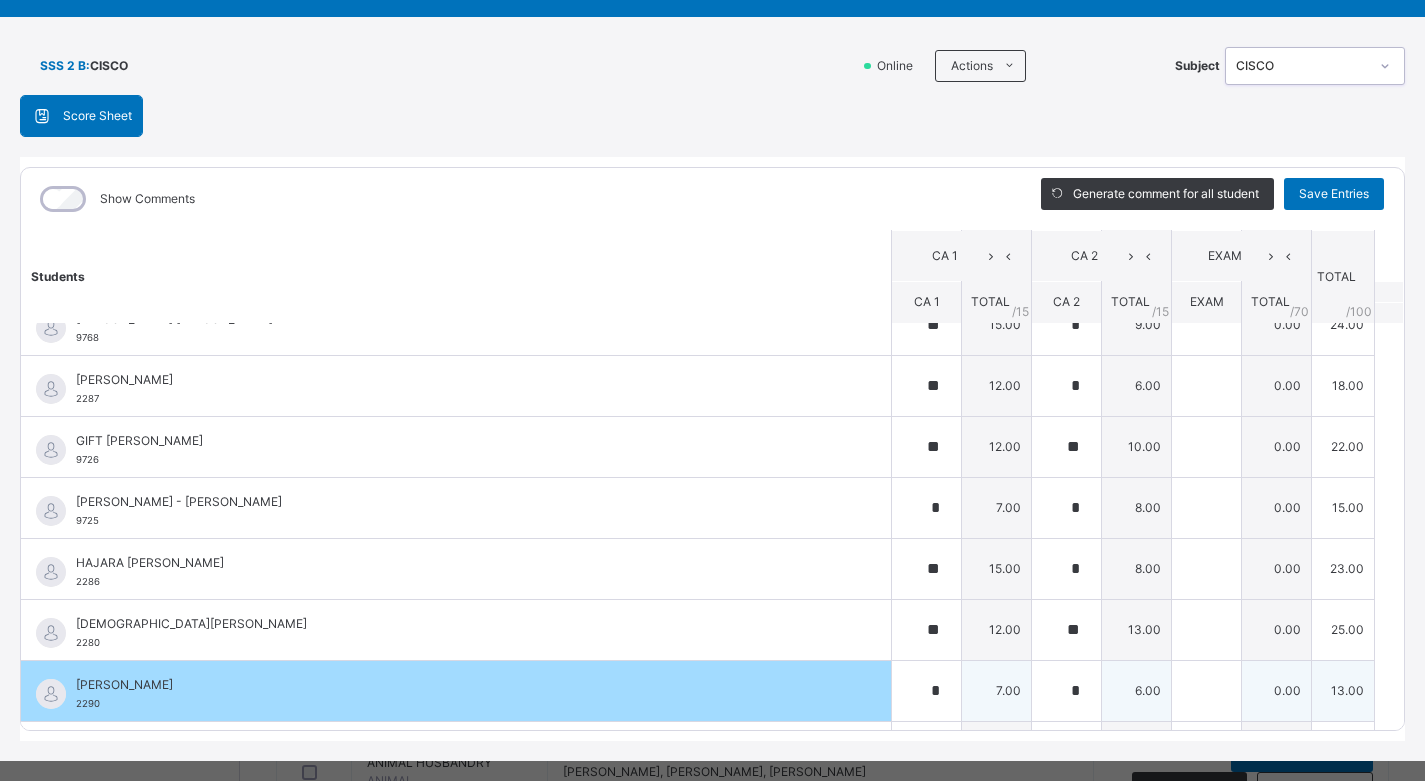scroll, scrollTop: 300, scrollLeft: 0, axis: vertical 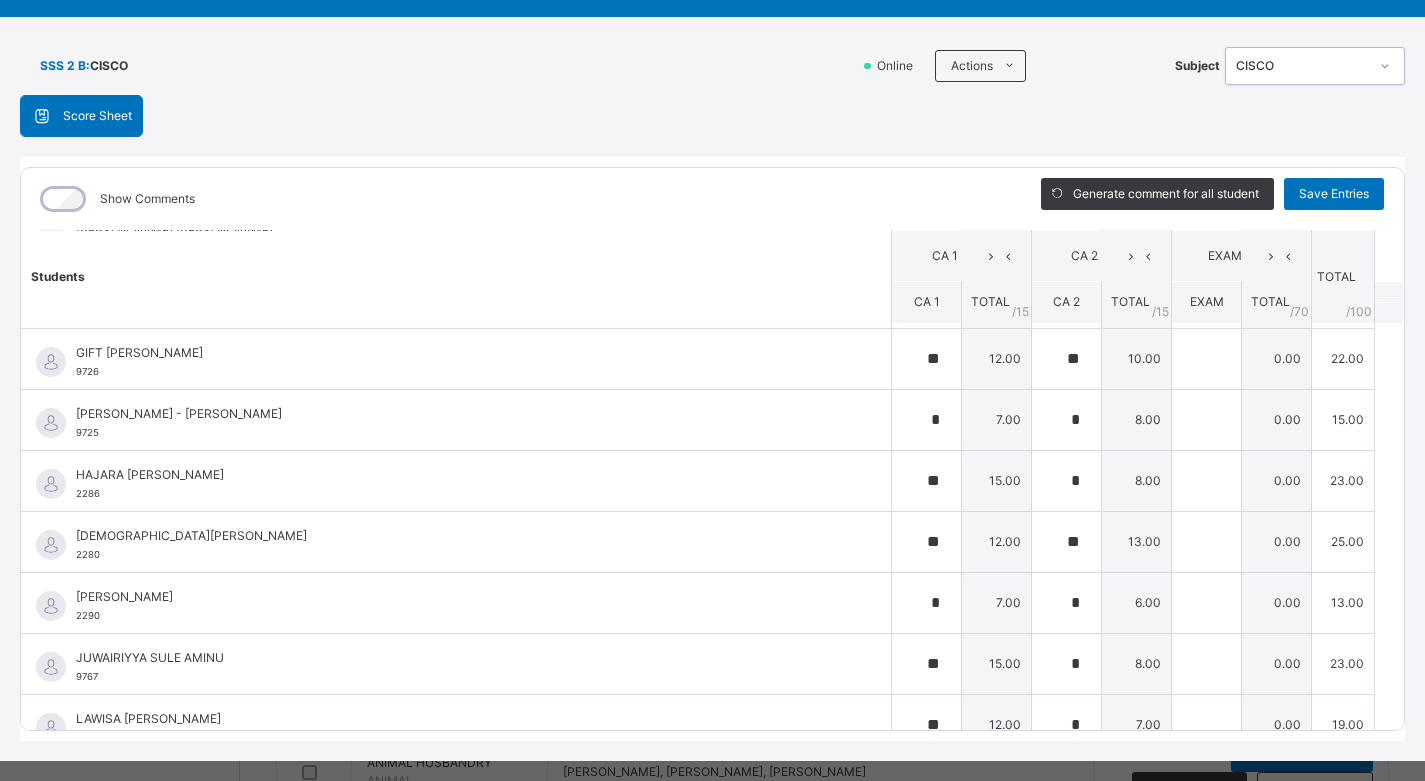 click 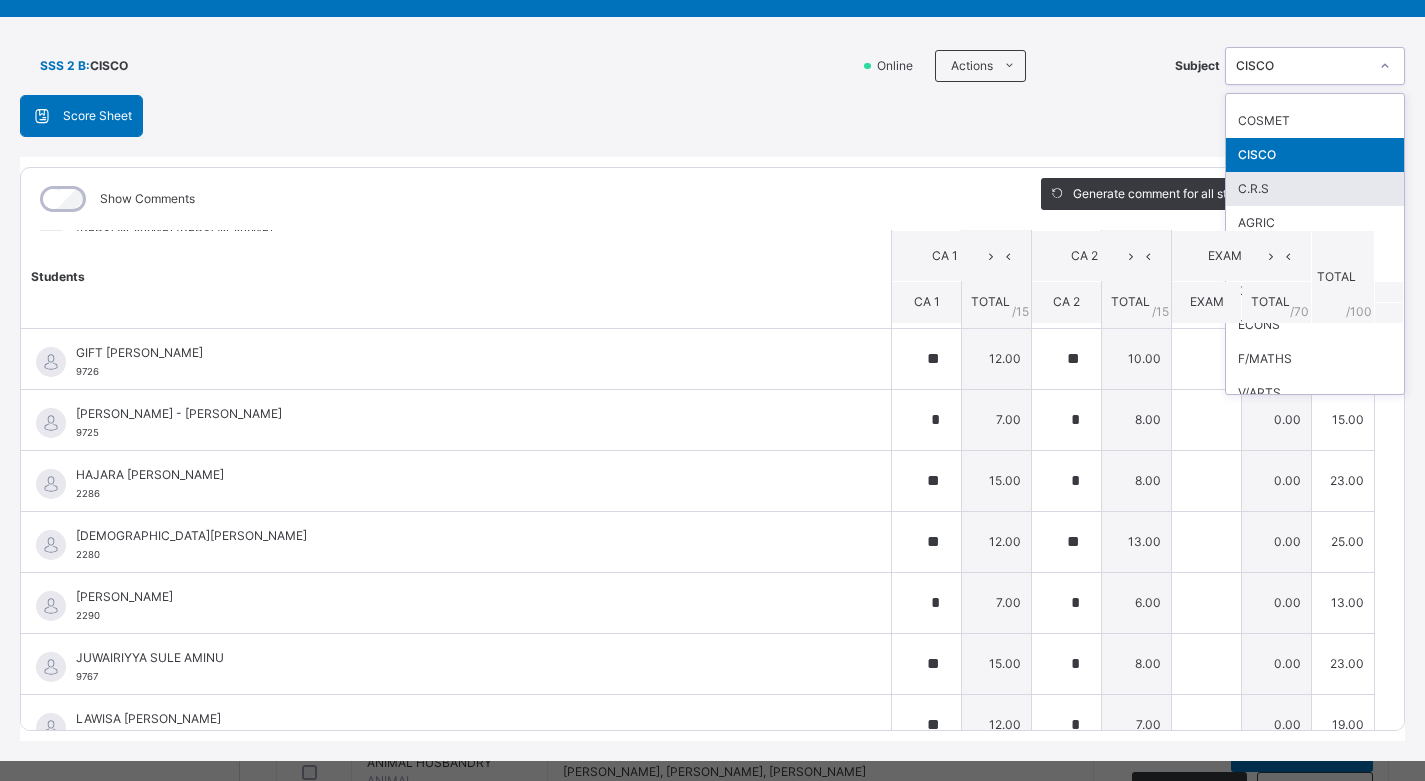 scroll, scrollTop: 516, scrollLeft: 0, axis: vertical 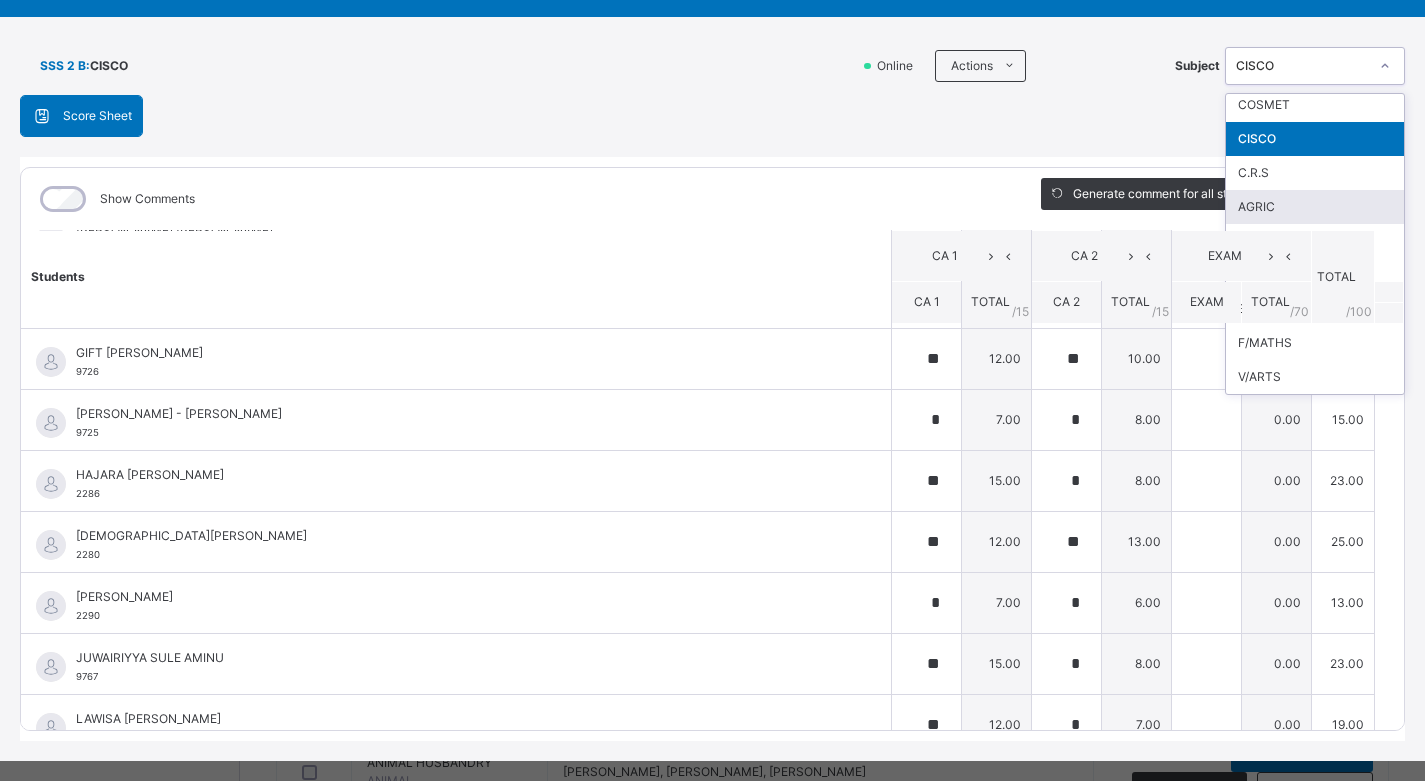 click on "AGRIC" at bounding box center [1315, 207] 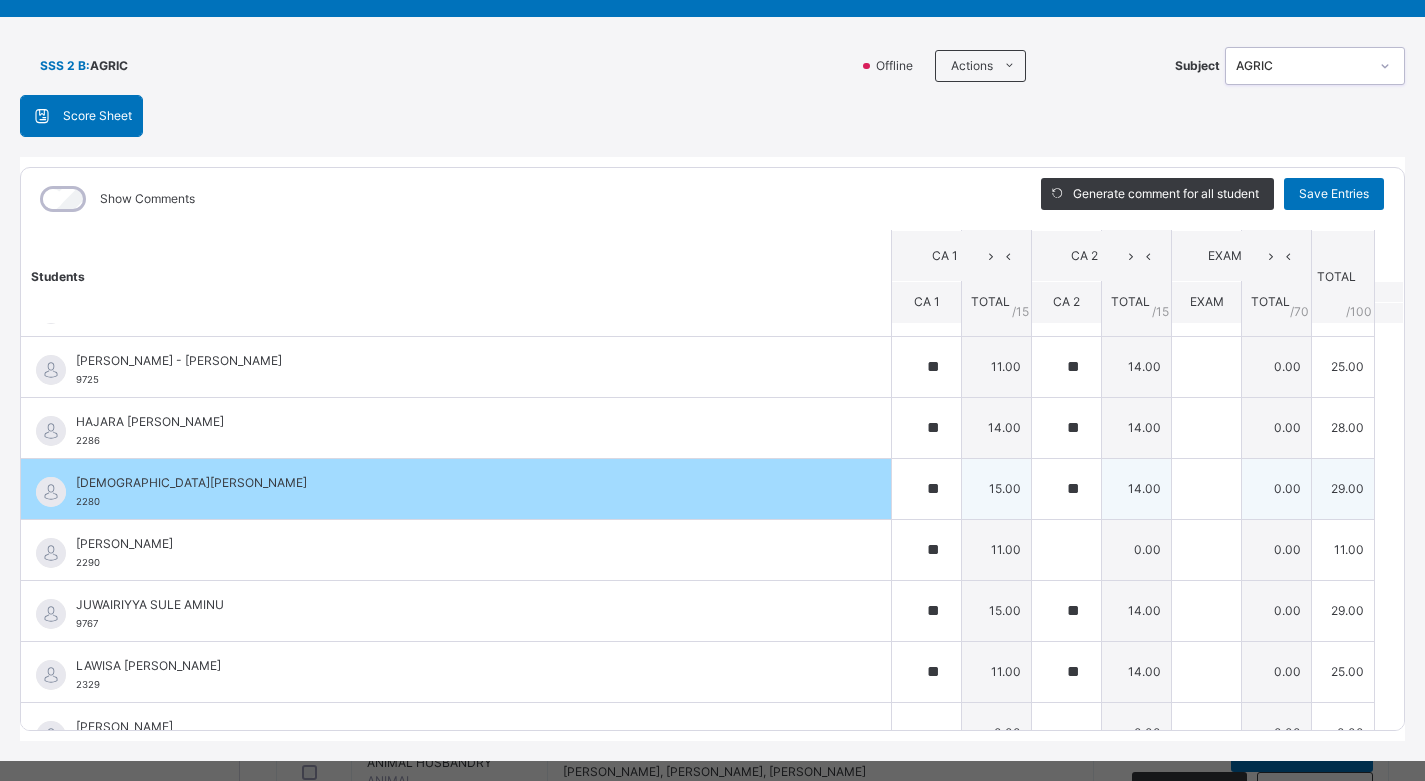 scroll, scrollTop: 400, scrollLeft: 0, axis: vertical 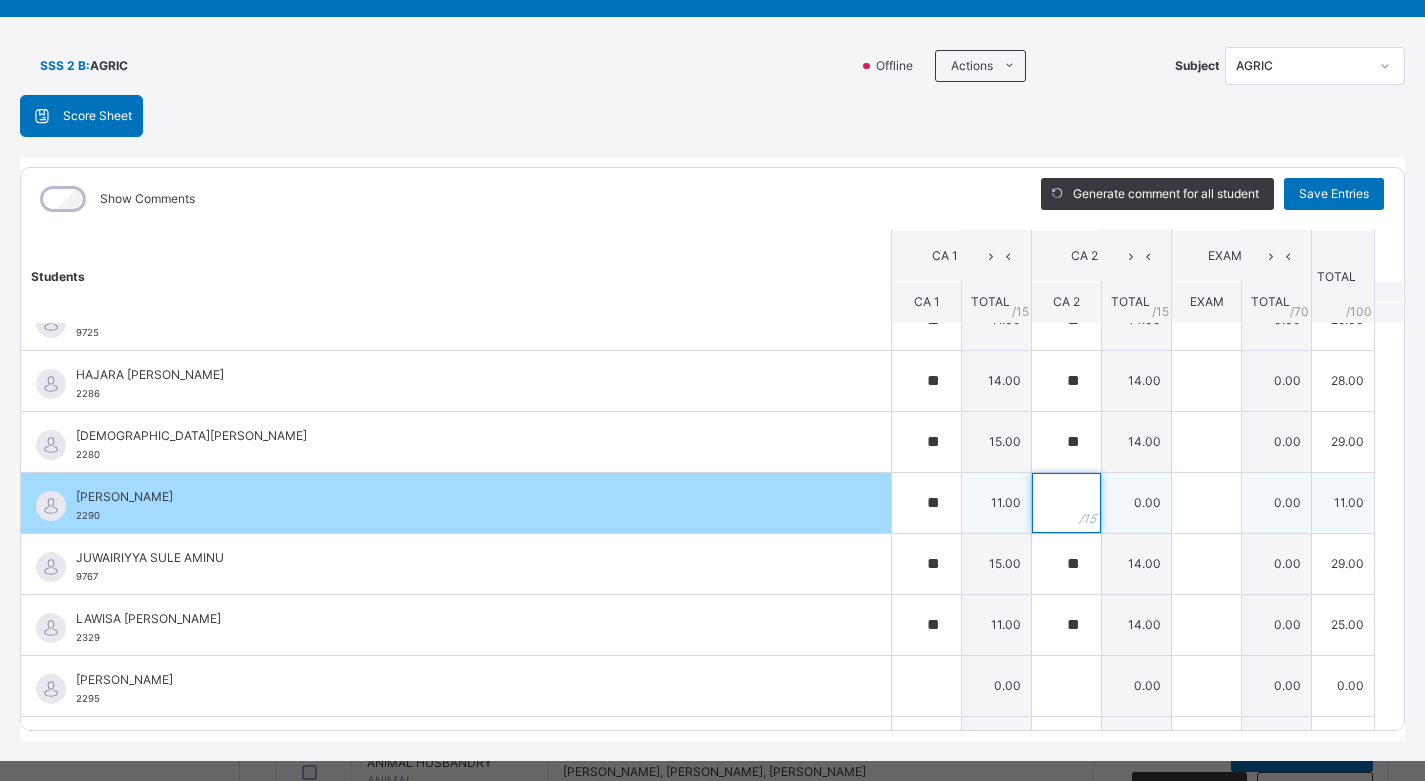 click at bounding box center [1066, 503] 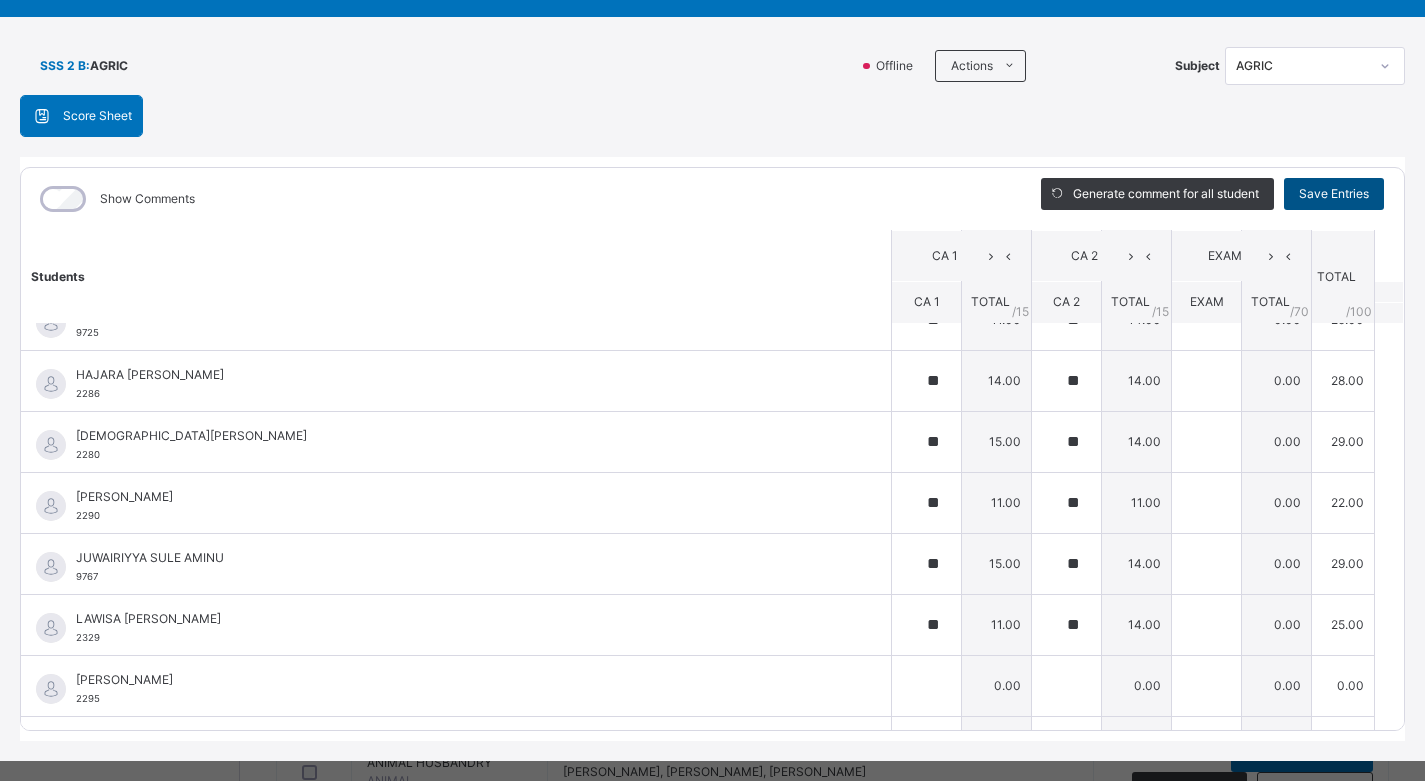 click on "Save Entries" at bounding box center [1334, 194] 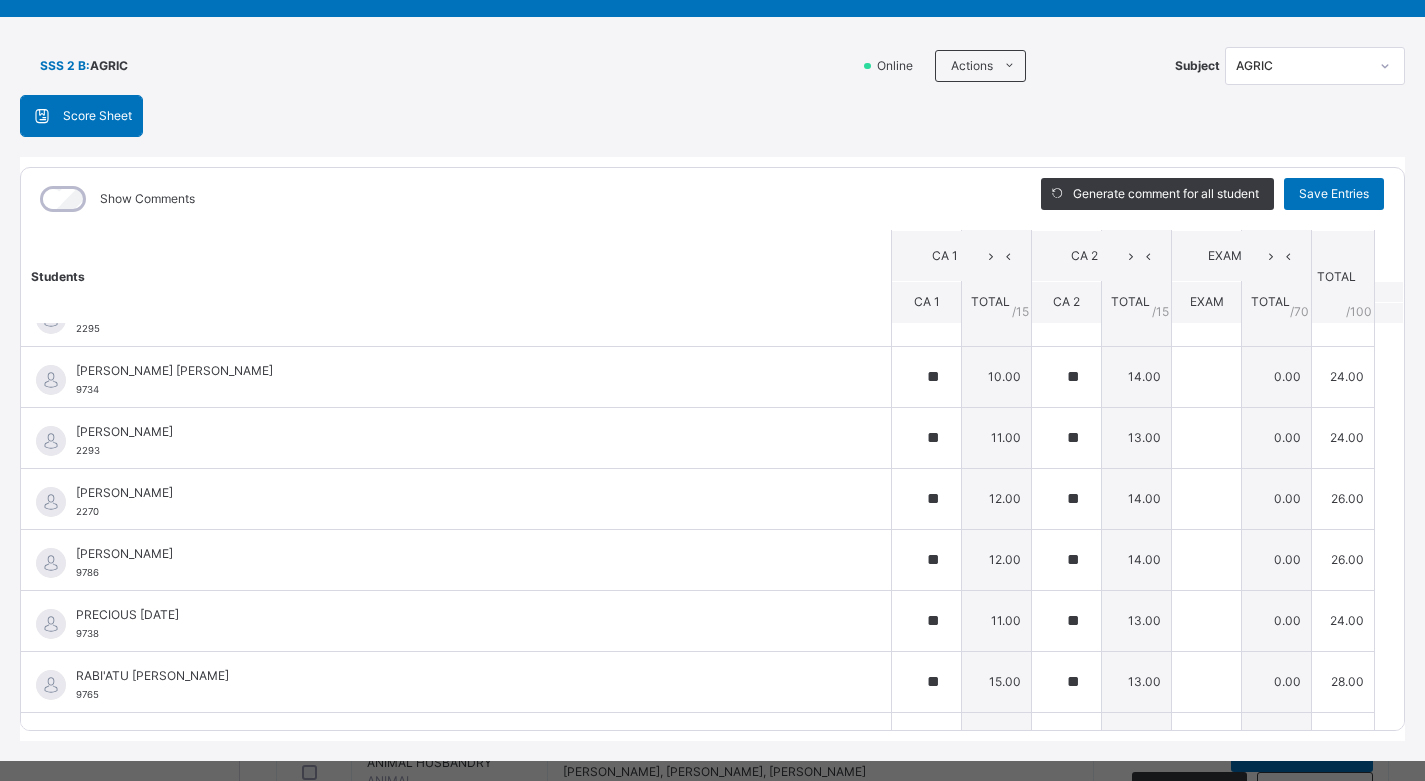 scroll, scrollTop: 800, scrollLeft: 0, axis: vertical 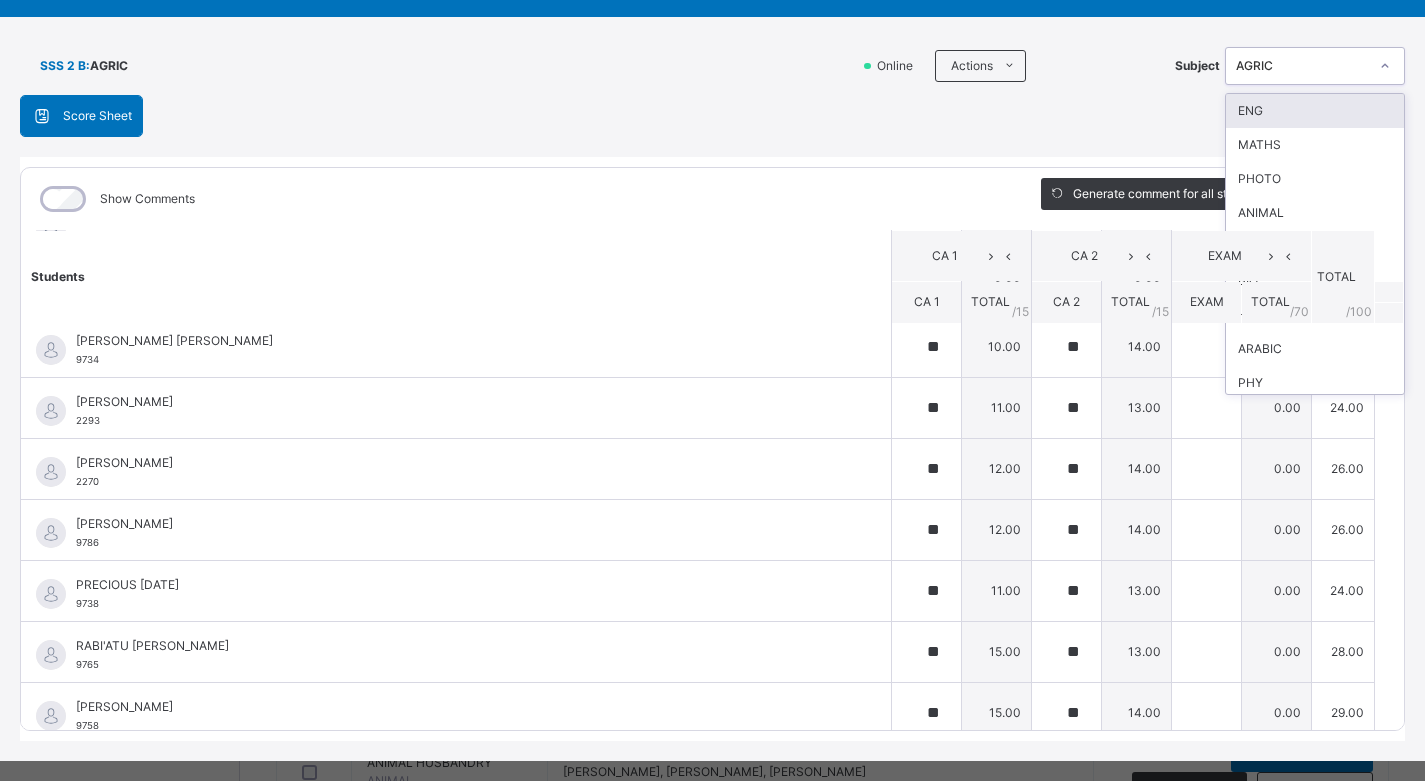 click 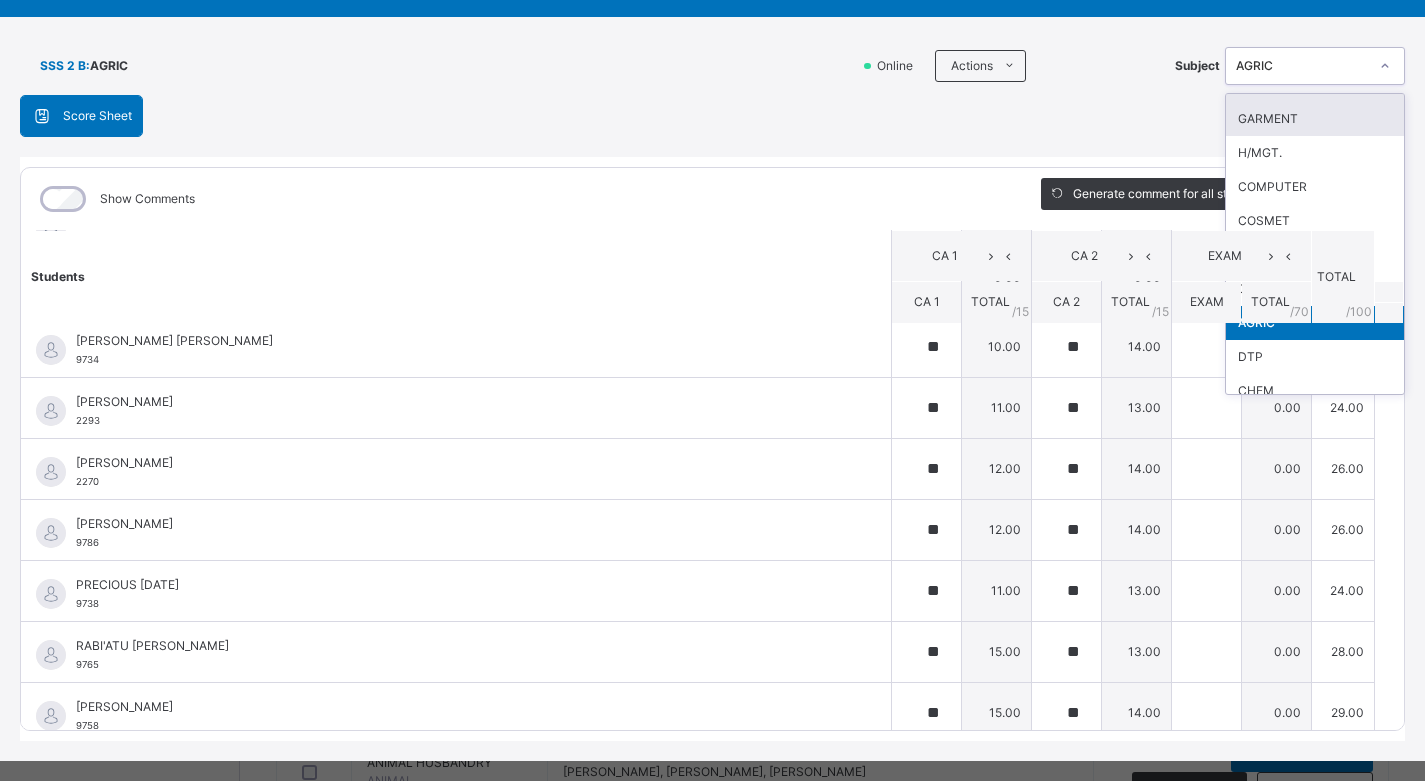 scroll, scrollTop: 516, scrollLeft: 0, axis: vertical 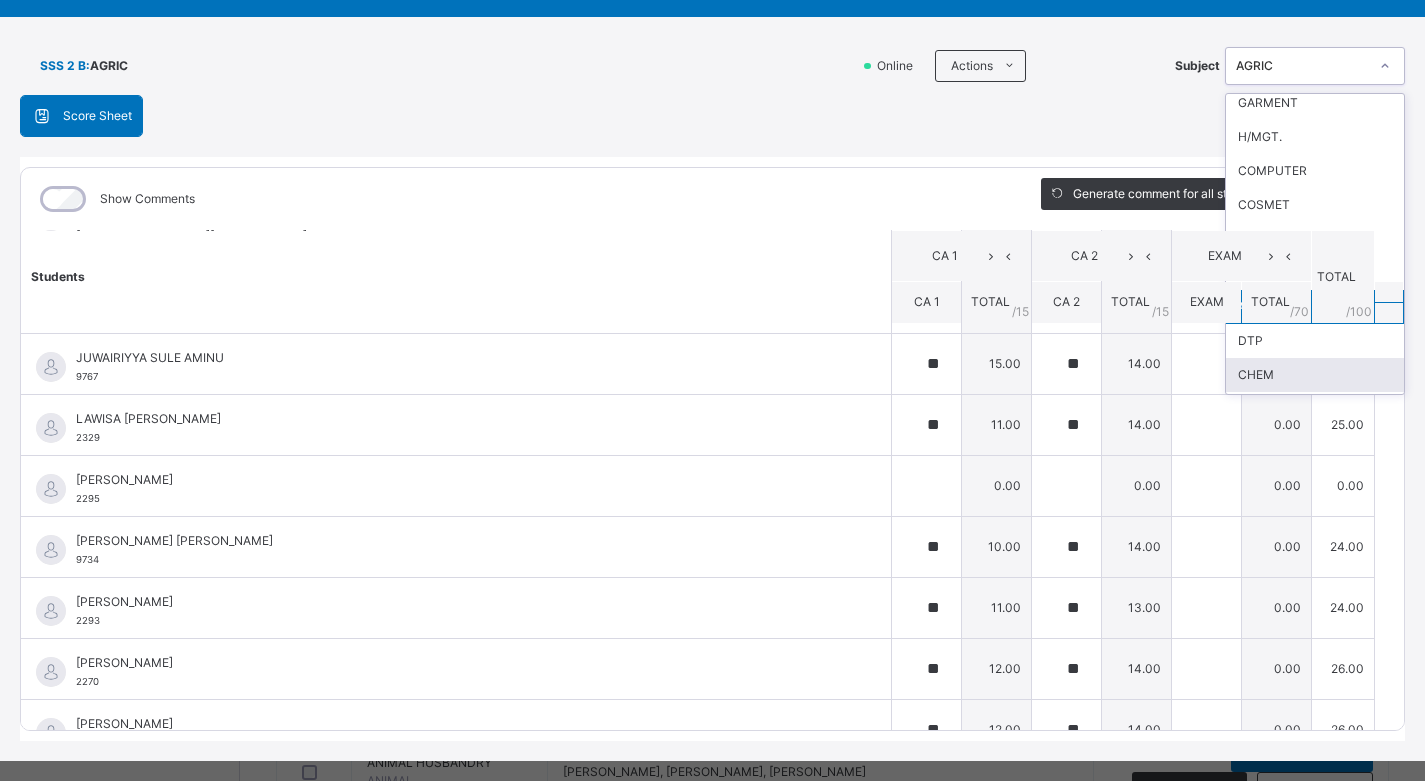 click on "CHEM" at bounding box center (1315, 375) 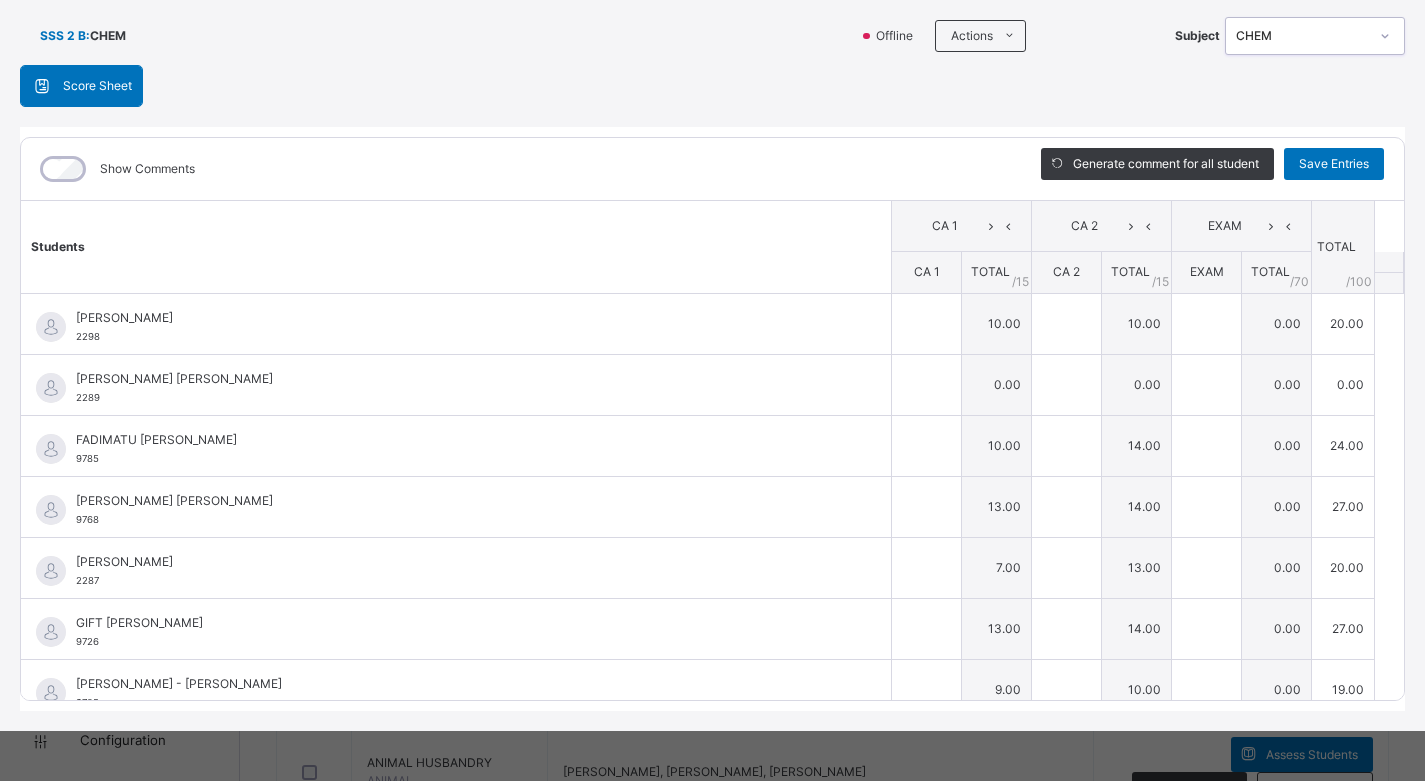 scroll, scrollTop: 130, scrollLeft: 0, axis: vertical 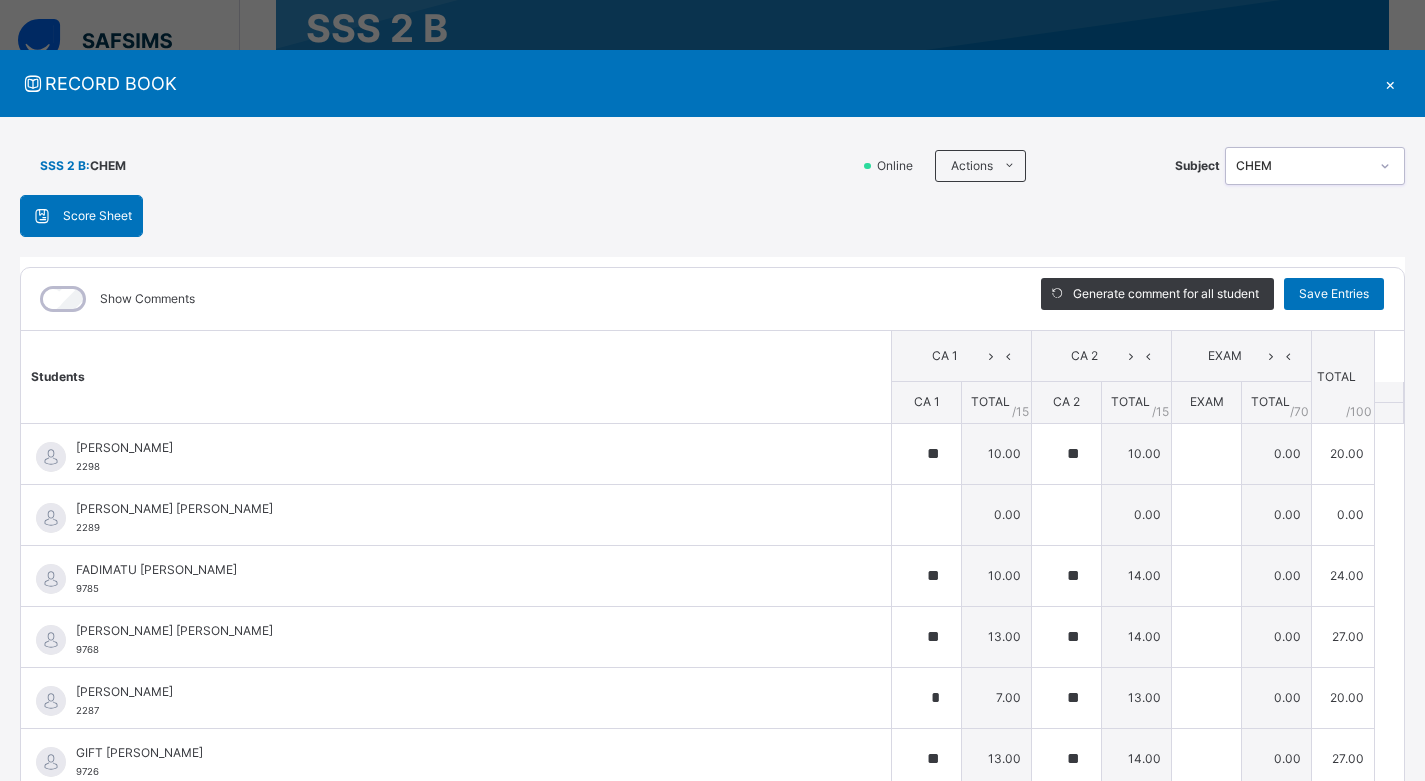 click on "×" at bounding box center [1390, 83] 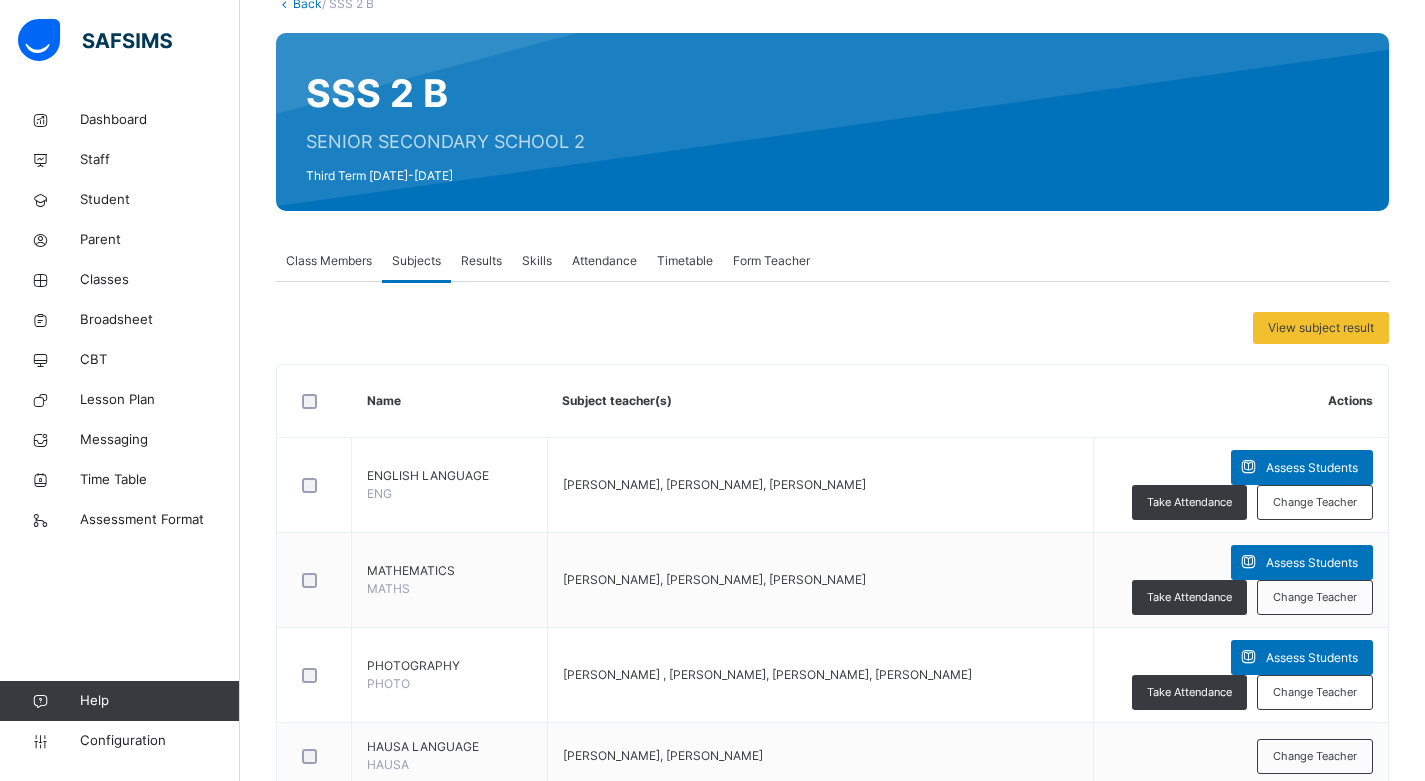 scroll, scrollTop: 100, scrollLeft: 0, axis: vertical 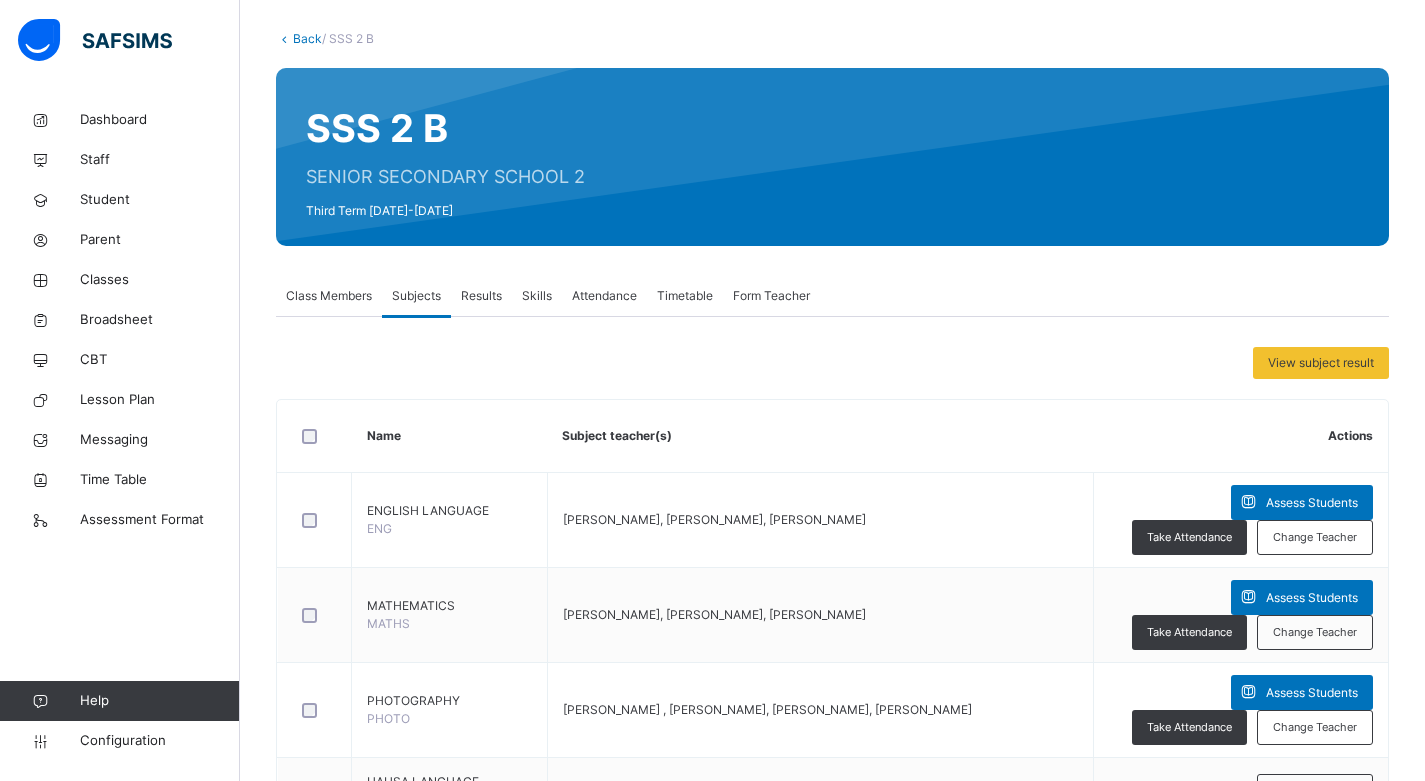 click on "Results" at bounding box center [481, 296] 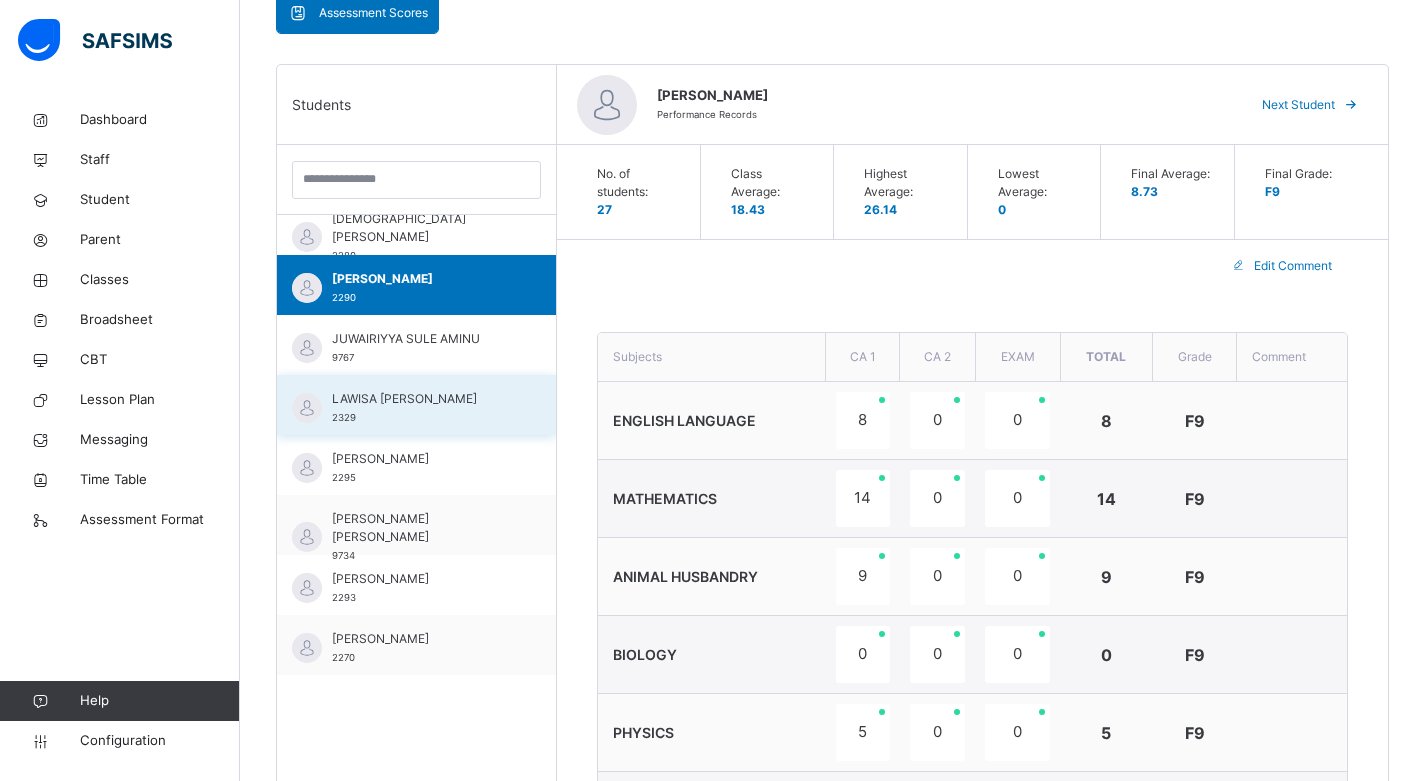scroll, scrollTop: 500, scrollLeft: 0, axis: vertical 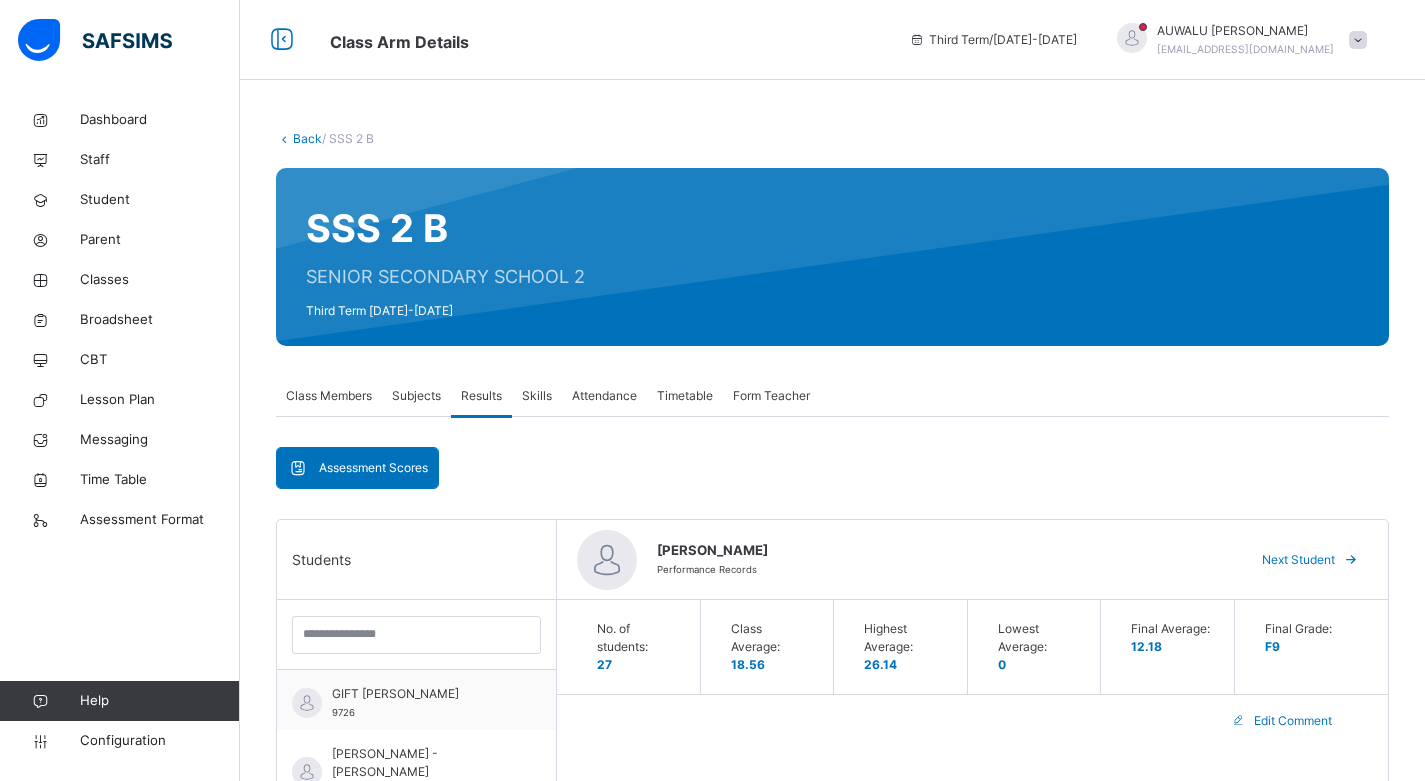 click on "Back" at bounding box center (307, 138) 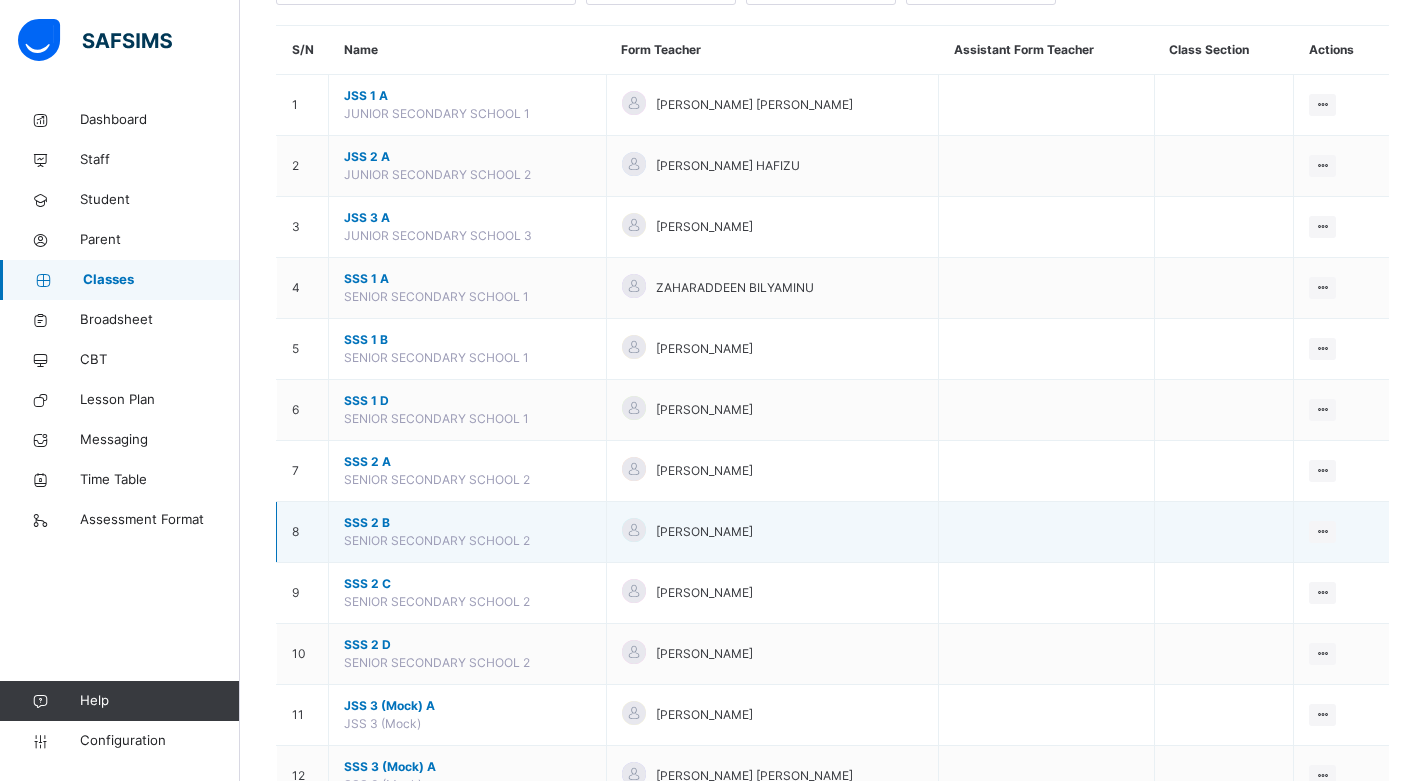 scroll, scrollTop: 200, scrollLeft: 0, axis: vertical 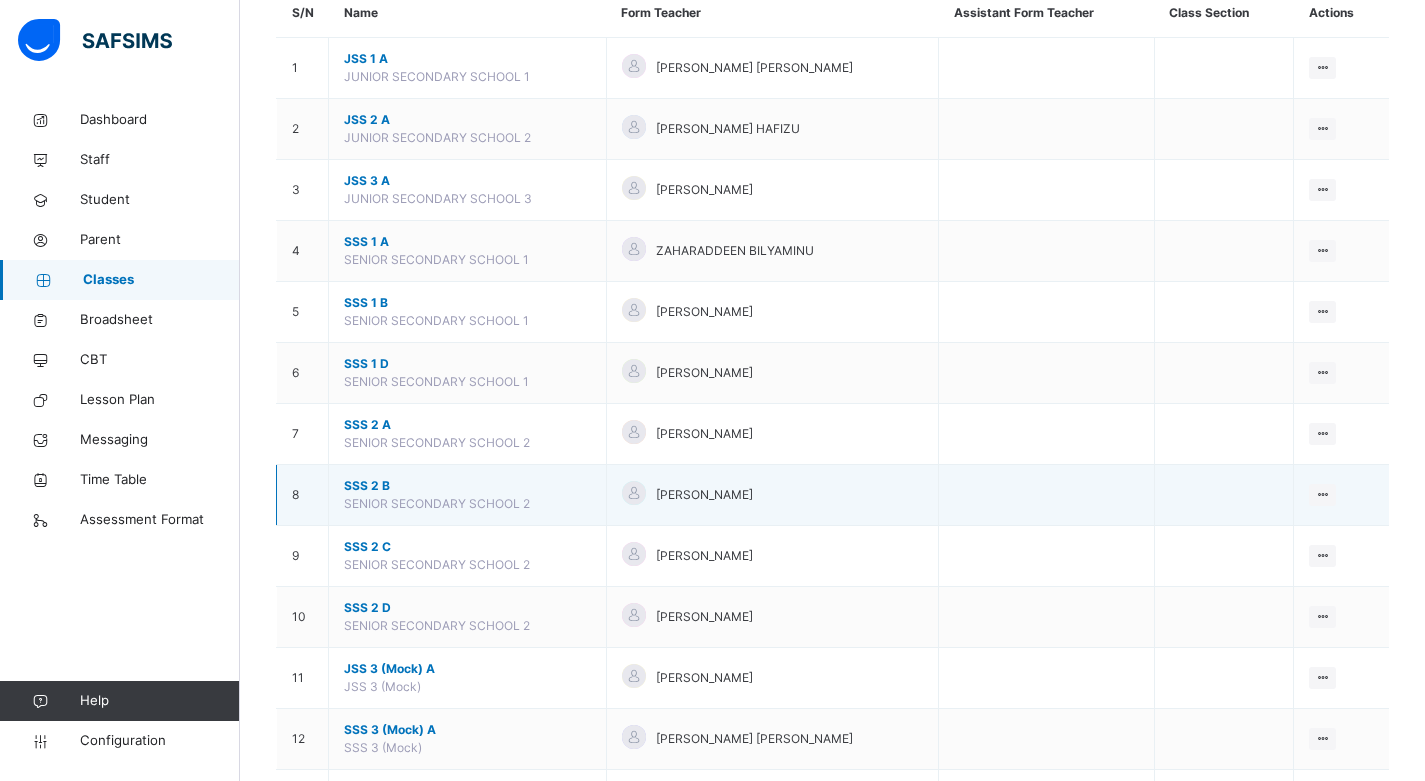 click on "SSS 2   B" at bounding box center (467, 486) 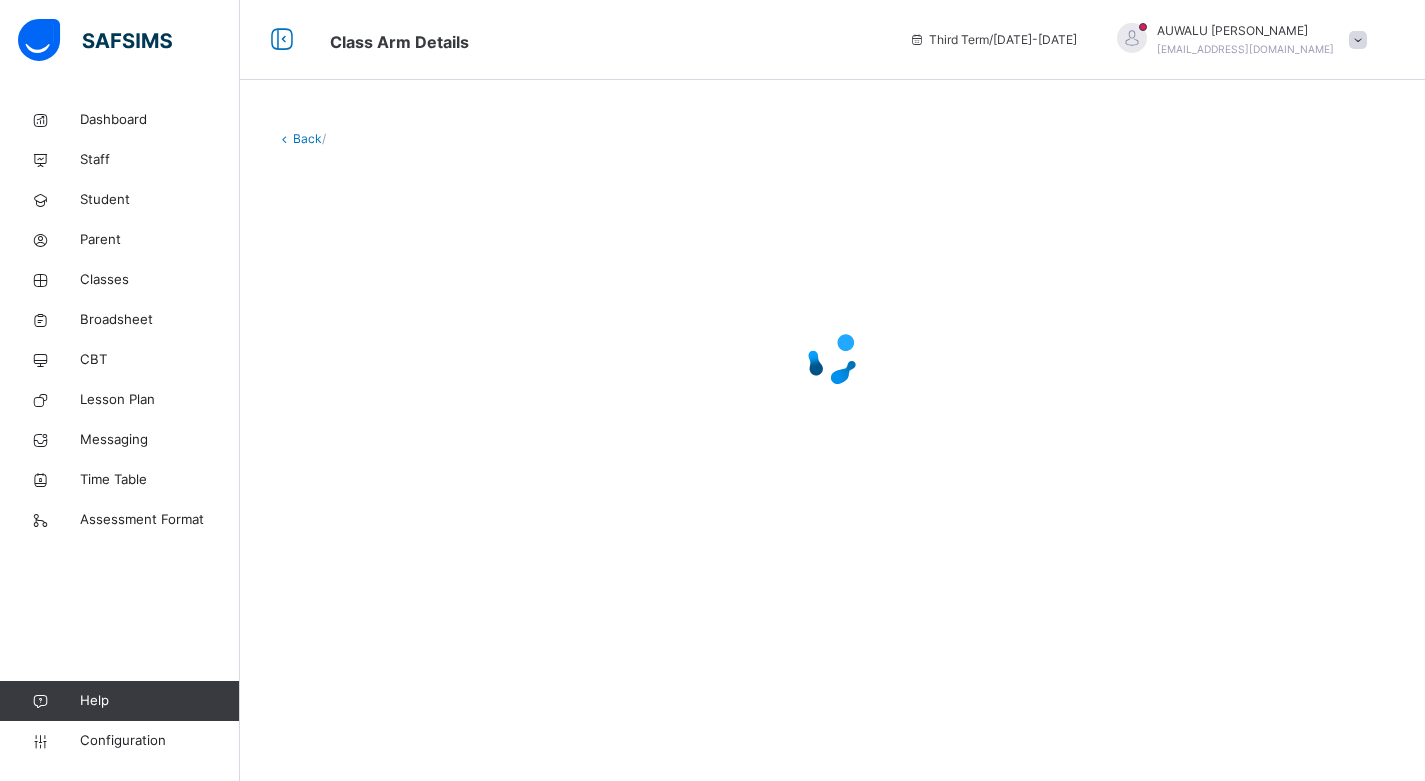 scroll, scrollTop: 0, scrollLeft: 0, axis: both 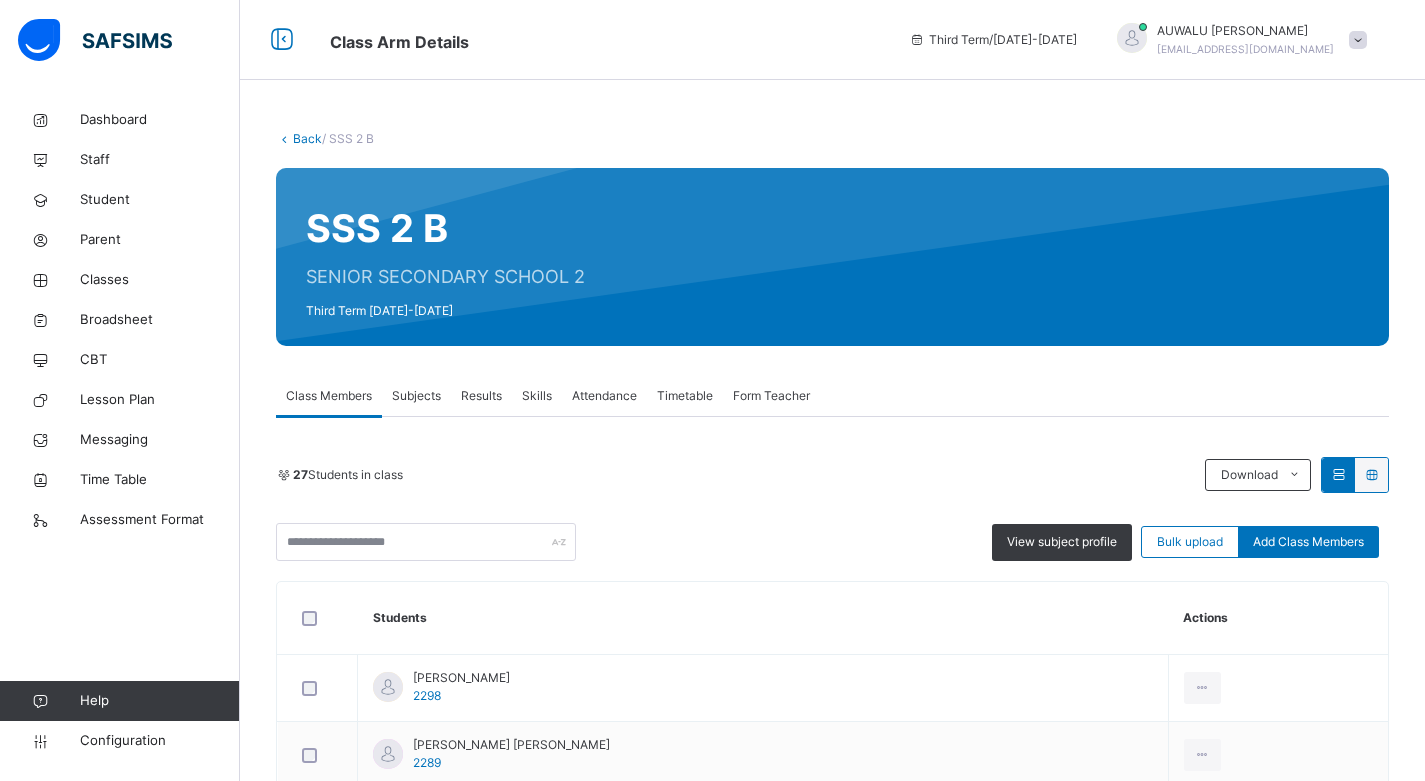 click on "Subjects" at bounding box center [416, 396] 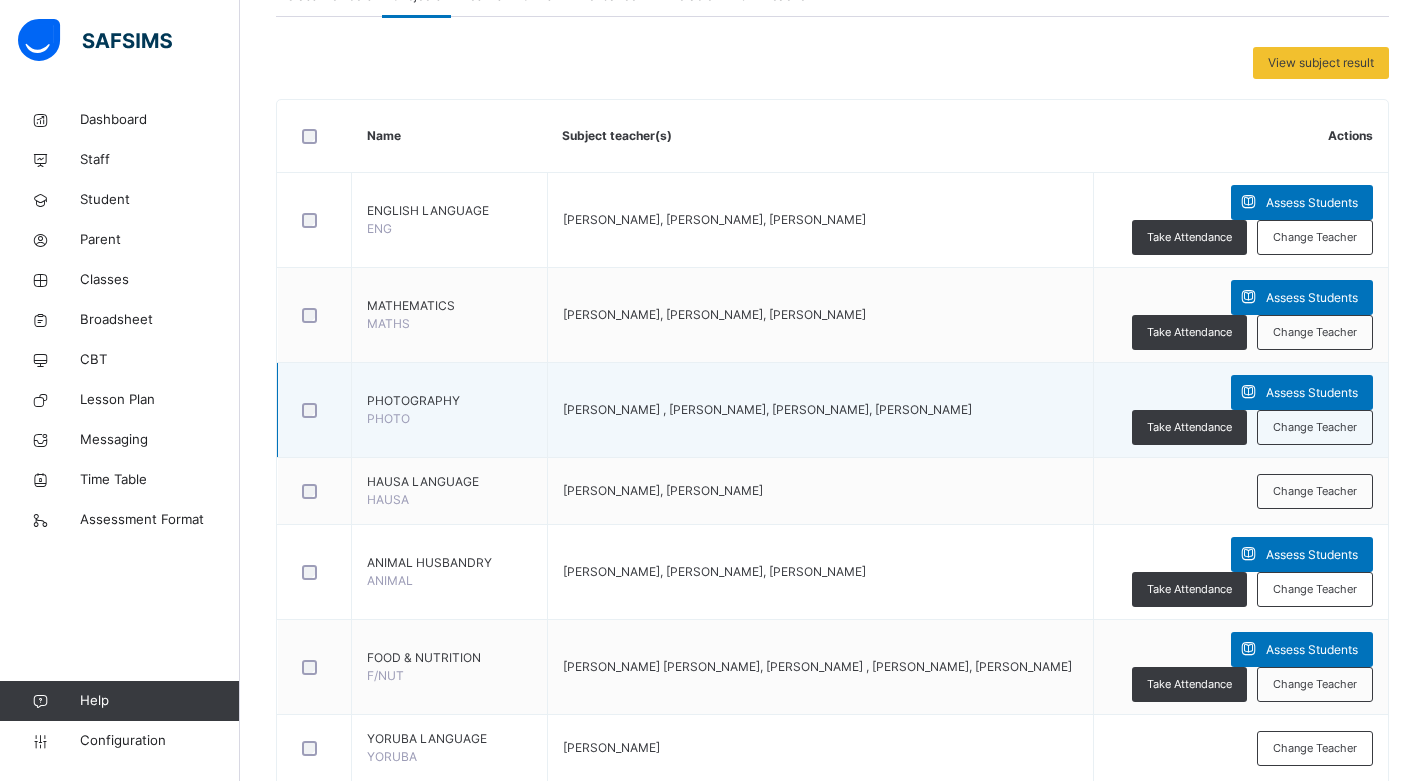 scroll, scrollTop: 500, scrollLeft: 0, axis: vertical 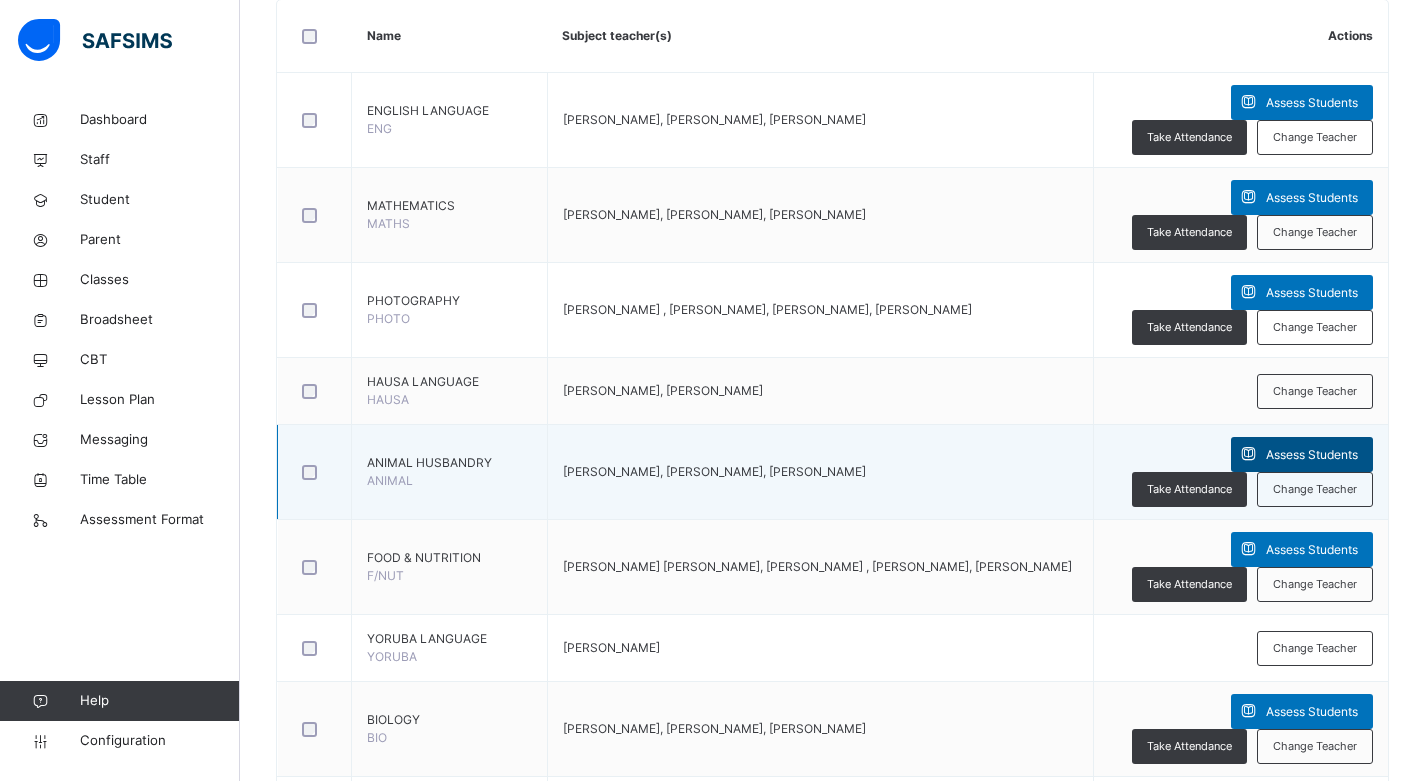 click on "Assess Students" at bounding box center (1312, 455) 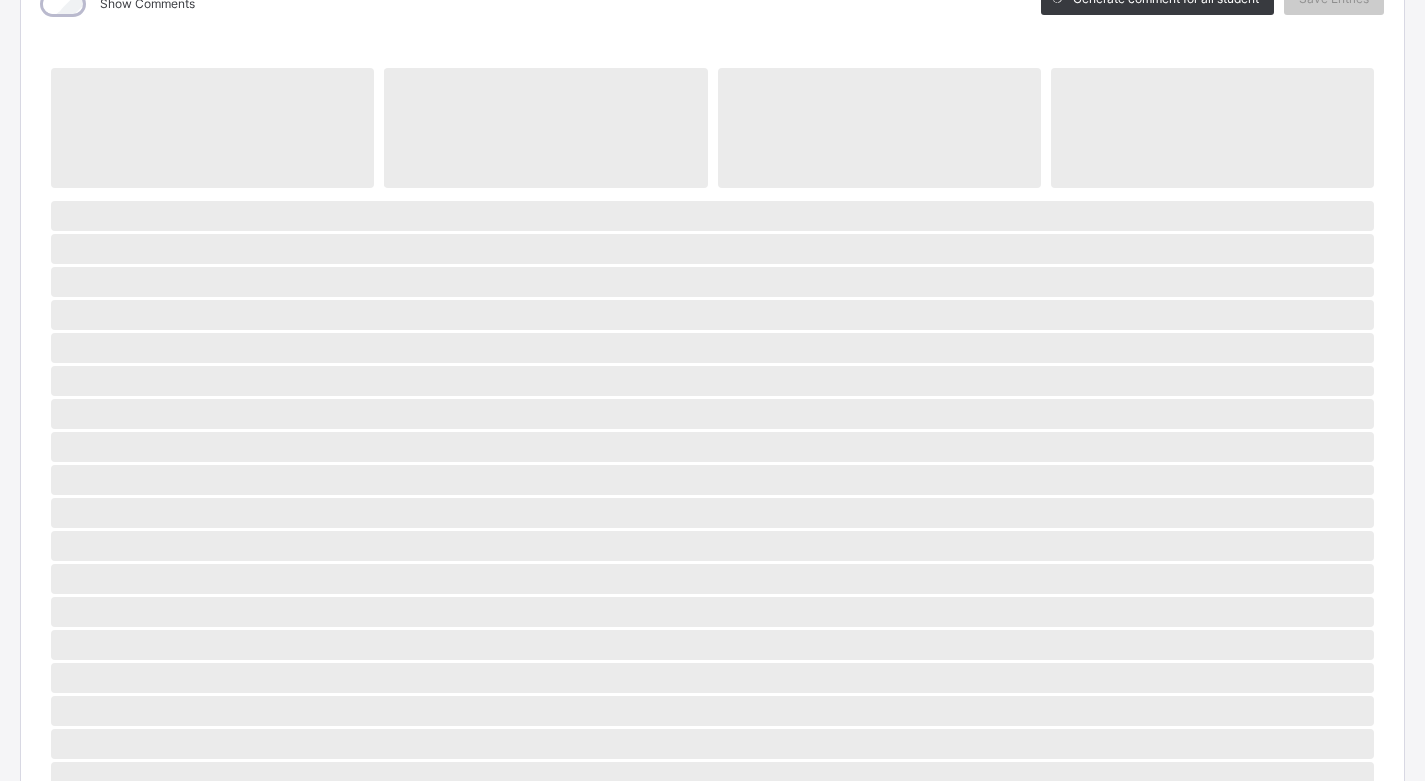 scroll, scrollTop: 0, scrollLeft: 0, axis: both 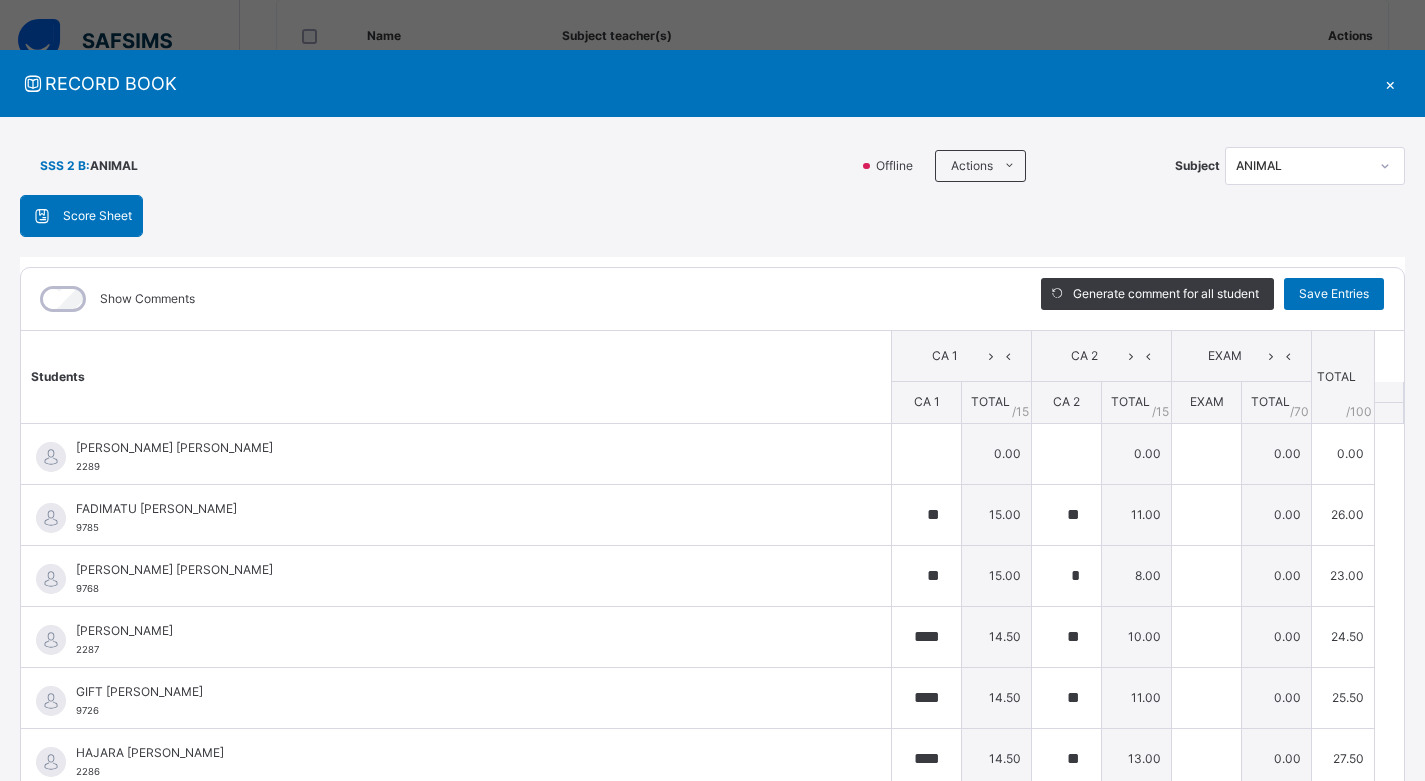 type on "**" 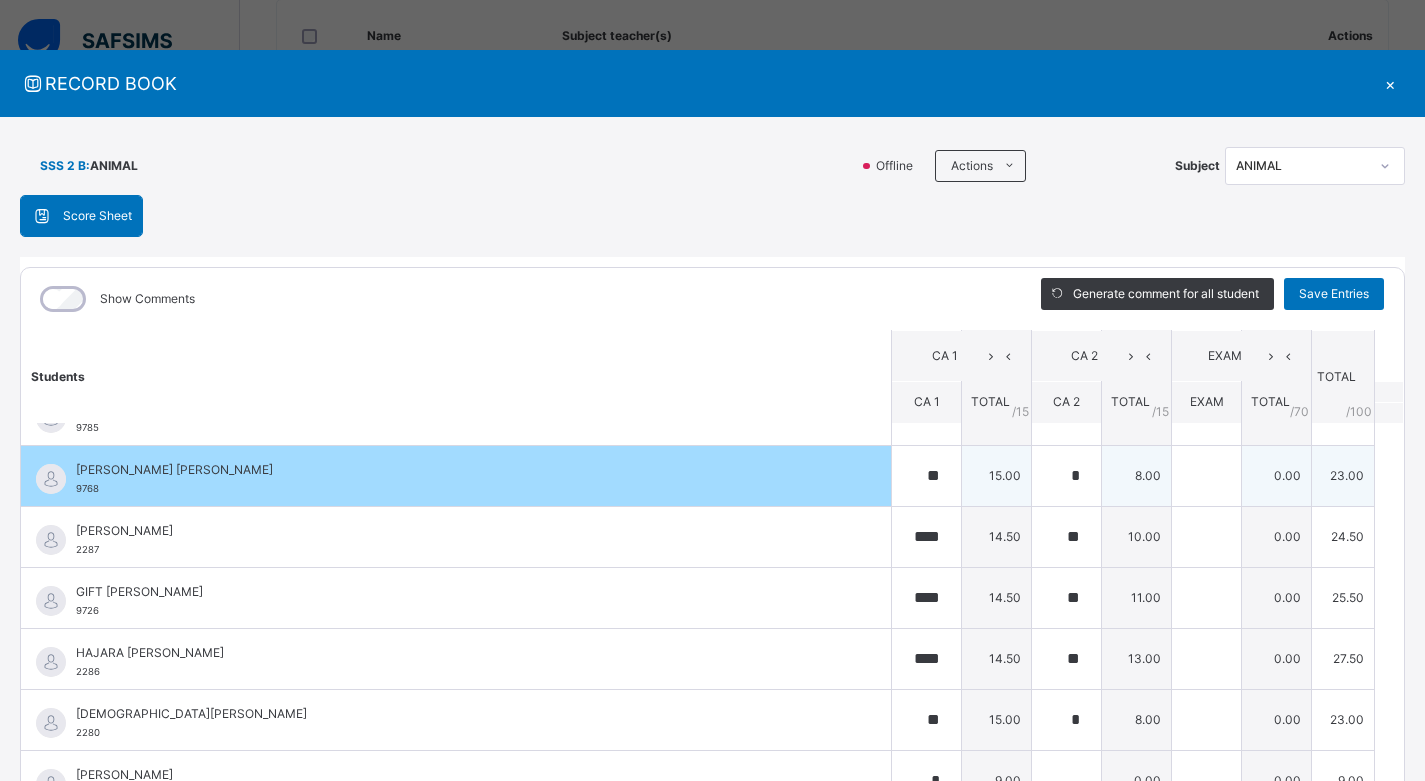 scroll, scrollTop: 200, scrollLeft: 0, axis: vertical 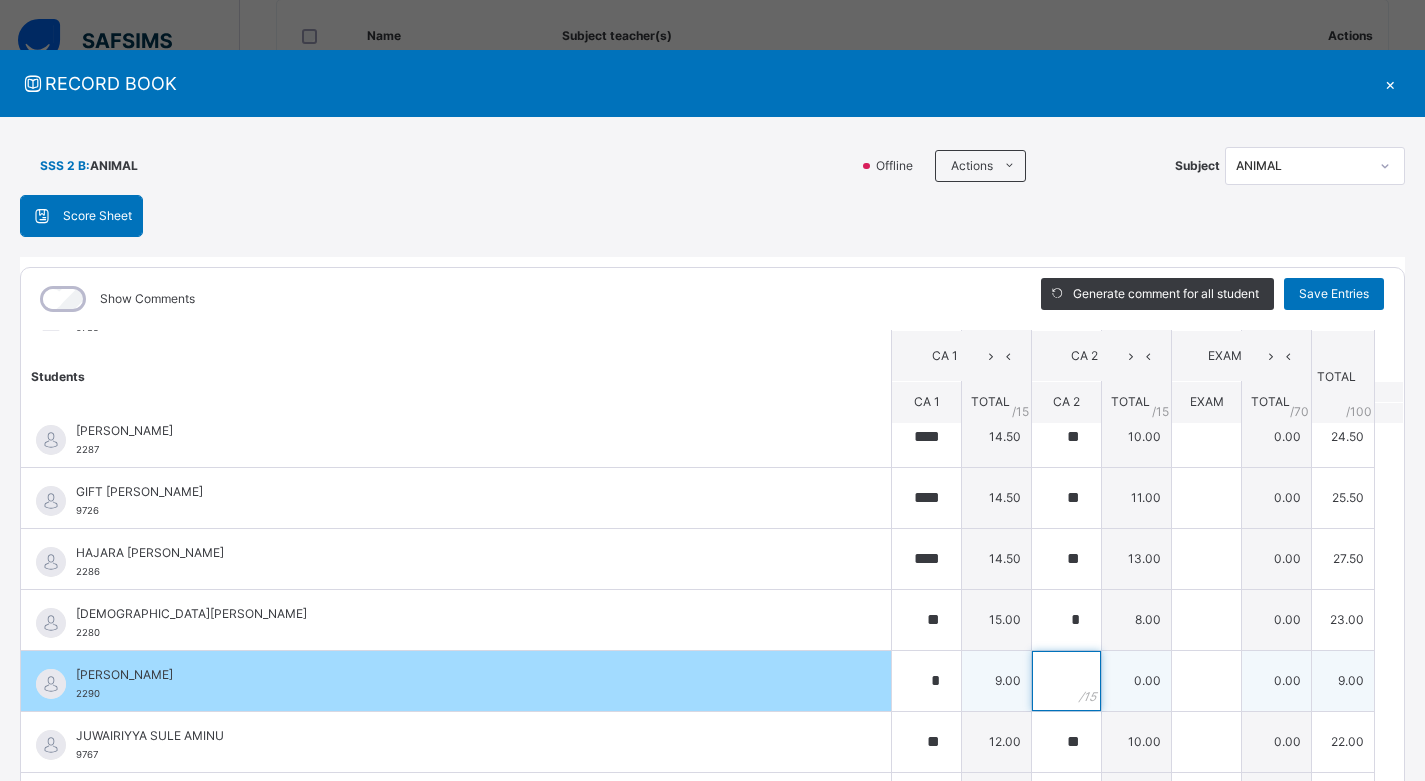 click at bounding box center (1066, 681) 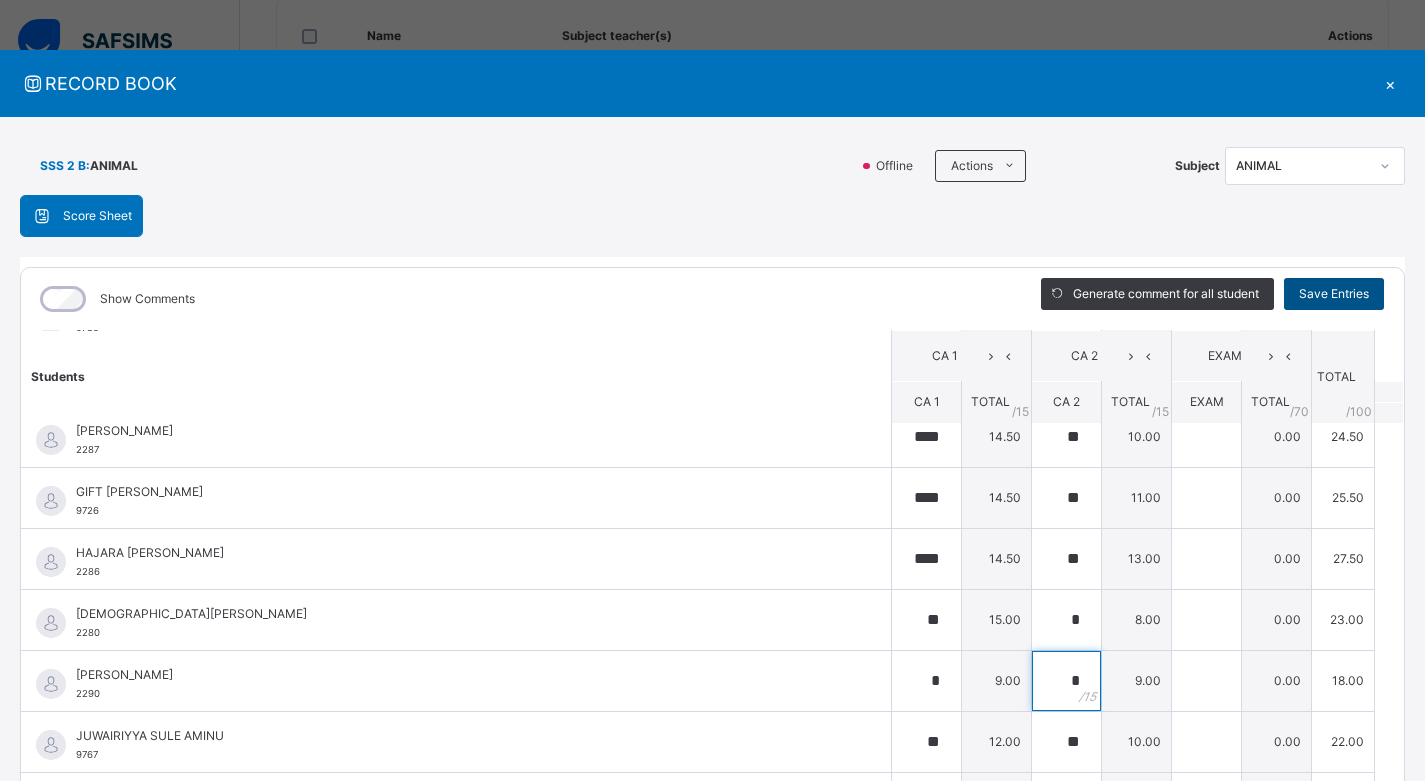 type on "*" 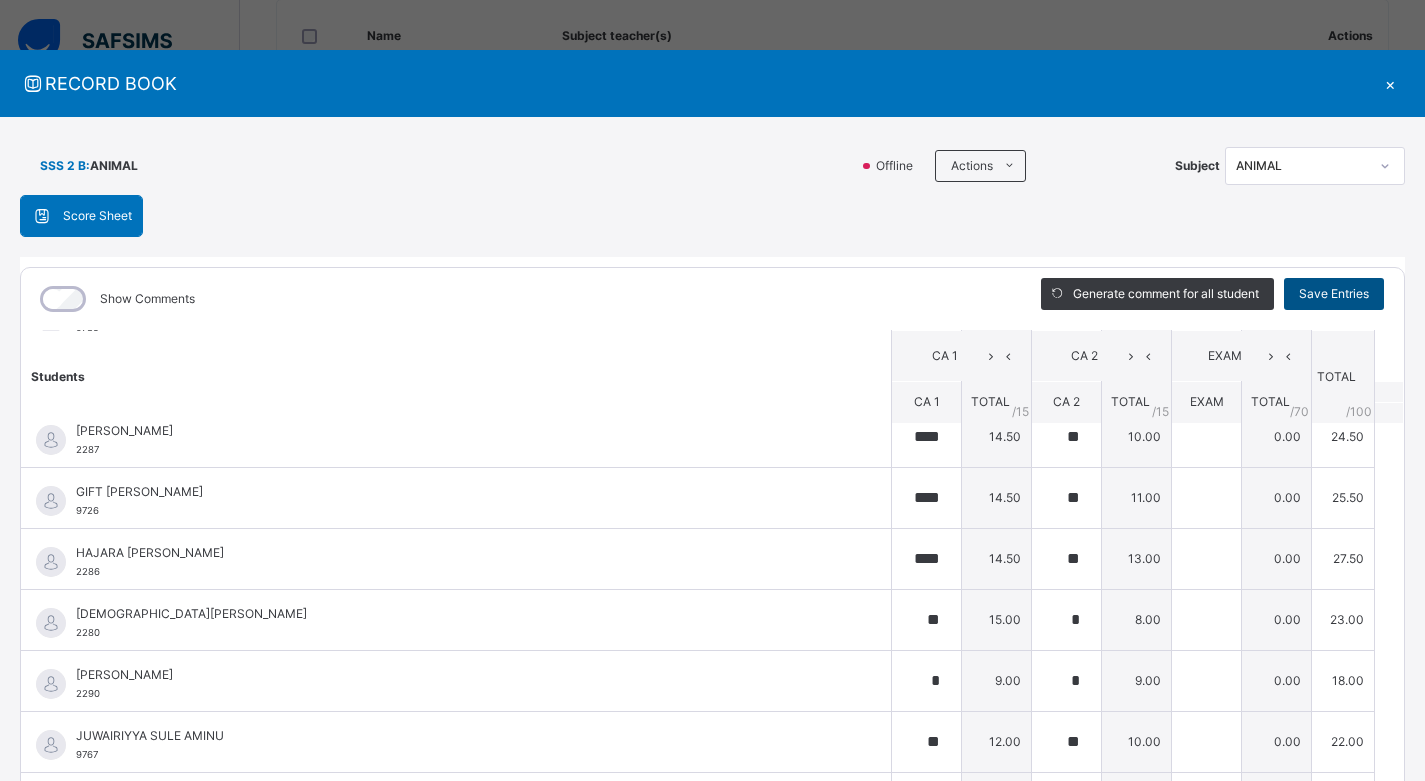 click on "Save Entries" at bounding box center (1334, 294) 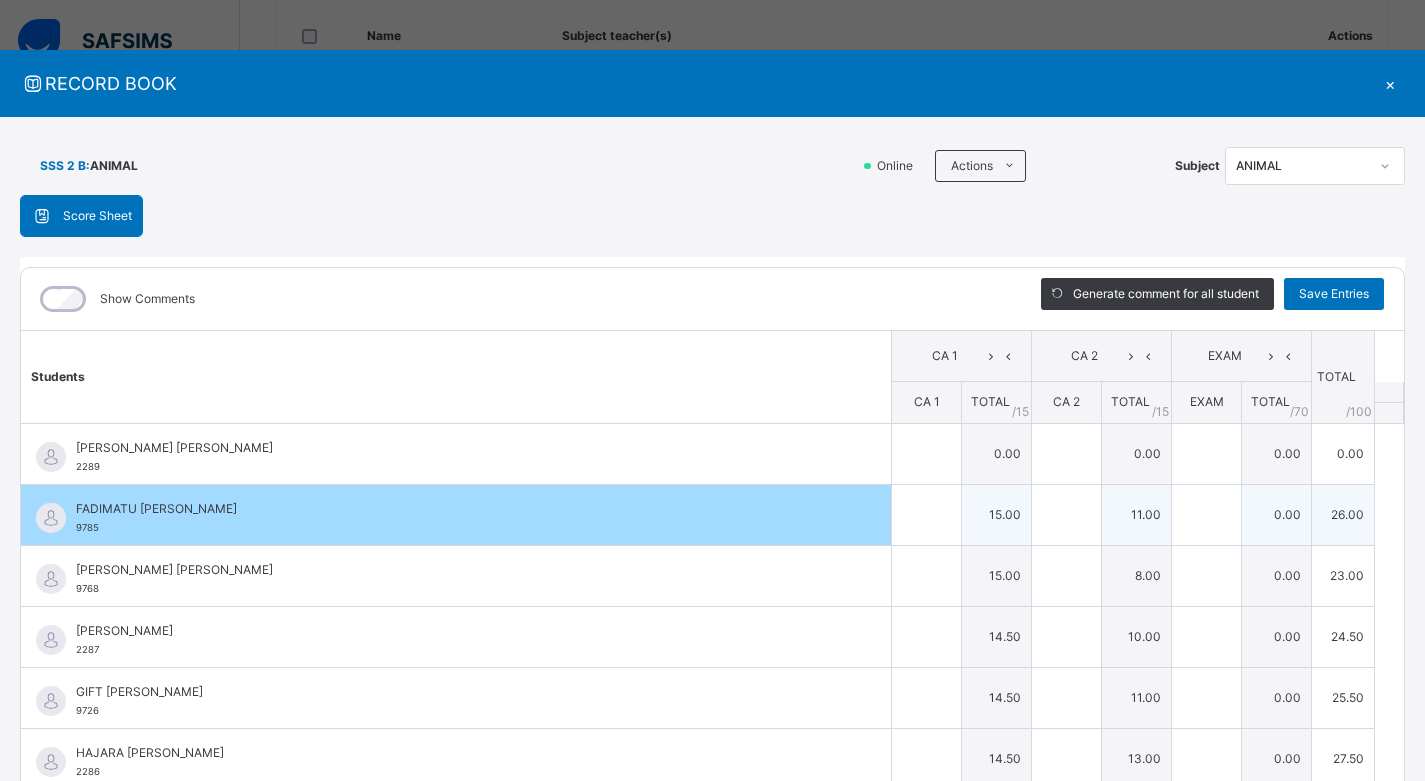 type on "**" 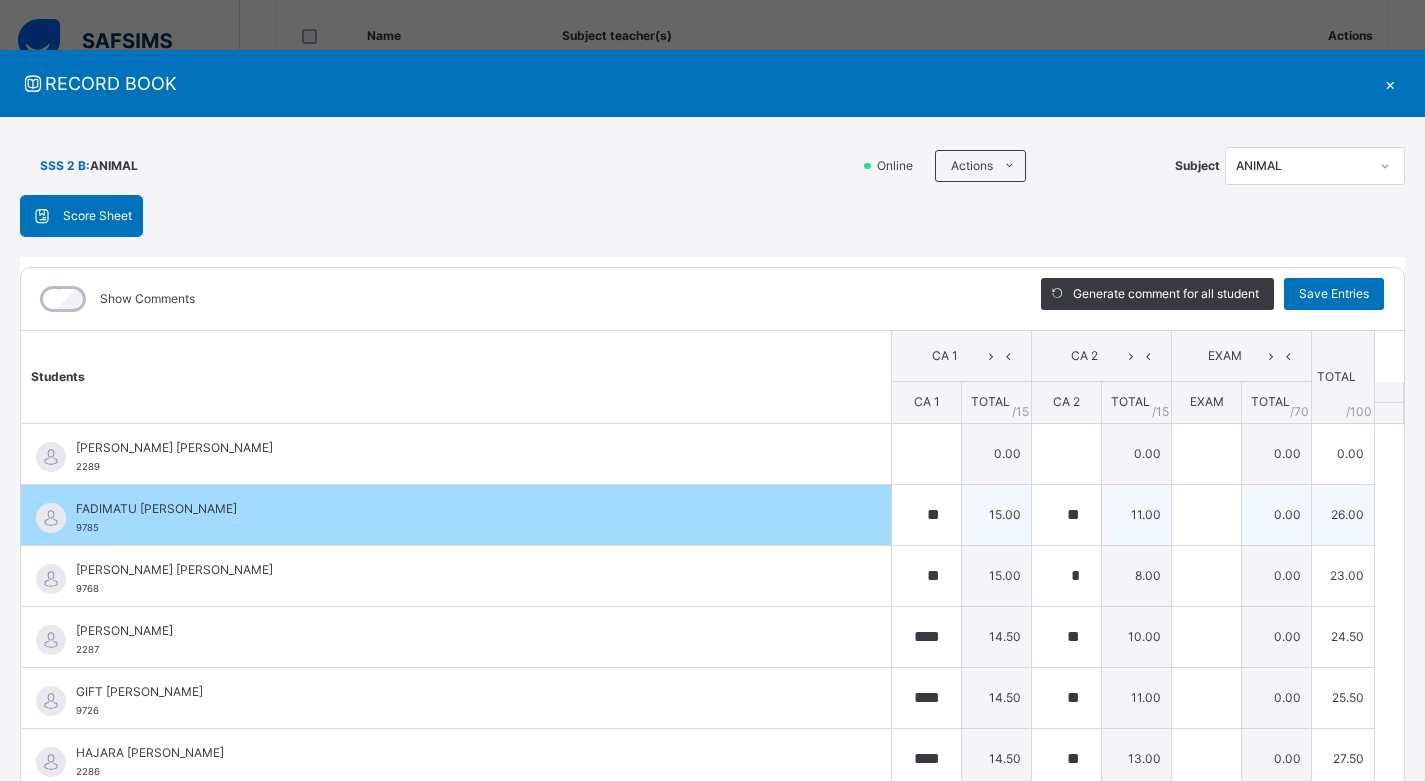 type on "**" 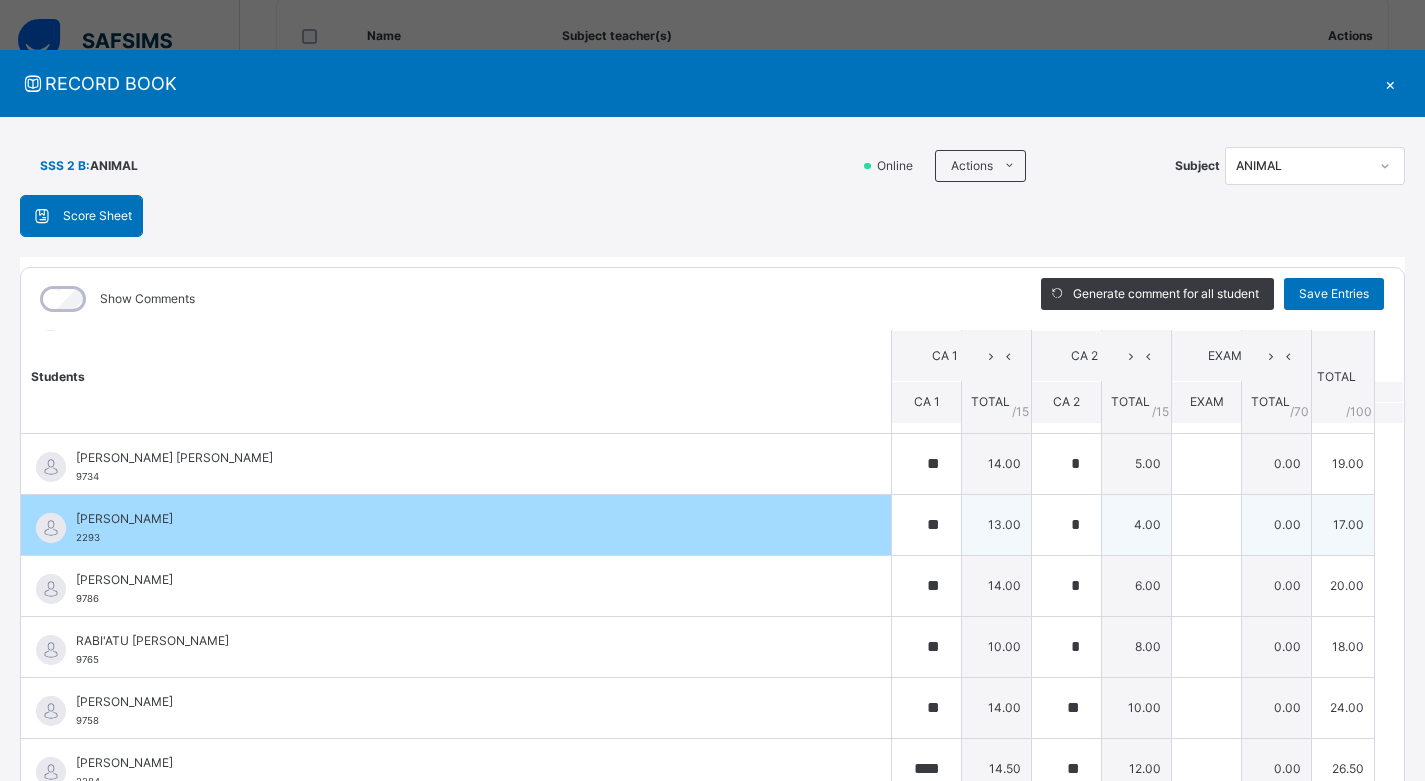 scroll, scrollTop: 200, scrollLeft: 0, axis: vertical 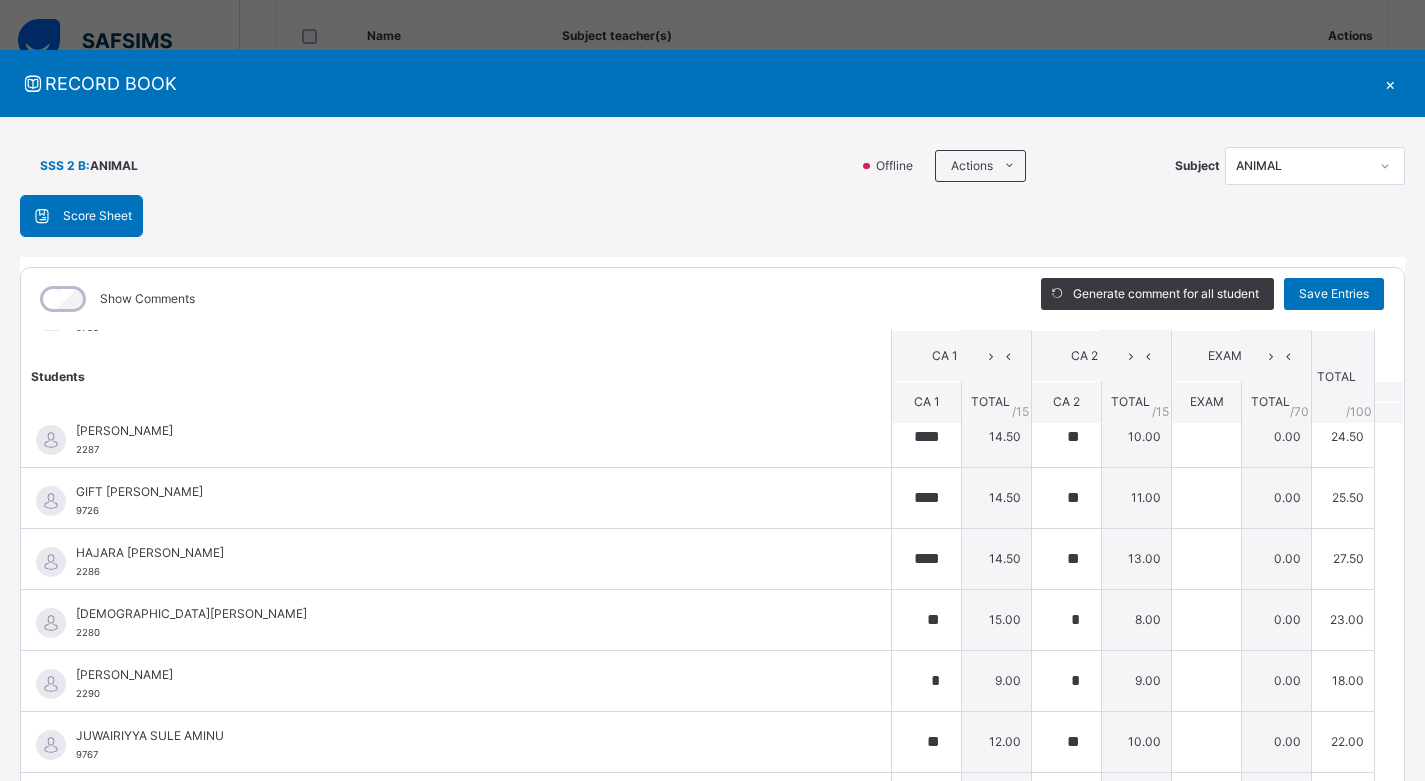 click 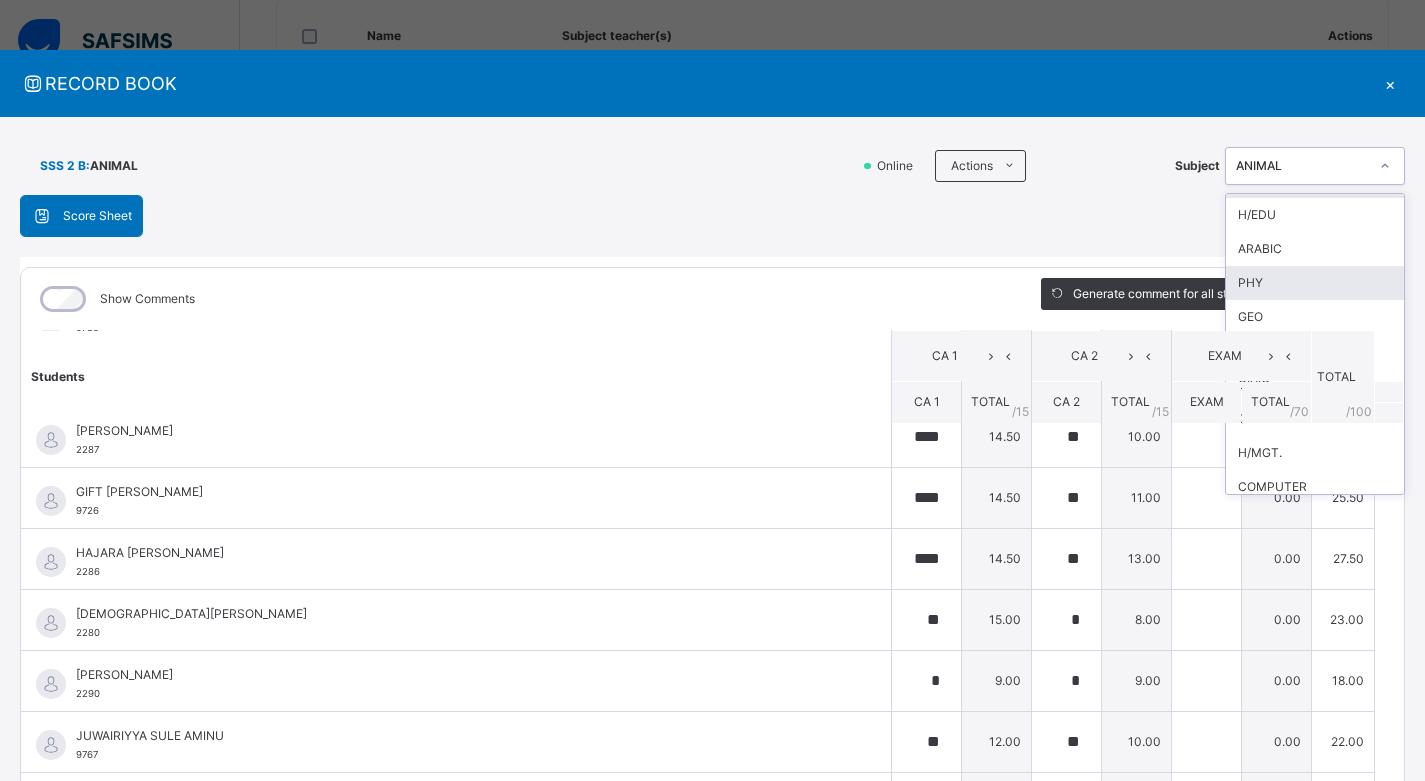 scroll, scrollTop: 300, scrollLeft: 0, axis: vertical 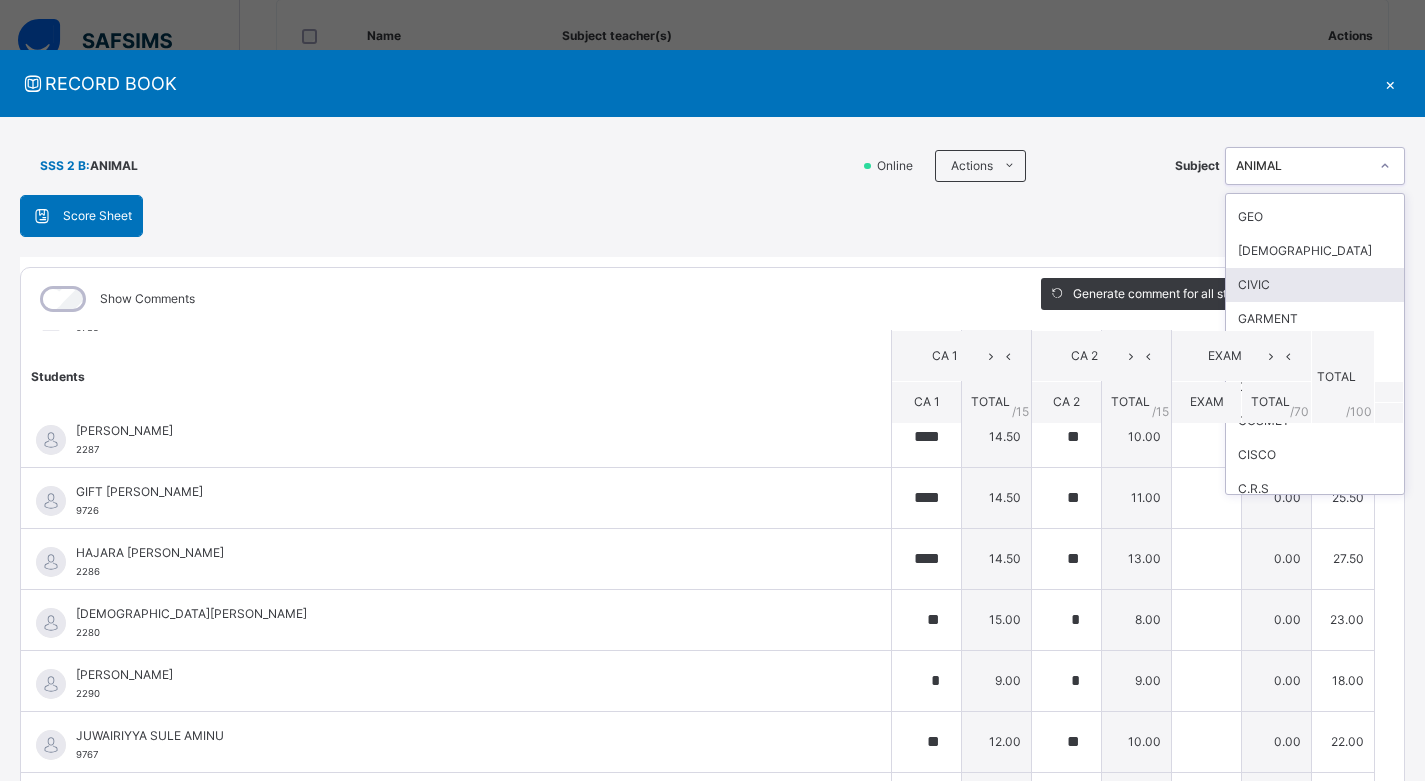 click on "CIVIC" at bounding box center [1315, 285] 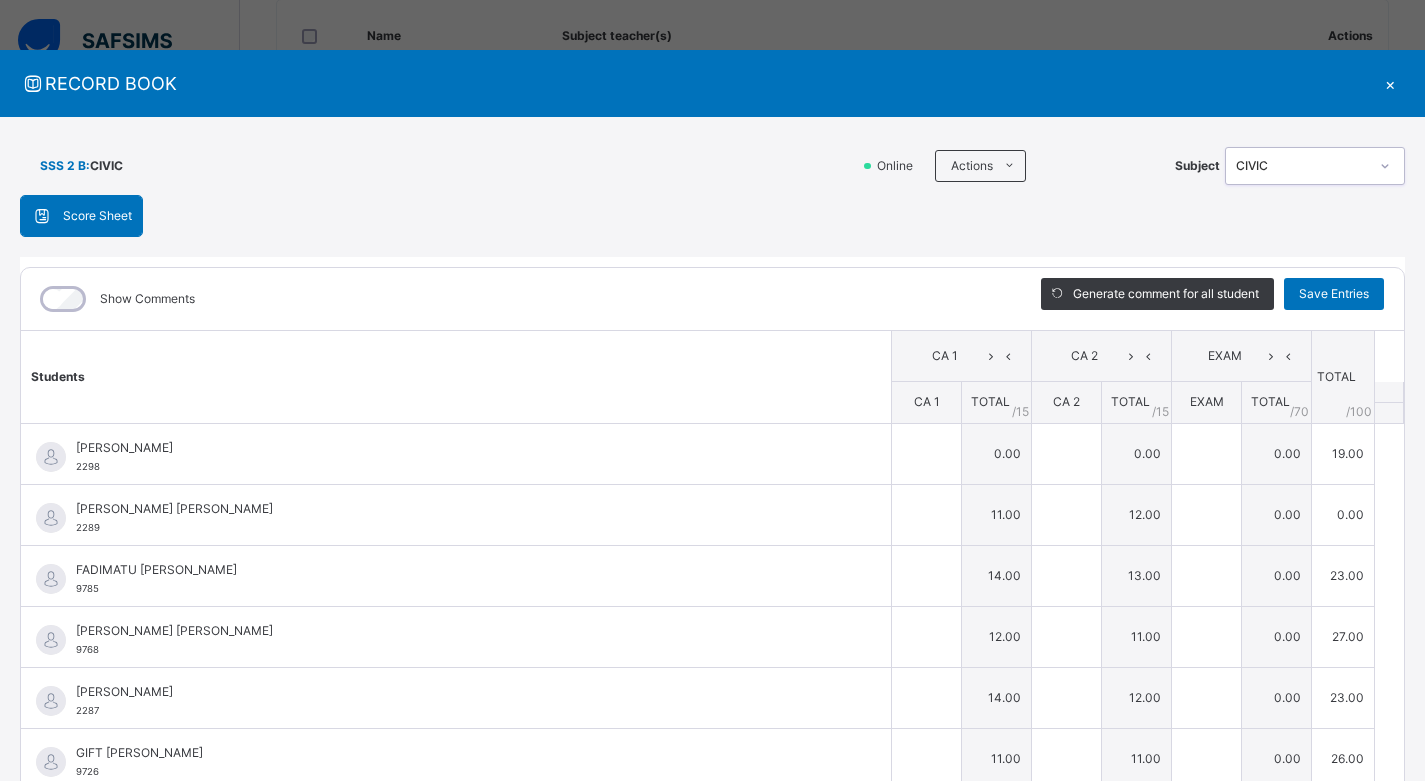 type on "**" 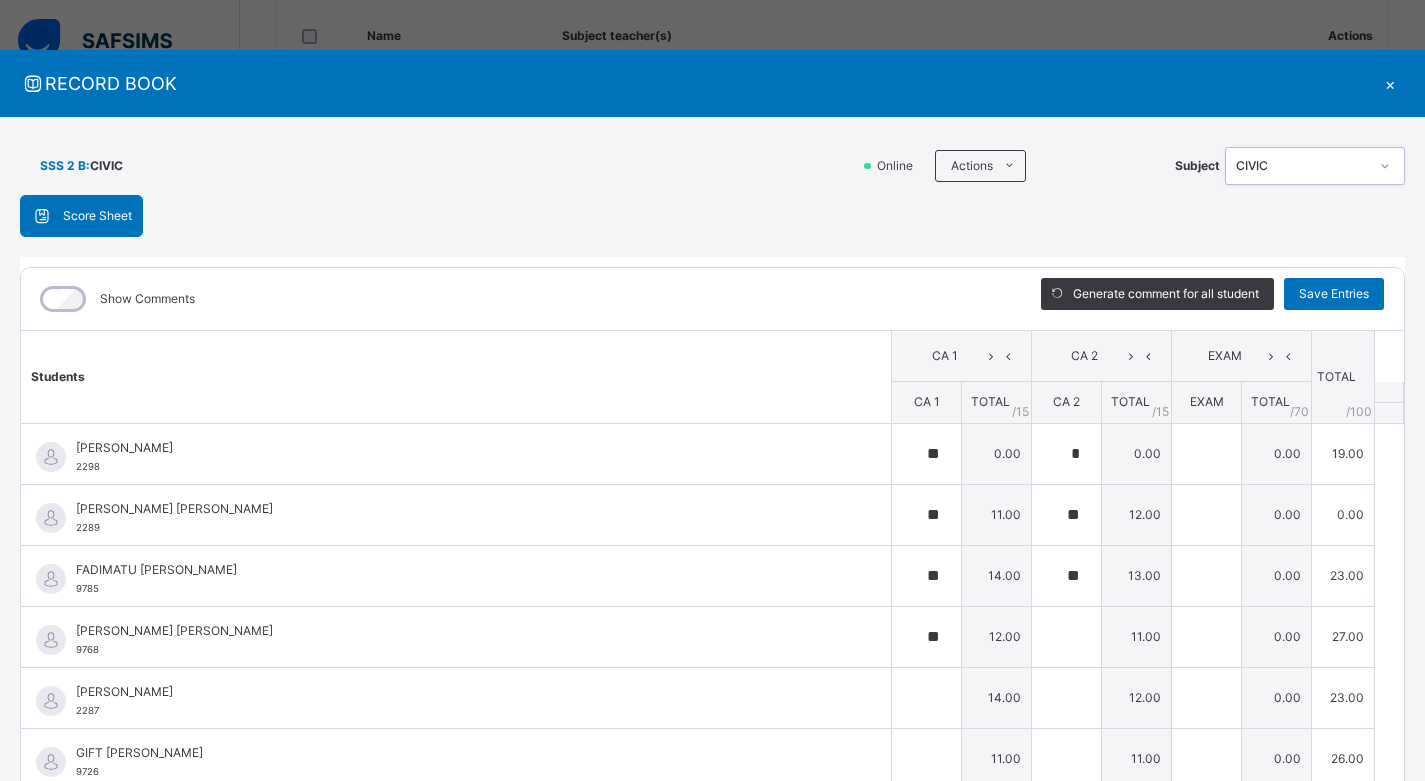 type on "**" 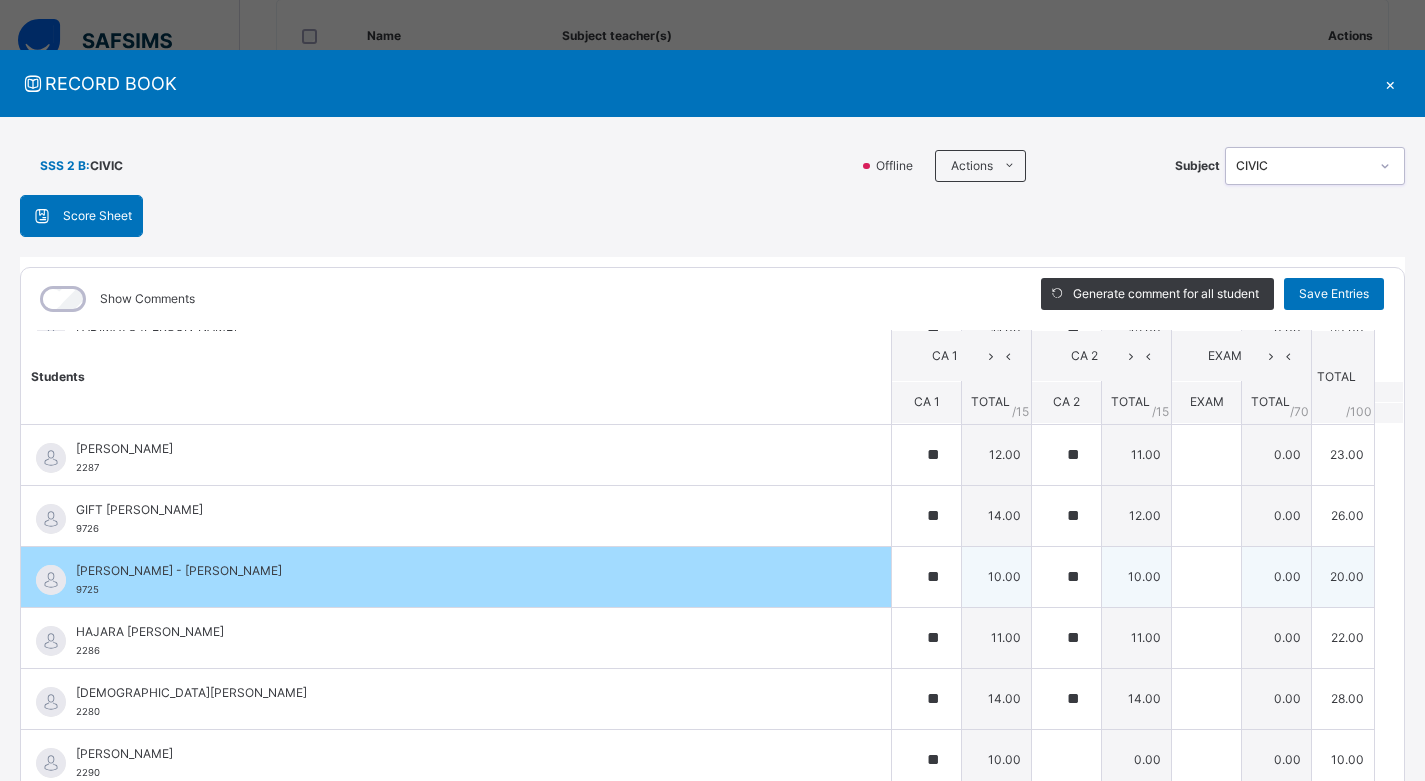scroll, scrollTop: 300, scrollLeft: 0, axis: vertical 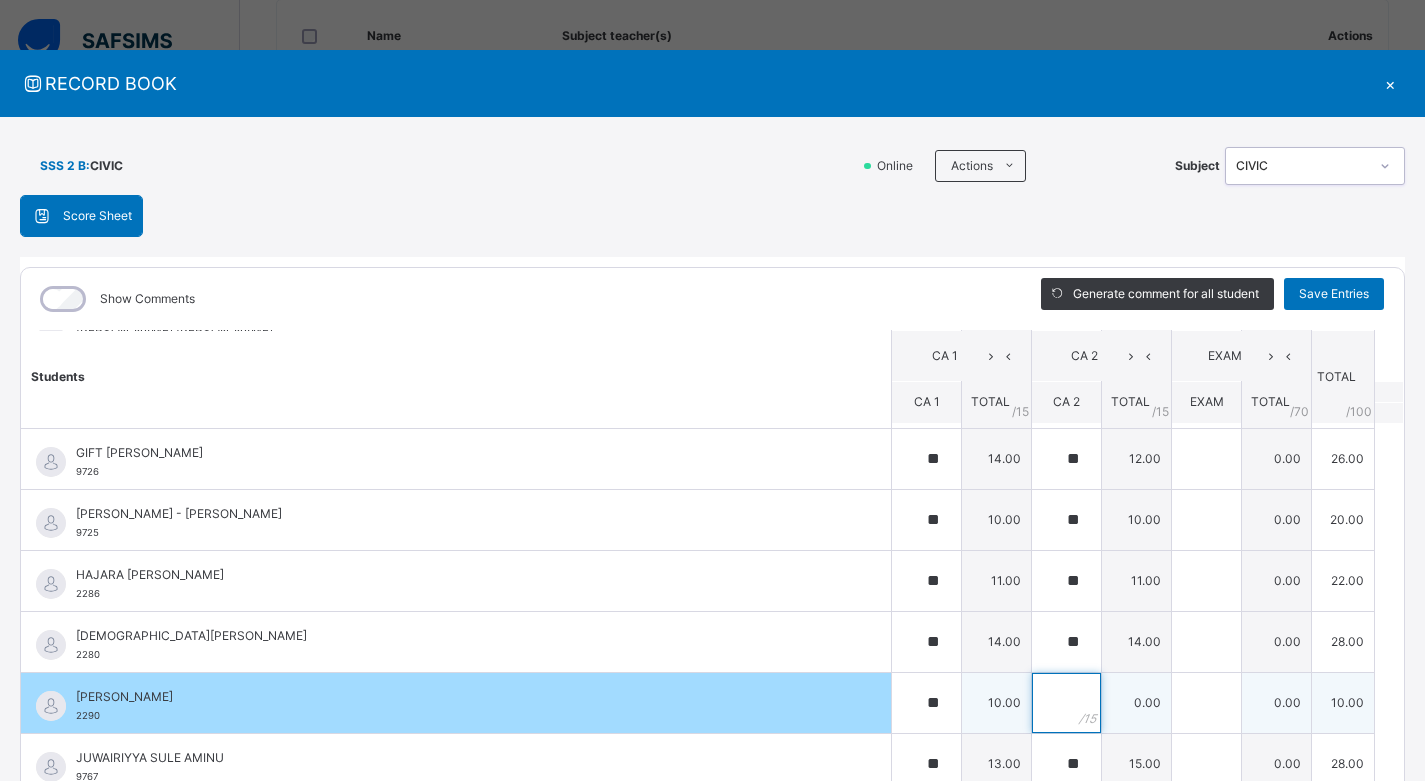click at bounding box center (1066, 703) 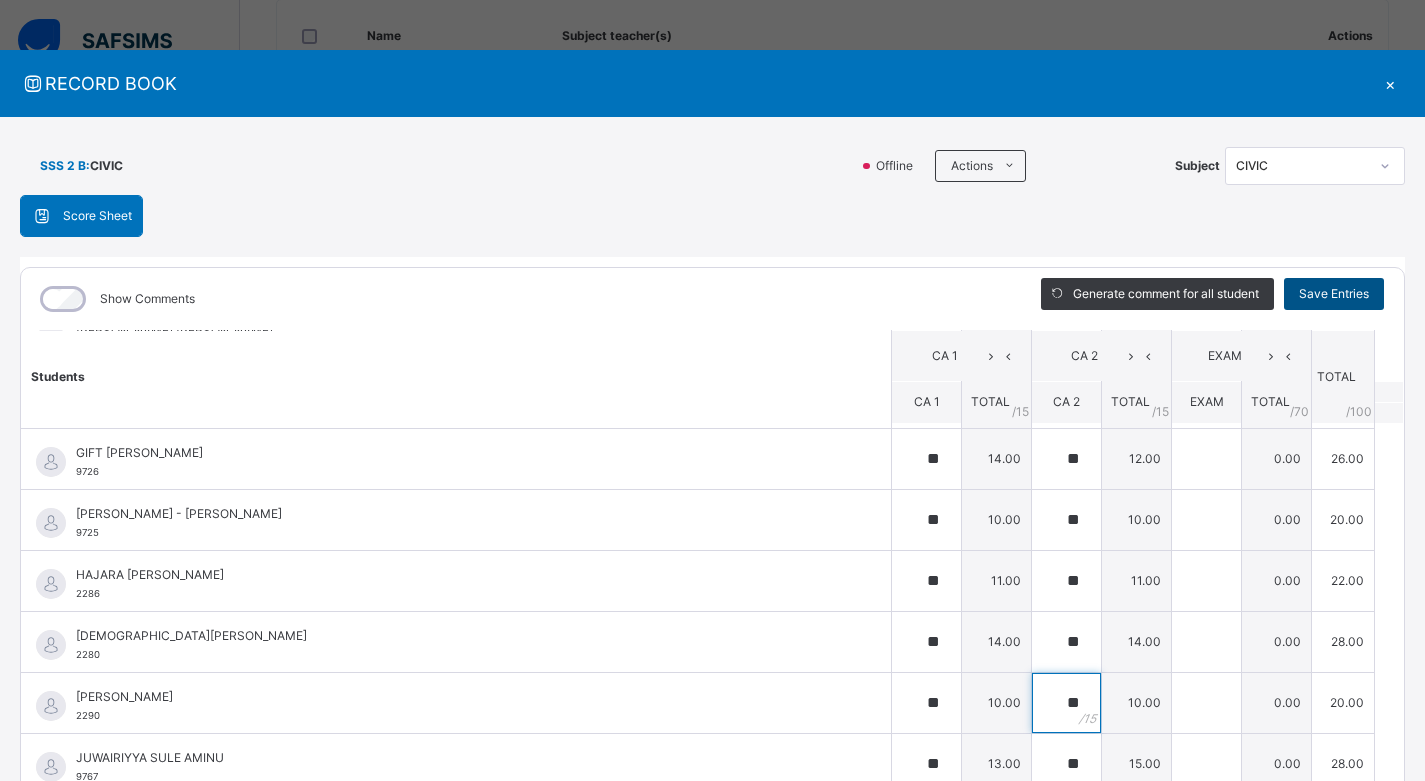 type on "**" 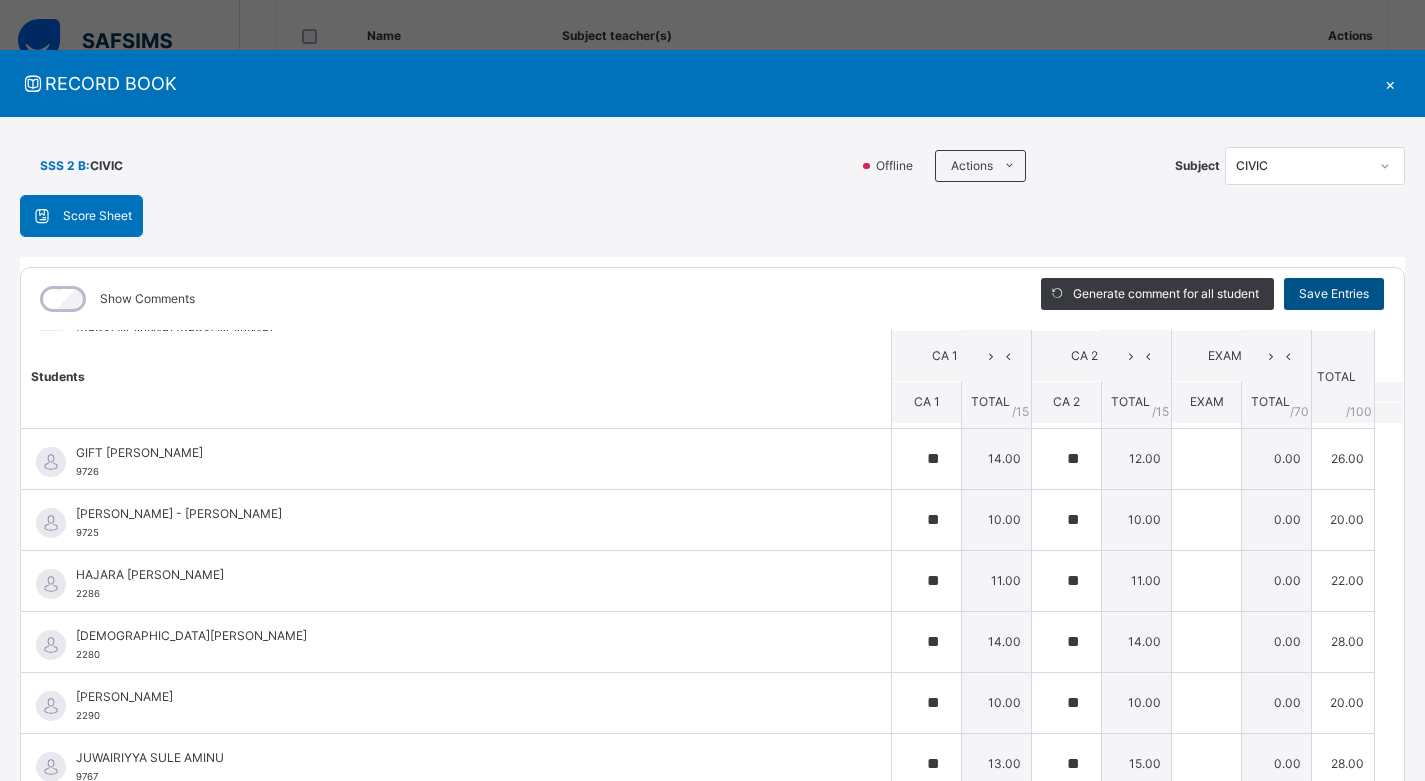 click on "Save Entries" at bounding box center [1334, 294] 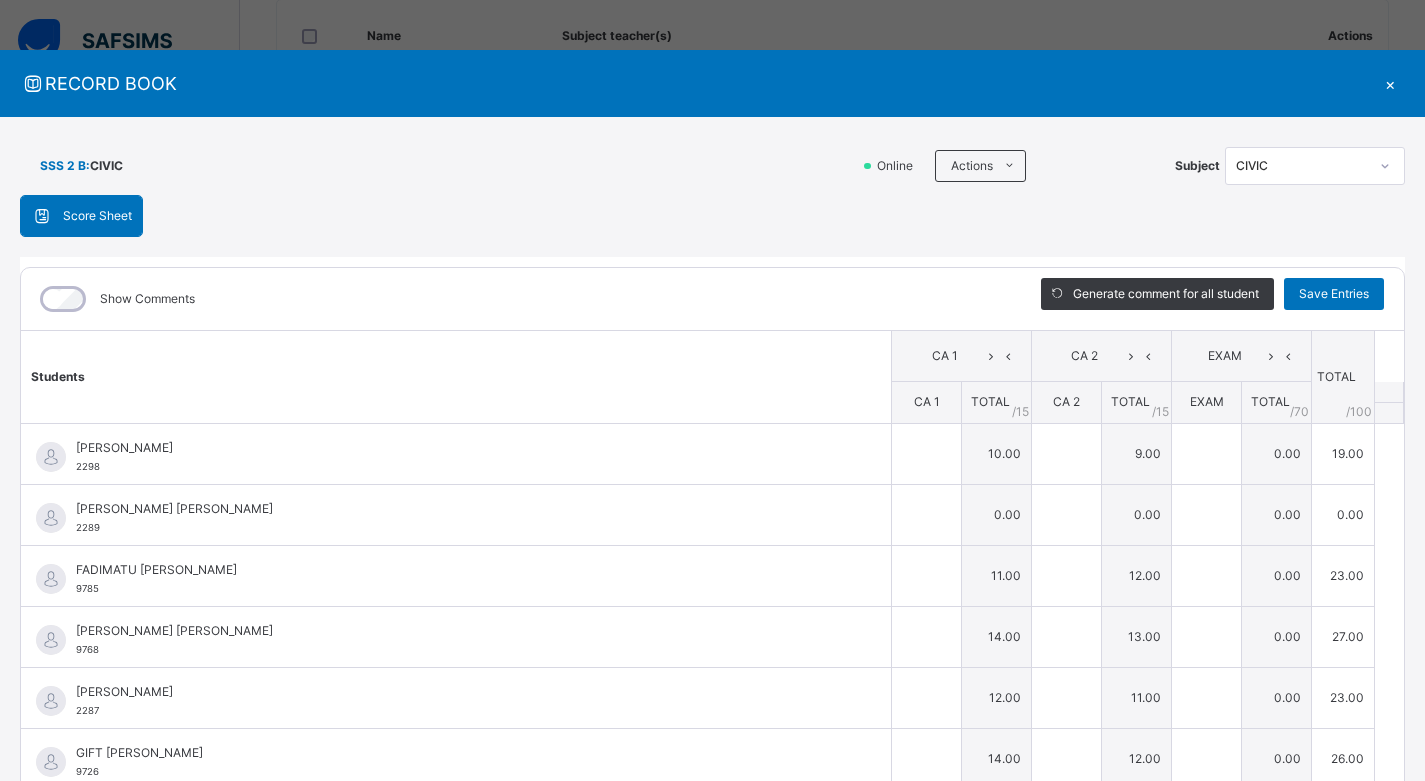 type on "**" 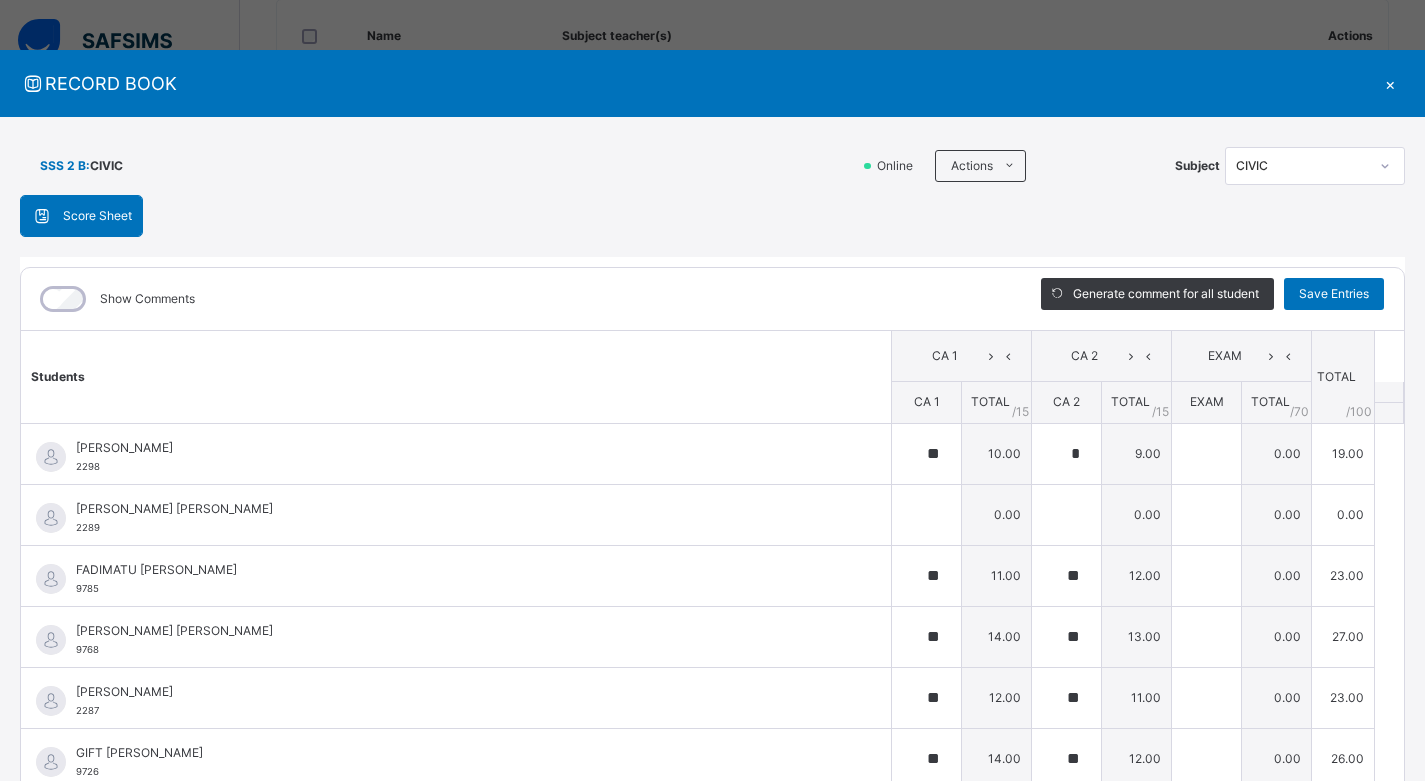 type on "**" 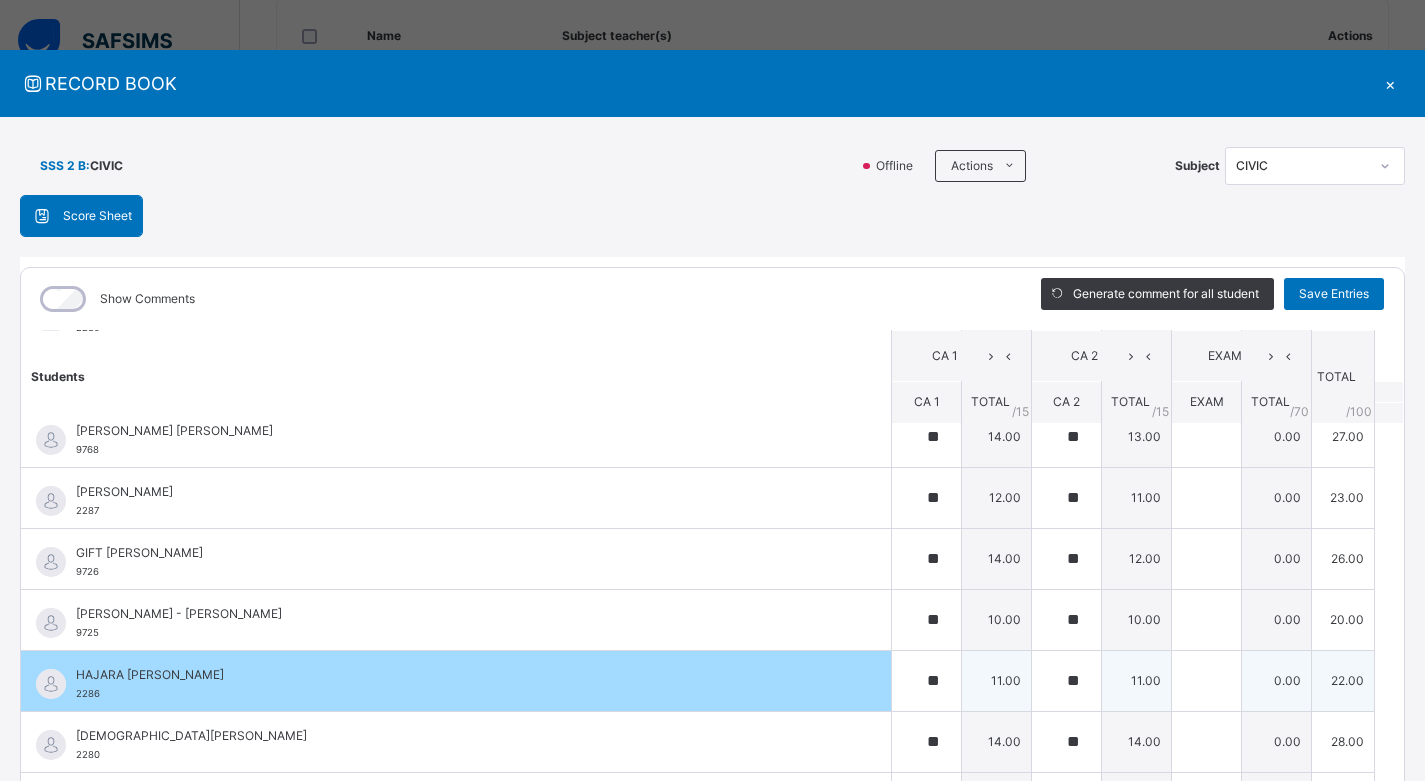 scroll, scrollTop: 0, scrollLeft: 0, axis: both 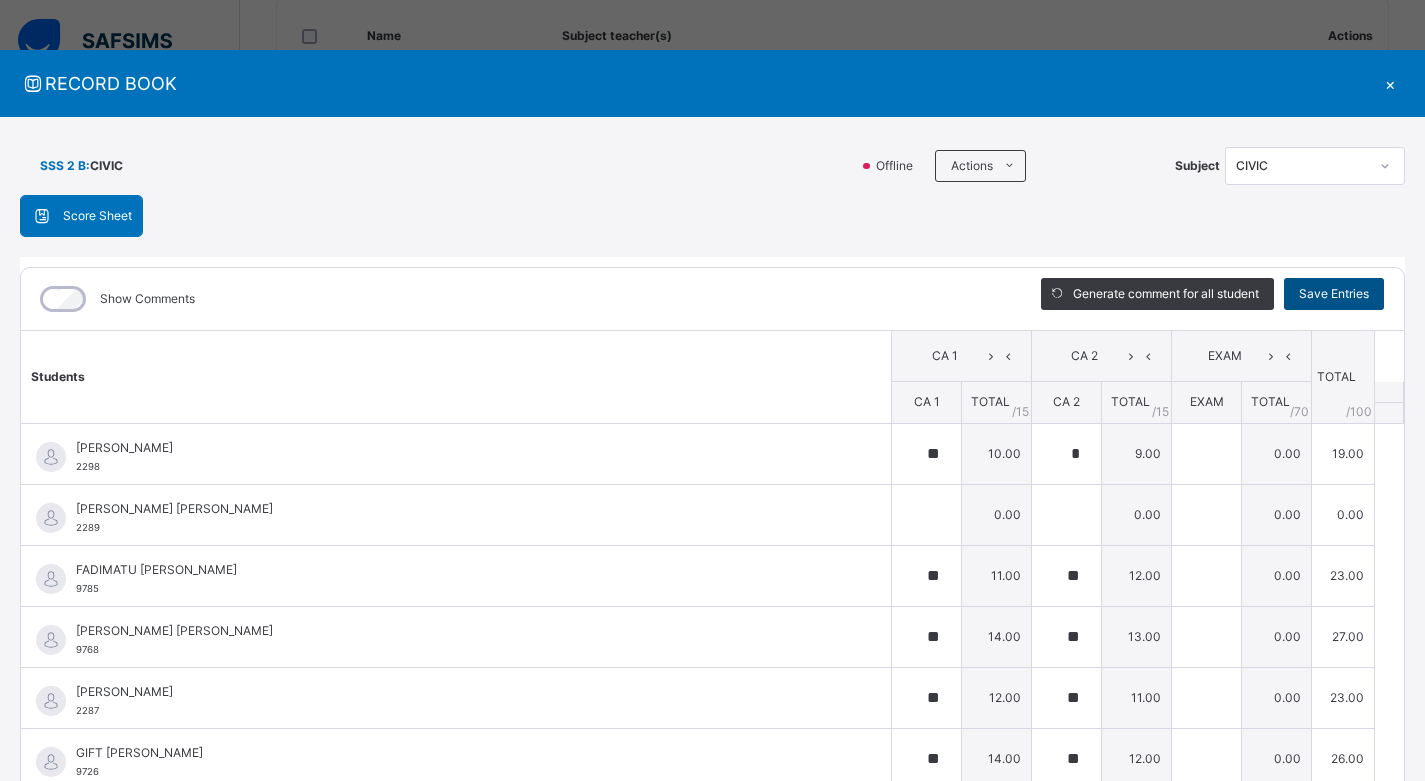 click on "Save Entries" at bounding box center [1334, 294] 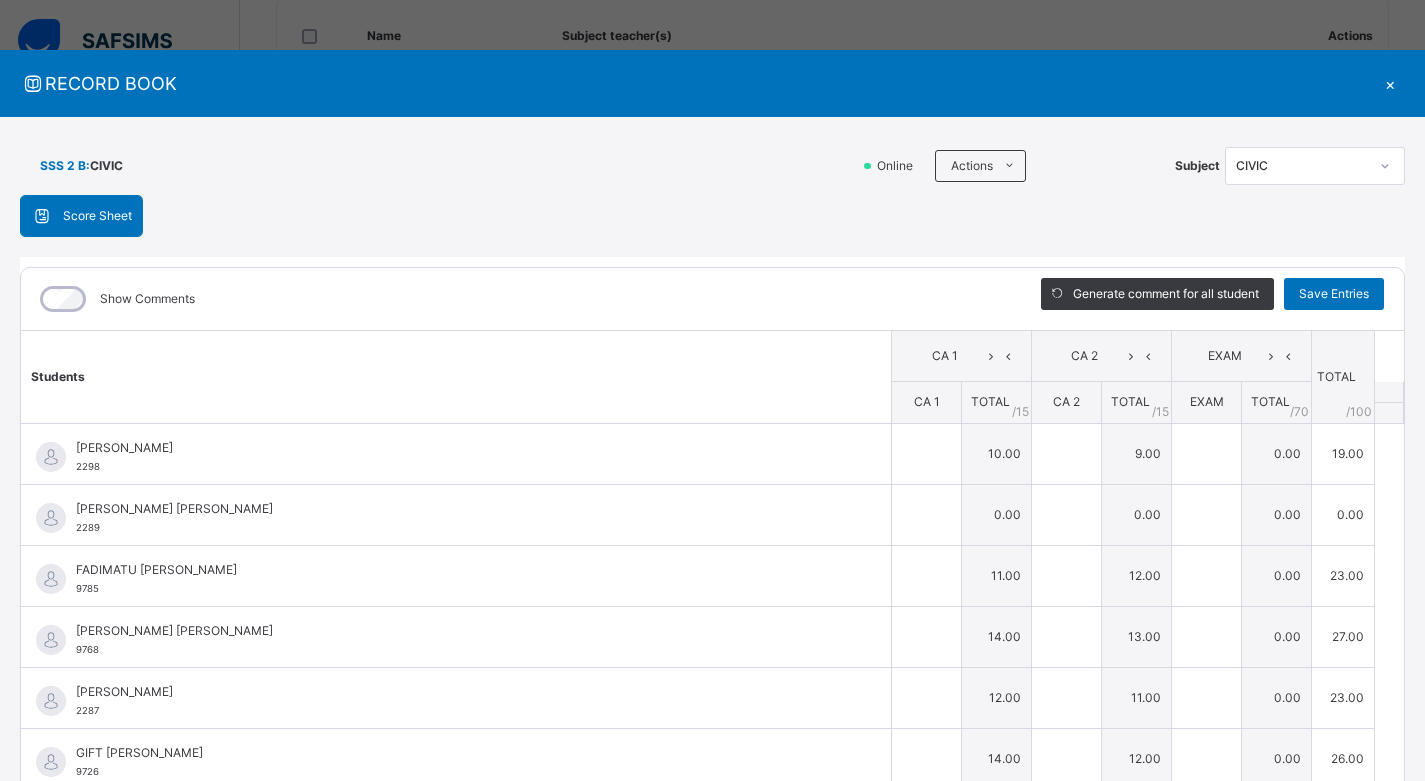 type on "**" 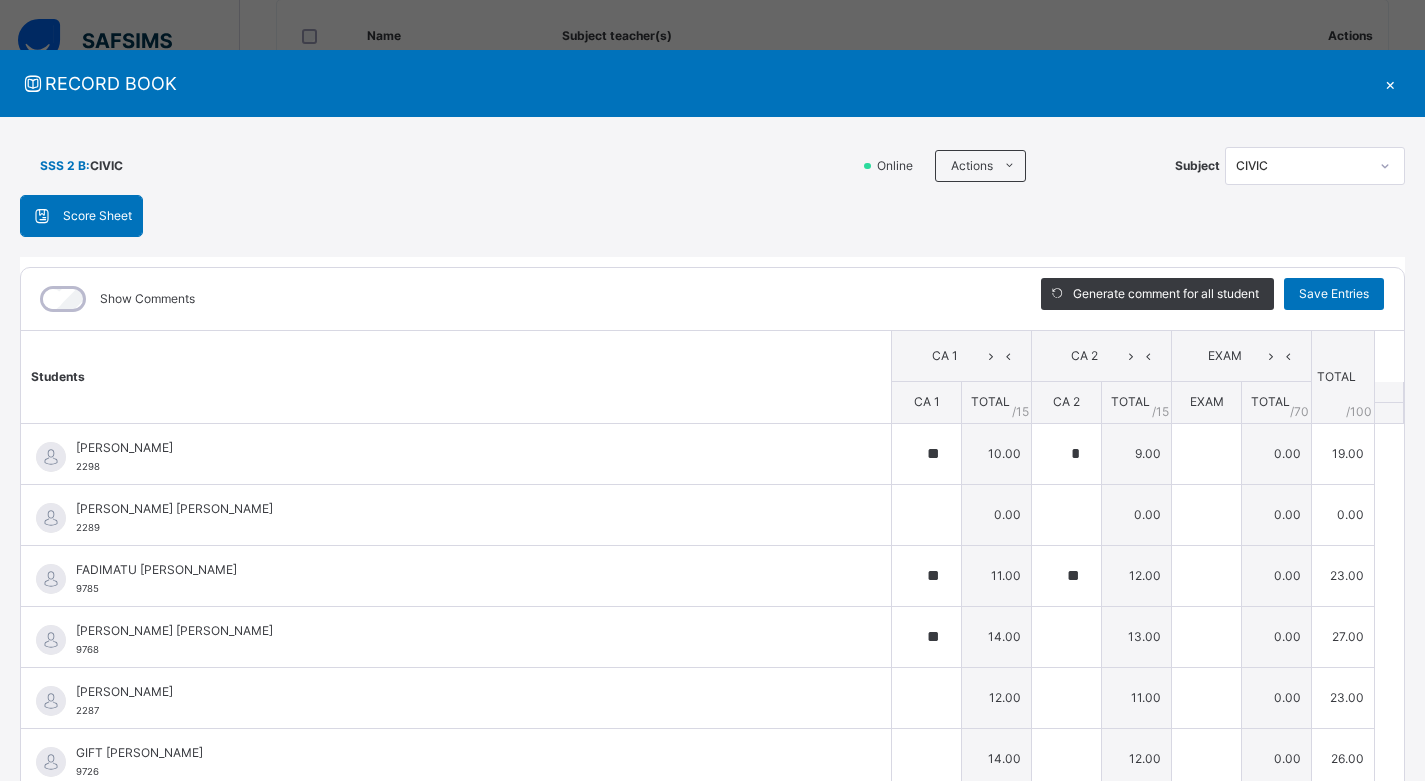 type on "**" 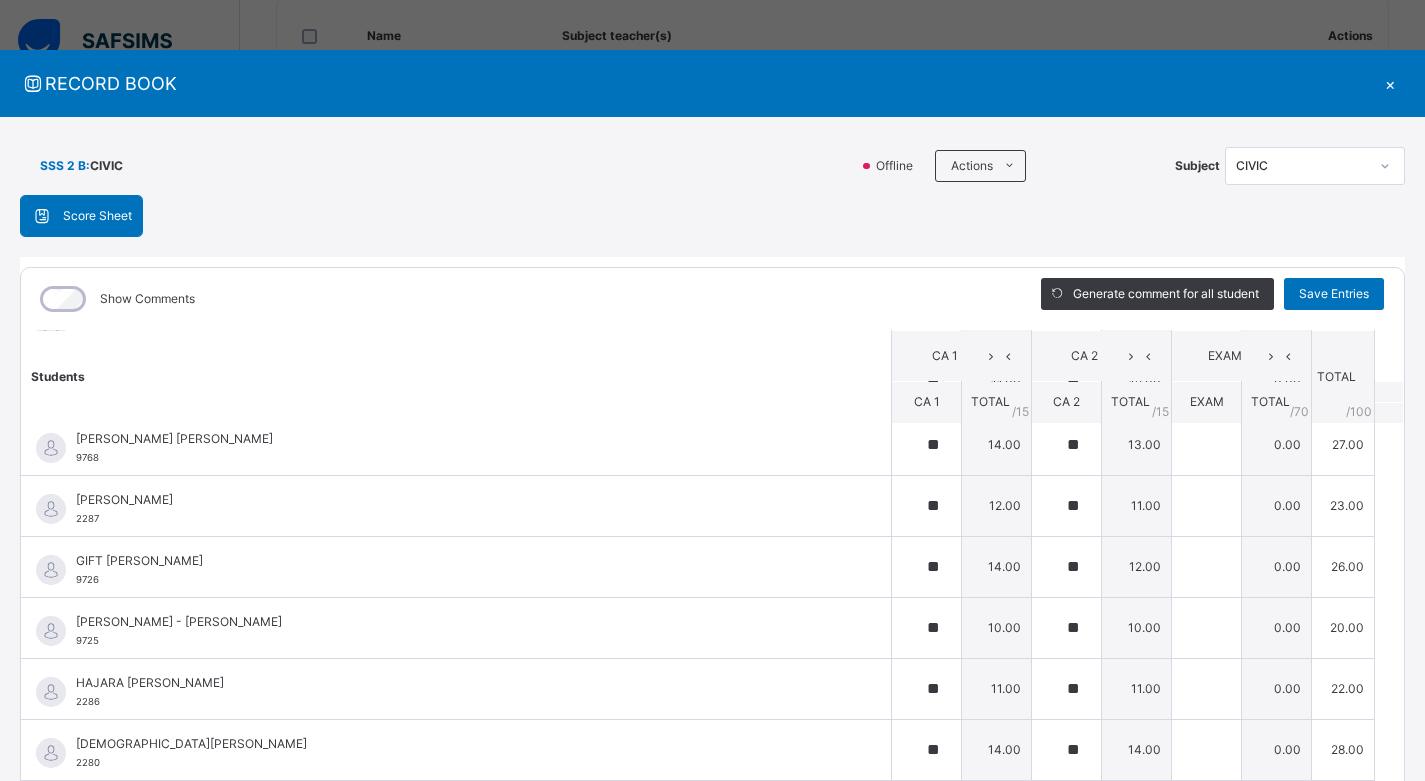 scroll, scrollTop: 0, scrollLeft: 0, axis: both 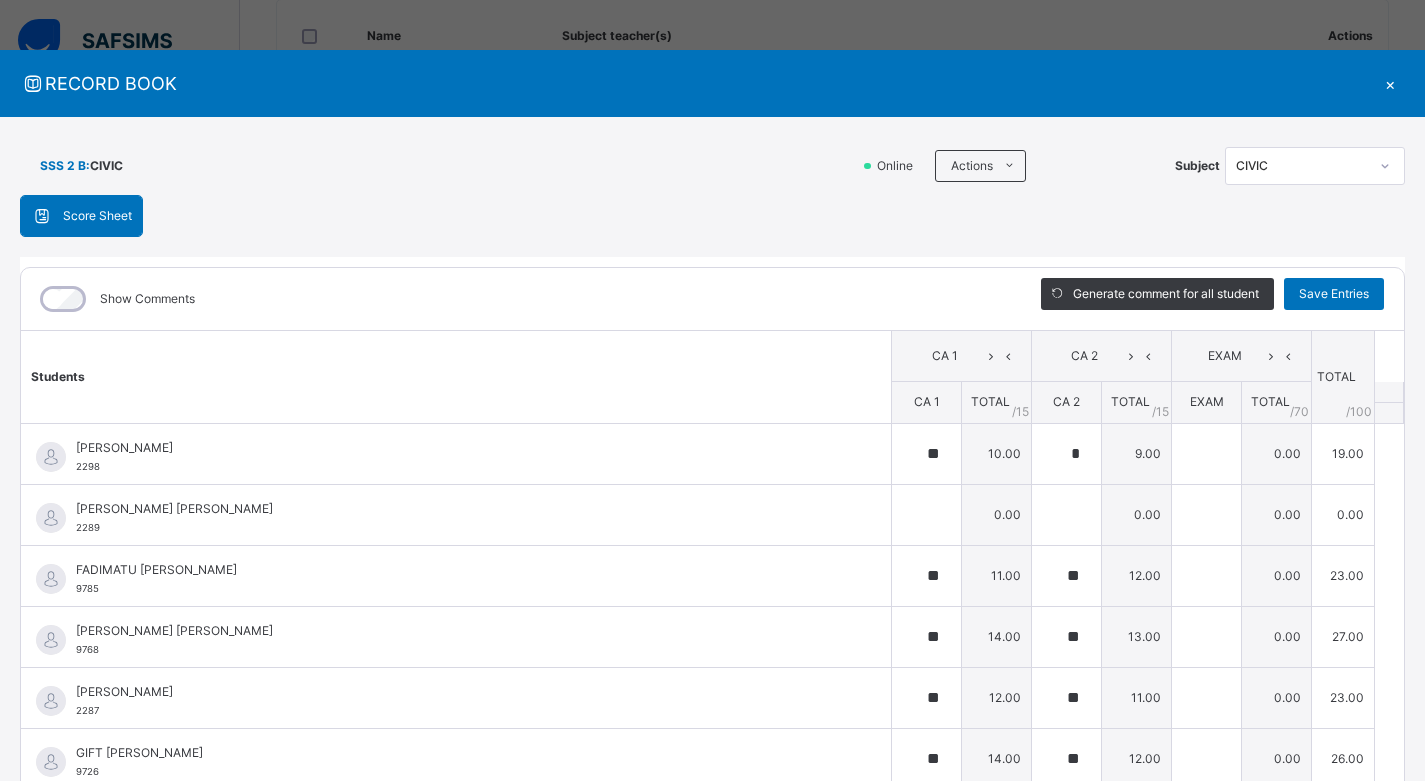 click 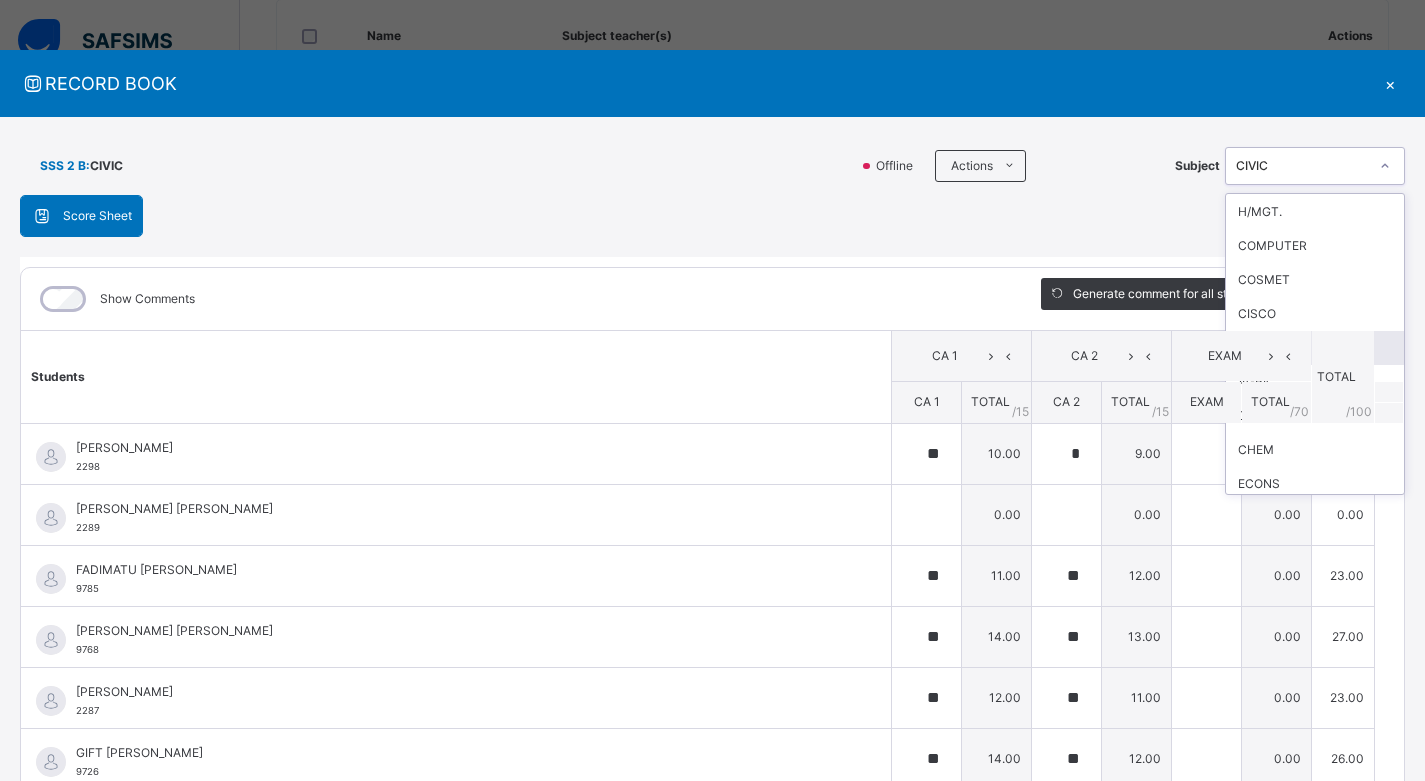 scroll, scrollTop: 516, scrollLeft: 0, axis: vertical 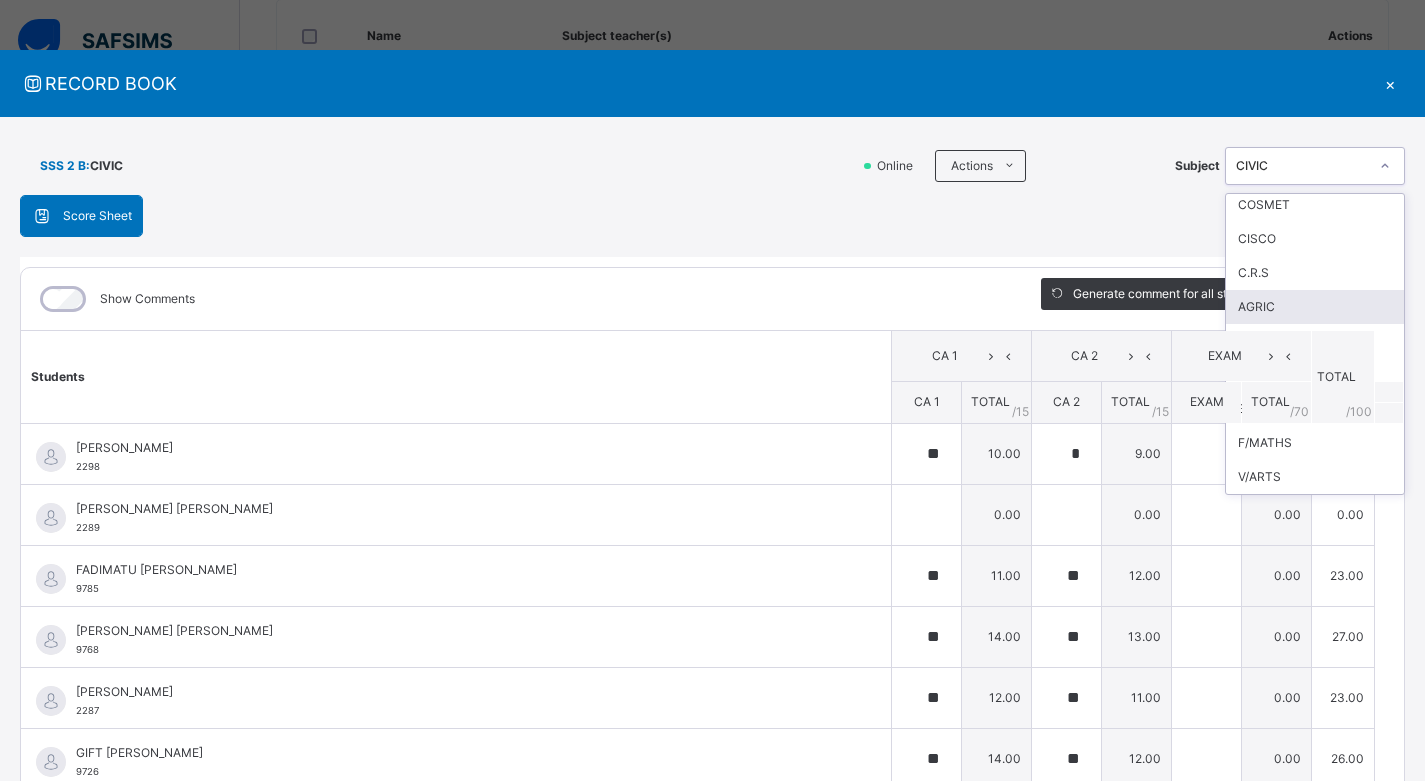 click on "AGRIC" at bounding box center (1315, 307) 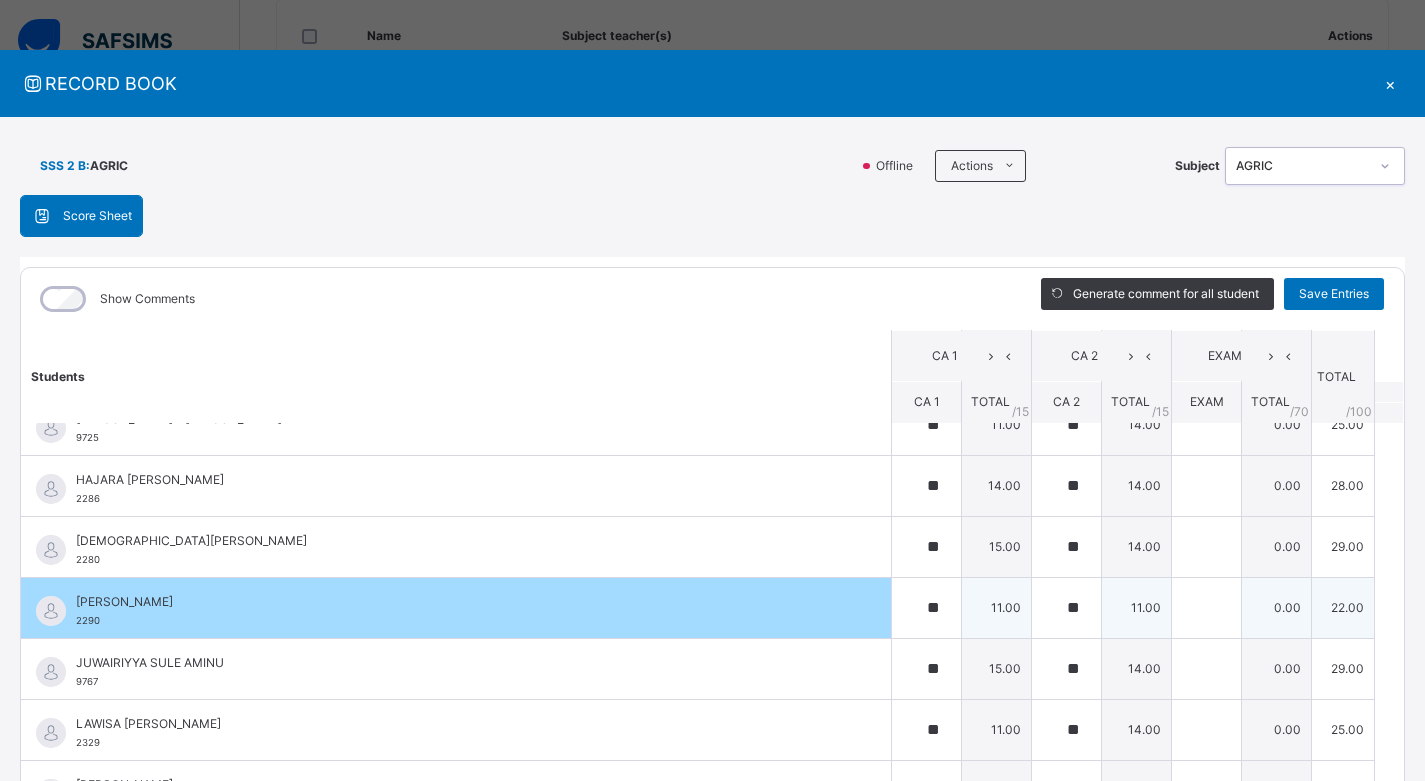 scroll, scrollTop: 400, scrollLeft: 0, axis: vertical 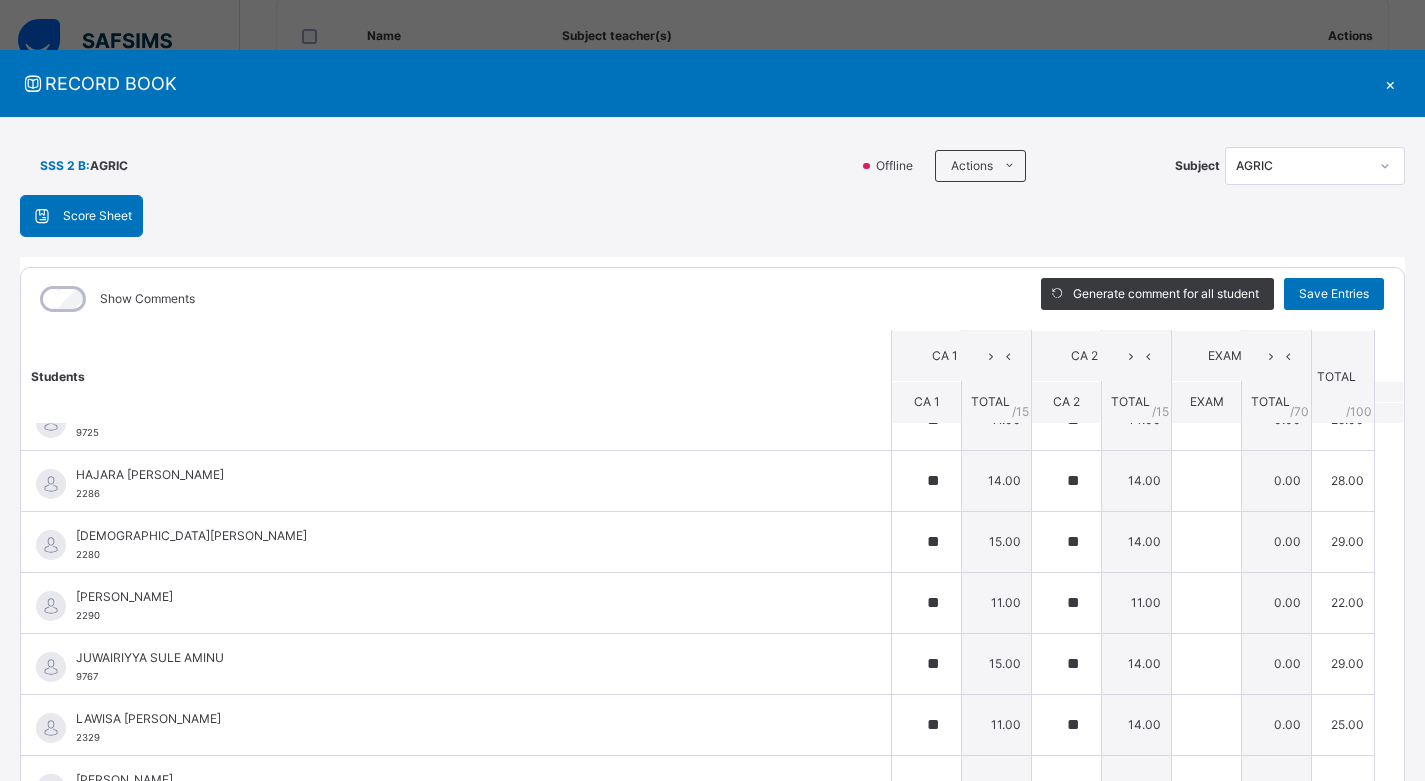 click on "×" at bounding box center (1390, 83) 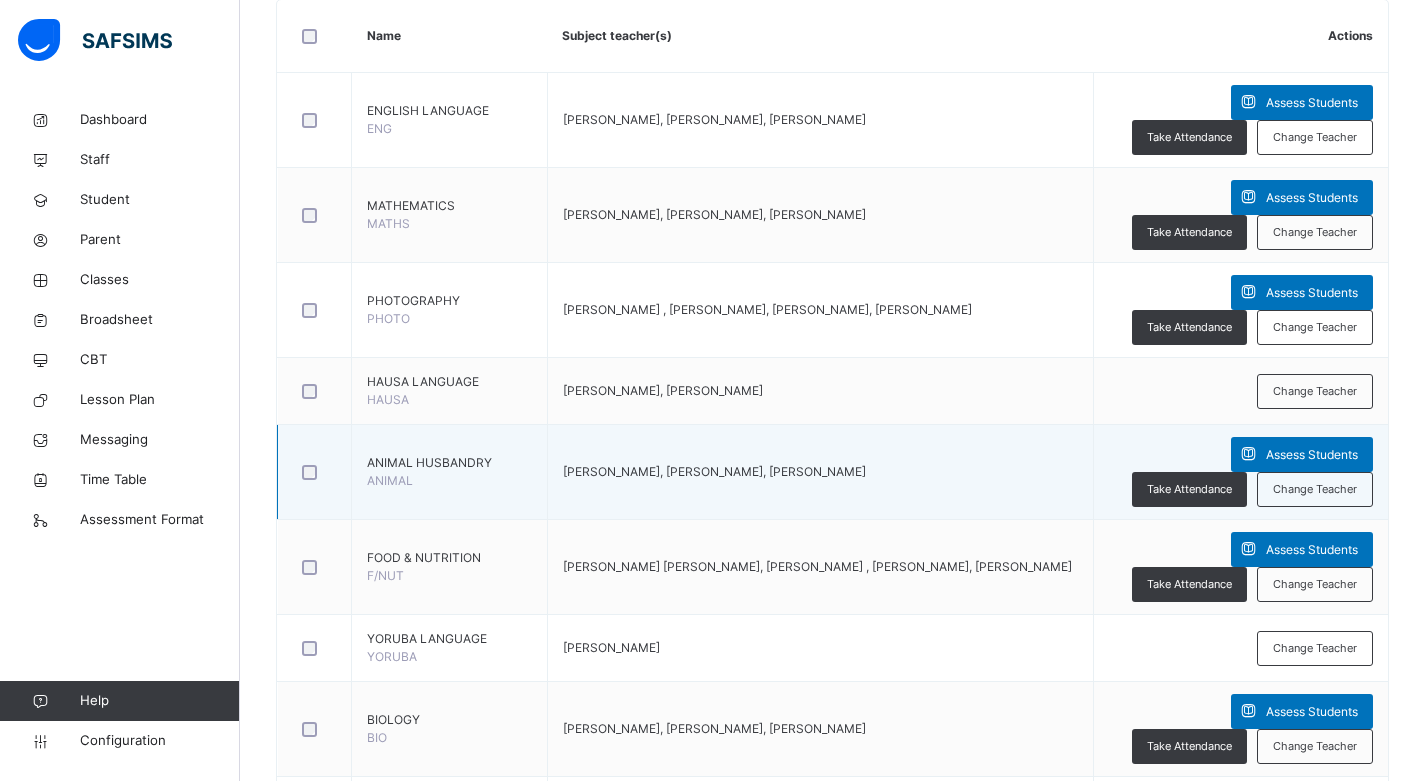 scroll, scrollTop: 0, scrollLeft: 0, axis: both 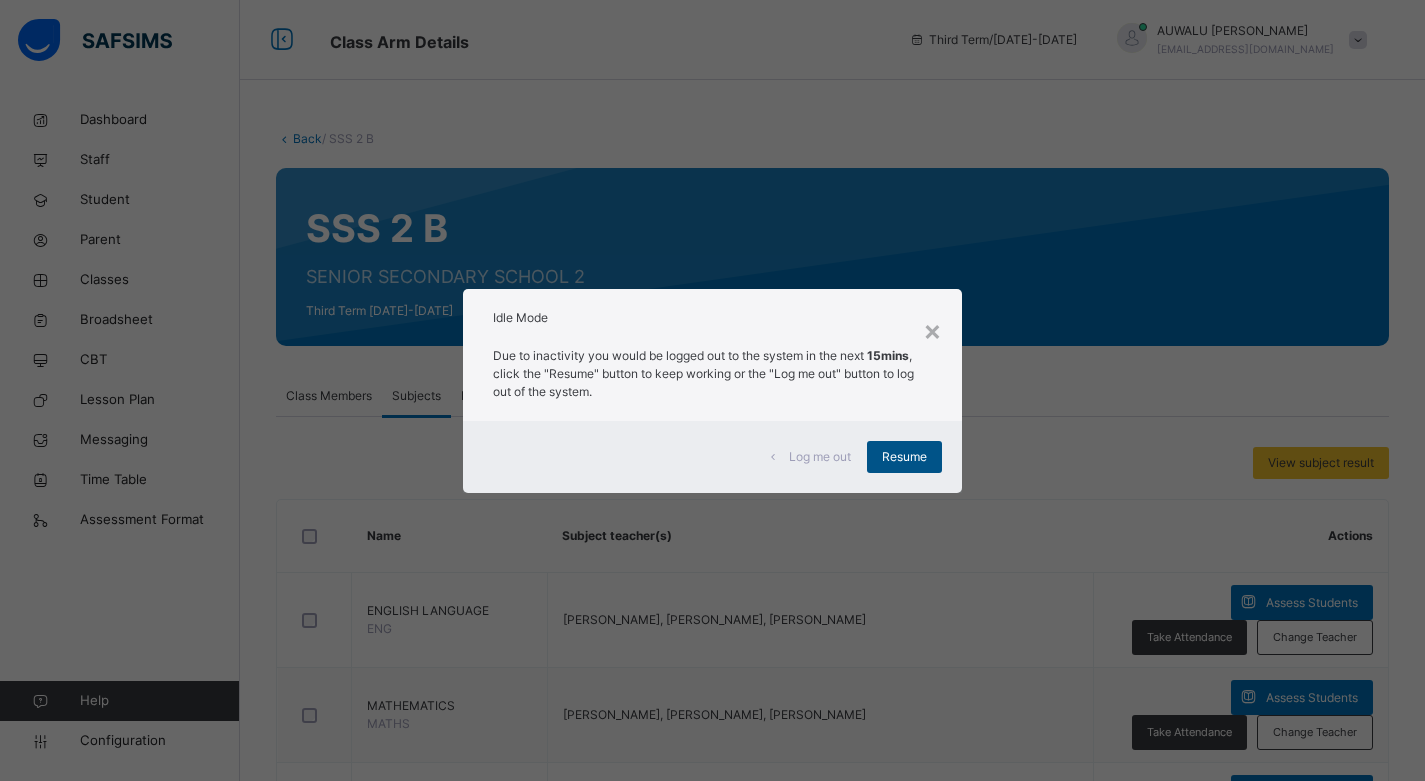 click on "Resume" at bounding box center (904, 457) 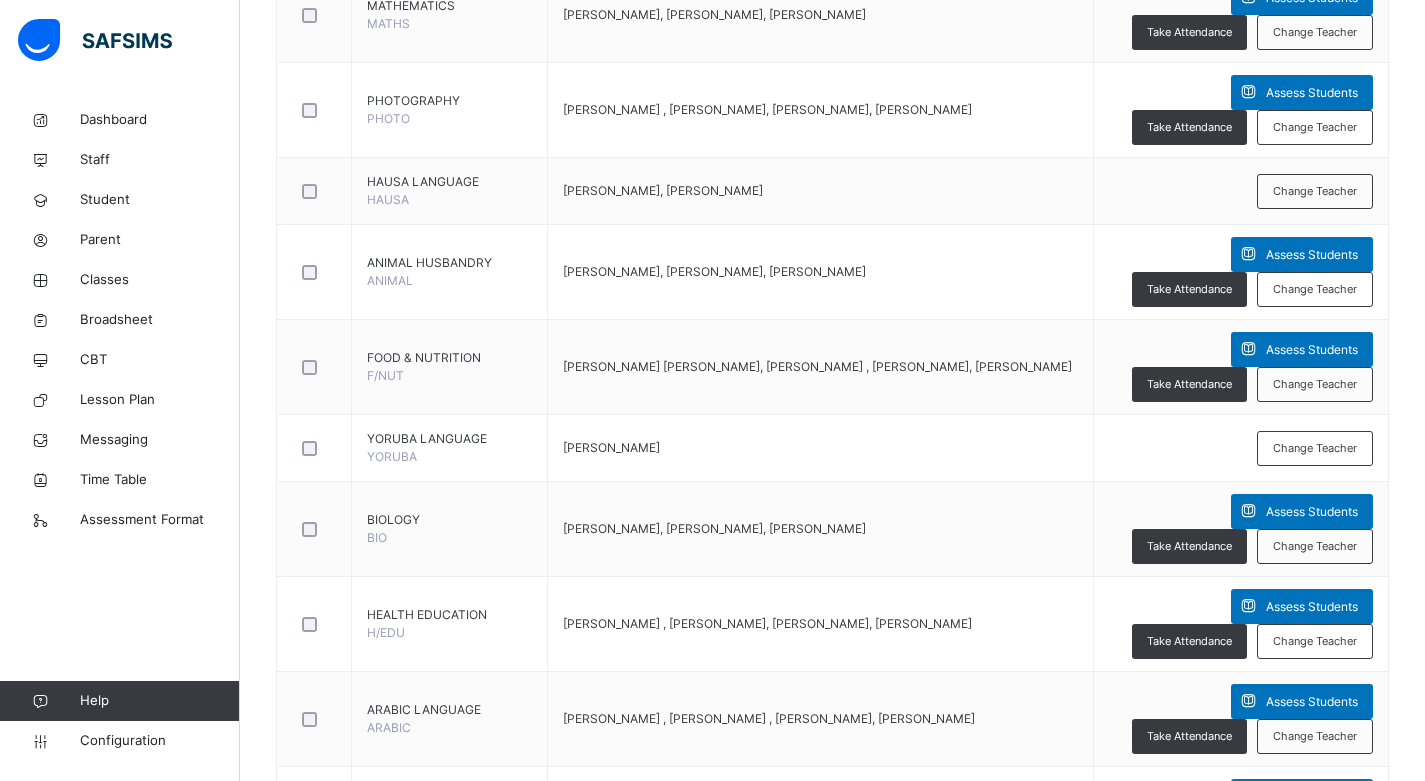 scroll, scrollTop: 0, scrollLeft: 0, axis: both 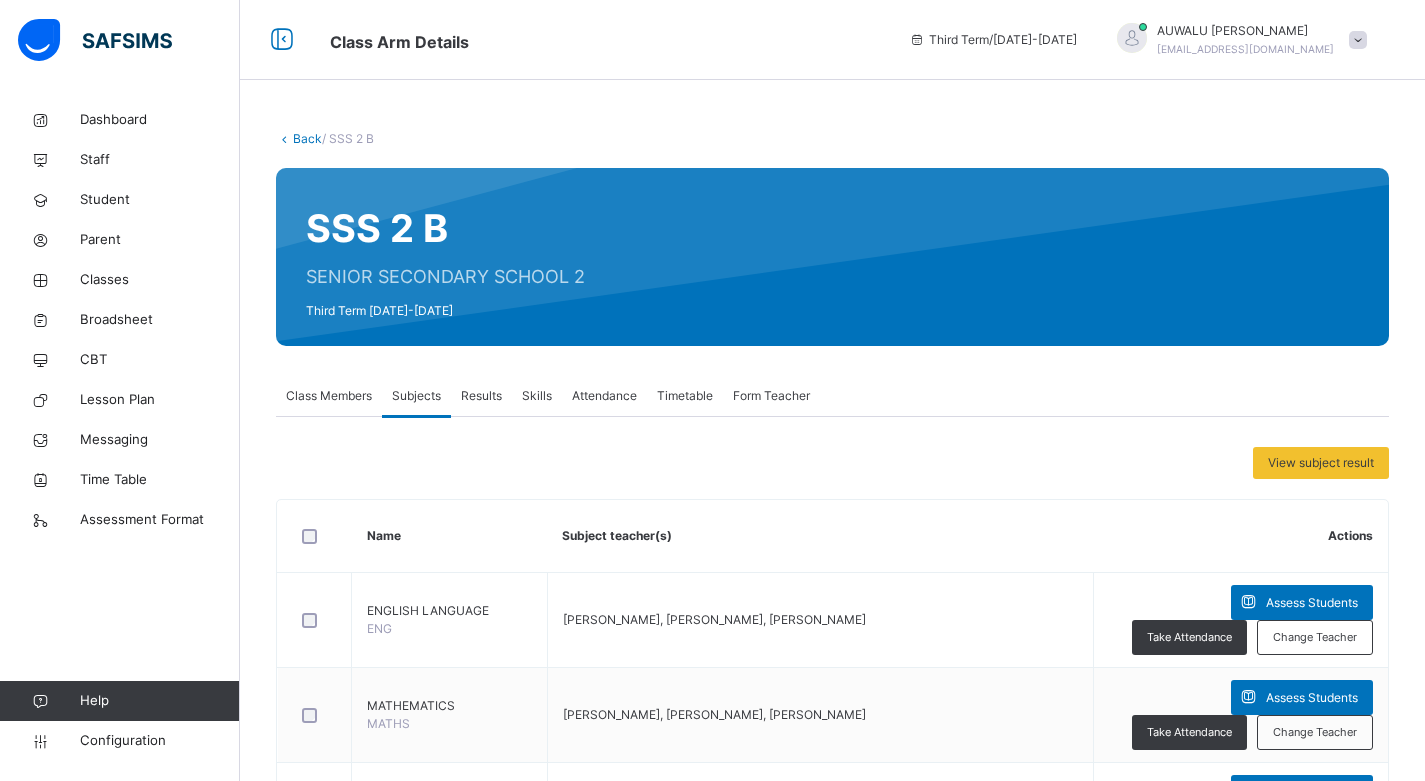 click on "Results" at bounding box center (481, 396) 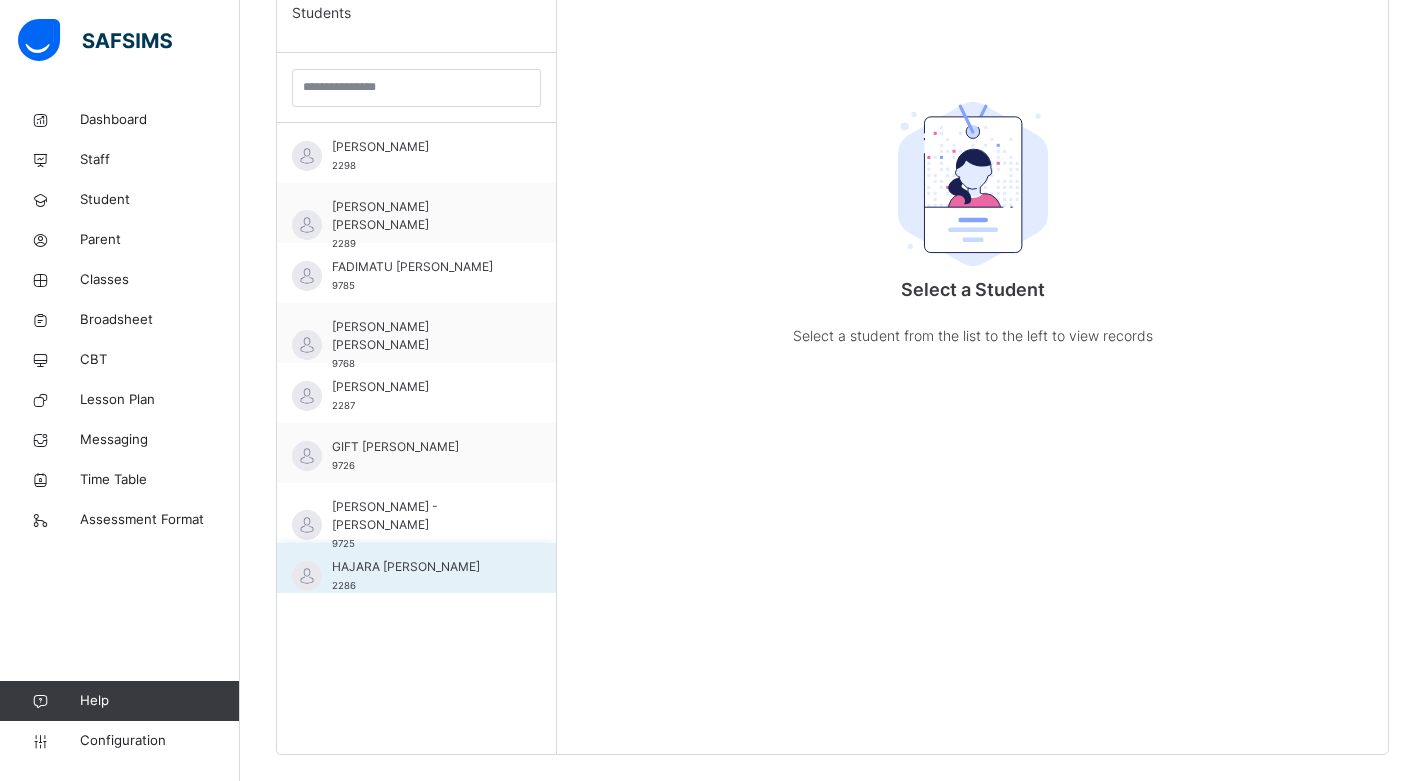 scroll, scrollTop: 581, scrollLeft: 0, axis: vertical 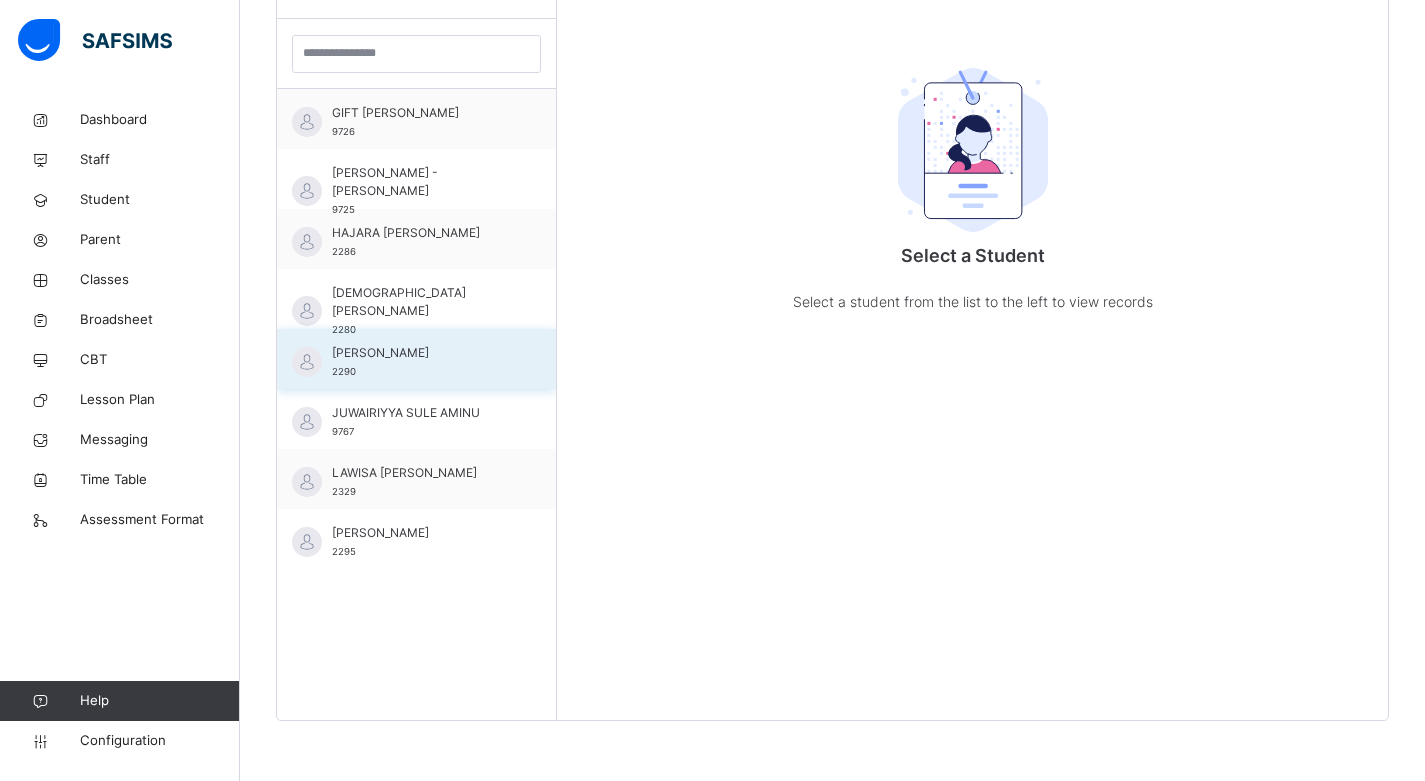 click on "[PERSON_NAME] 2290" at bounding box center [421, 362] 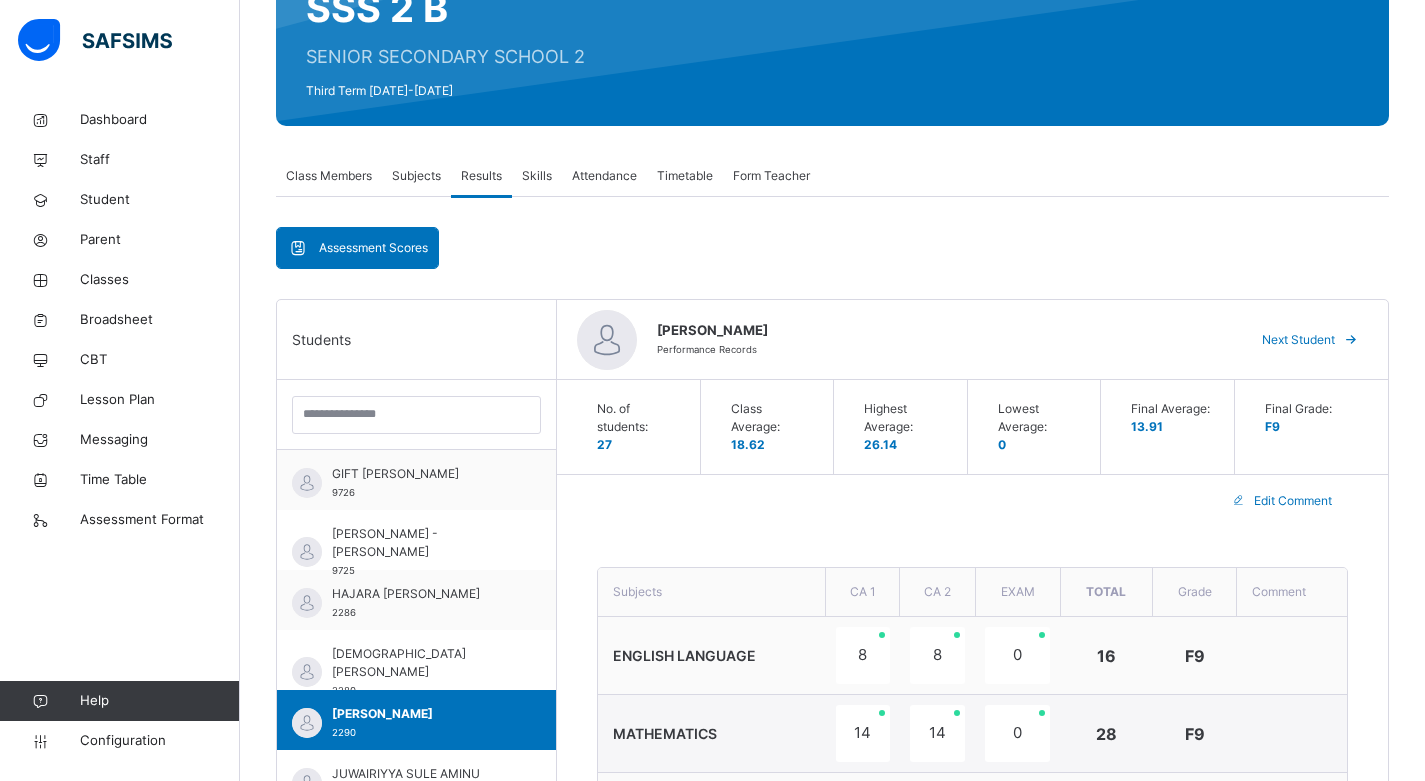 scroll, scrollTop: 81, scrollLeft: 0, axis: vertical 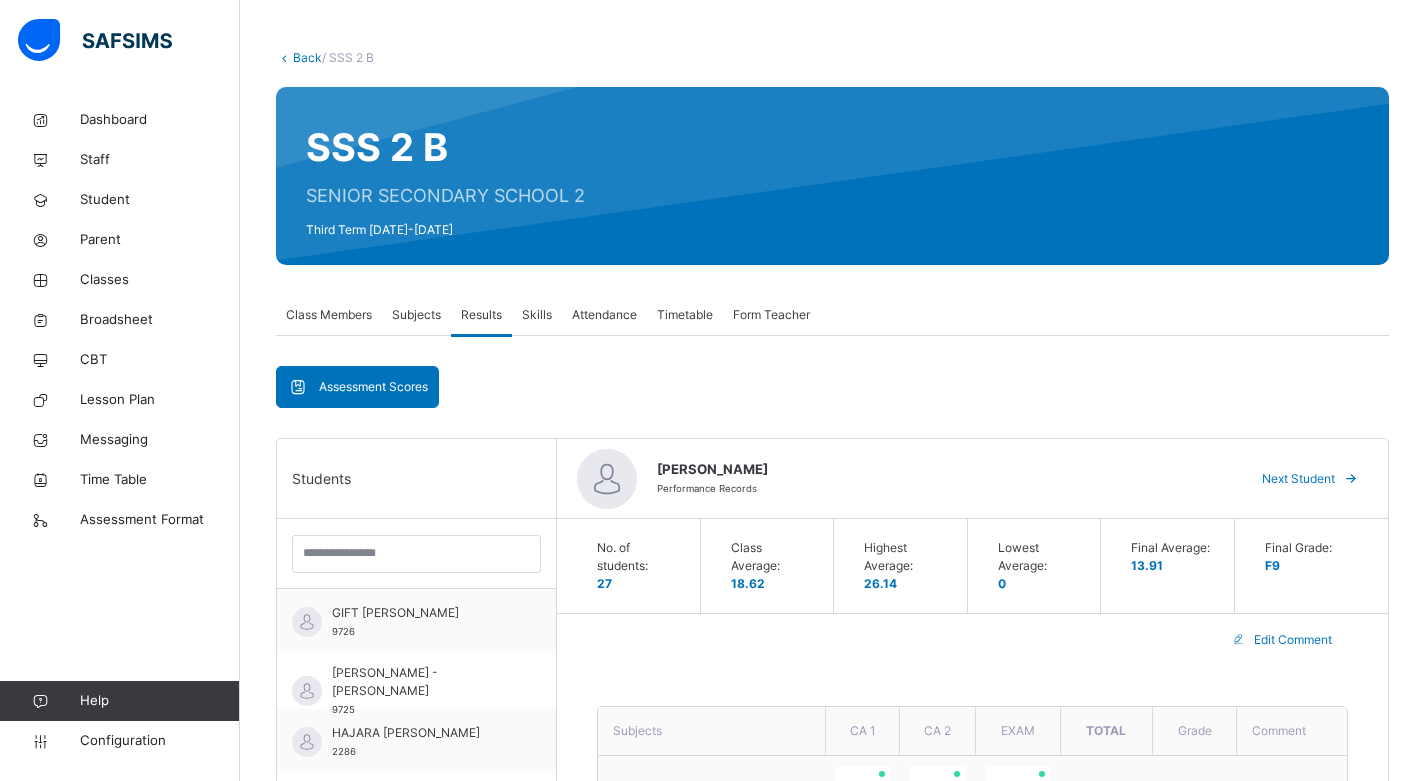 click on "Subjects" at bounding box center [416, 315] 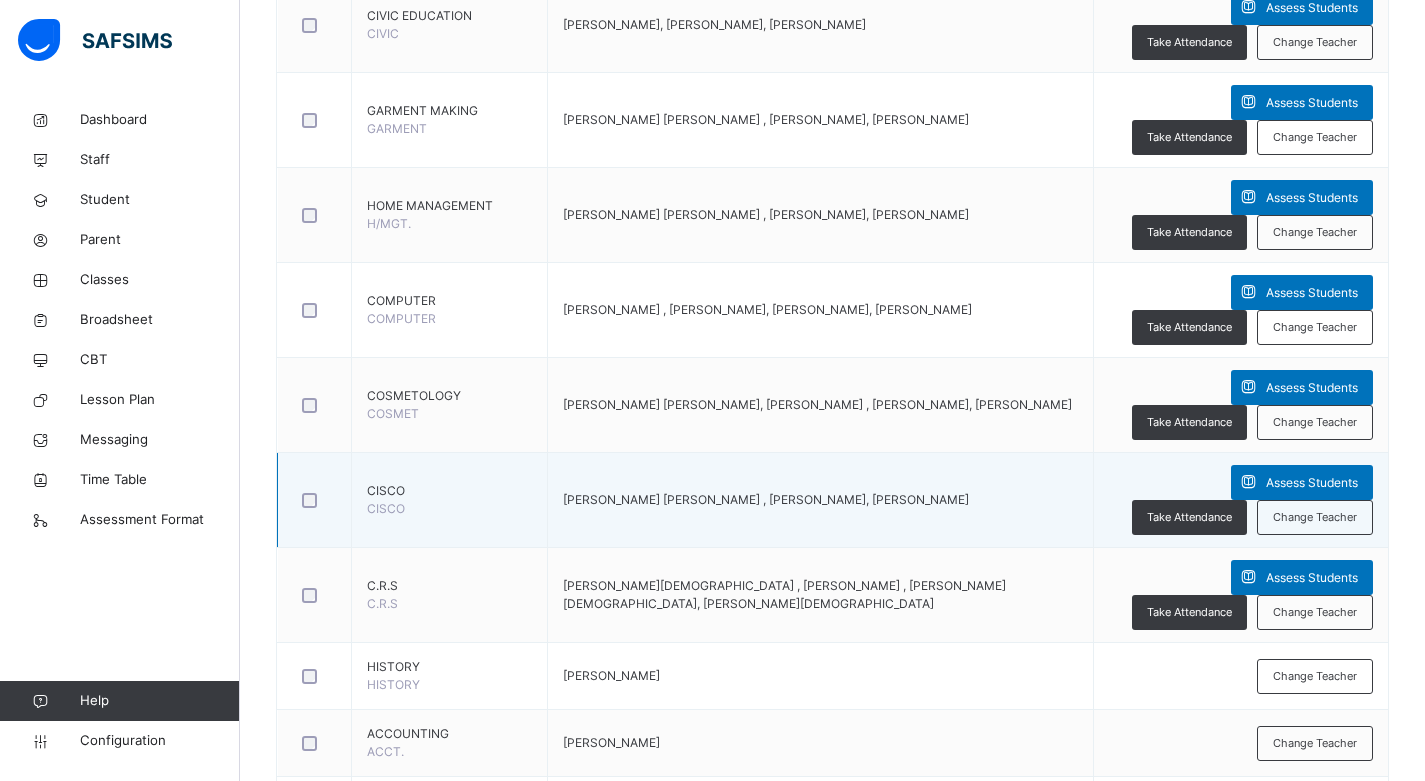 scroll, scrollTop: 2181, scrollLeft: 0, axis: vertical 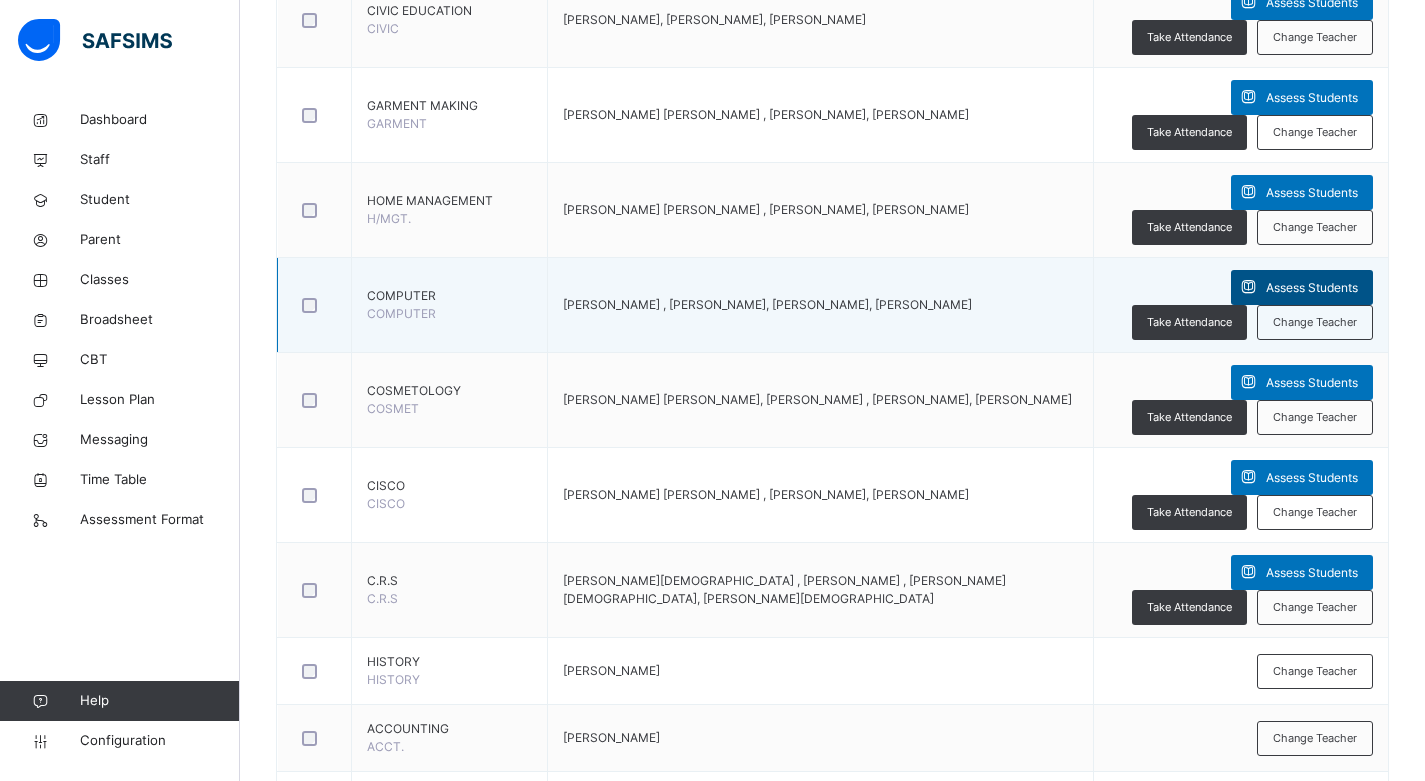 click on "Assess Students" at bounding box center (1312, 288) 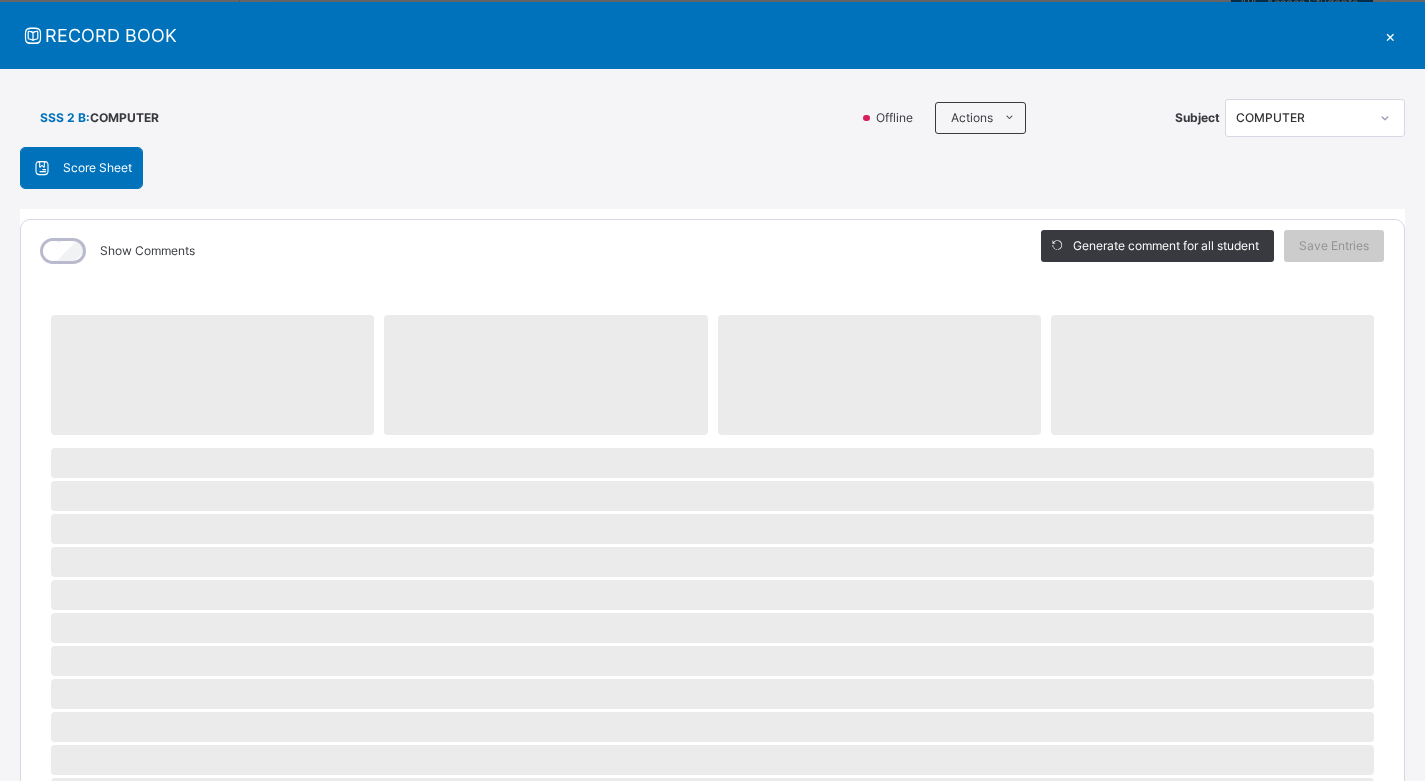 scroll, scrollTop: 0, scrollLeft: 0, axis: both 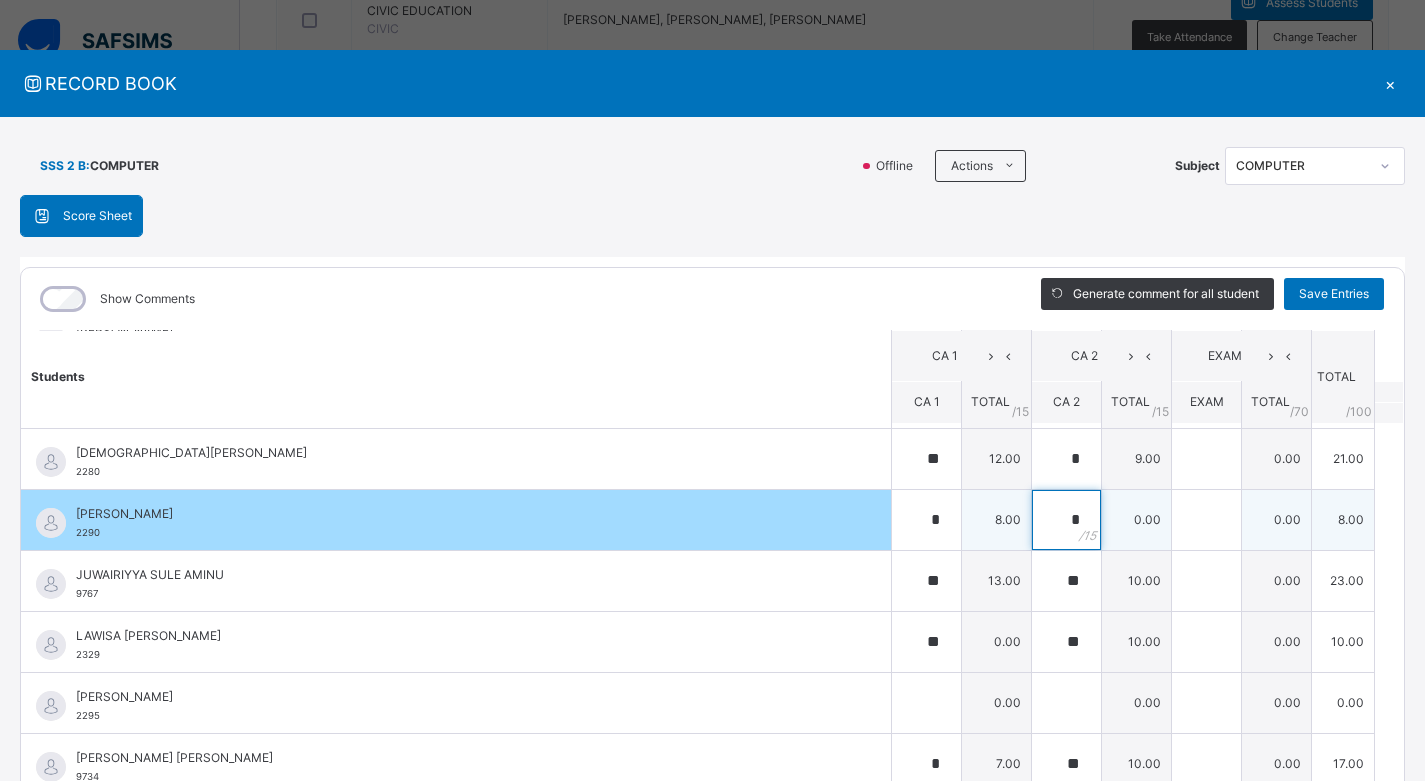 click on "*" at bounding box center [1066, 520] 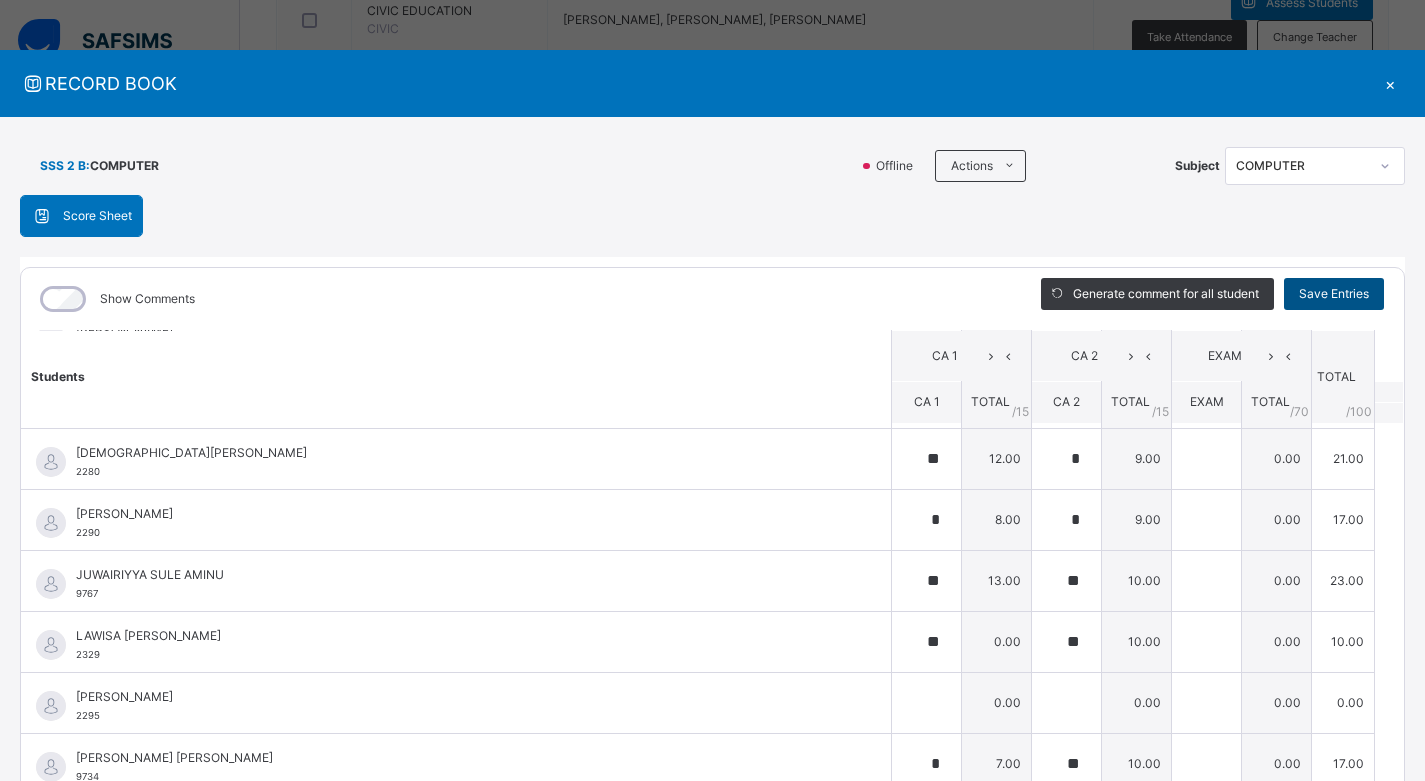 click on "Save Entries" at bounding box center (1334, 294) 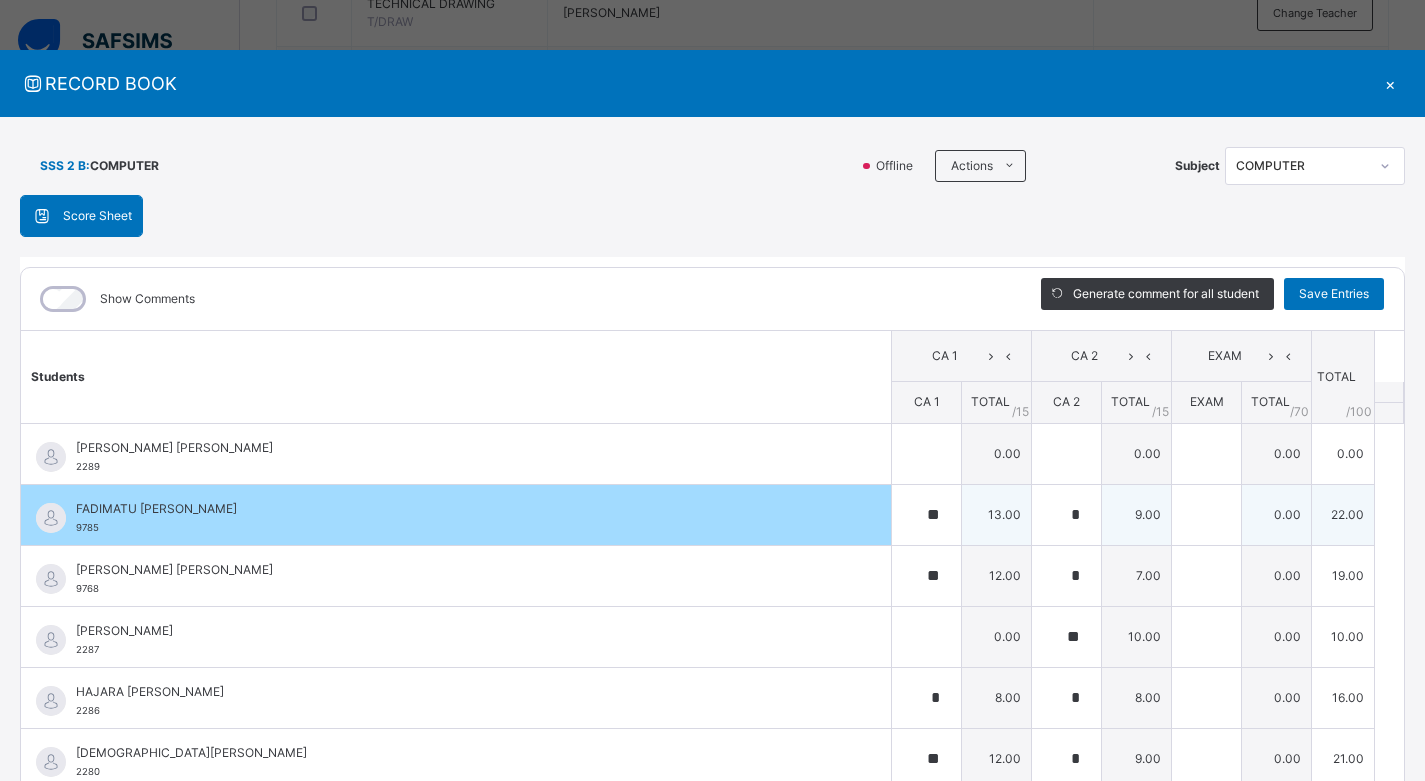 scroll, scrollTop: 1881, scrollLeft: 0, axis: vertical 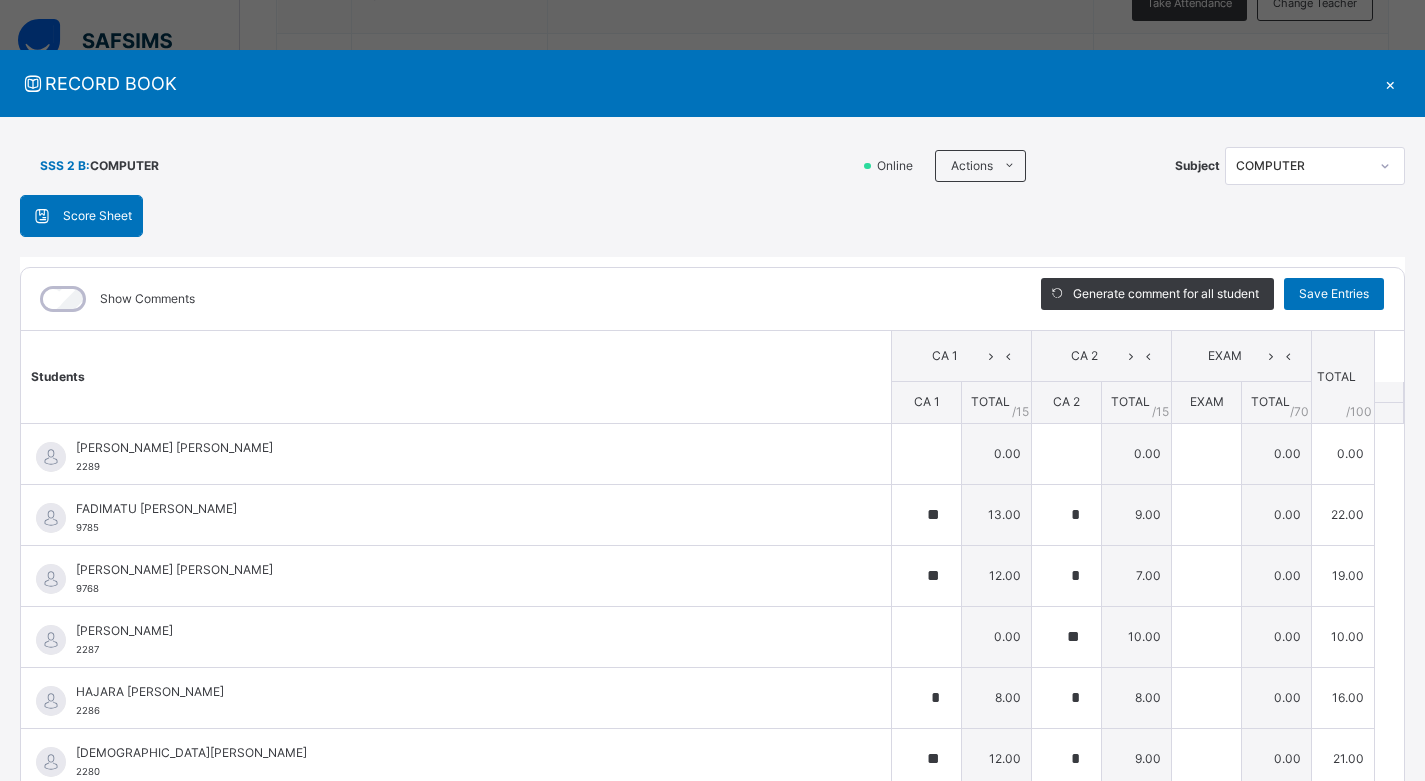 click on "×" at bounding box center [1390, 83] 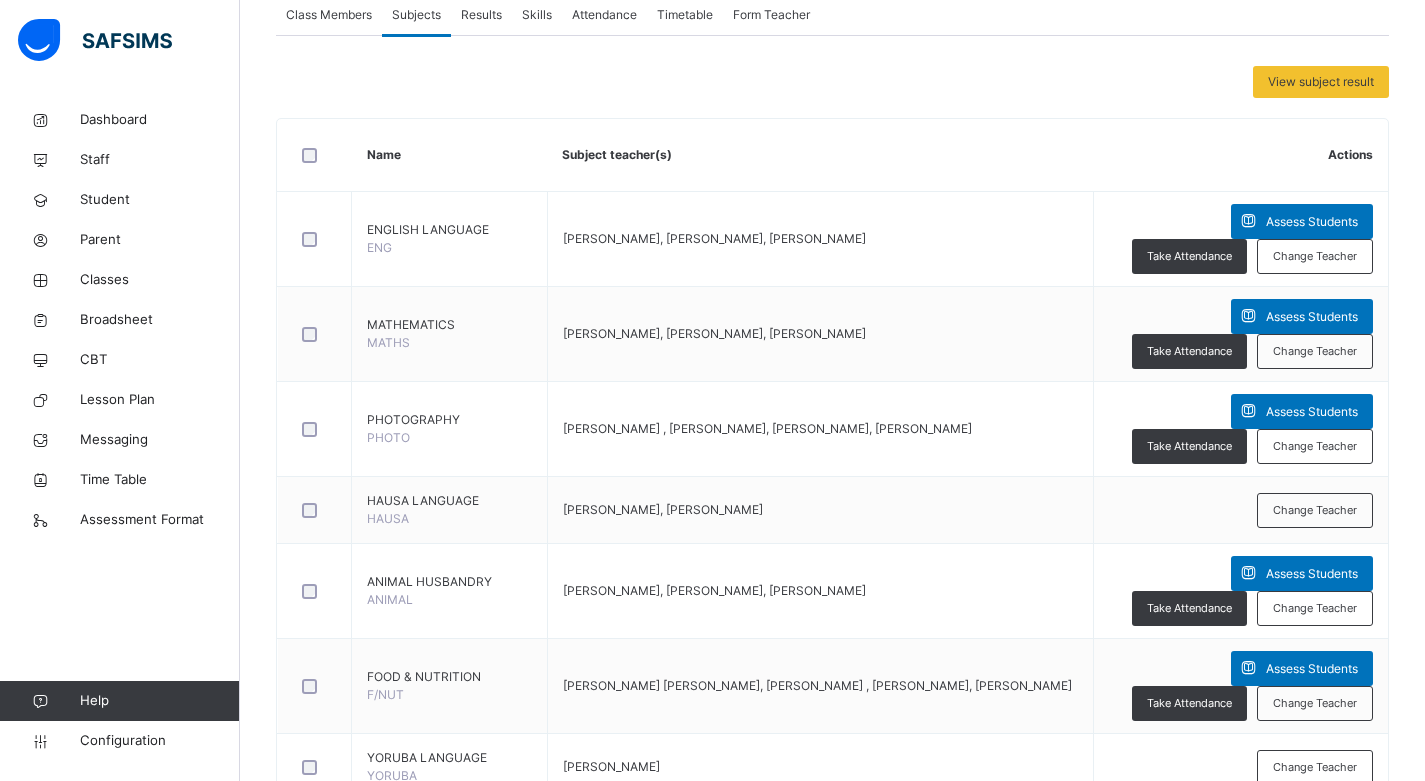 scroll, scrollTop: 0, scrollLeft: 0, axis: both 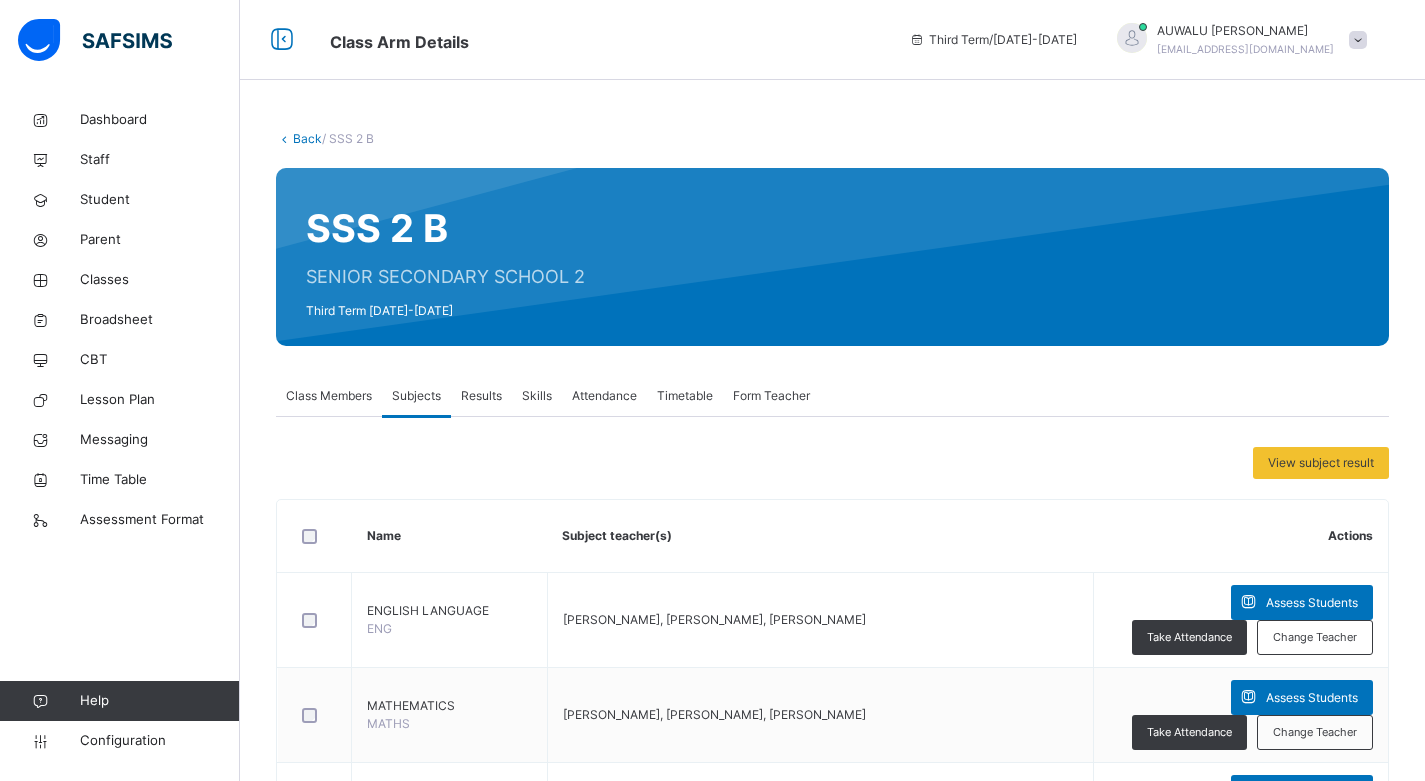 click on "Back" at bounding box center [307, 138] 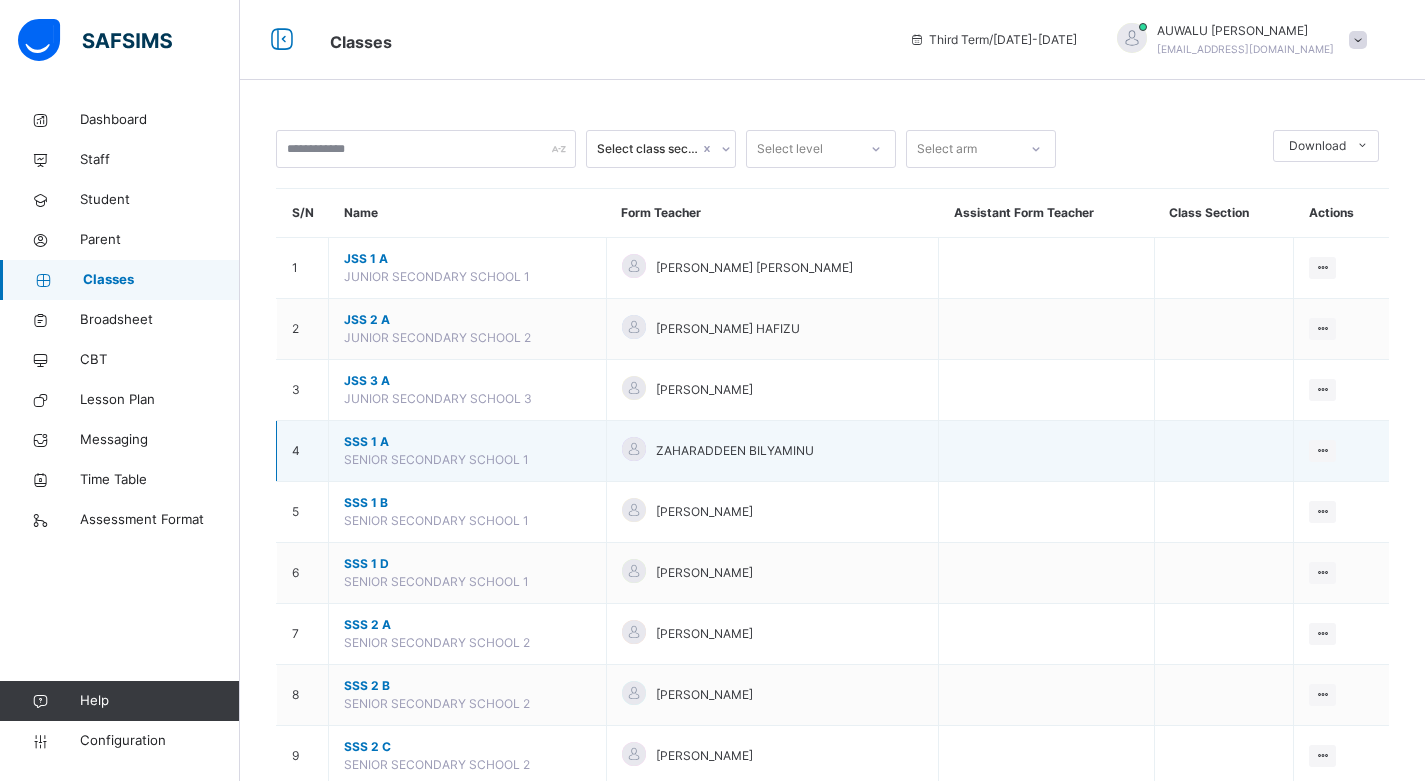 click on "SSS 1   A" at bounding box center [467, 442] 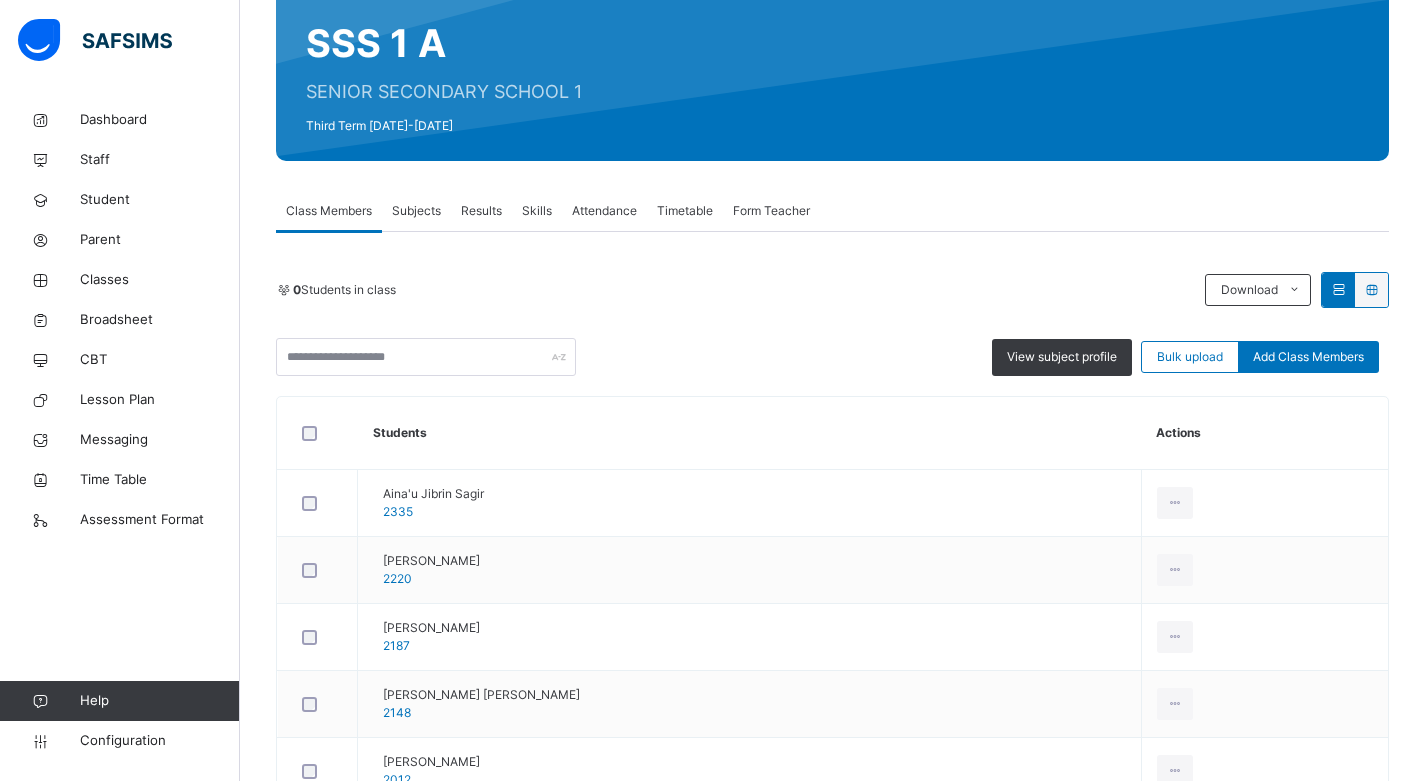 scroll, scrollTop: 0, scrollLeft: 0, axis: both 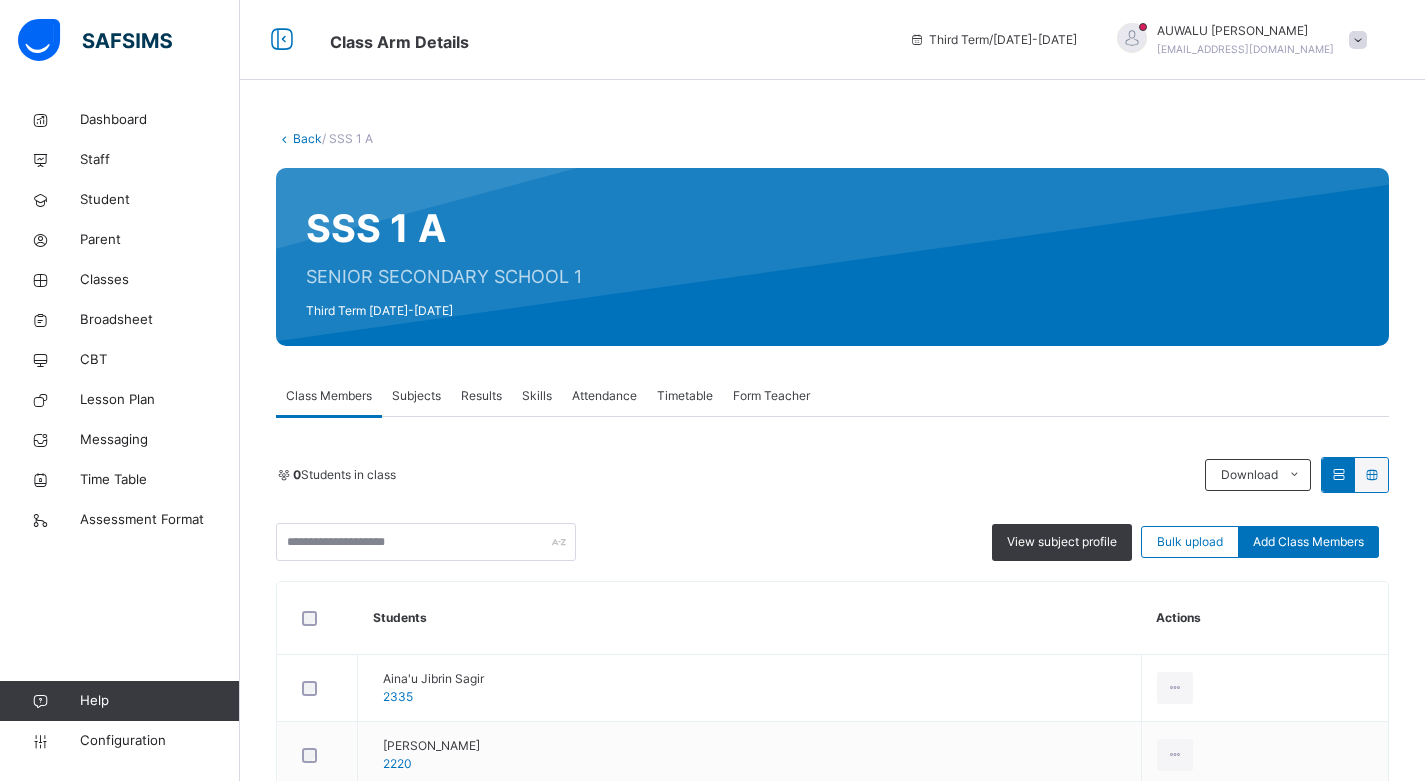 click on "Results" at bounding box center [481, 396] 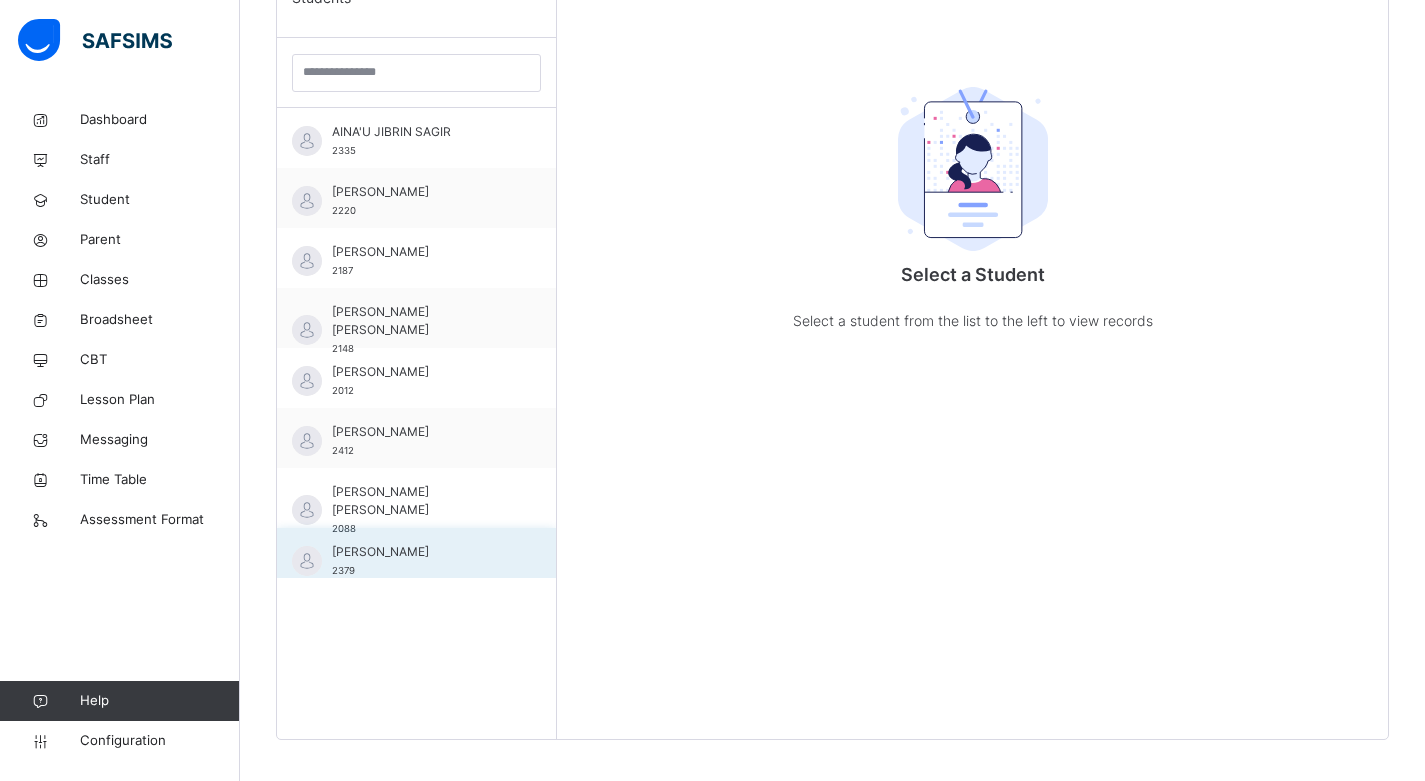 scroll, scrollTop: 581, scrollLeft: 0, axis: vertical 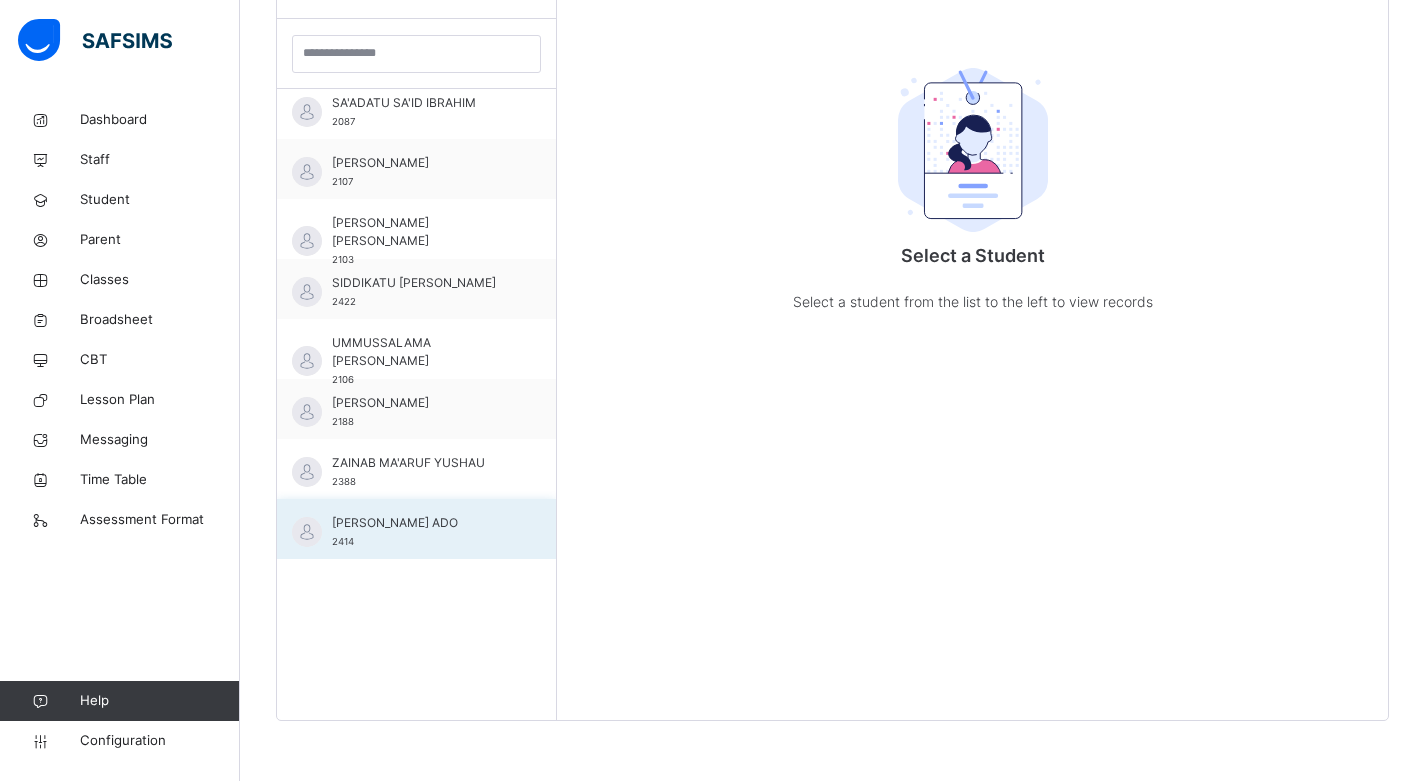 click on "[PERSON_NAME] ADO" at bounding box center (421, 523) 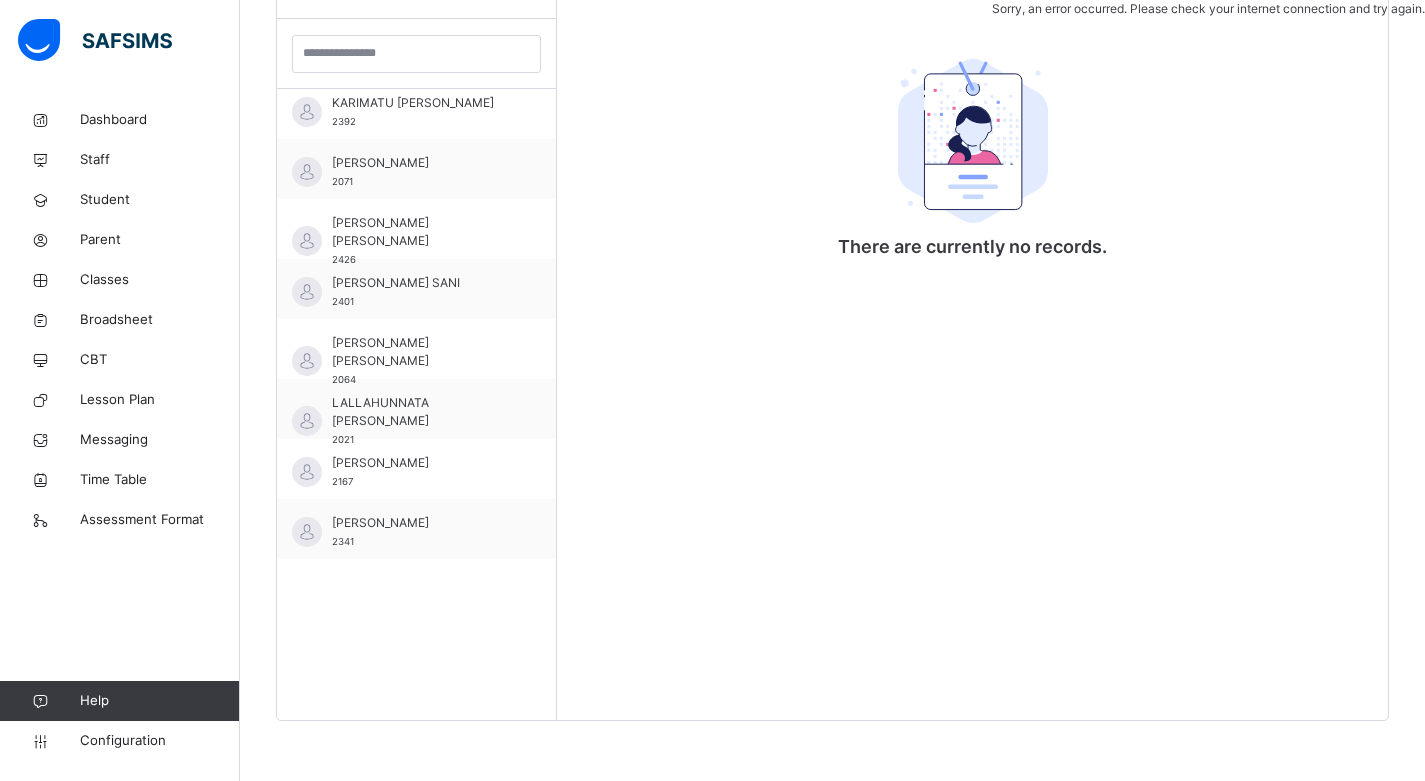scroll, scrollTop: 1690, scrollLeft: 0, axis: vertical 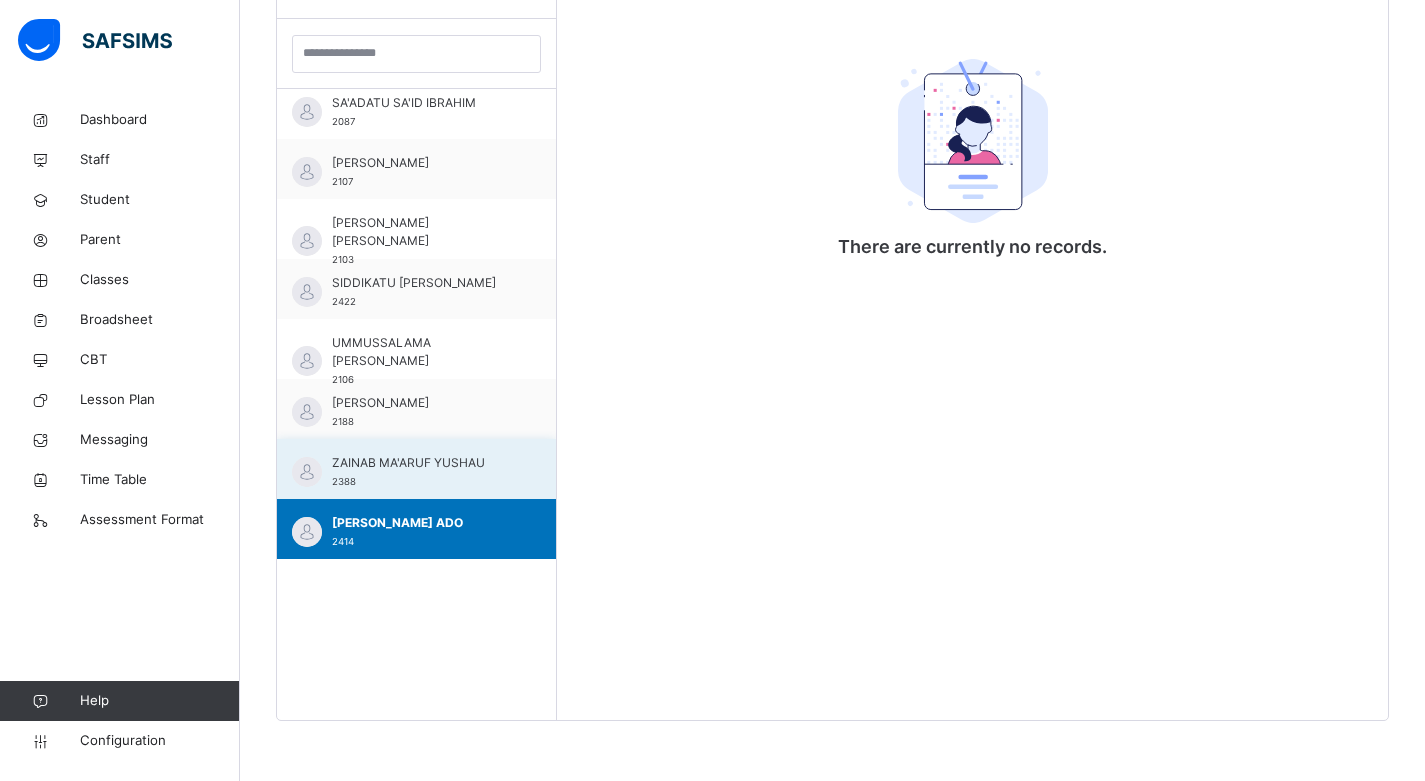 click on "ZAINAB MA'ARUF YUSHAU" at bounding box center [421, 463] 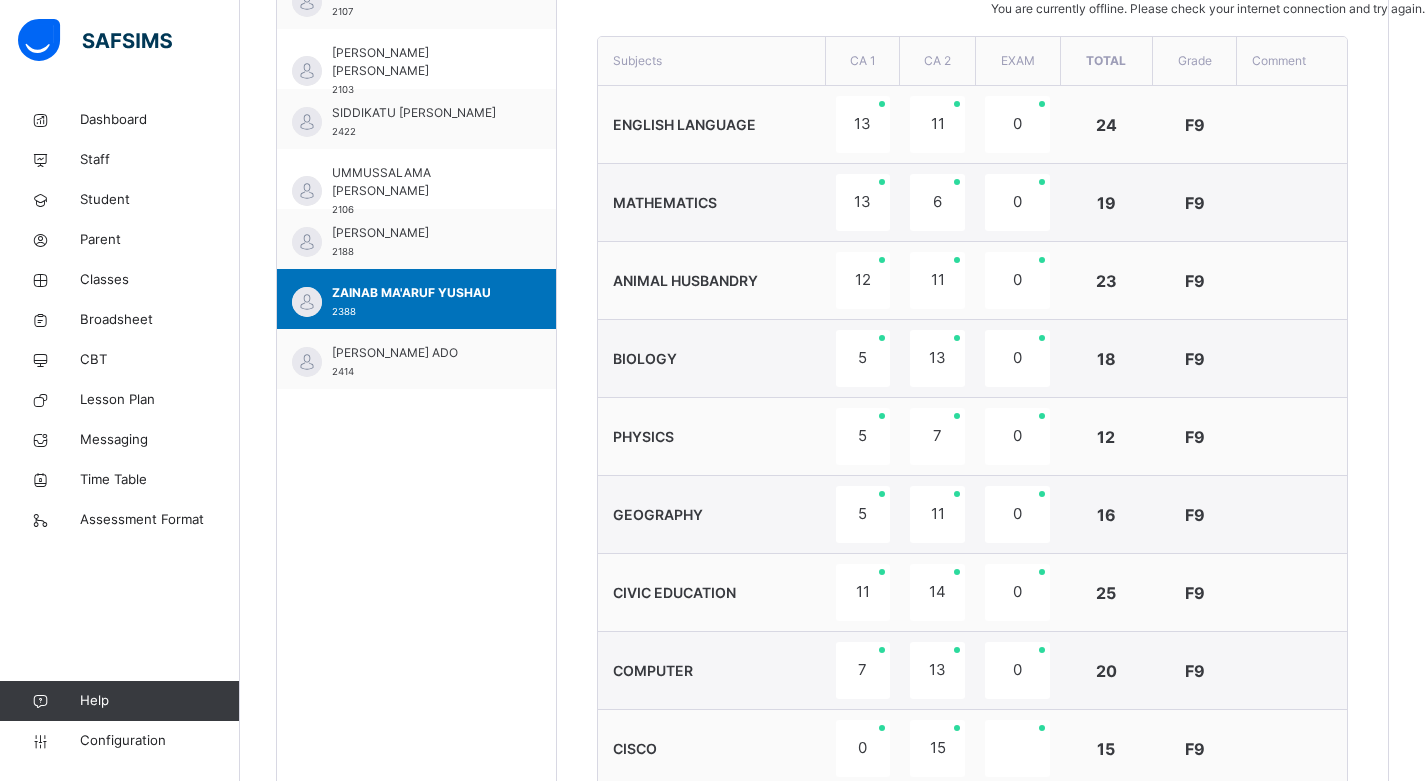 scroll, scrollTop: 881, scrollLeft: 0, axis: vertical 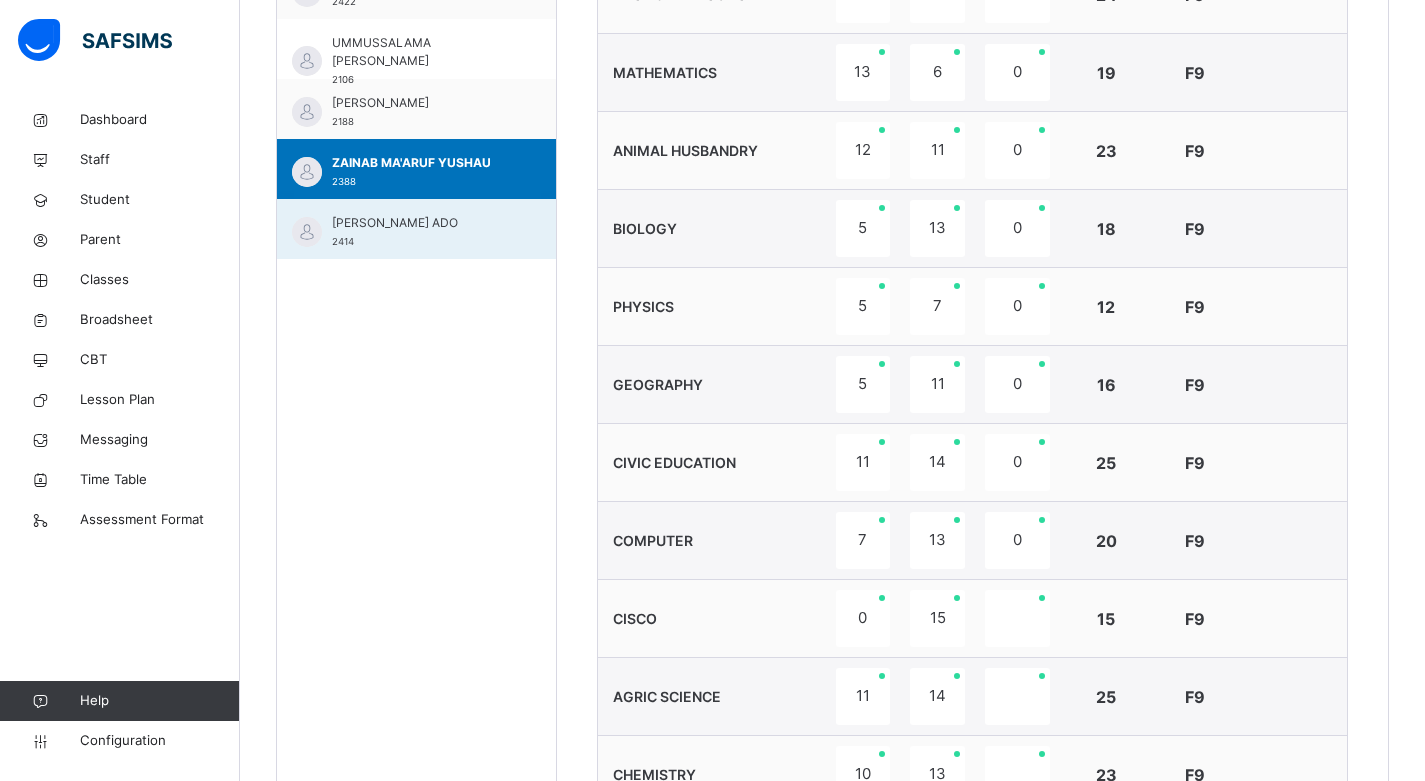 click on "[PERSON_NAME] ADO" at bounding box center [421, 223] 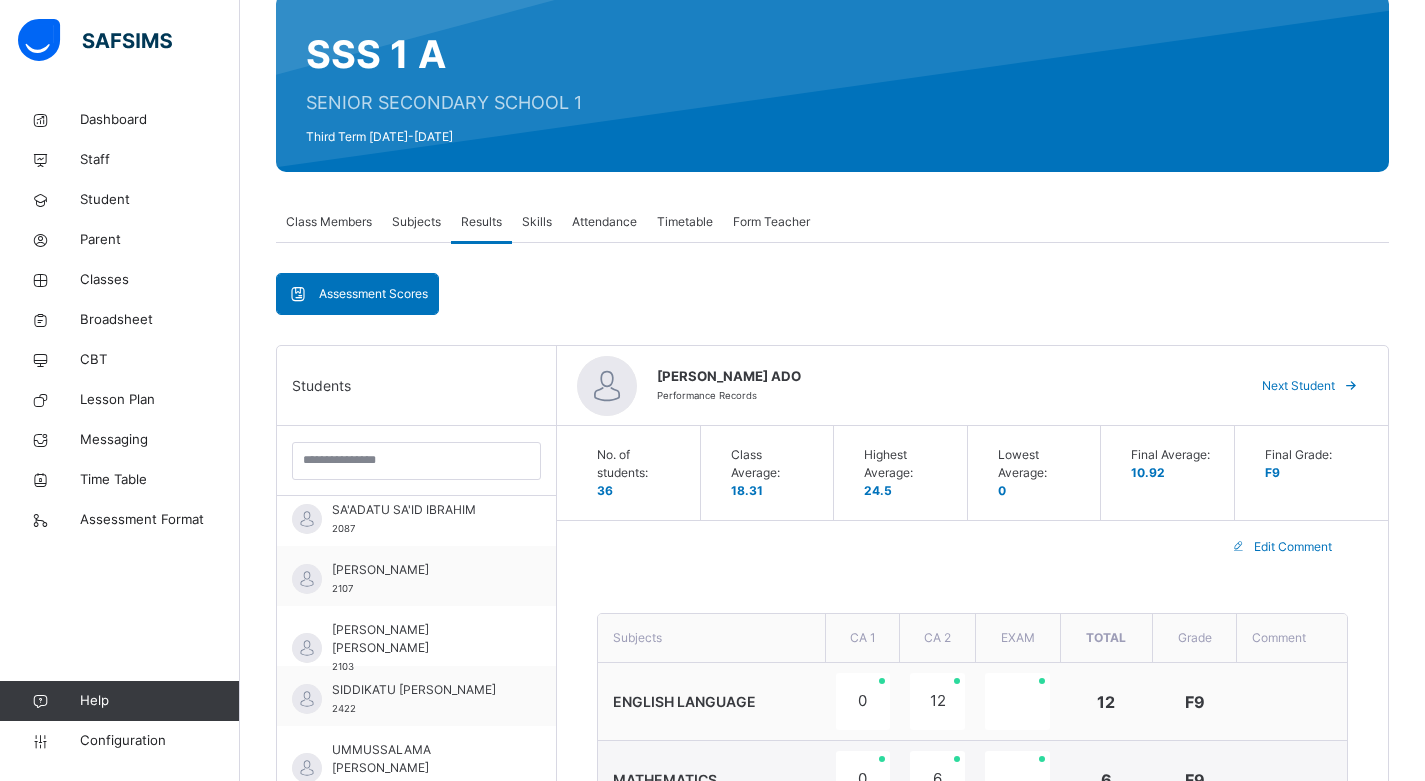 scroll, scrollTop: 0, scrollLeft: 0, axis: both 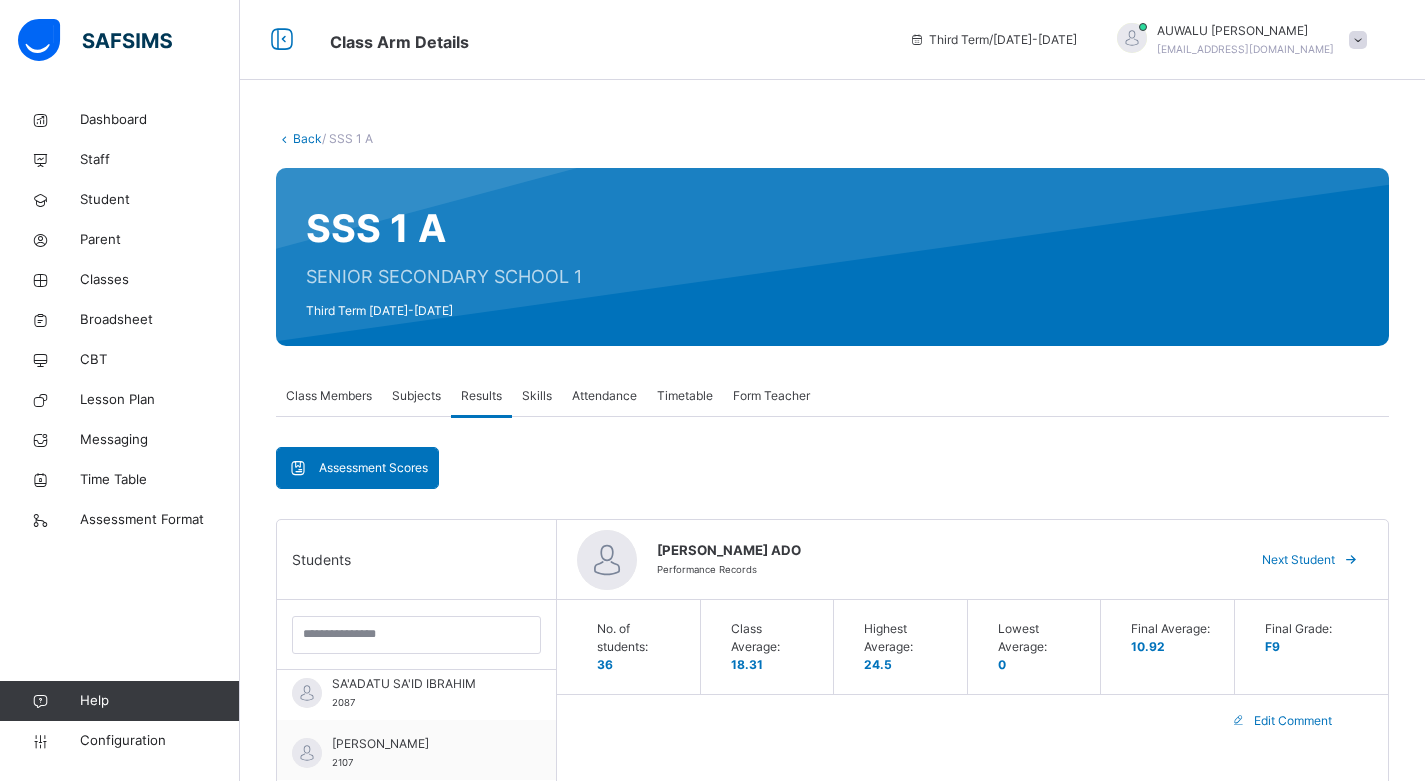 click on "Subjects" at bounding box center [416, 396] 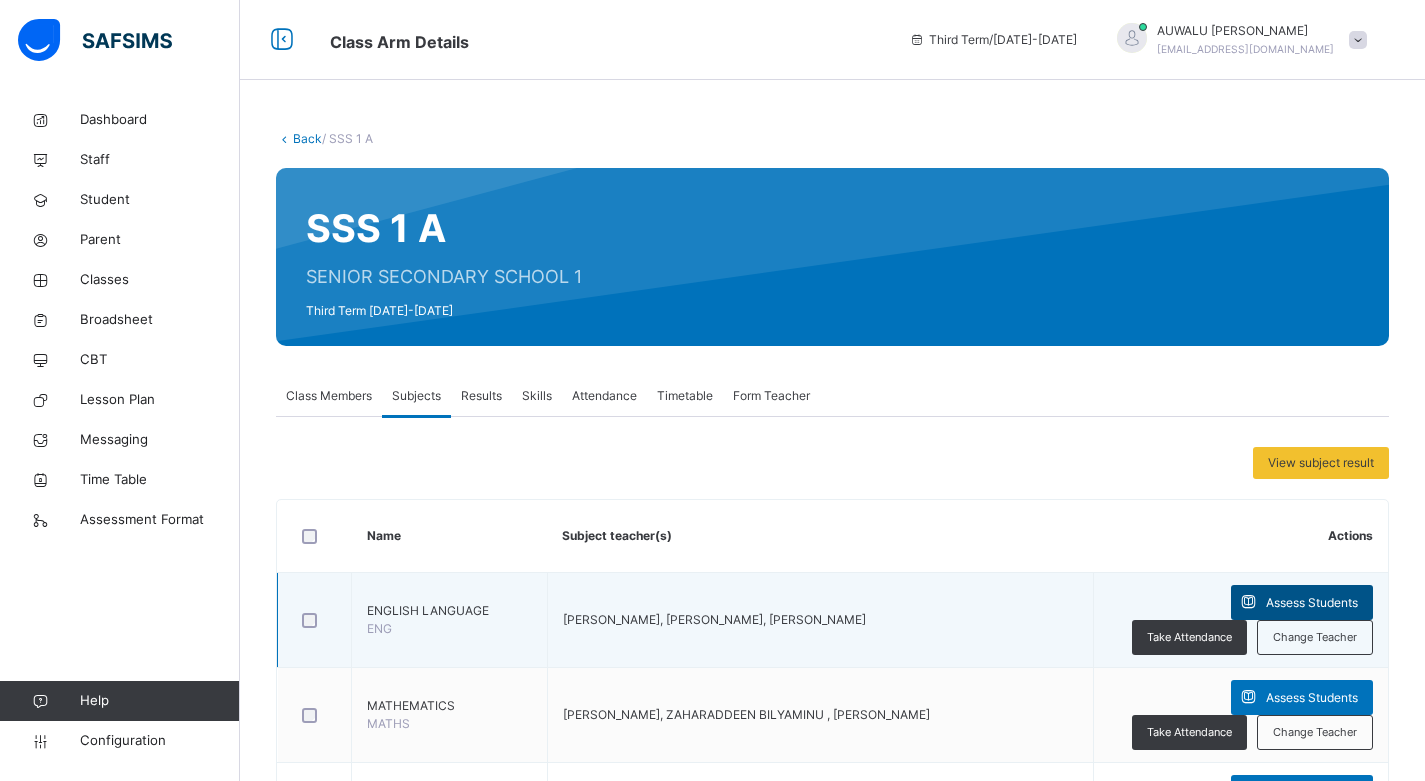 click on "Assess Students" at bounding box center [1312, 603] 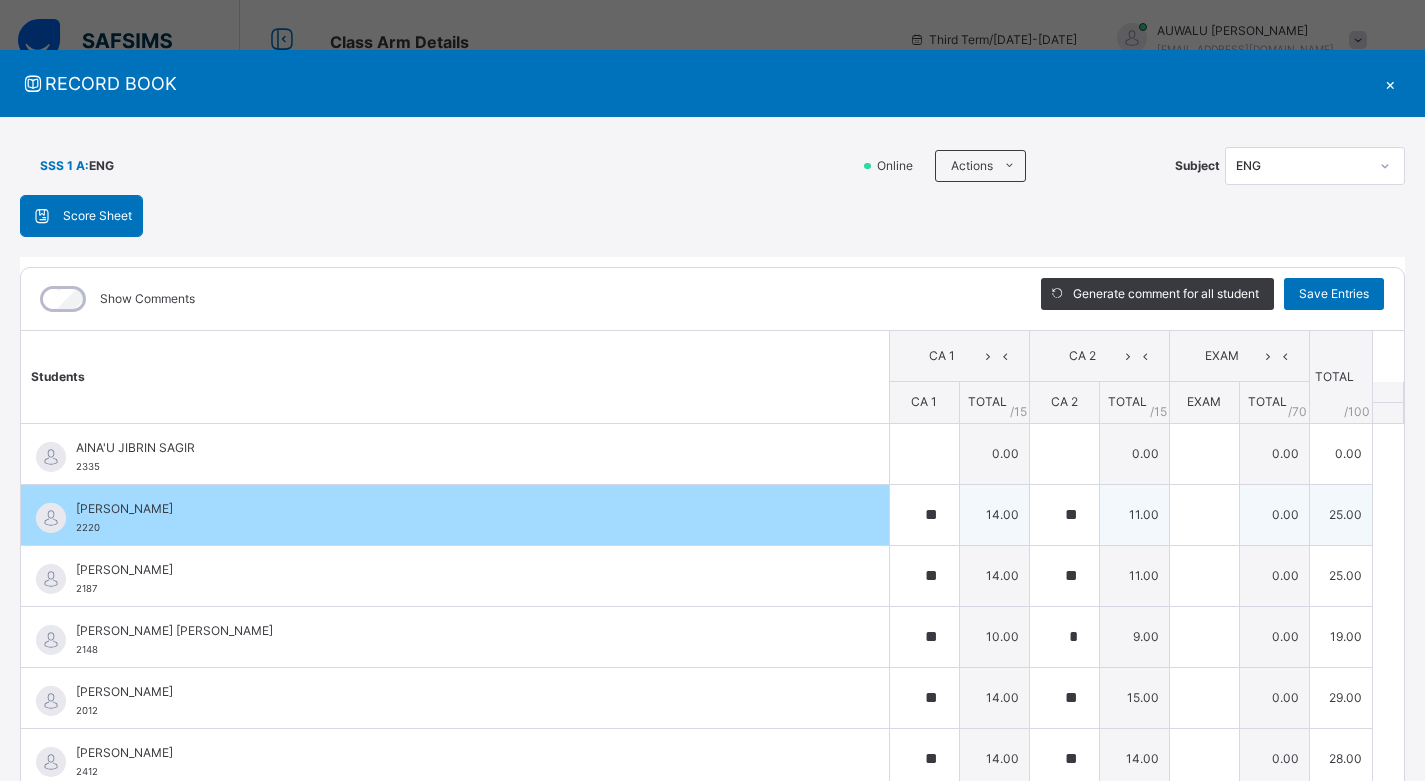 scroll, scrollTop: 130, scrollLeft: 0, axis: vertical 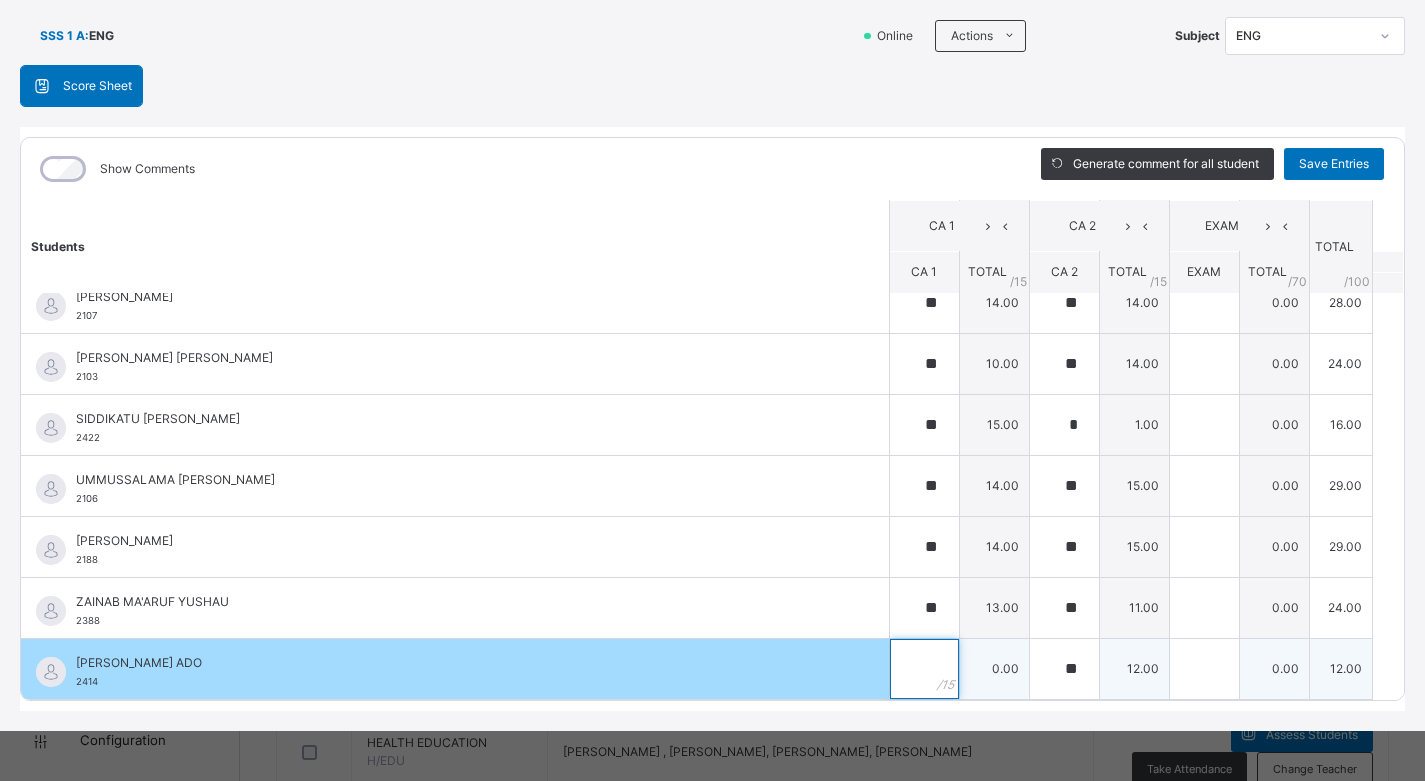 click at bounding box center (924, 669) 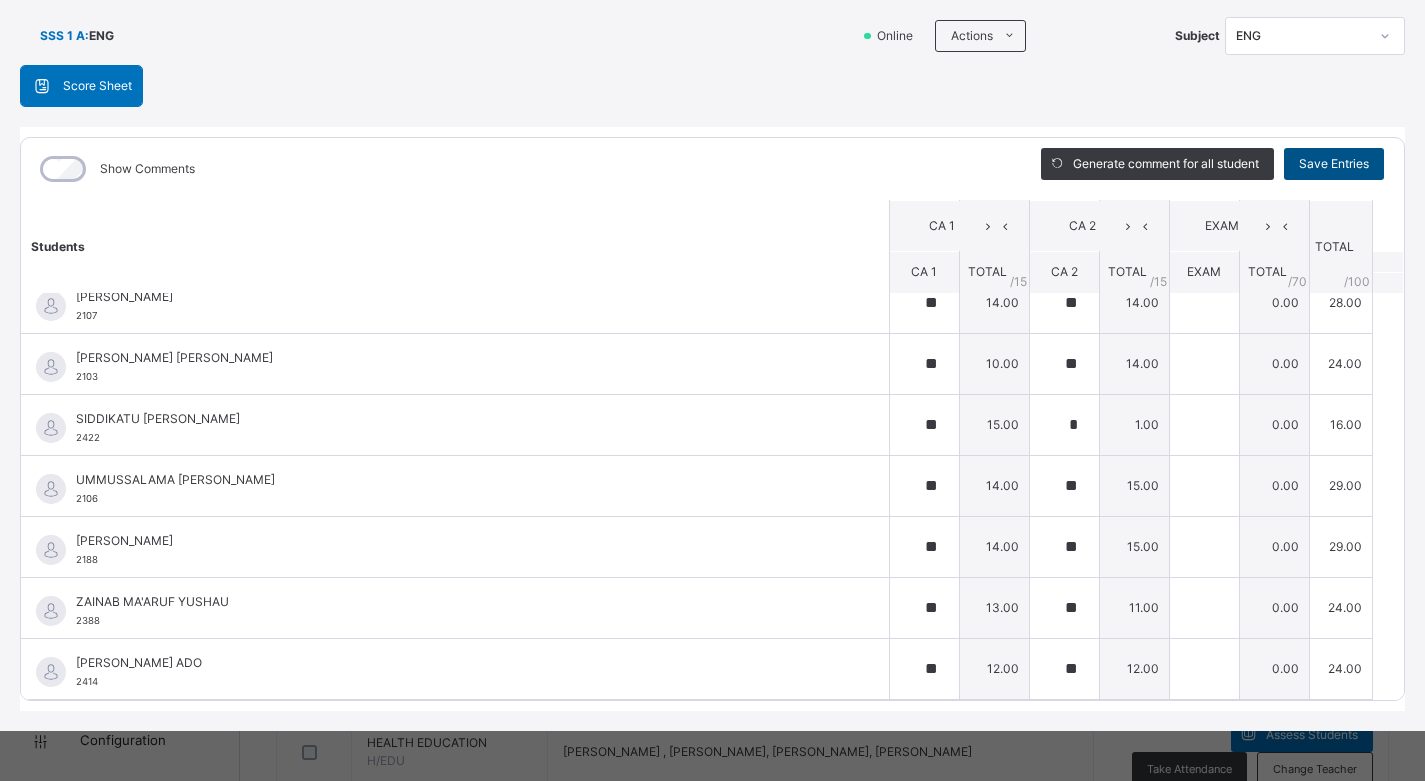 click on "Save Entries" at bounding box center [1334, 164] 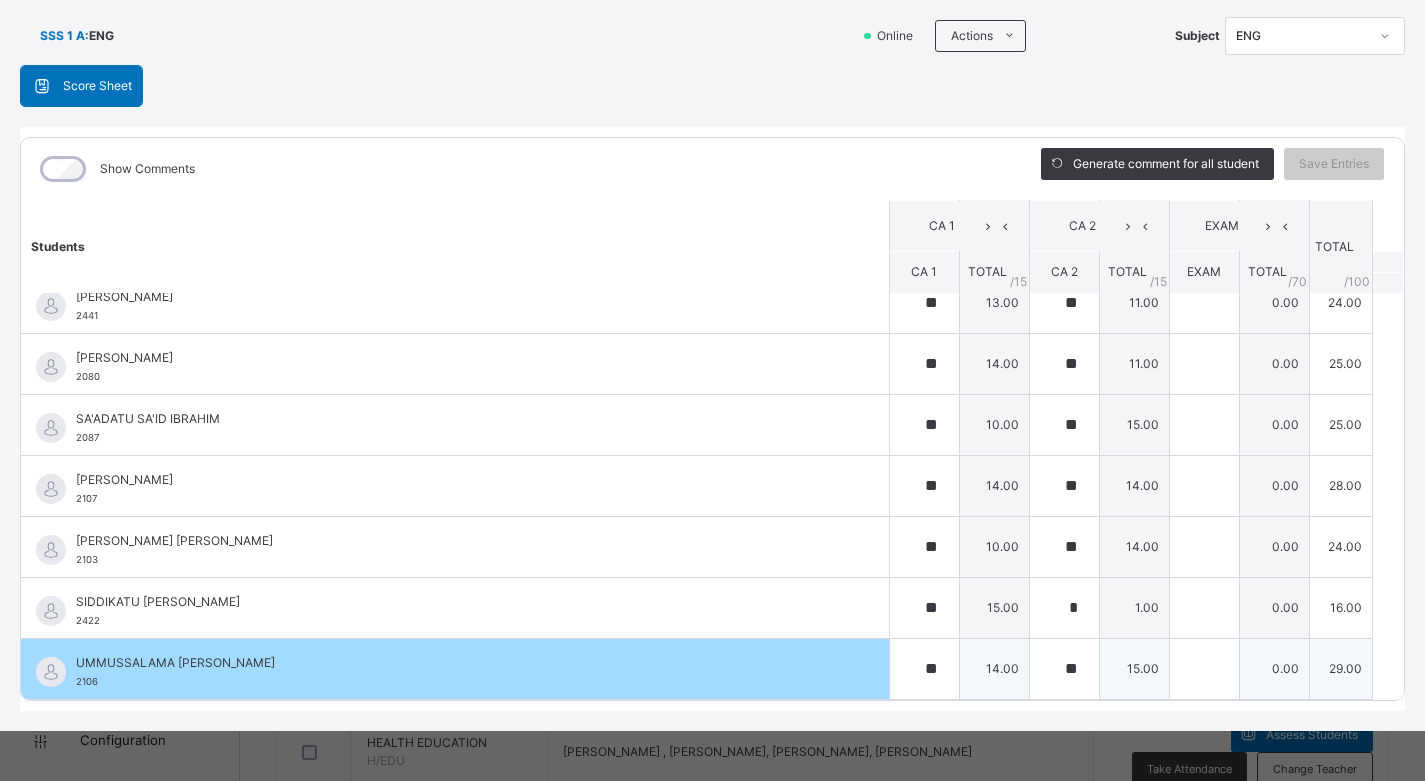 scroll, scrollTop: 1390, scrollLeft: 0, axis: vertical 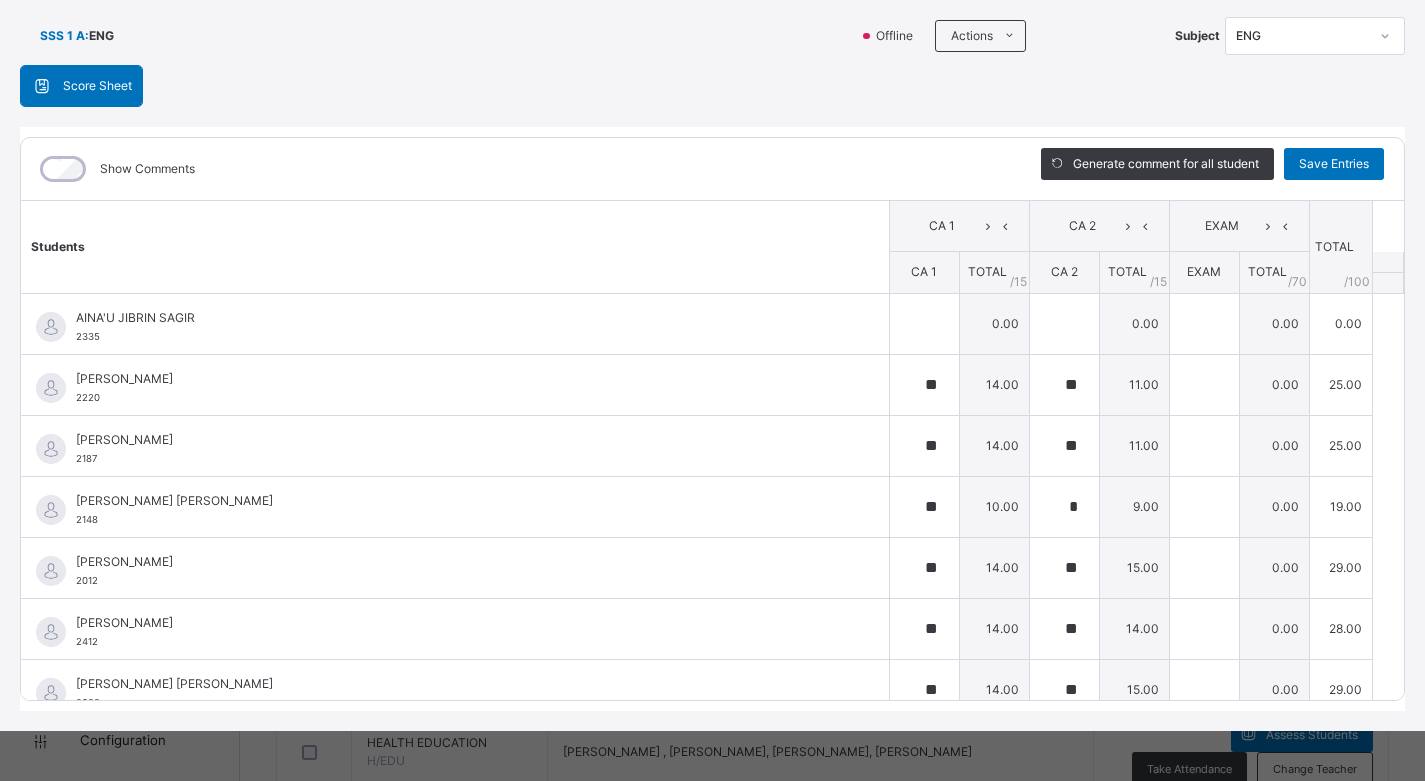 click on "Score Sheet Score Sheet Show Comments   Generate comment for all student   Save Entries Class Level:  SSS 1   A Subject:  ENG Session:  2024/2025 Session Session:  Third Term Students CA 1 CA 2 EXAM TOTAL /100 Comment CA 1 TOTAL / 15 CA 2 TOTAL / 15 EXAM TOTAL / 70 AINA'U JIBRIN SAGIR 2335 AINA'U JIBRIN SAGIR 2335 0.00 0.00 0.00 0.00 Generate comment 0 / 250   ×   Subject Teacher’s Comment Generate and see in full the comment developed by the AI with an option to regenerate the comment [PERSON_NAME]'U [PERSON_NAME]   2335   Total 0.00  / 100.00 [PERSON_NAME] Bot   Regenerate     Use this comment   [PERSON_NAME] 2220 [PERSON_NAME] 2220 ** 14.00 ** 11.00 0.00 25.00 Generate comment 0 / 250   ×   Subject Teacher’s Comment Generate and see in full the comment developed by the AI with an option to regenerate the comment JS [PERSON_NAME]   2220   Total 25.00  / 100.00 [PERSON_NAME] Bot   Regenerate     Use this comment   [PERSON_NAME] 2187 [PERSON_NAME] 2187 ** 14.00 ** 11.00 0.00 25.00 0 /" at bounding box center (712, 388) 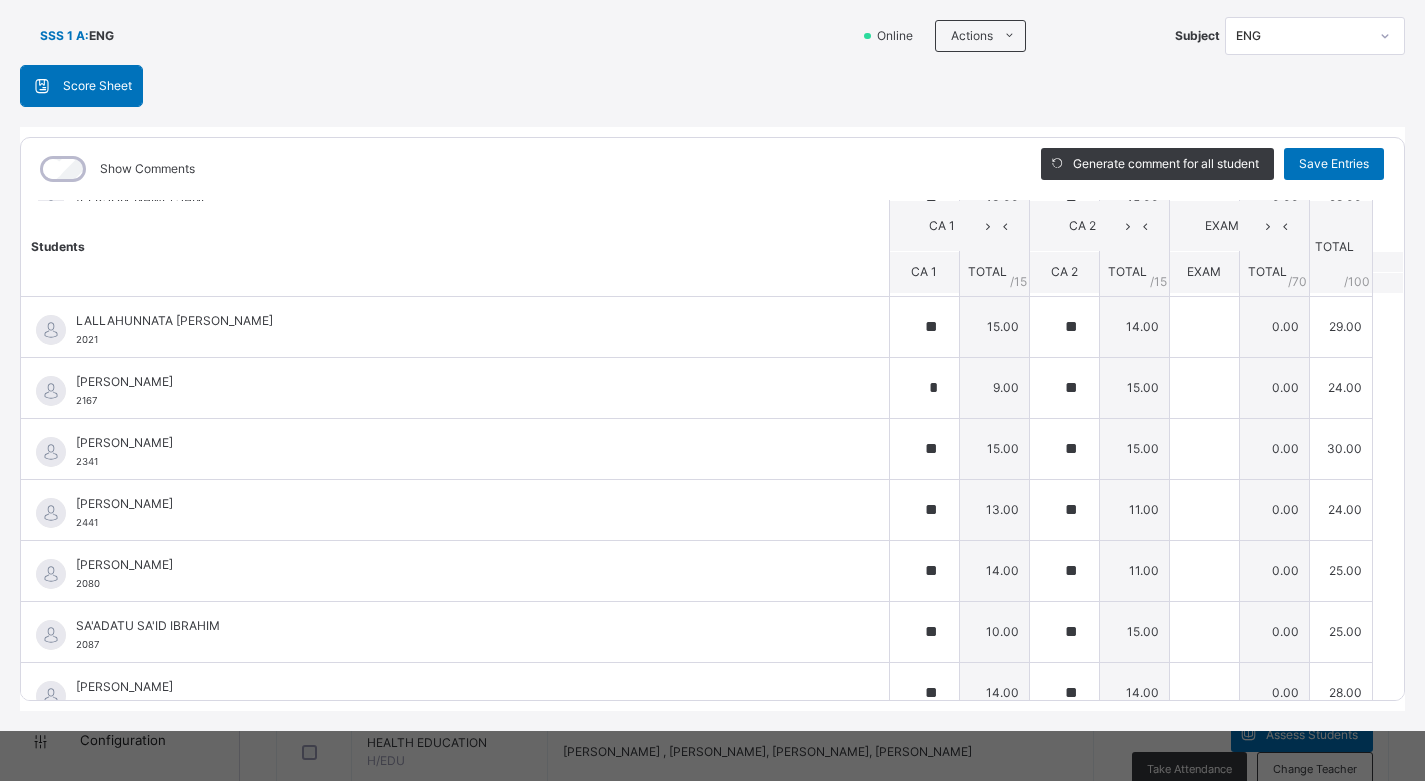 scroll, scrollTop: 1790, scrollLeft: 0, axis: vertical 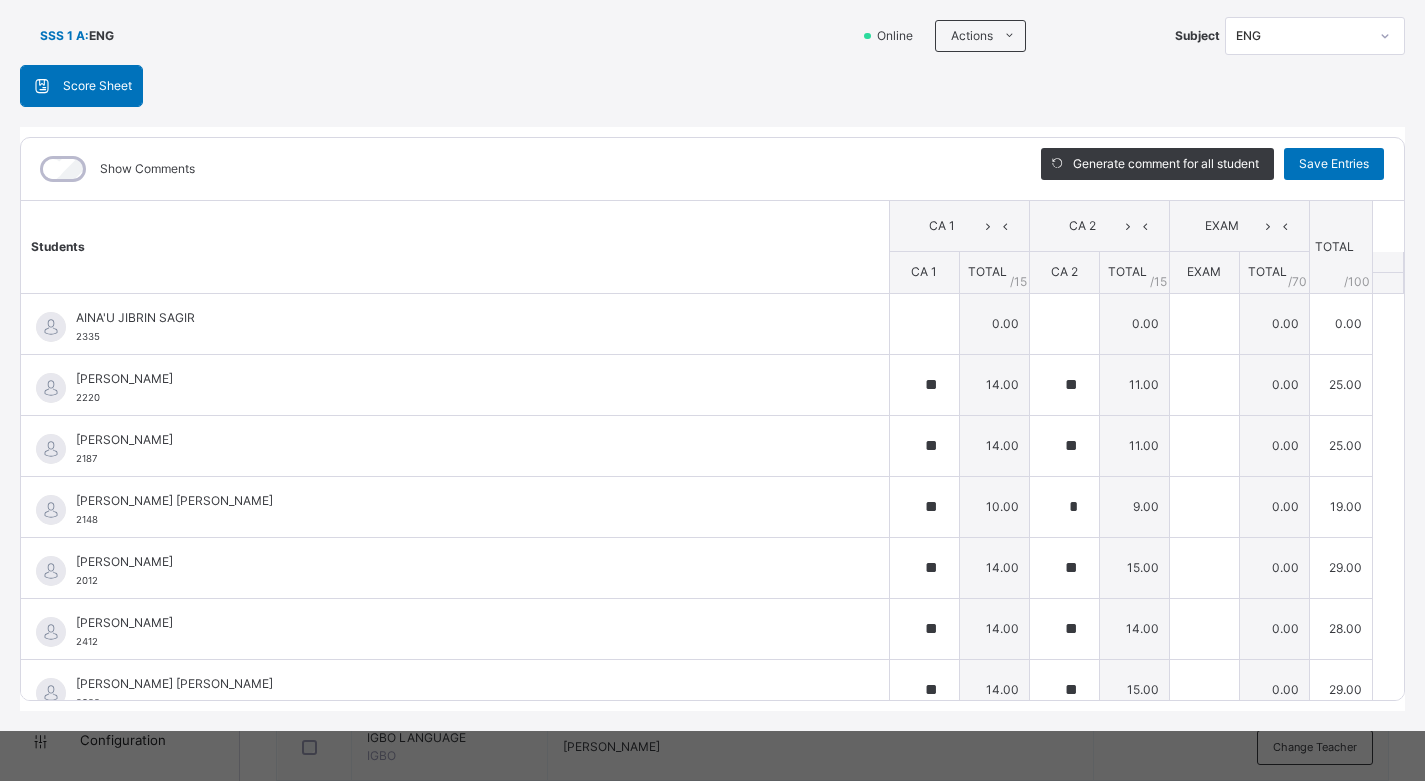 click 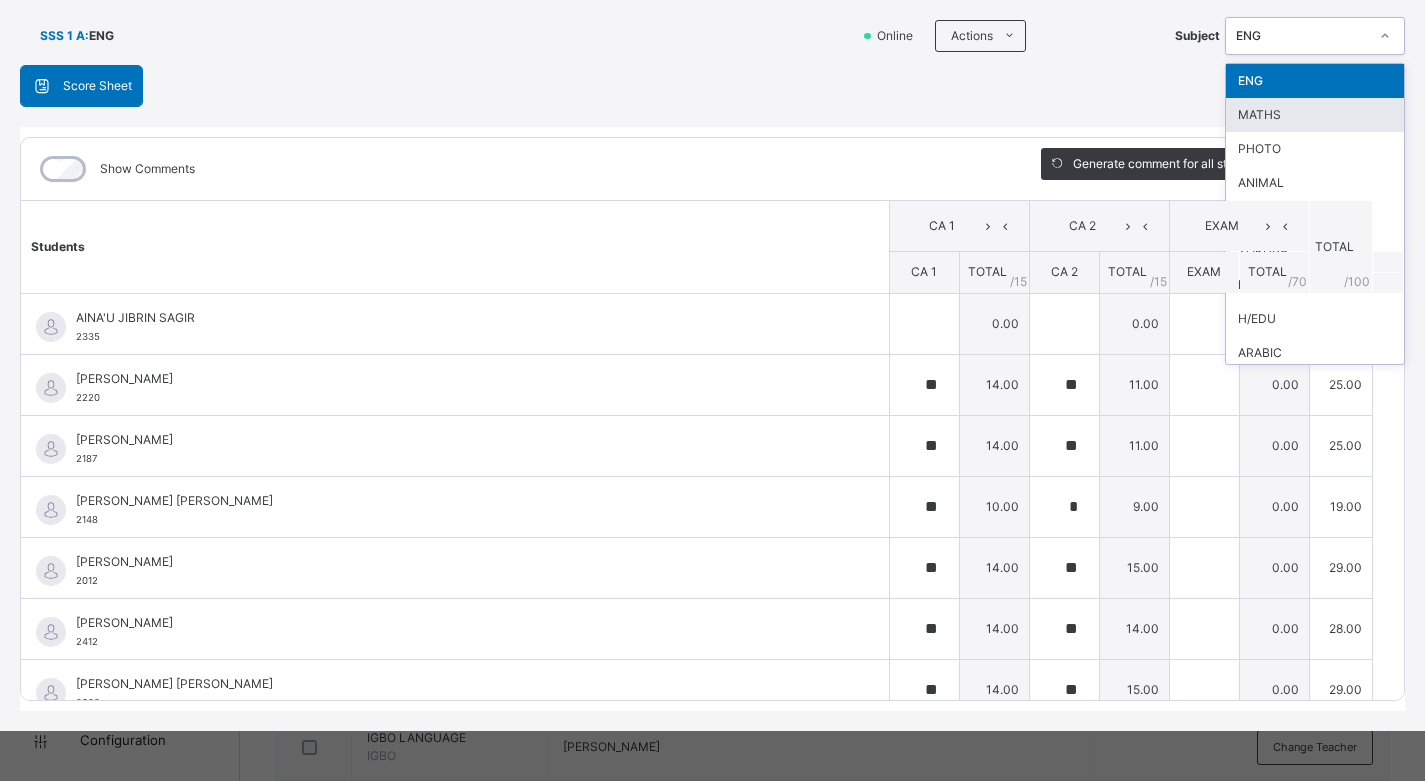 click on "MATHS" at bounding box center [1315, 115] 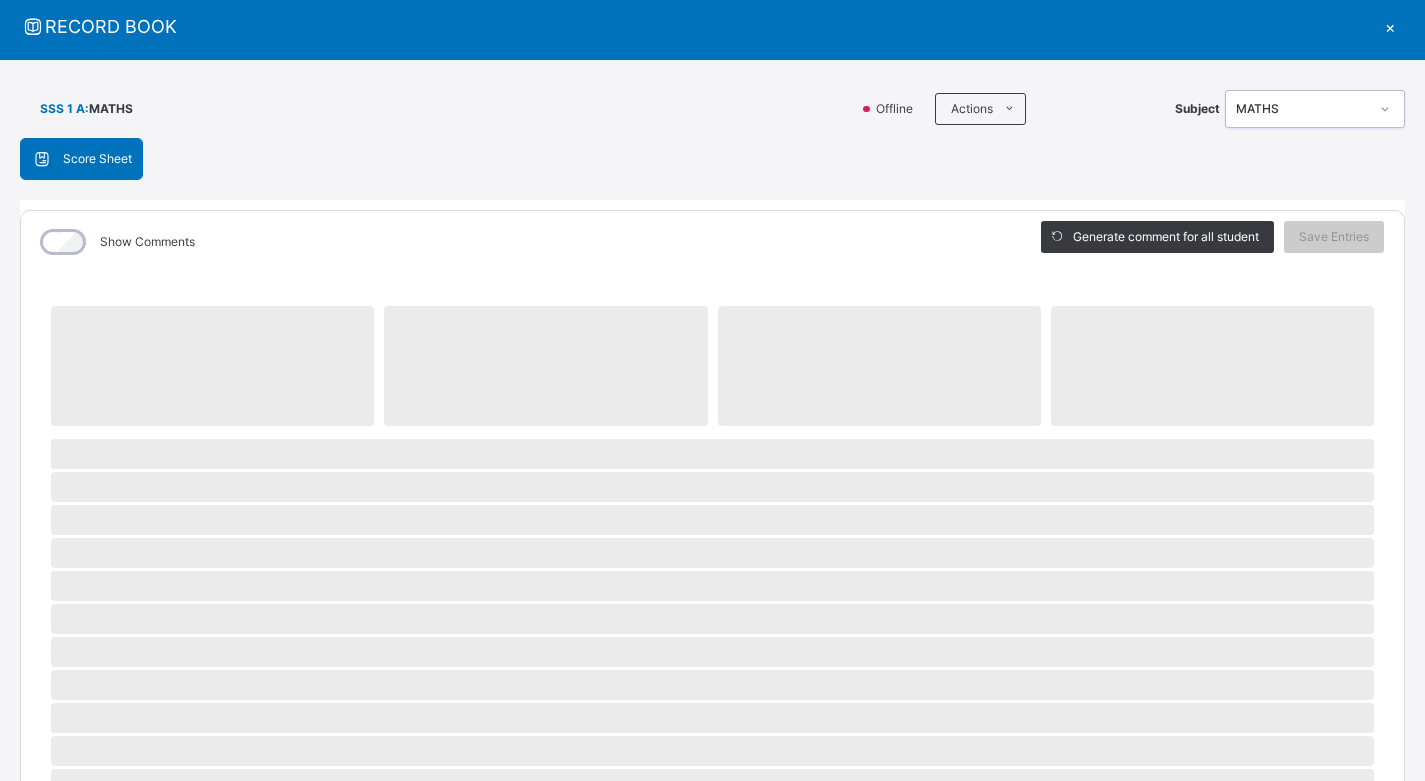 scroll, scrollTop: 0, scrollLeft: 0, axis: both 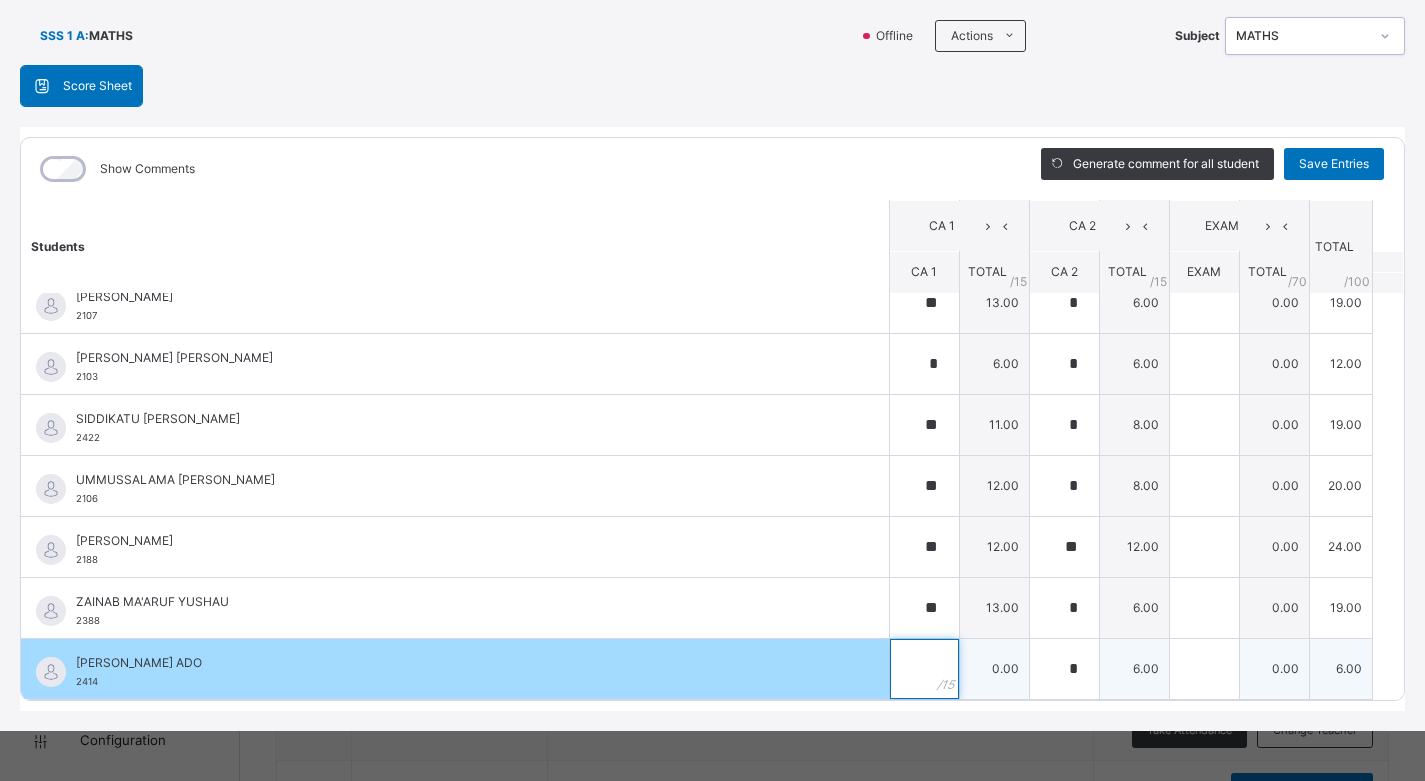 click at bounding box center [924, 669] 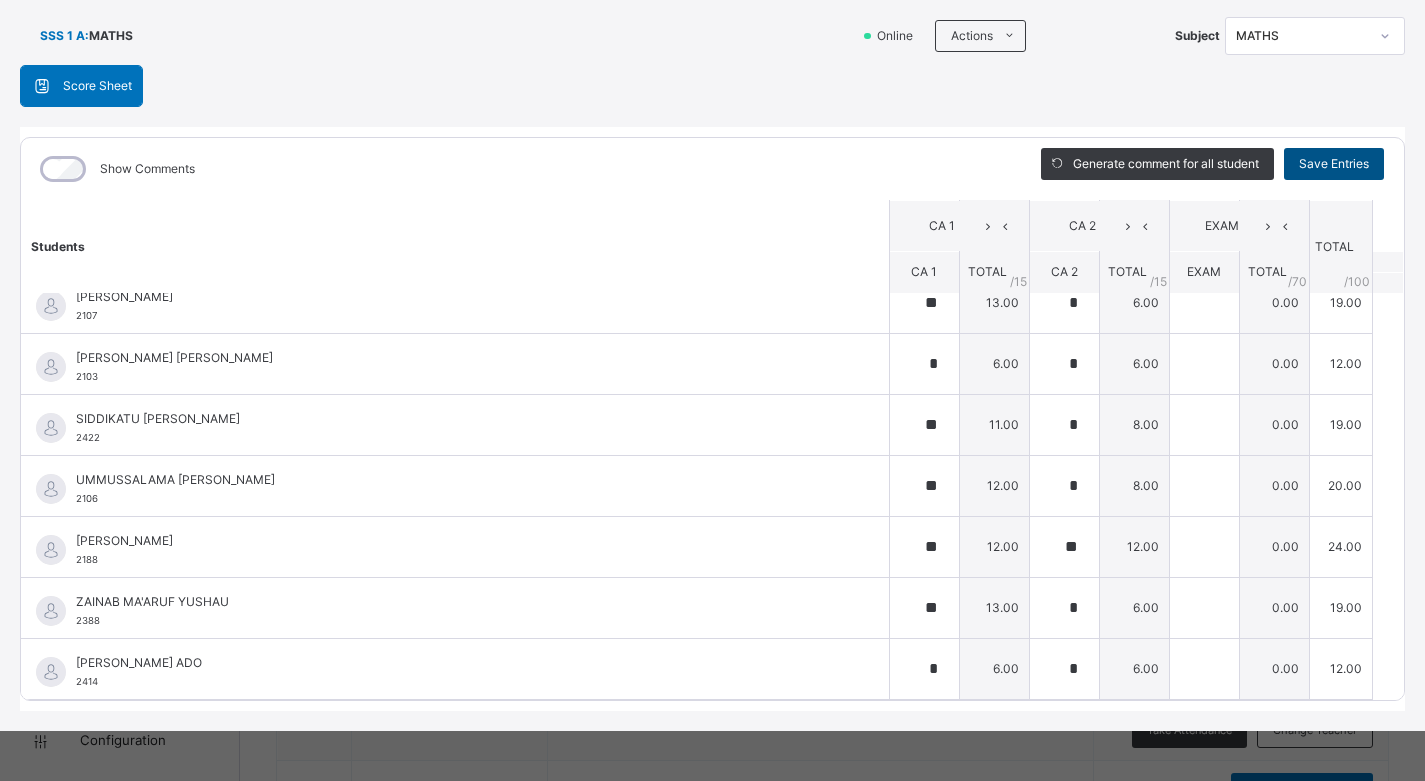 click on "Save Entries" at bounding box center (1334, 164) 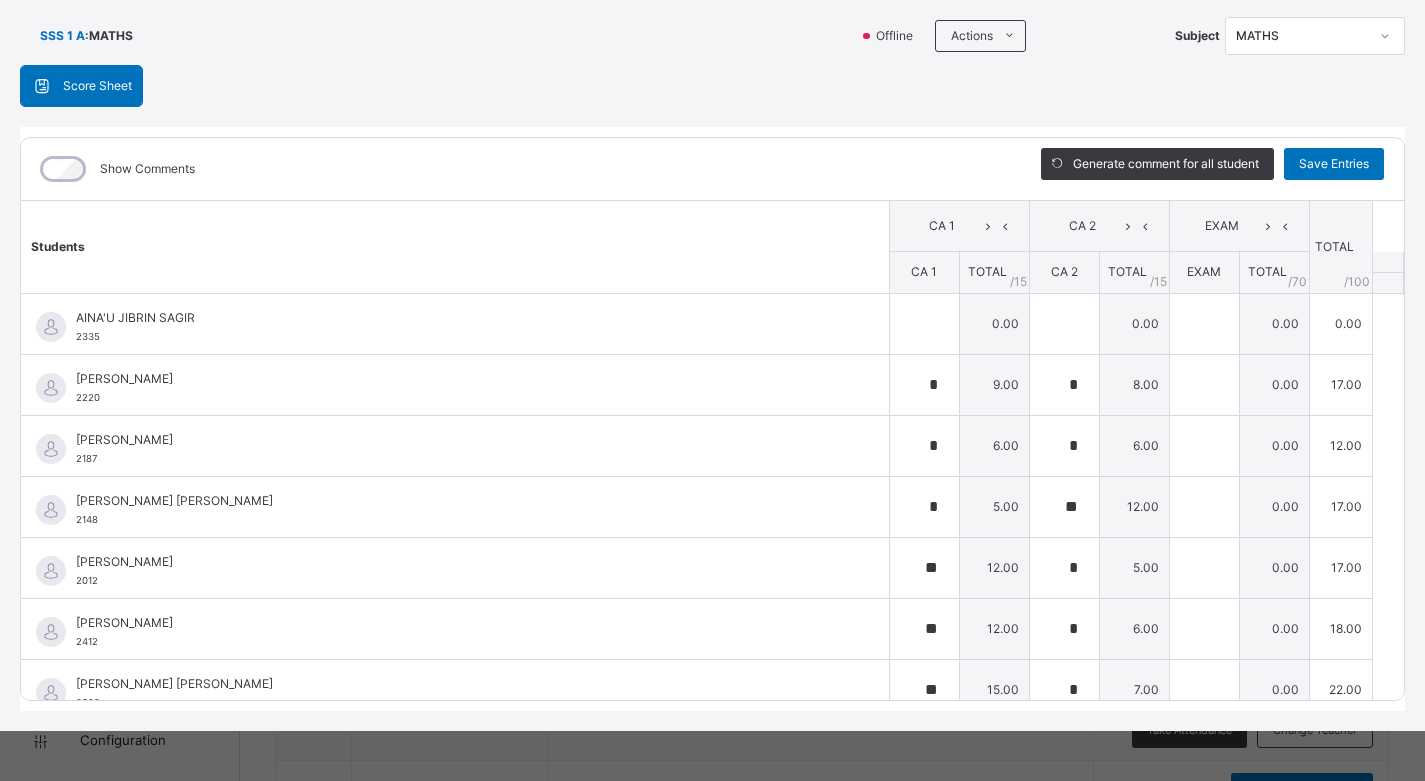 click on "Score Sheet Score Sheet Show Comments   Generate comment for all student   Save Entries Class Level:  SSS 1   A Subject:  MATHS Session:  2024/2025 Session Session:  Third Term Students CA 1 CA 2 EXAM TOTAL /100 Comment CA 1 TOTAL / 15 CA 2 TOTAL / 15 EXAM TOTAL / 70 AINA'U JIBRIN SAGIR 2335 AINA'U JIBRIN SAGIR 2335 0.00 0.00 0.00 0.00 Generate comment 0 / 250   ×   Subject Teacher’s Comment Generate and see in full the comment developed by the AI with an option to regenerate the comment [PERSON_NAME]'U [PERSON_NAME]   2335   Total 0.00  / 100.00 [PERSON_NAME] Bot   Regenerate     Use this comment   [PERSON_NAME] 2220 [PERSON_NAME] 2220 * 9.00 * 8.00 0.00 17.00 Generate comment 0 / 250   ×   Subject Teacher’s Comment Generate and see in full the comment developed by the AI with an option to regenerate the comment JS [PERSON_NAME]   2220   Total 17.00  / 100.00 [PERSON_NAME] Bot   Regenerate     Use this comment   [PERSON_NAME] 2187 [PERSON_NAME] 2187 * 6.00 * 6.00 0.00 12.00 0 / 250" at bounding box center (712, 388) 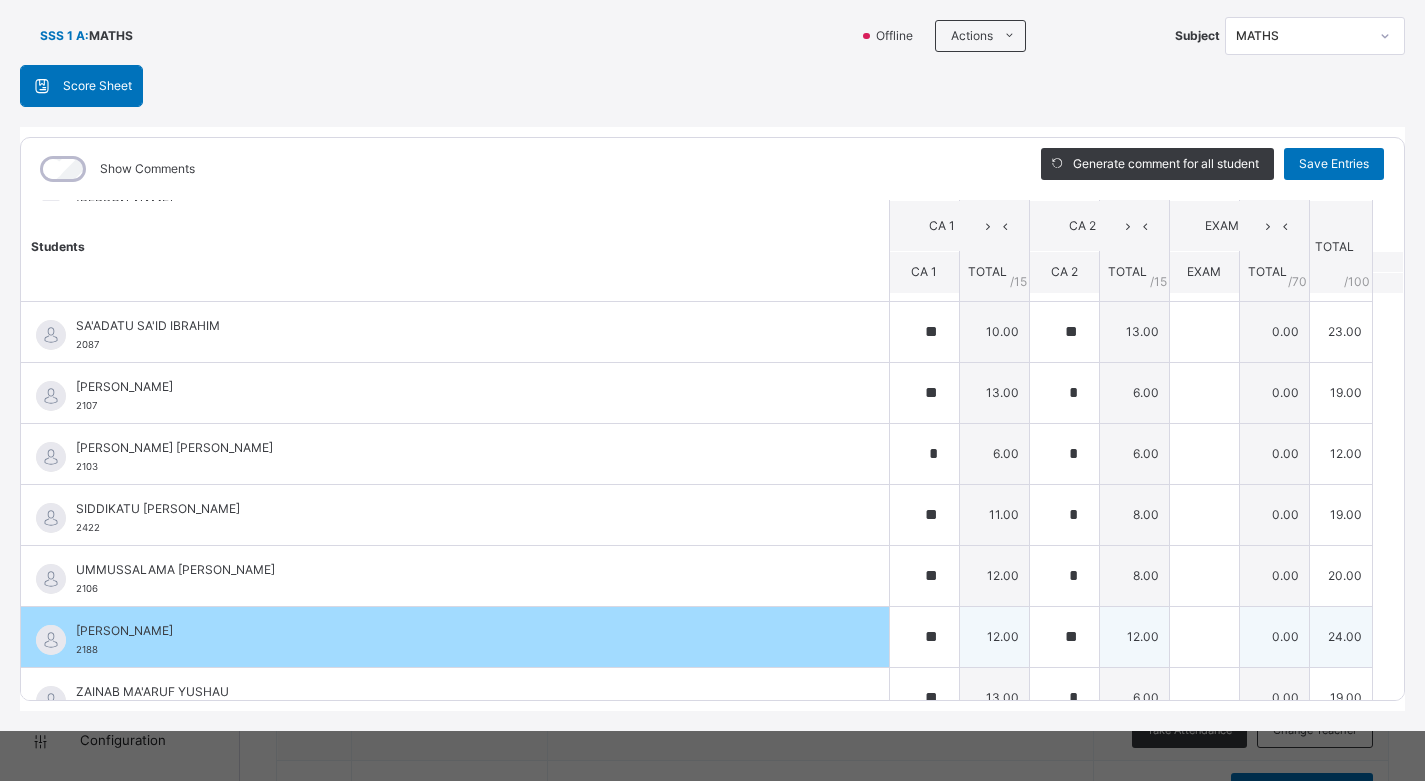 scroll, scrollTop: 1790, scrollLeft: 0, axis: vertical 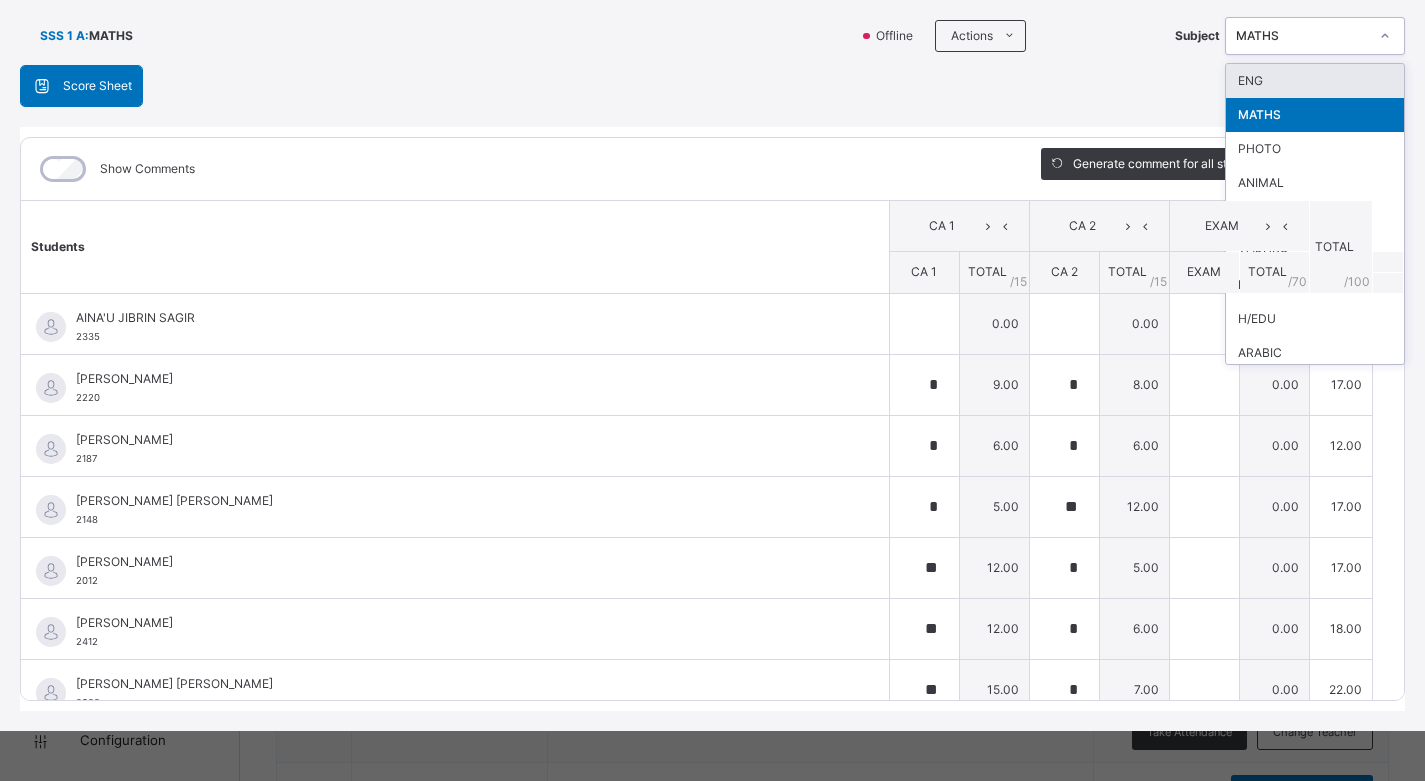 click 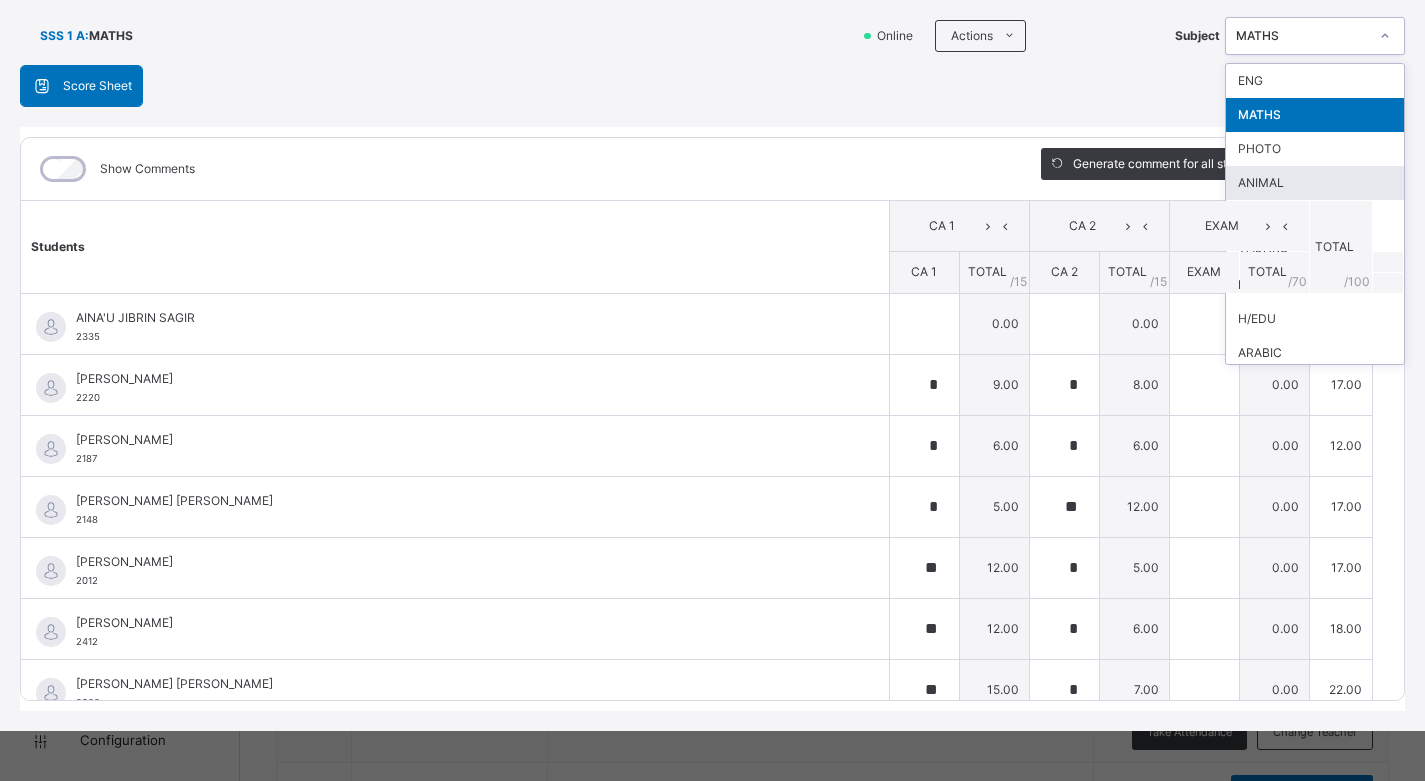 click on "ANIMAL" at bounding box center [1315, 183] 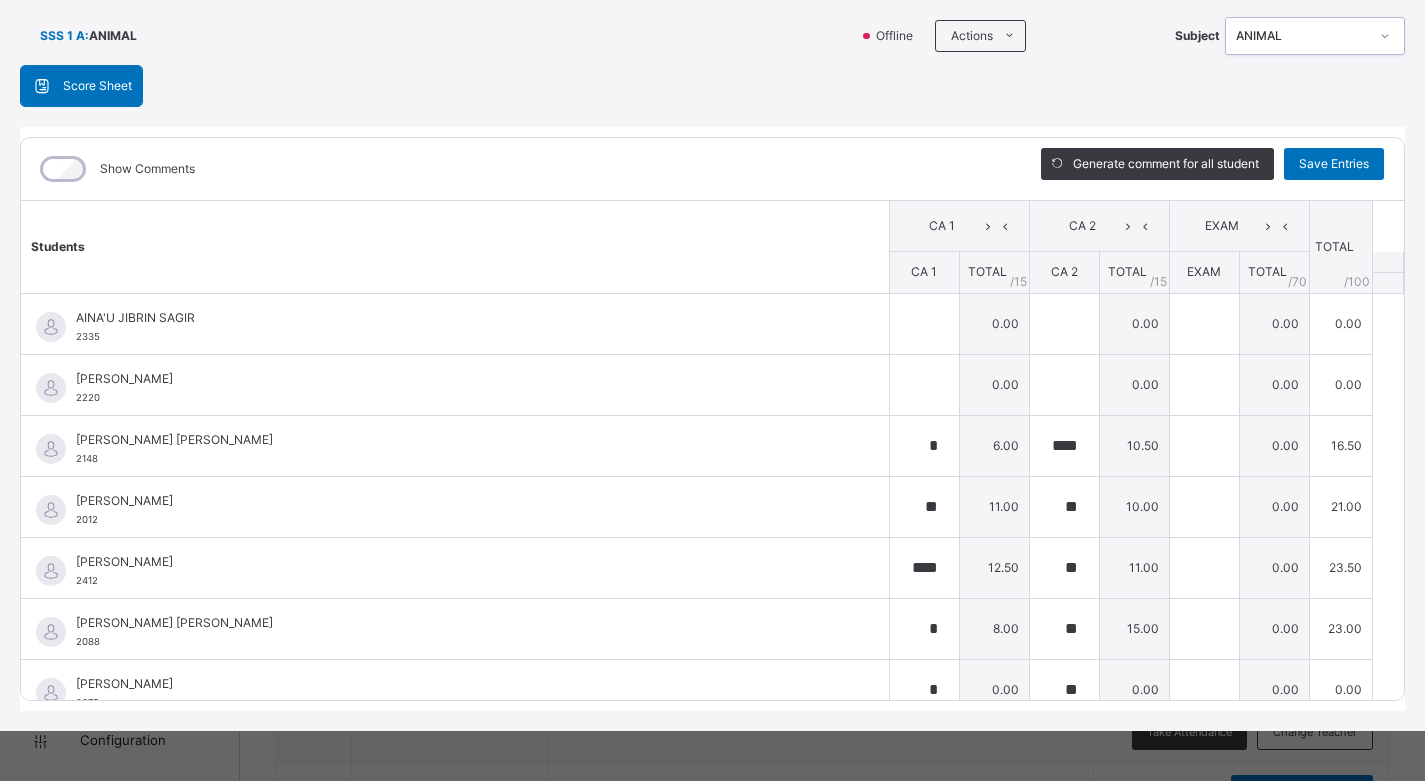 scroll, scrollTop: 130, scrollLeft: 0, axis: vertical 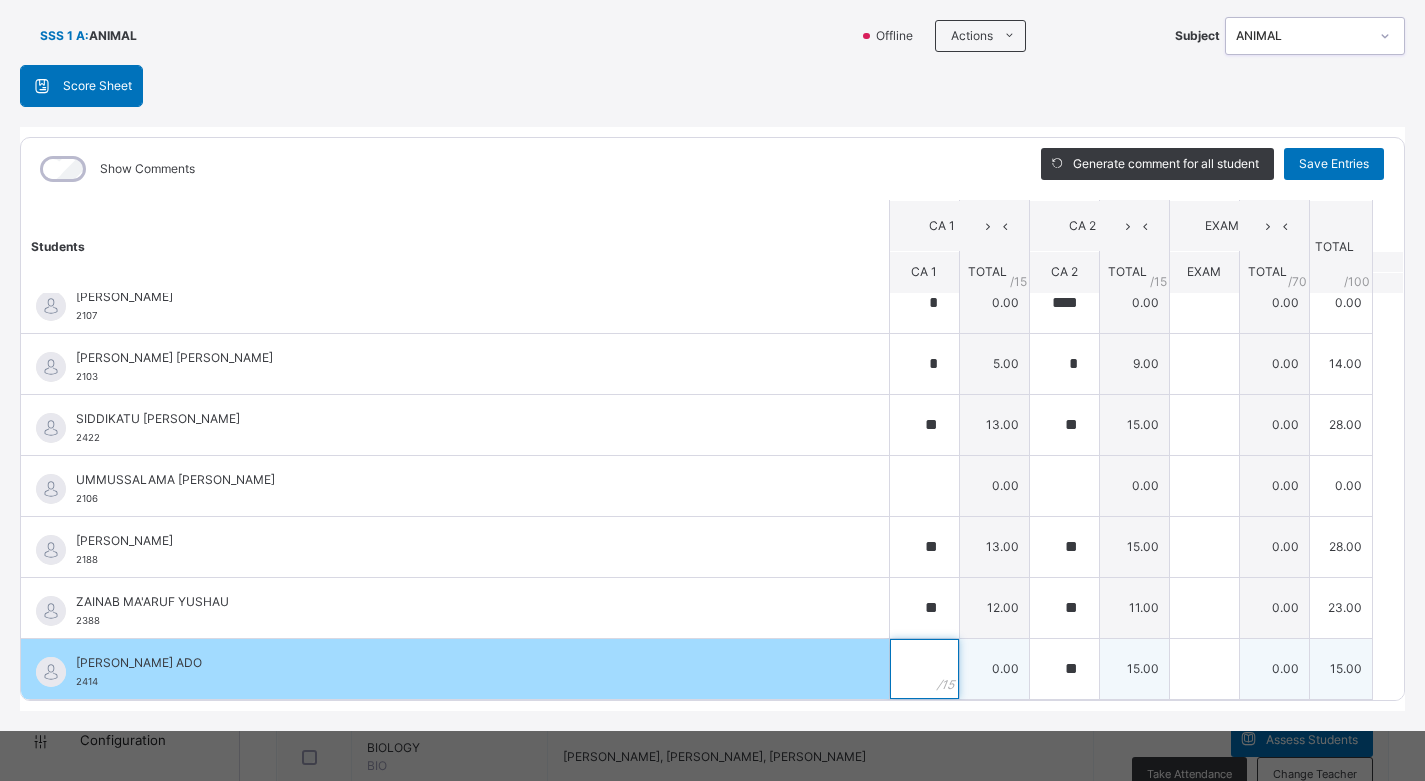 click at bounding box center (924, 669) 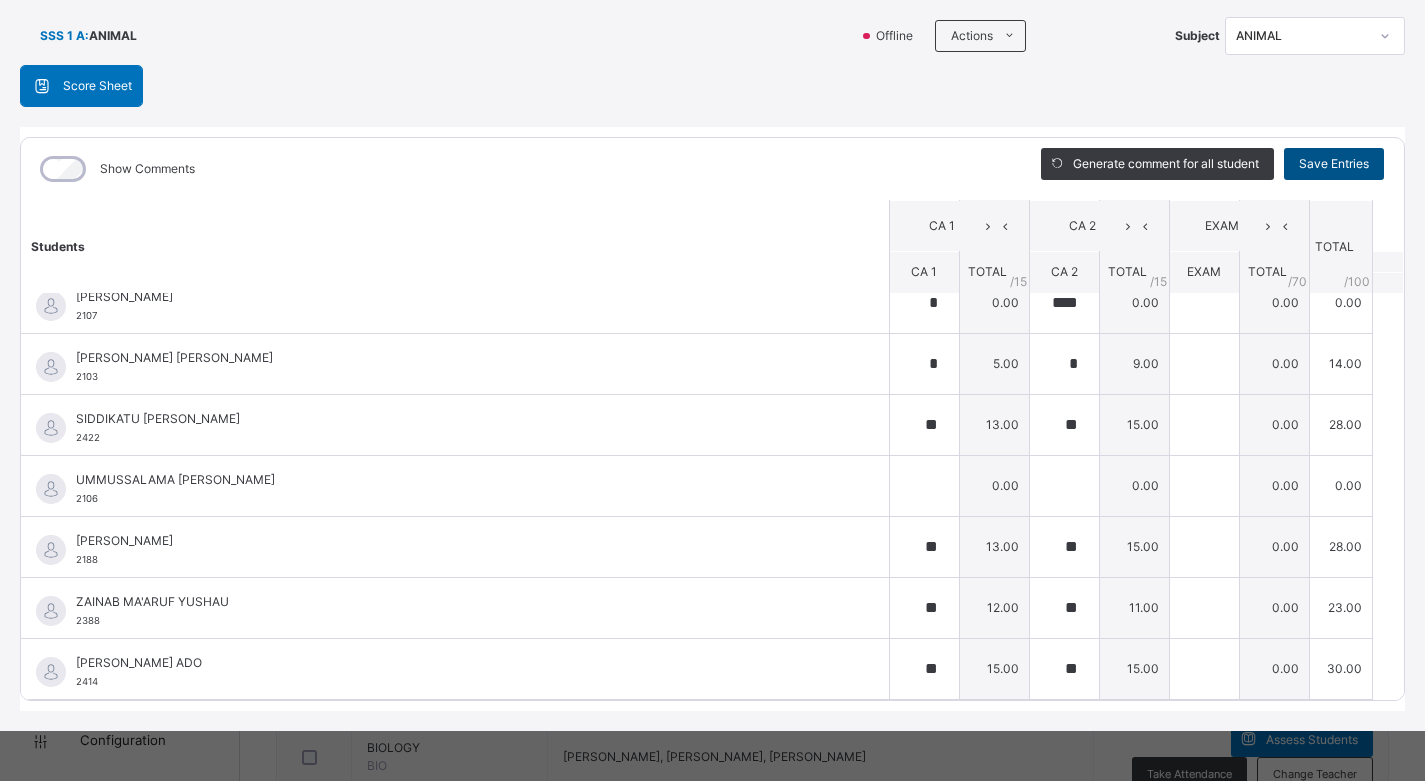 click on "Save Entries" at bounding box center [1334, 164] 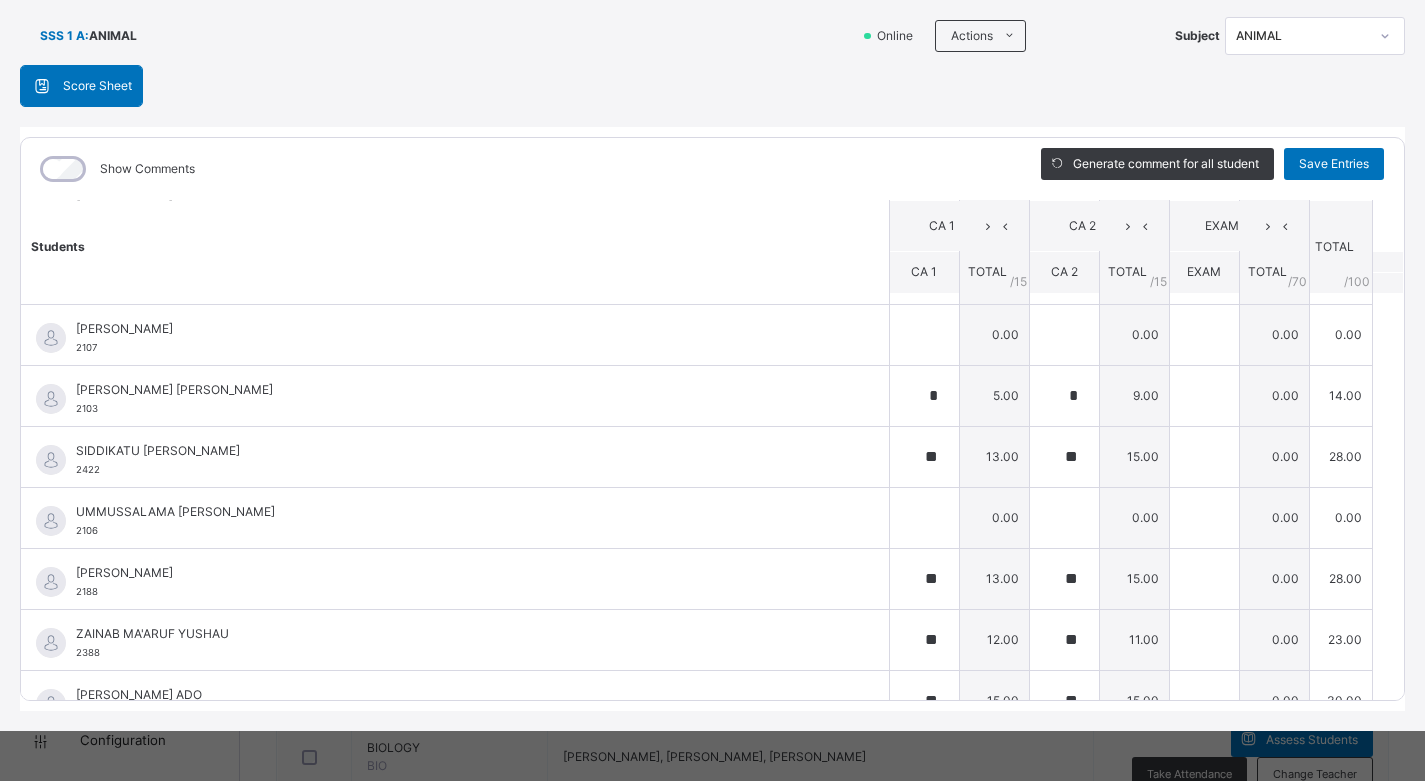 scroll, scrollTop: 1607, scrollLeft: 0, axis: vertical 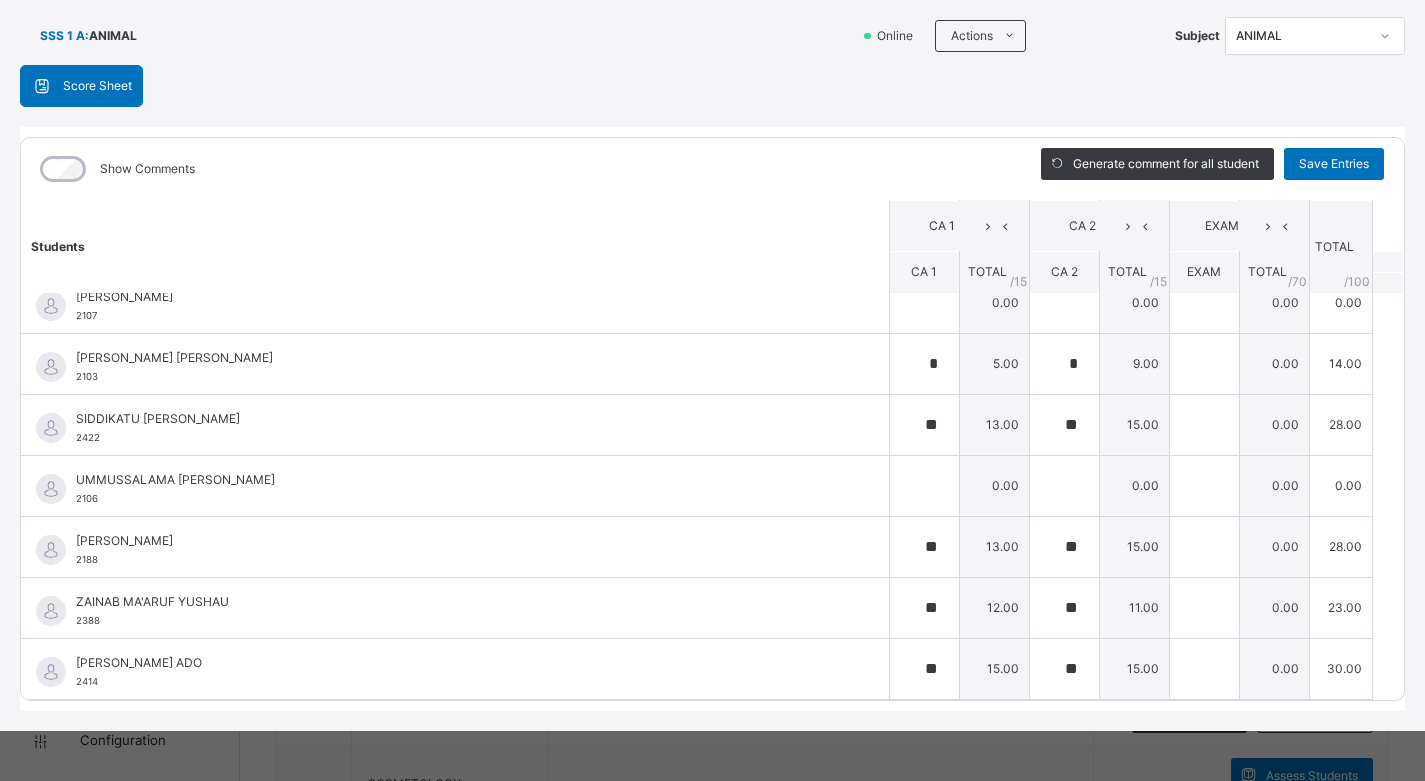 click 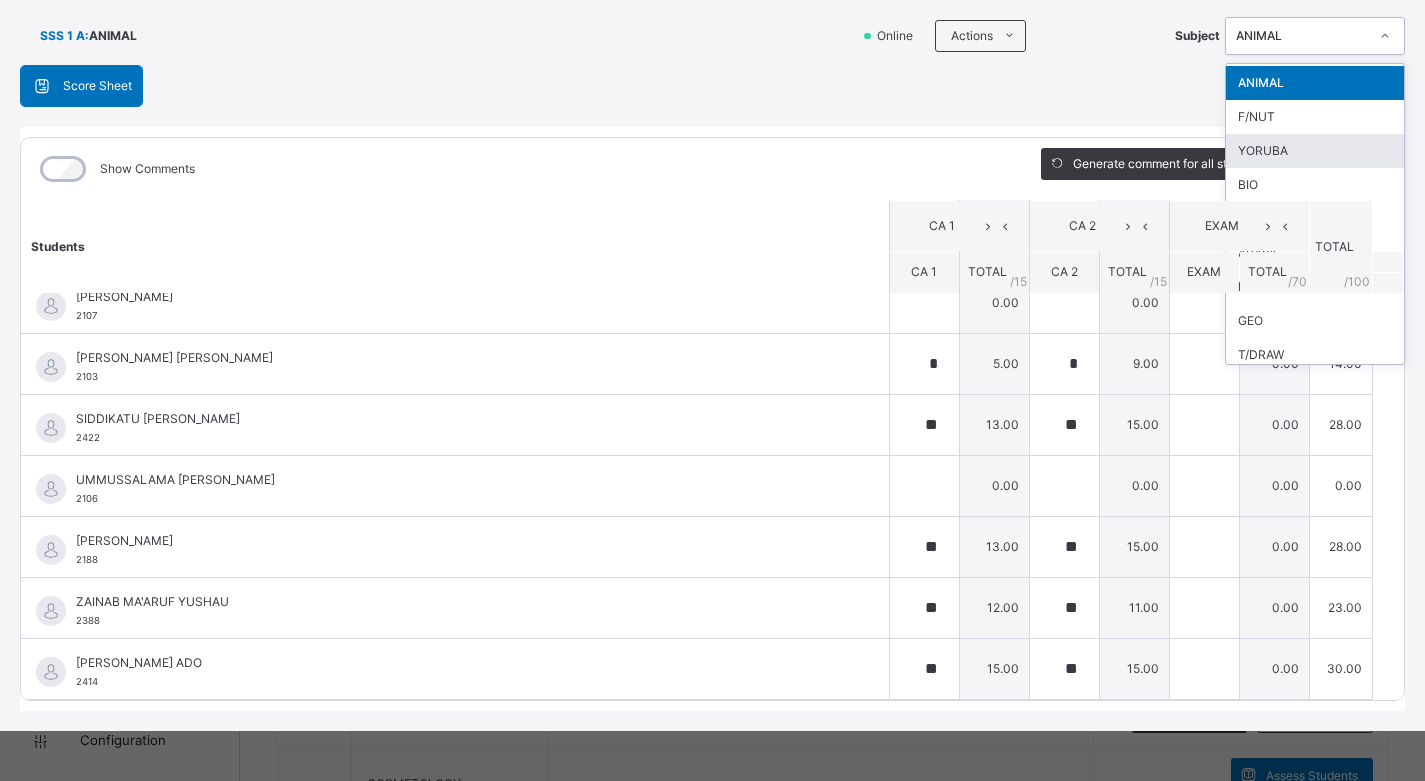 scroll, scrollTop: 200, scrollLeft: 0, axis: vertical 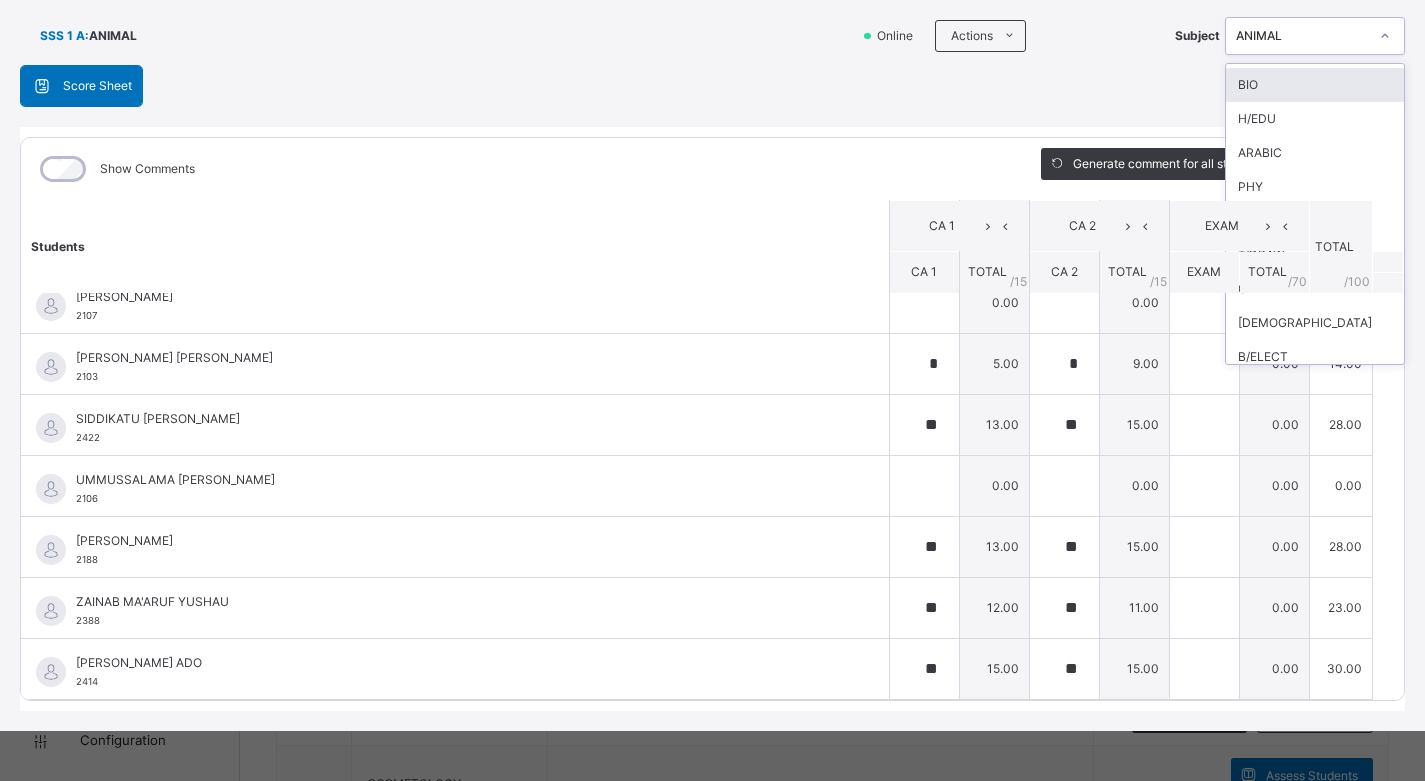 click on "BIO" at bounding box center (1315, 85) 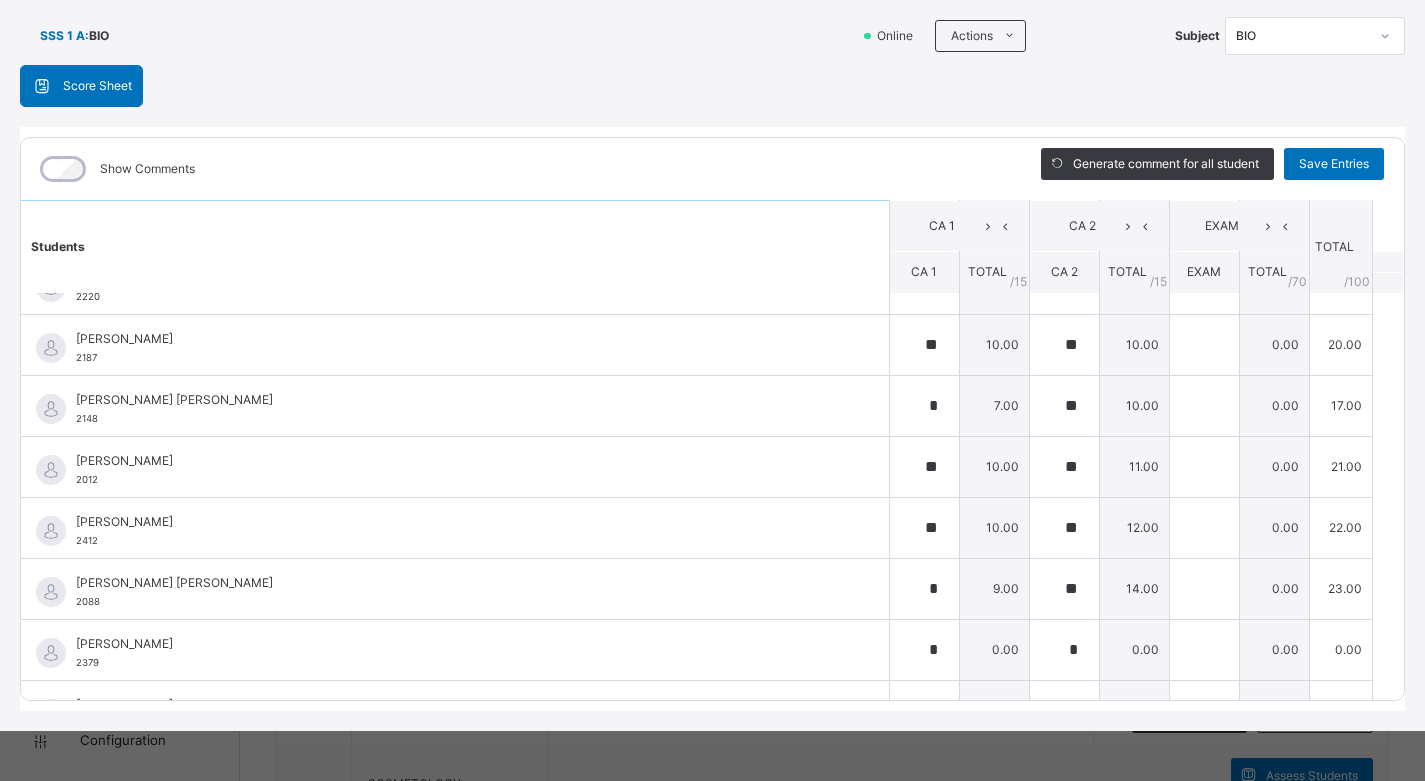 scroll, scrollTop: 200, scrollLeft: 0, axis: vertical 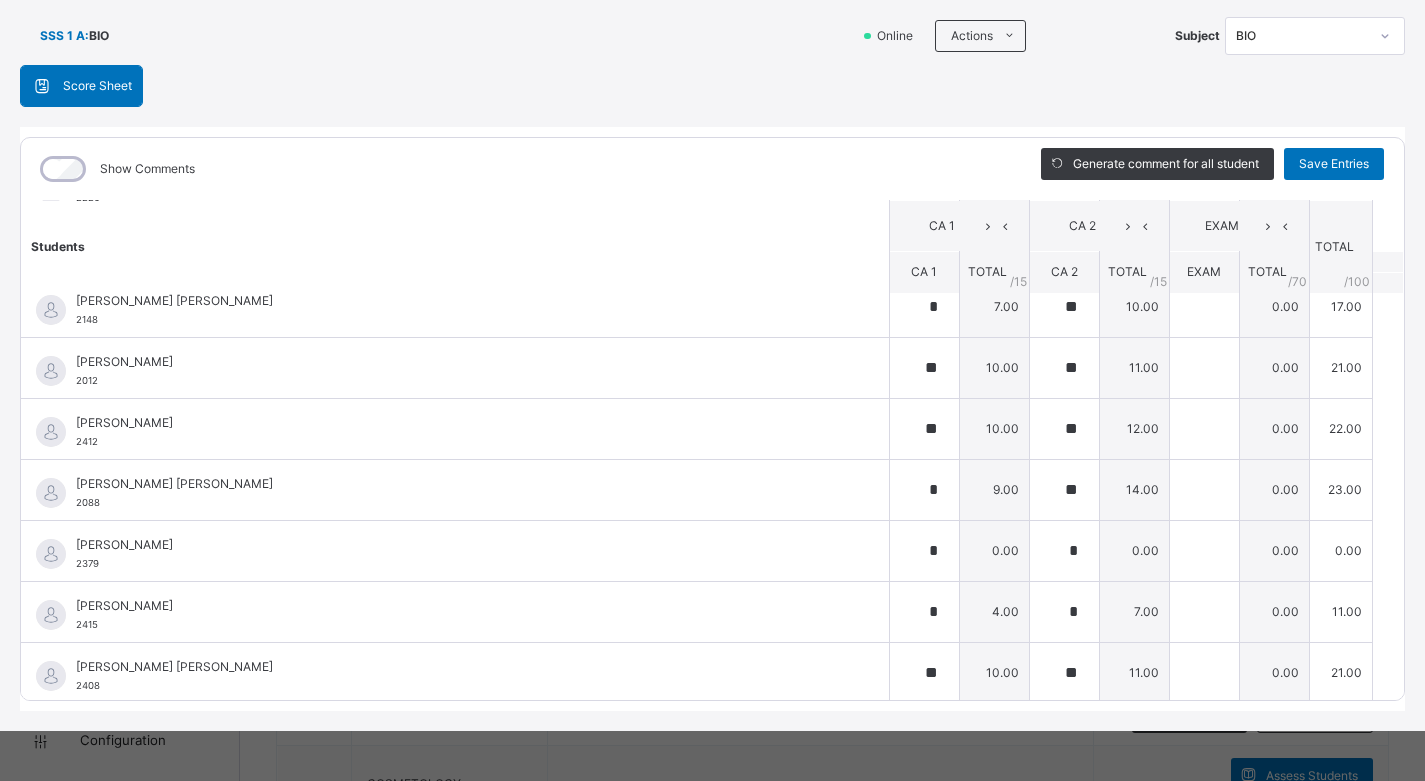 click on "Score Sheet Score Sheet Show Comments   Generate comment for all student   Save Entries Class Level:  SSS 1   A Subject:  BIO Session:  2024/2025 Session Session:  Third Term Students CA 1 CA 2 EXAM TOTAL /100 Comment CA 1 TOTAL / 15 CA 2 TOTAL / 15 EXAM TOTAL / 70 AINA'U JIBRIN SAGIR 2335 AINA'U JIBRIN SAGIR 2335 0.00 0.00 0.00 0.00 Generate comment 0 / 250   ×   Subject Teacher’s Comment Generate and see in full the comment developed by the AI with an option to regenerate the comment [PERSON_NAME]'U [PERSON_NAME]   2335   Total 0.00  / 100.00 [PERSON_NAME] Bot   Regenerate     Use this comment   [PERSON_NAME] 2220 [PERSON_NAME] 2220 * 6.00 * 7.00 0.00 13.00 Generate comment 0 / 250   ×   Subject Teacher’s Comment Generate and see in full the comment developed by the AI with an option to regenerate the comment JS [PERSON_NAME]   2220   Total 13.00  / 100.00 [PERSON_NAME] Bot   Regenerate     Use this comment   [PERSON_NAME] 2187 [PERSON_NAME] 2187 ** 10.00 ** 10.00 0.00 20.00 0 / 250" at bounding box center (712, 388) 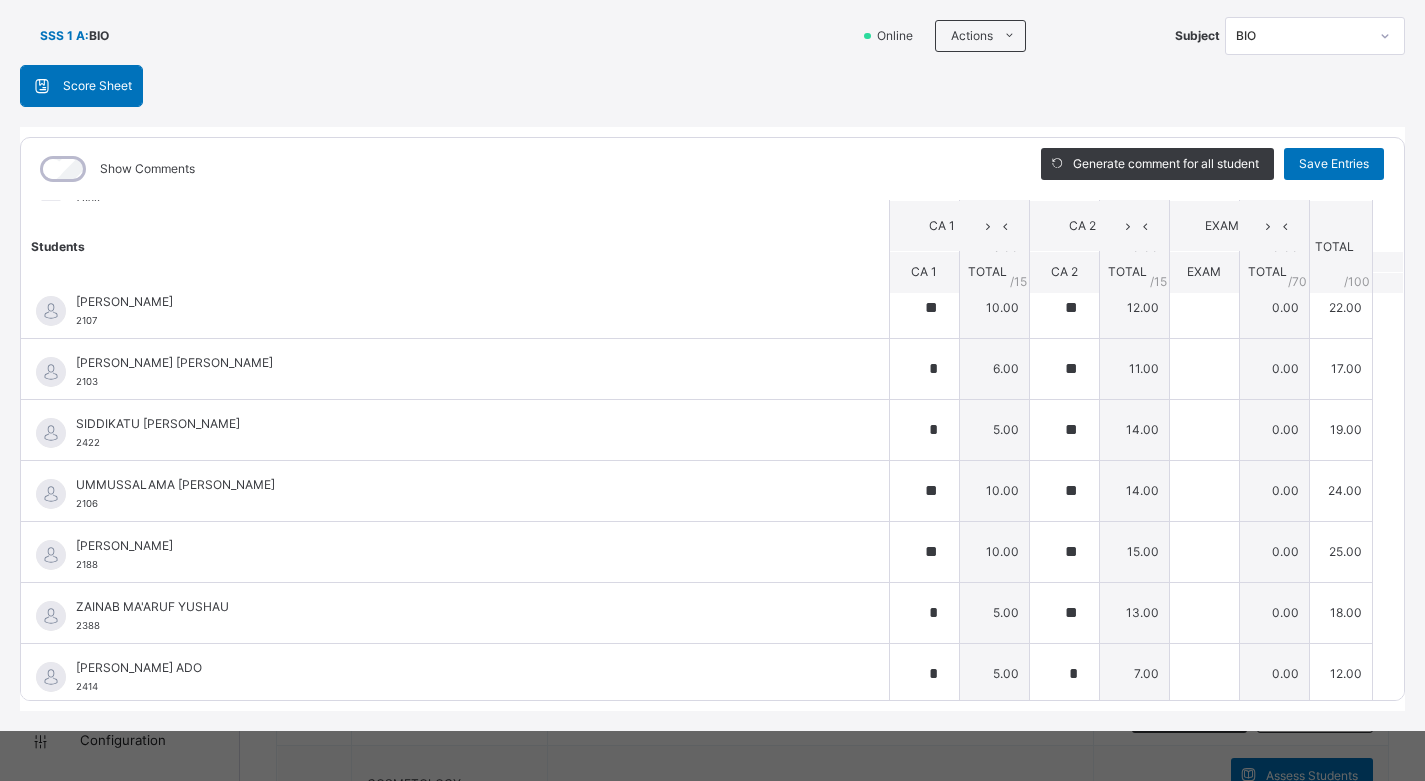 scroll, scrollTop: 1790, scrollLeft: 0, axis: vertical 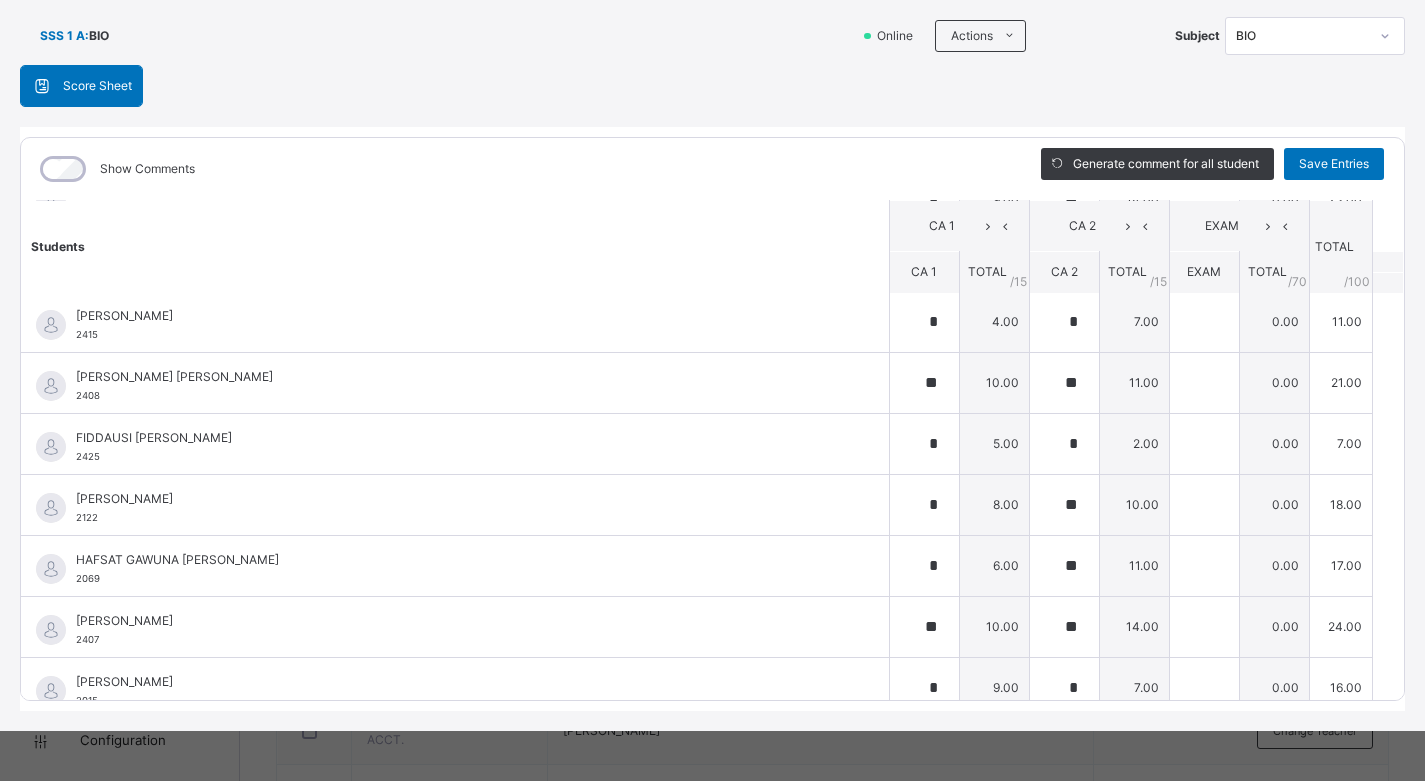 click 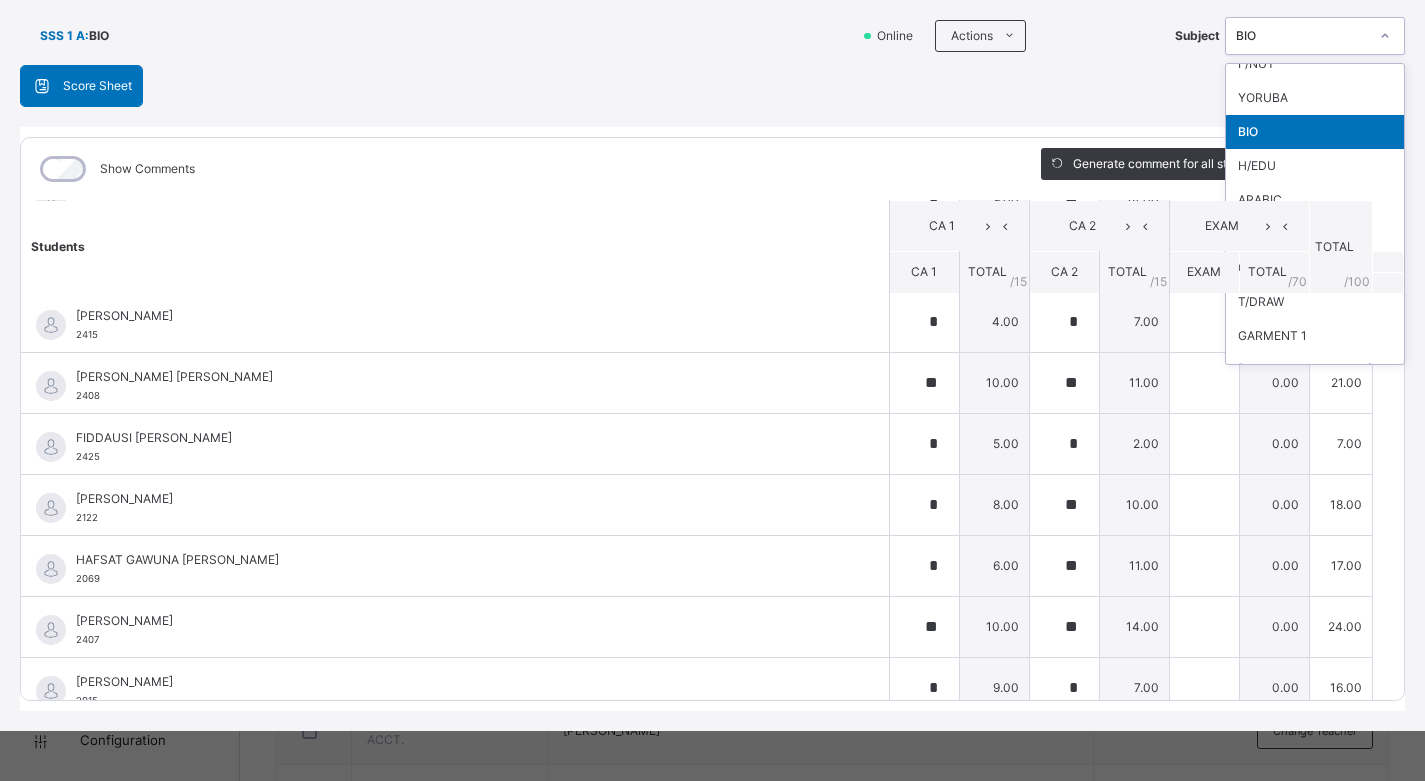 scroll, scrollTop: 200, scrollLeft: 0, axis: vertical 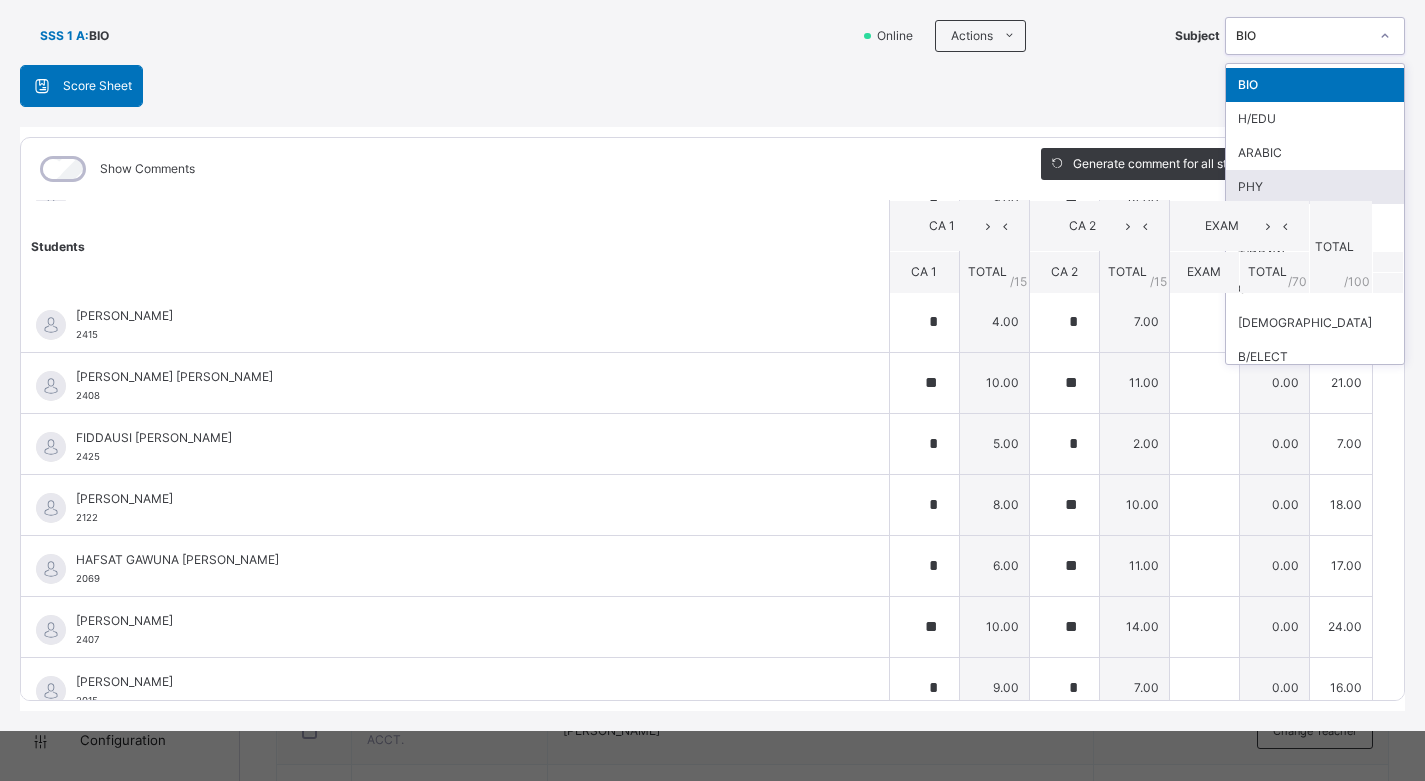 click on "PHY" at bounding box center [1315, 187] 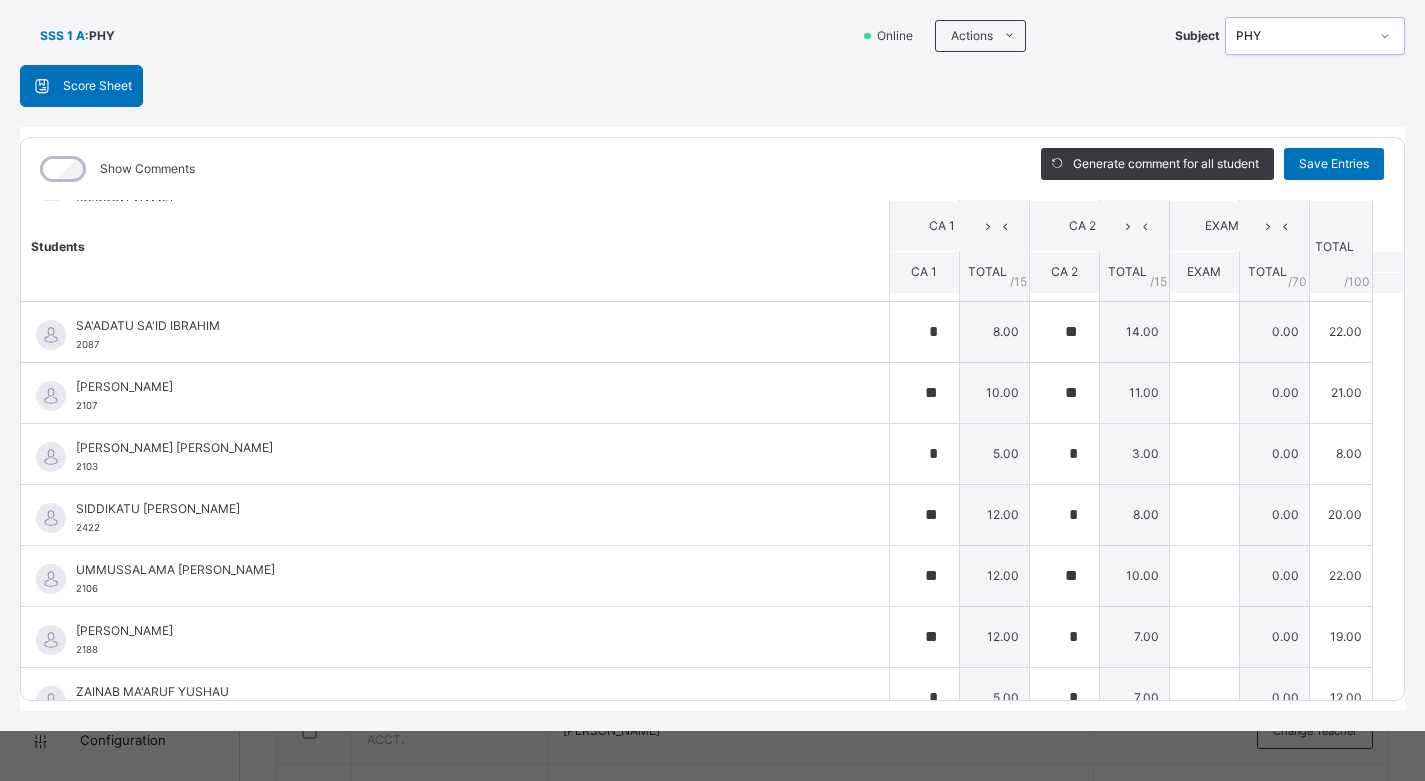 scroll, scrollTop: 1790, scrollLeft: 0, axis: vertical 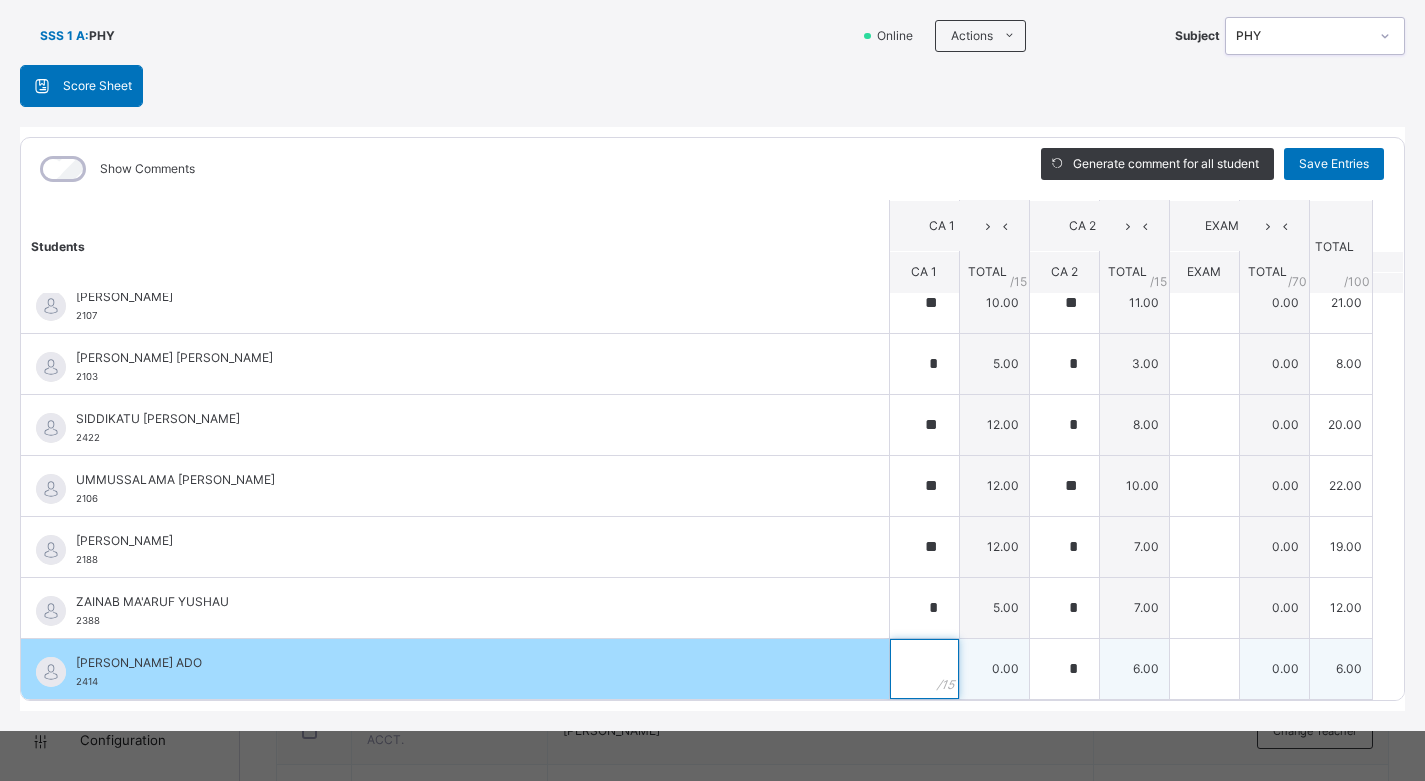 click at bounding box center [924, 669] 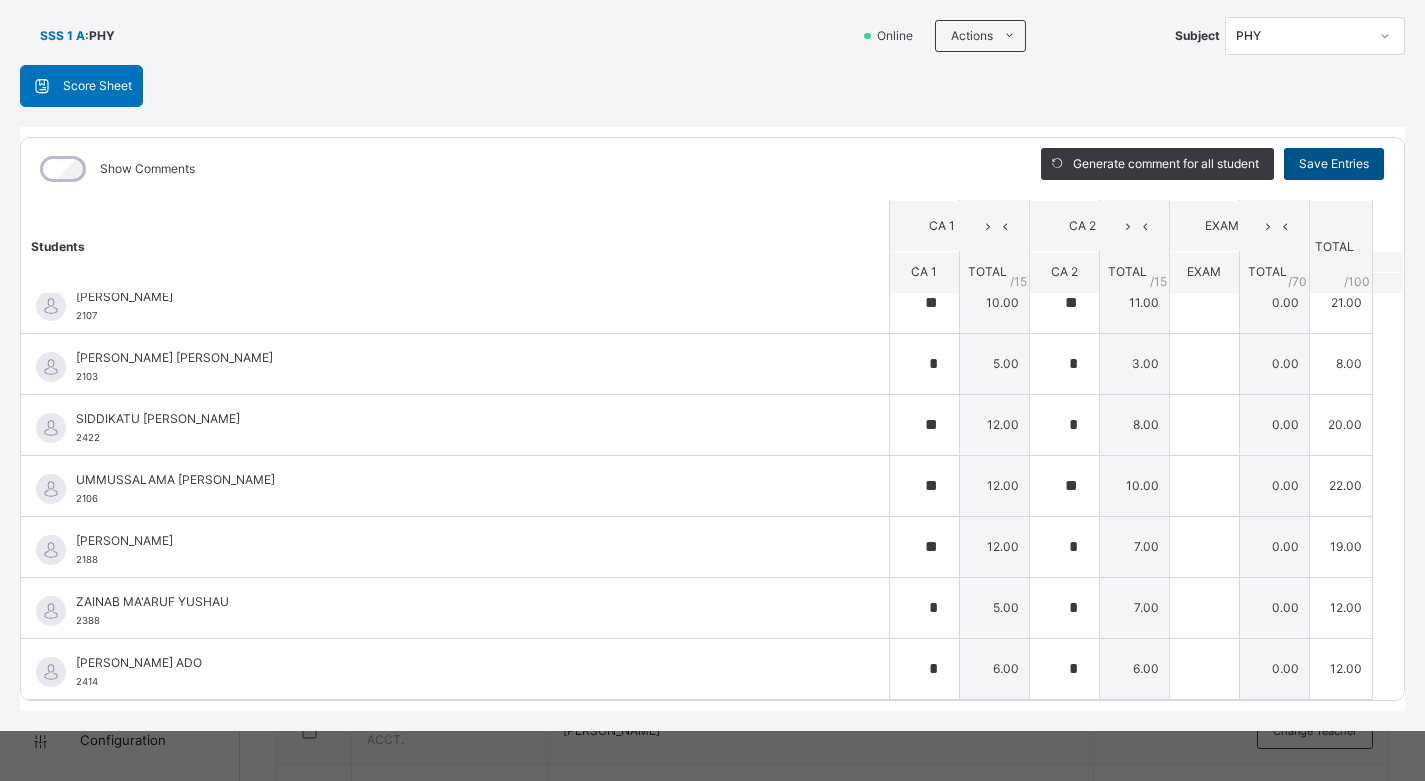 click on "Save Entries" at bounding box center (1334, 164) 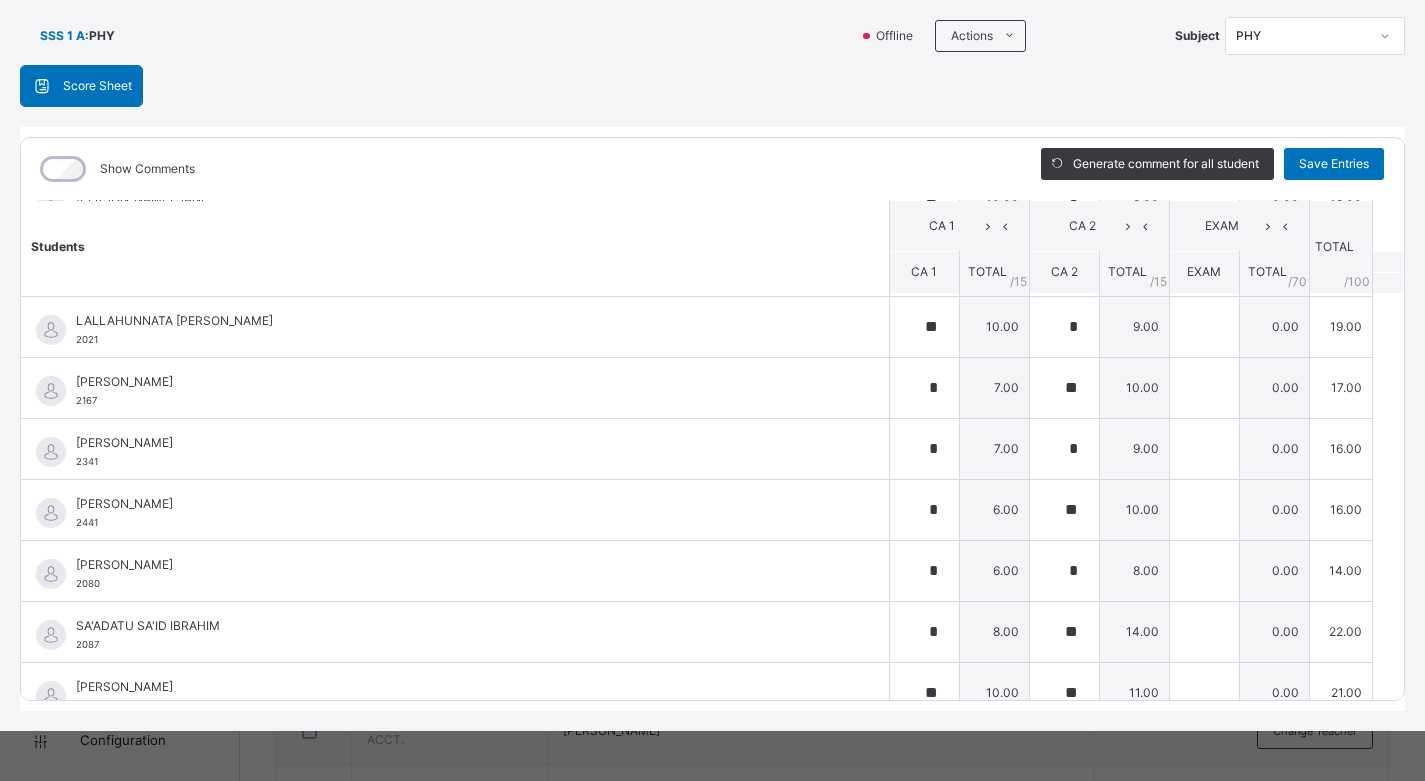 scroll, scrollTop: 1790, scrollLeft: 0, axis: vertical 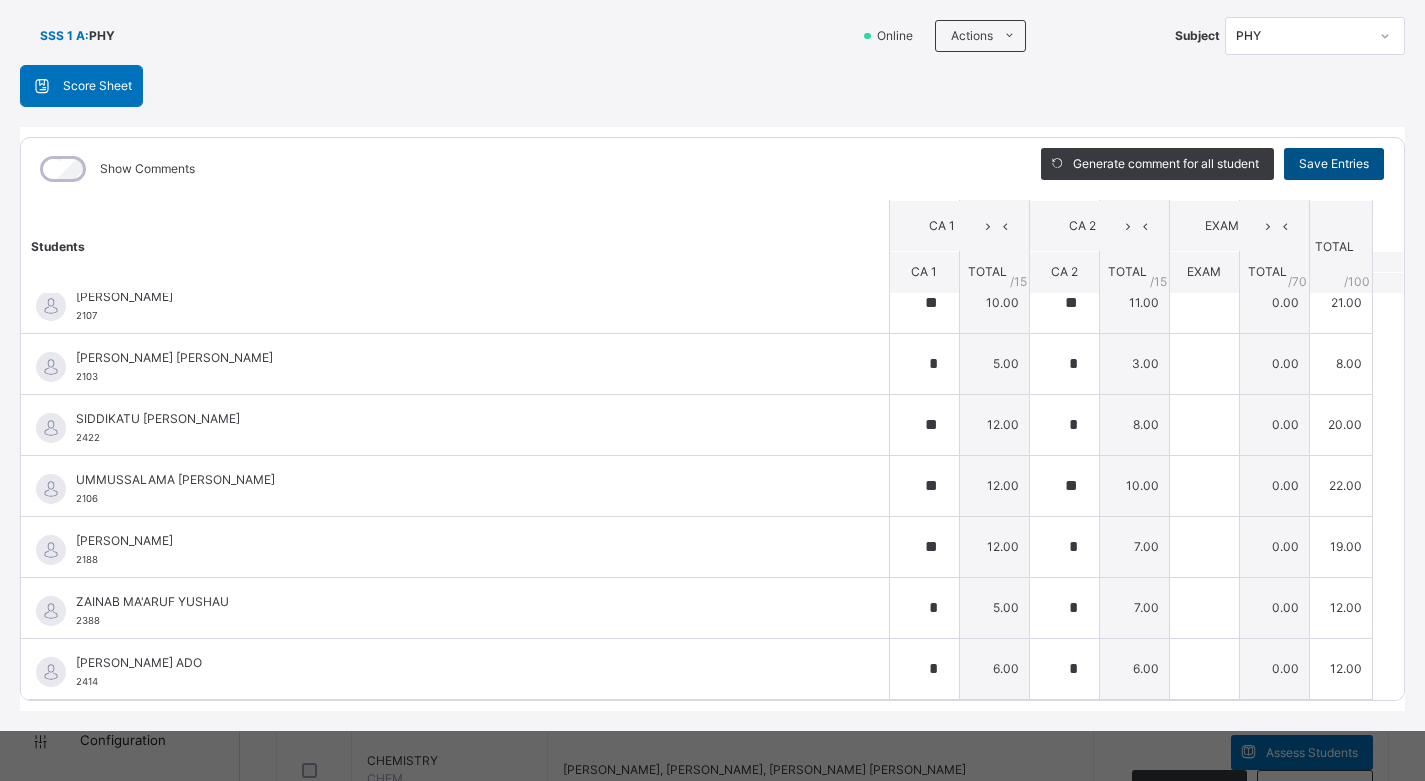 click on "Save Entries" at bounding box center [1334, 164] 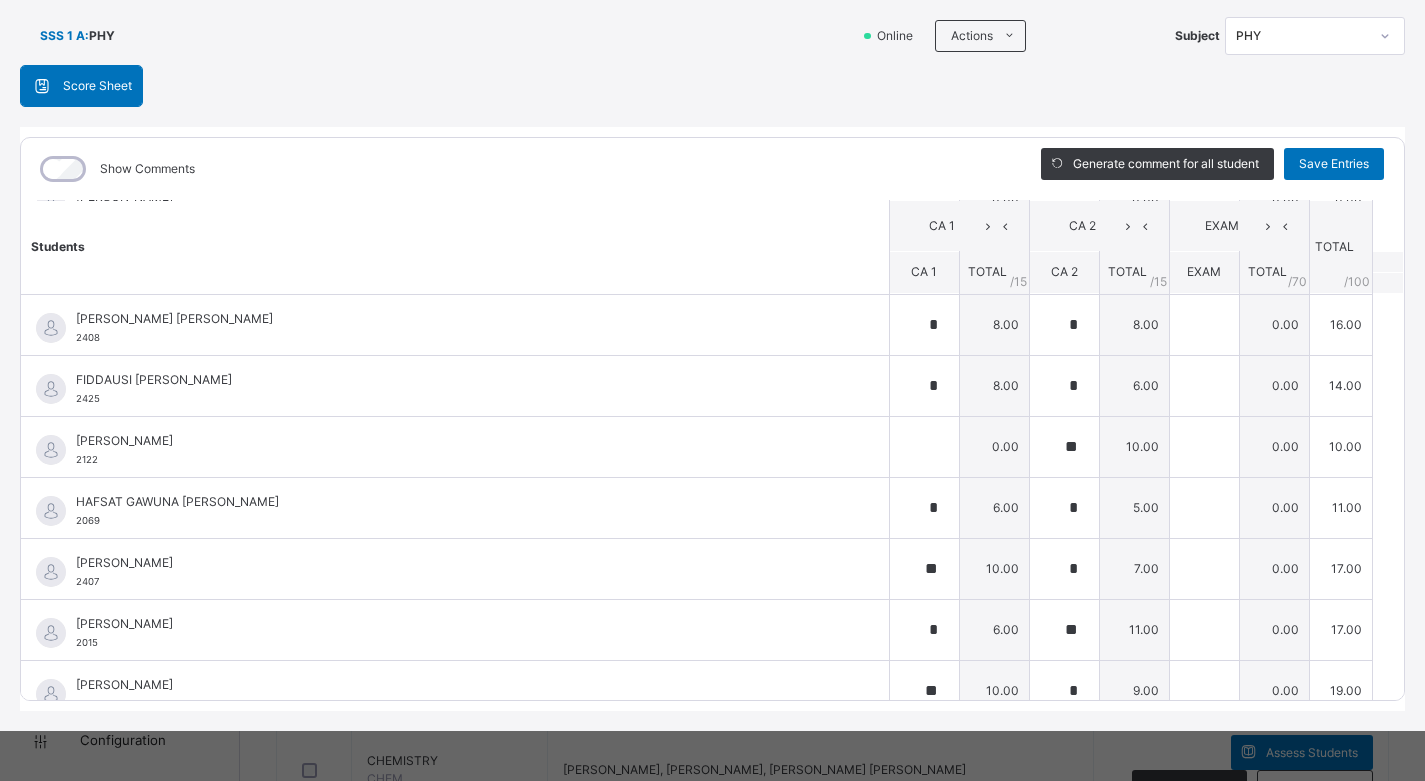 scroll, scrollTop: 0, scrollLeft: 0, axis: both 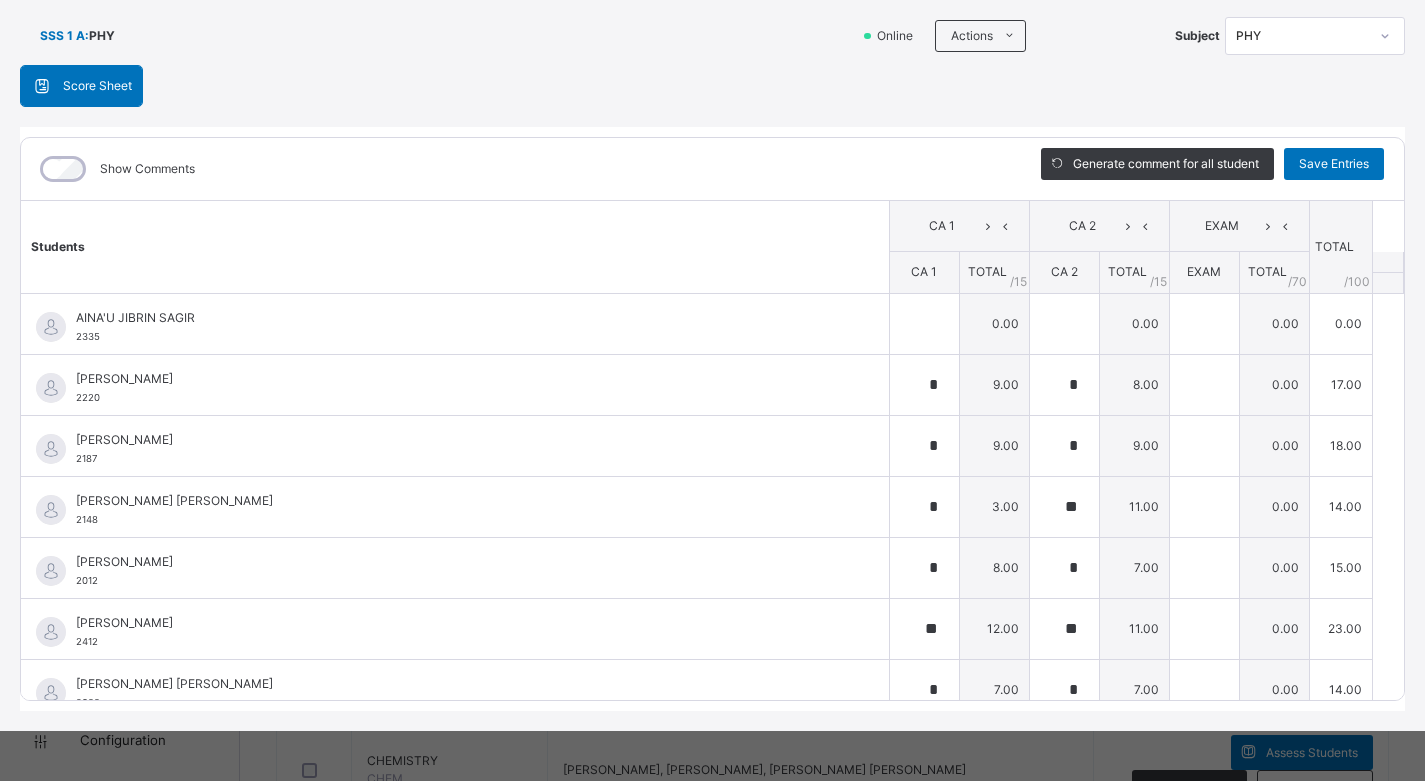 click 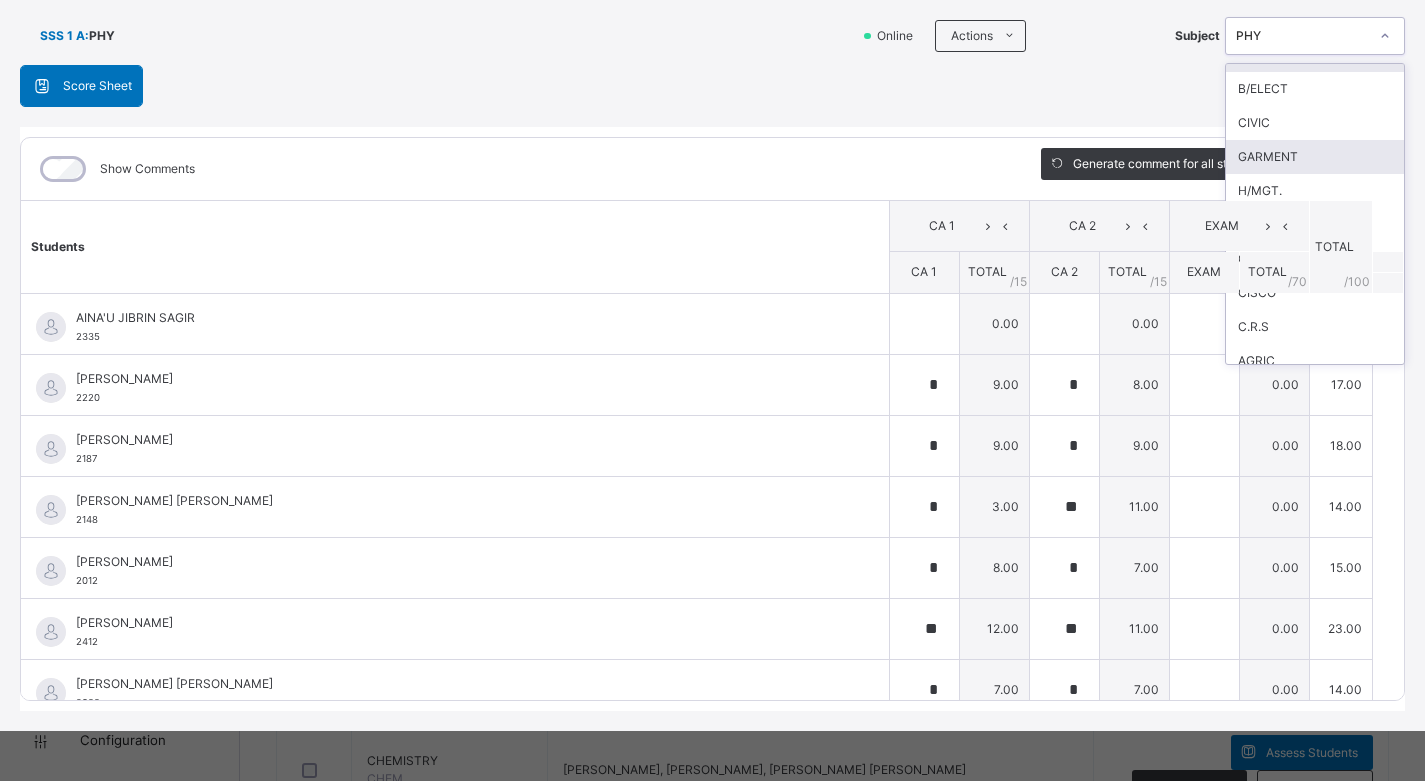 scroll, scrollTop: 500, scrollLeft: 0, axis: vertical 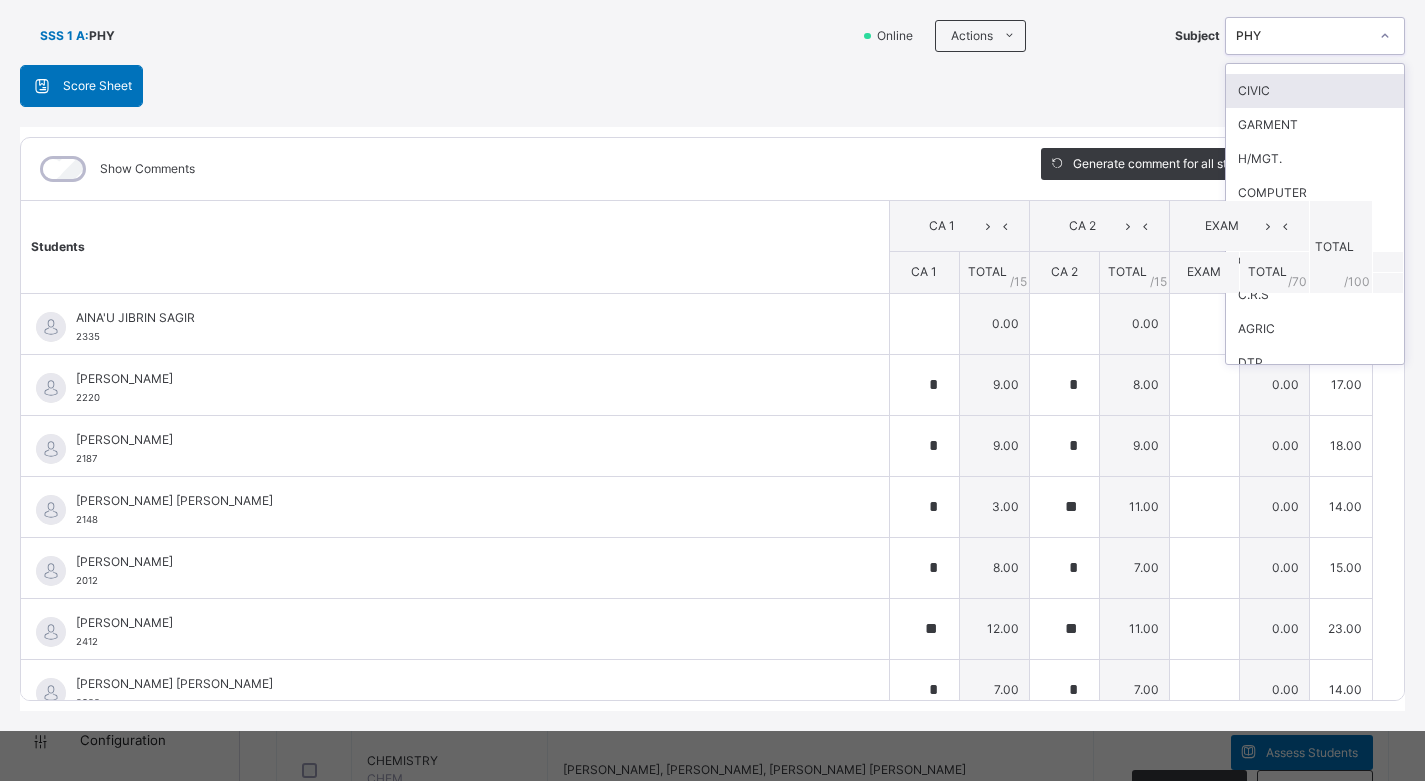 click on "CIVIC" at bounding box center (1315, 91) 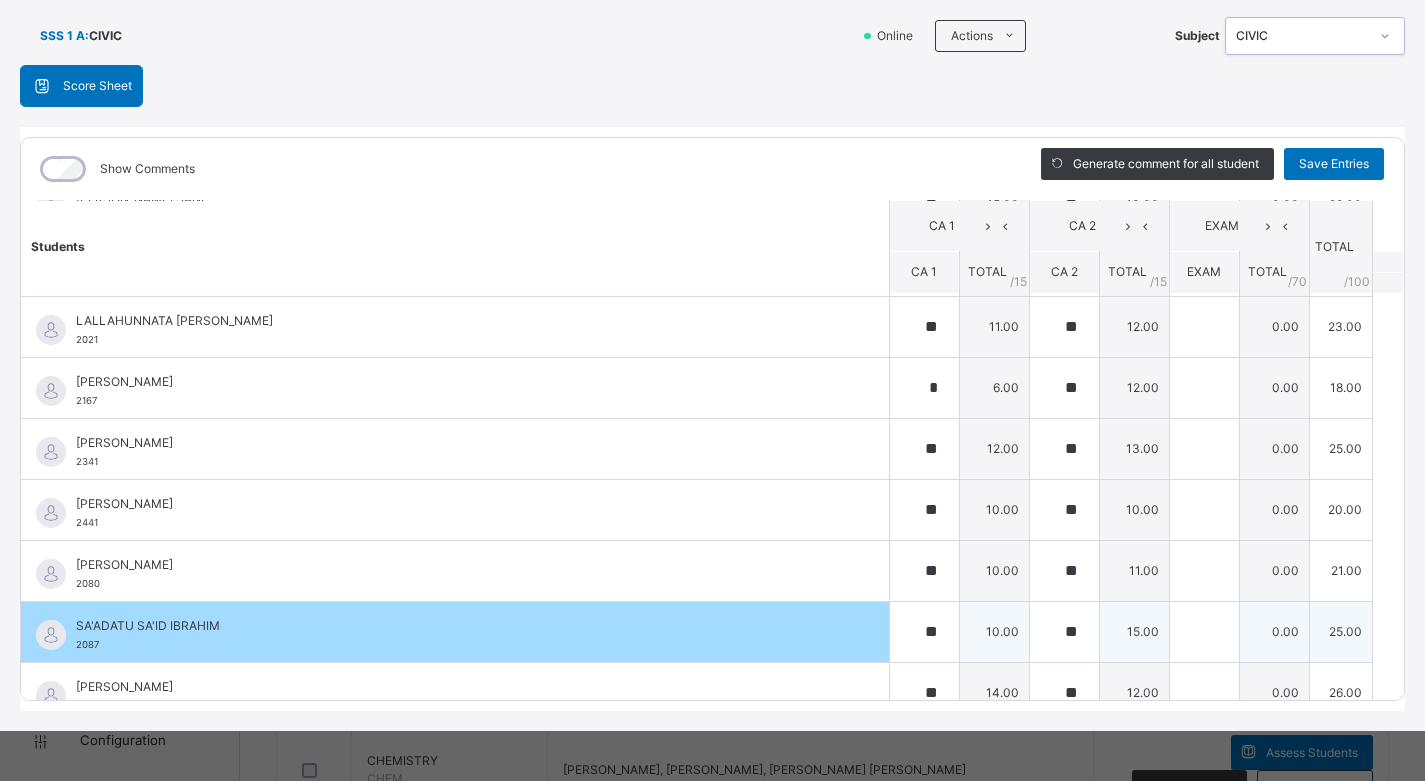 scroll, scrollTop: 1790, scrollLeft: 0, axis: vertical 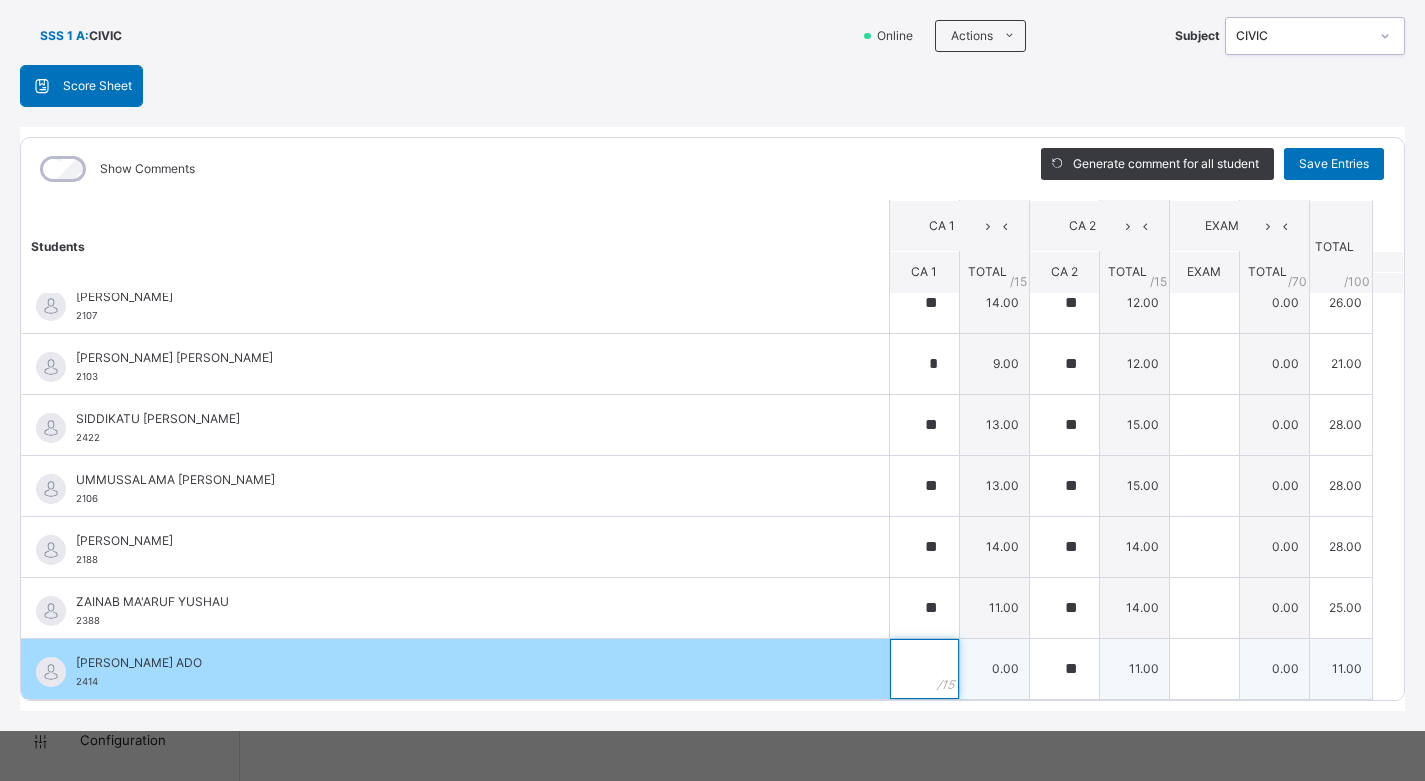 click at bounding box center (924, 669) 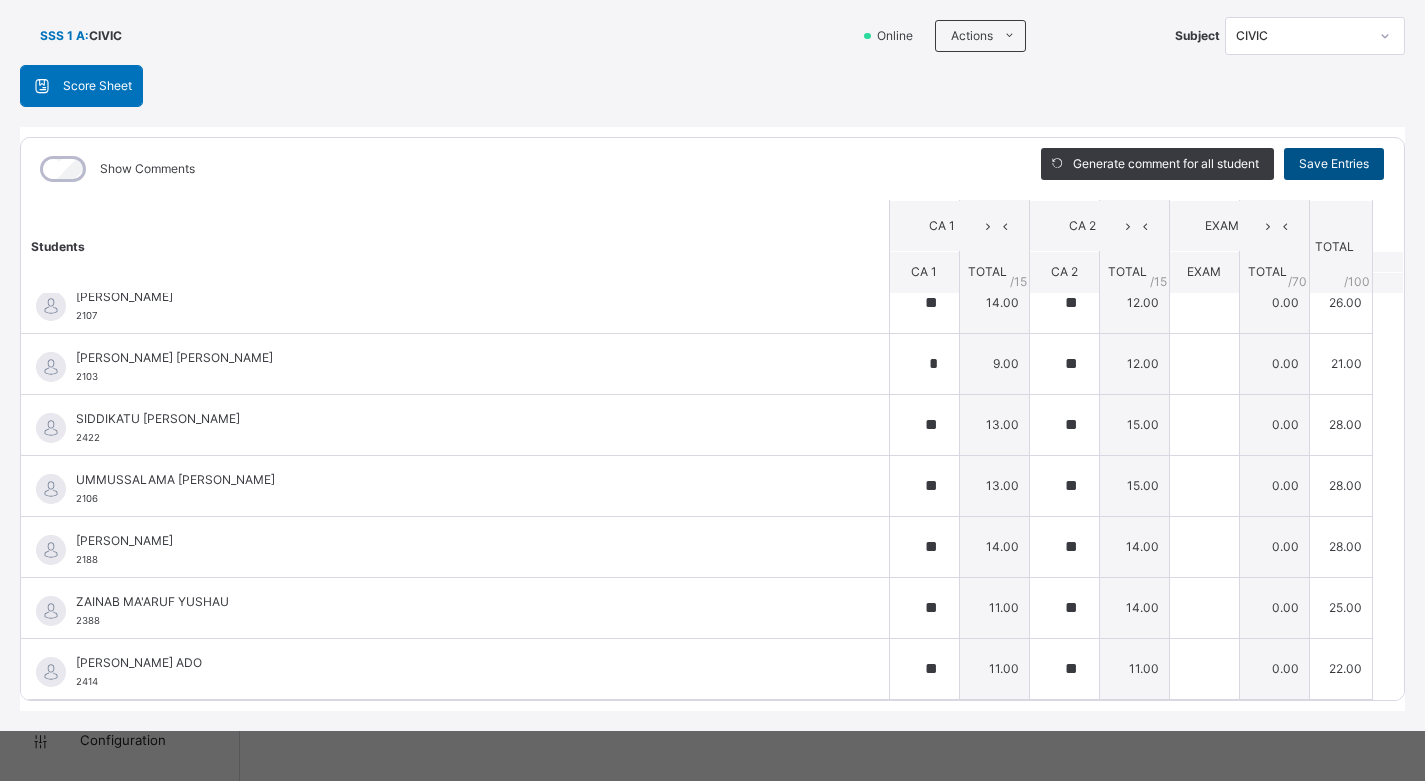 click on "Save Entries" at bounding box center (1334, 164) 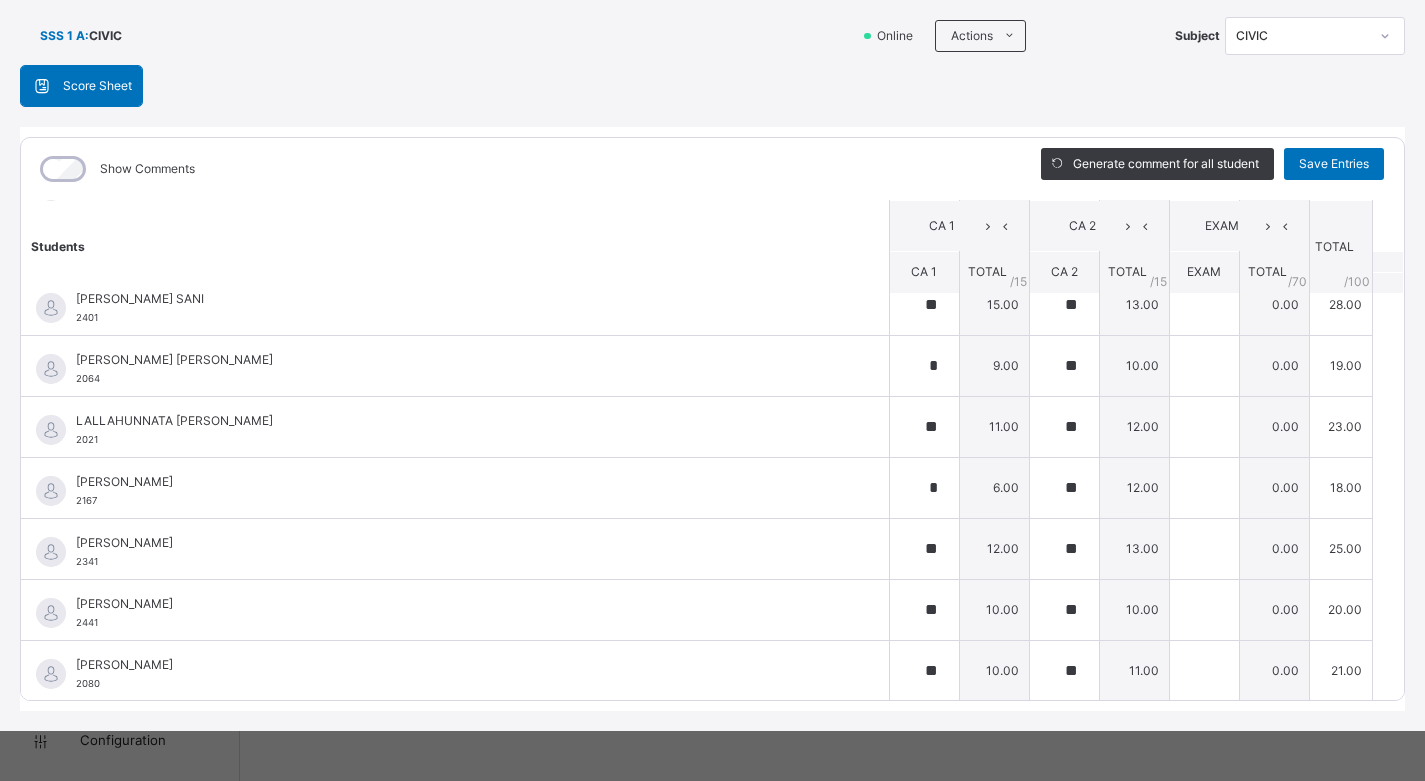 scroll, scrollTop: 1790, scrollLeft: 0, axis: vertical 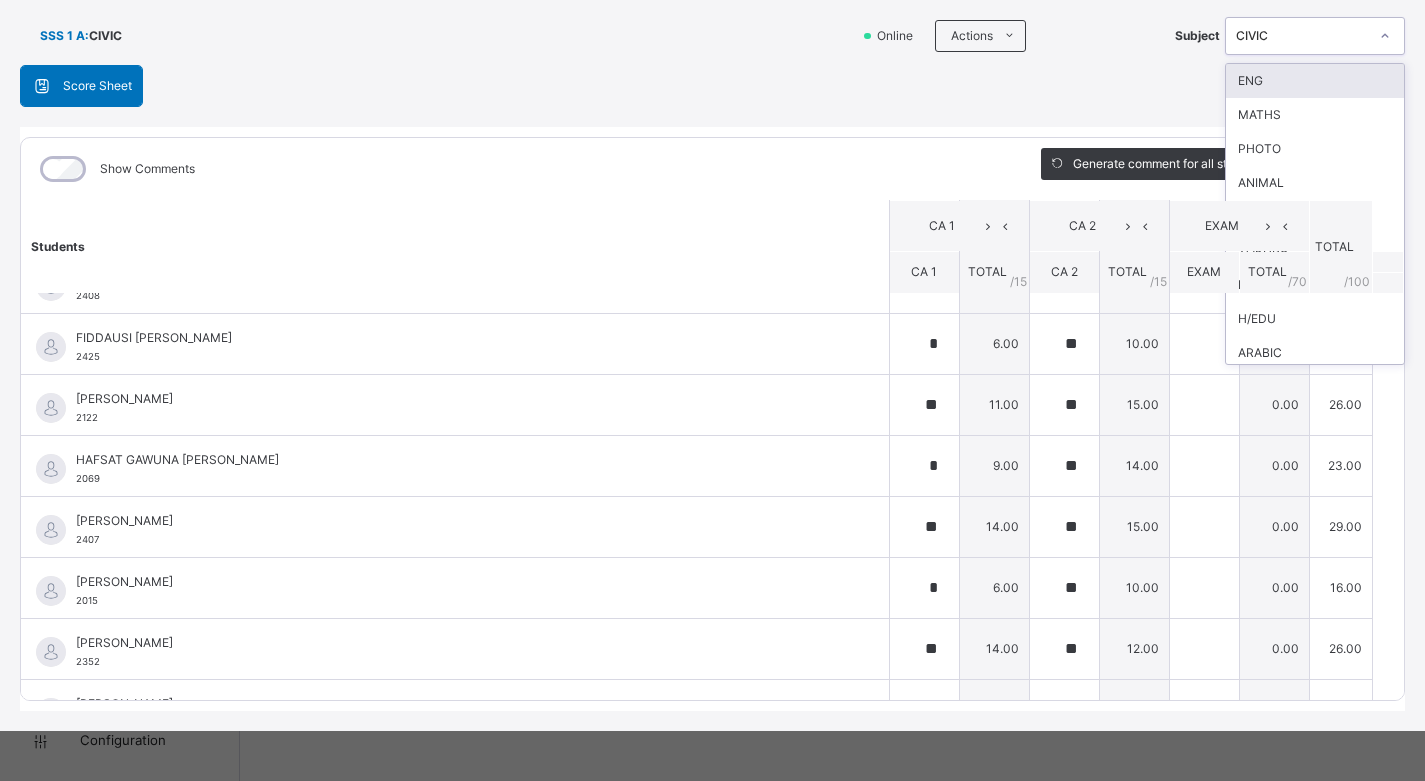 click 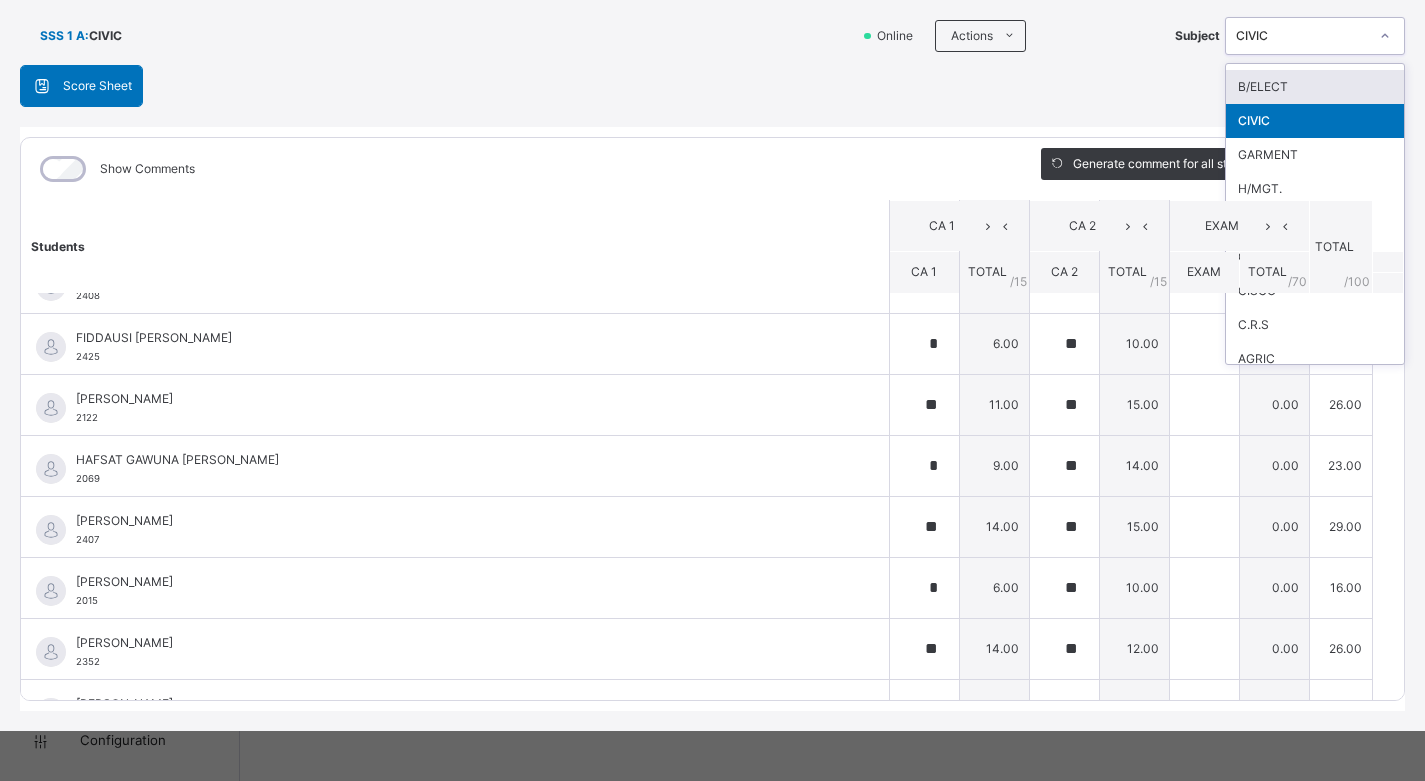 scroll, scrollTop: 500, scrollLeft: 0, axis: vertical 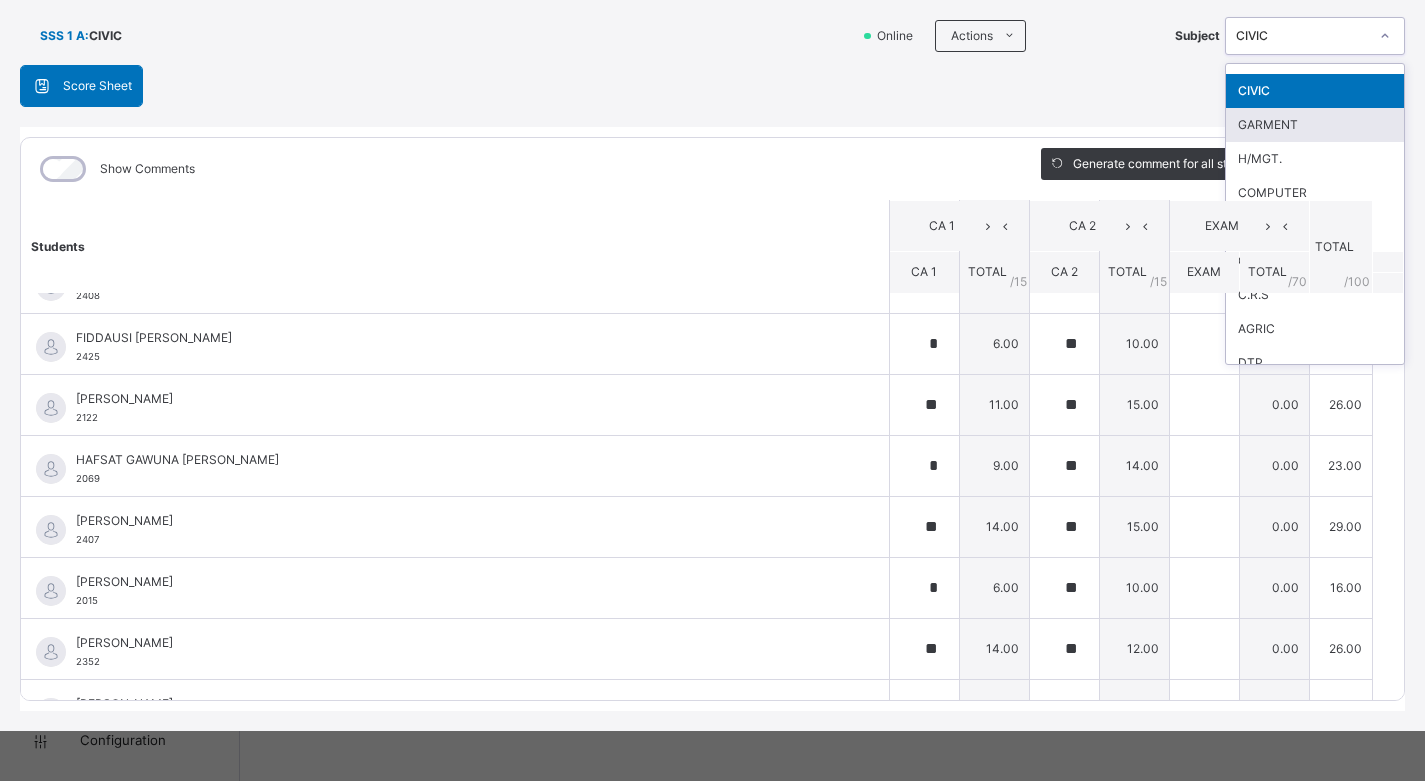 click on "GARMENT" at bounding box center (1315, 125) 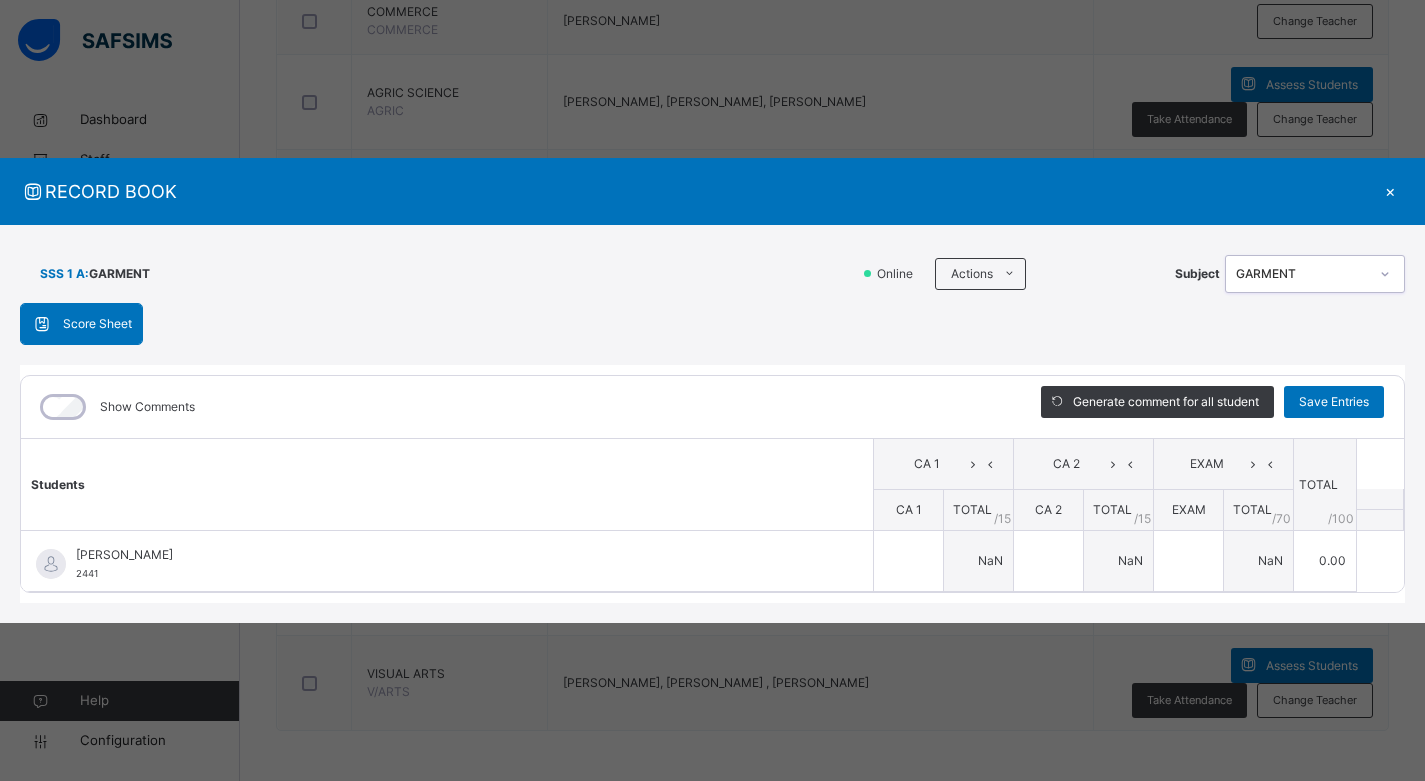 scroll, scrollTop: 0, scrollLeft: 0, axis: both 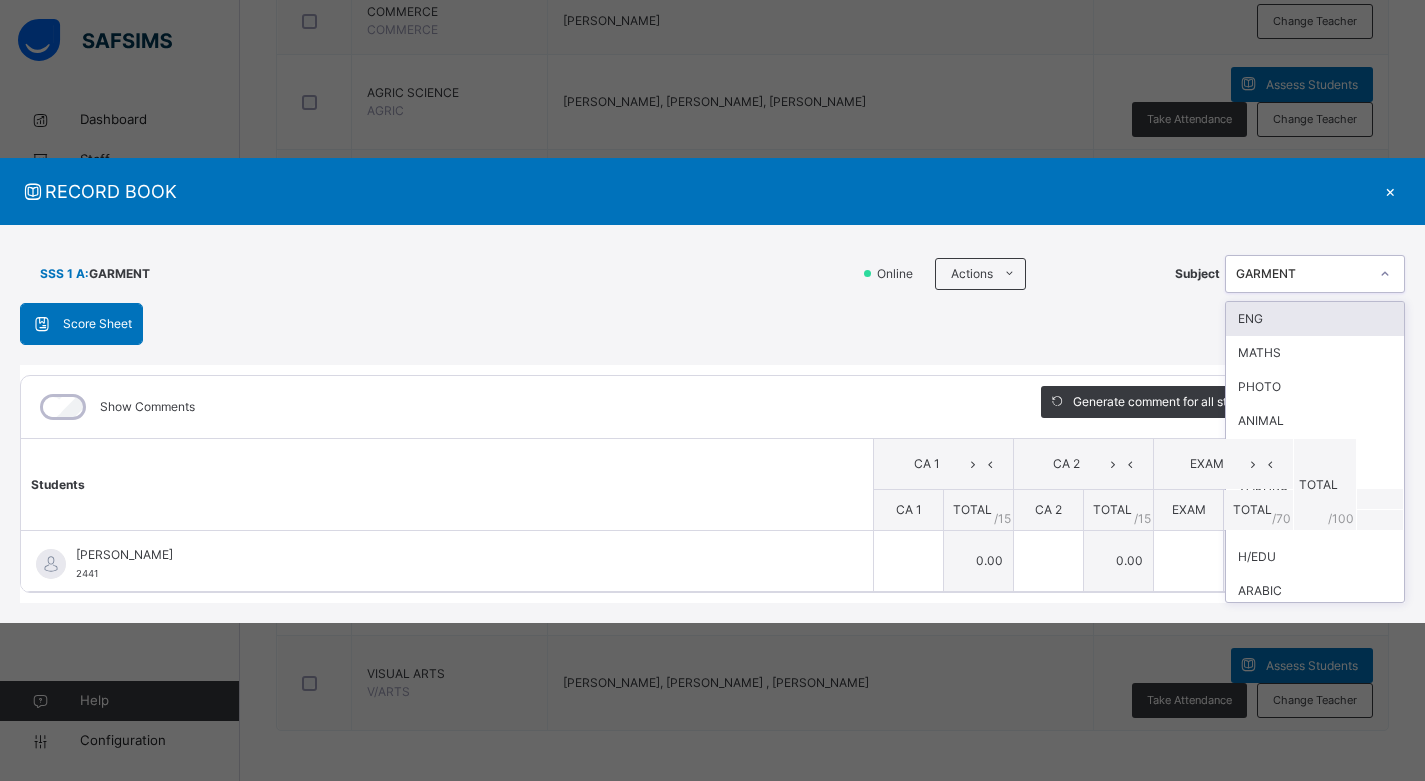 click 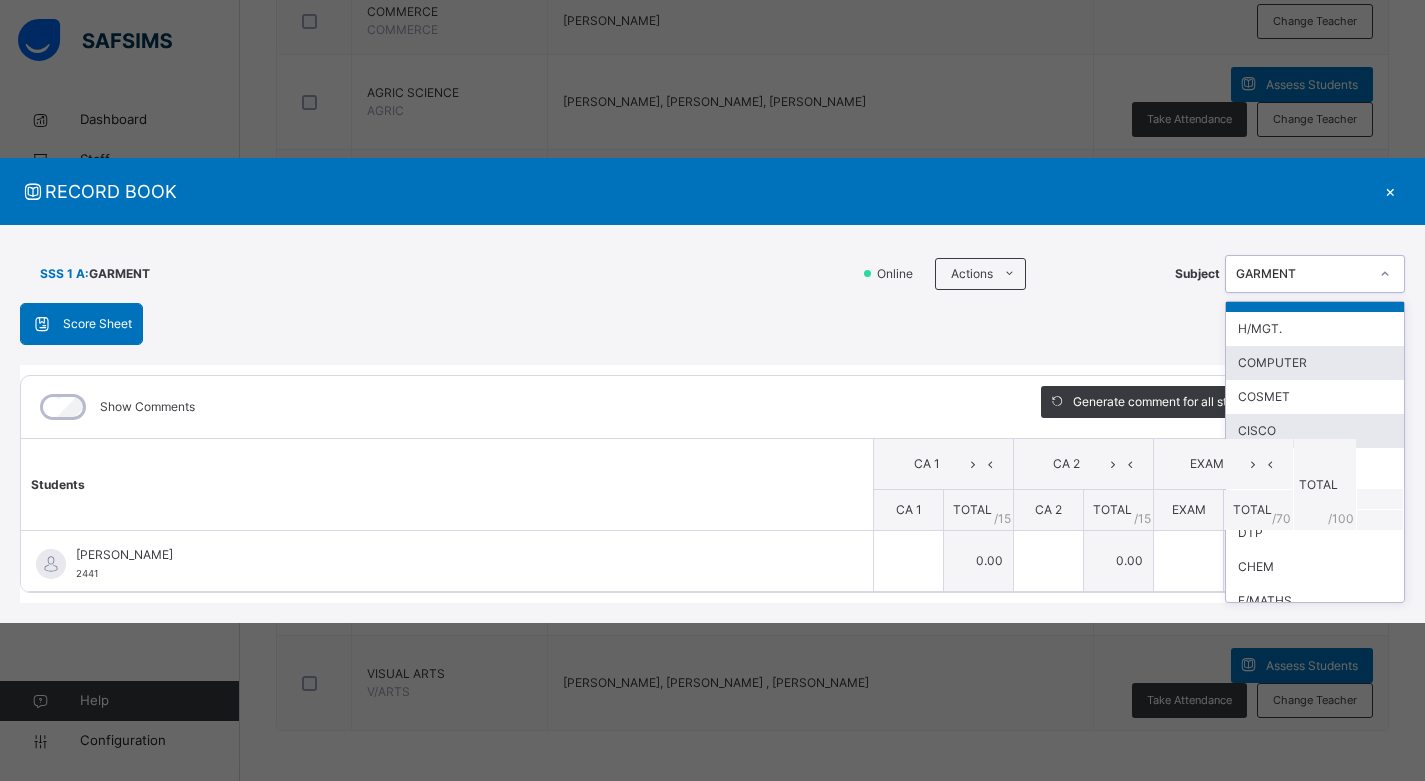 scroll, scrollTop: 600, scrollLeft: 0, axis: vertical 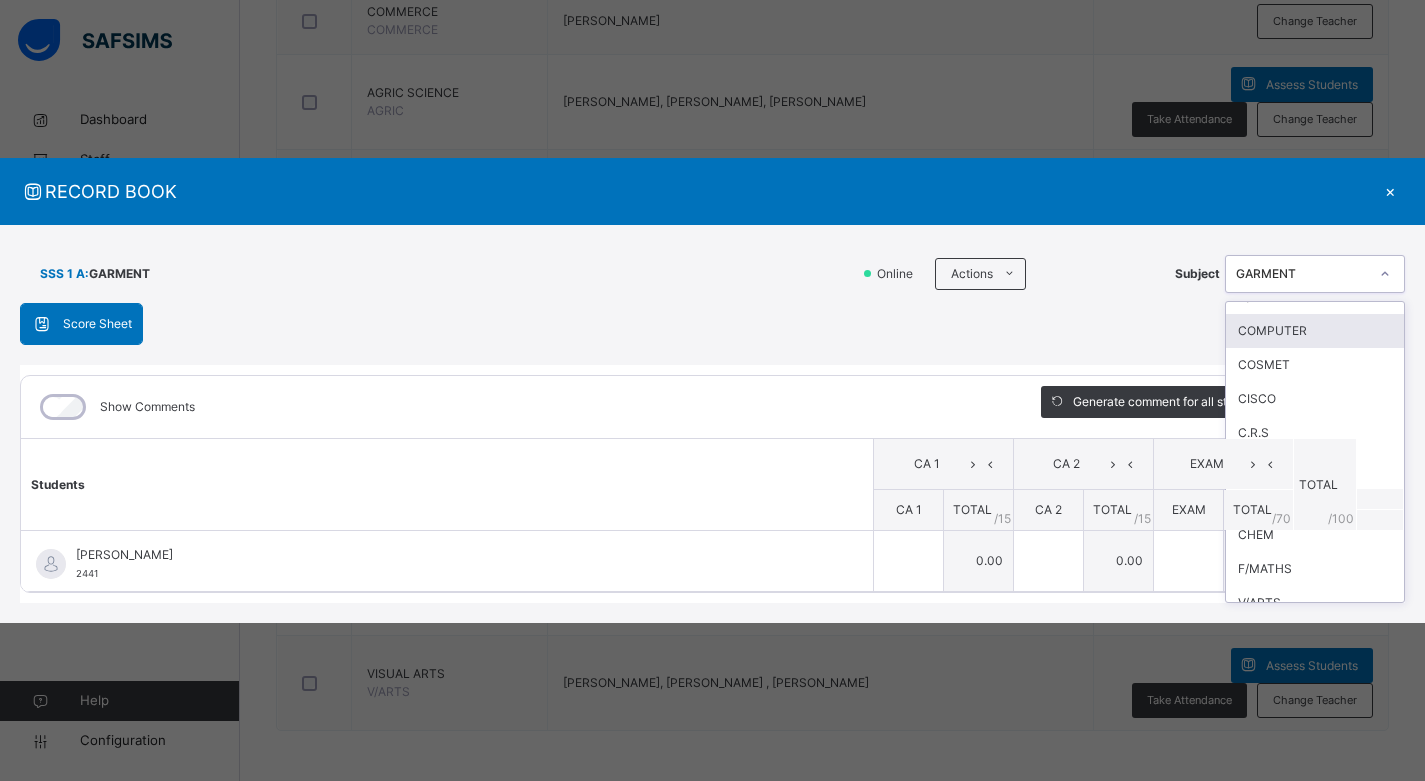 click on "COMPUTER" at bounding box center [1315, 331] 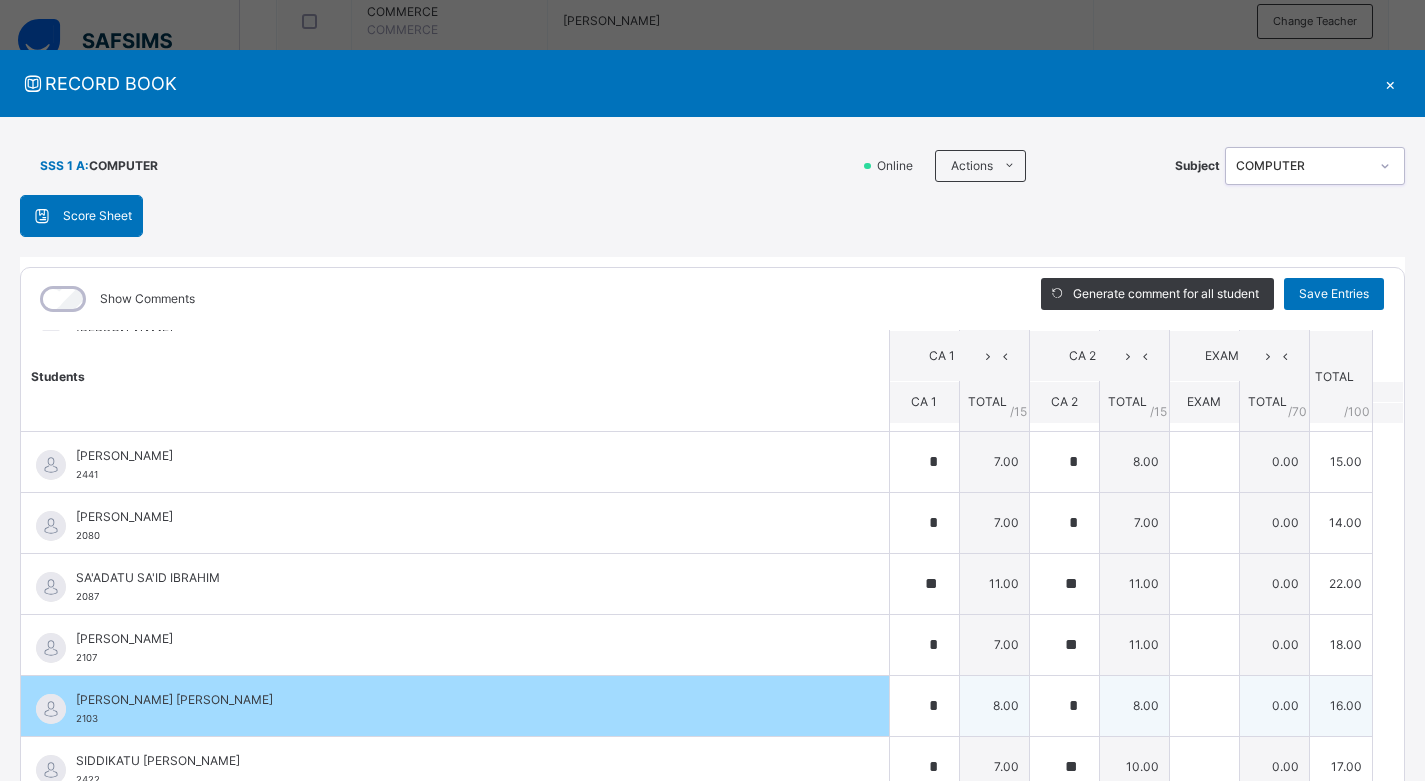 scroll, scrollTop: 1607, scrollLeft: 0, axis: vertical 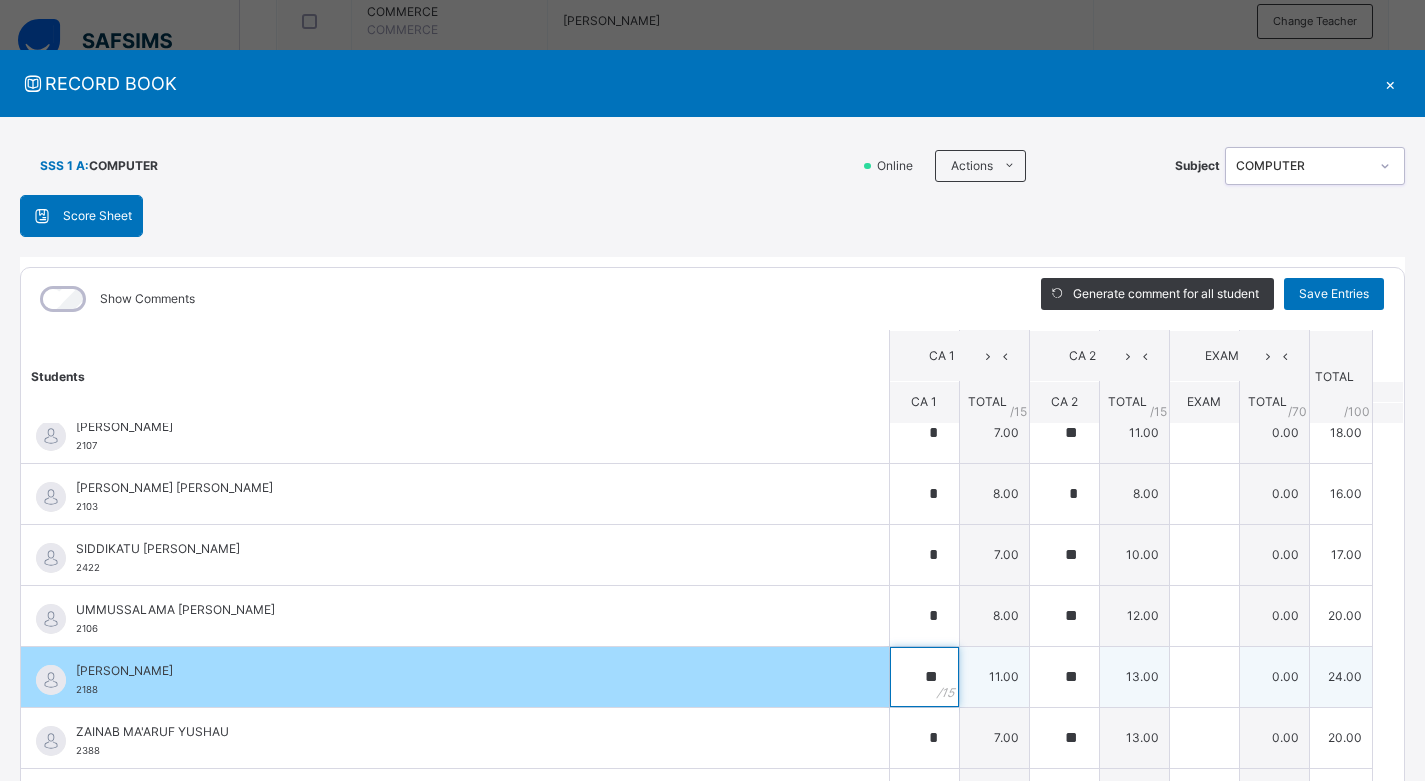 click on "**" at bounding box center (924, 677) 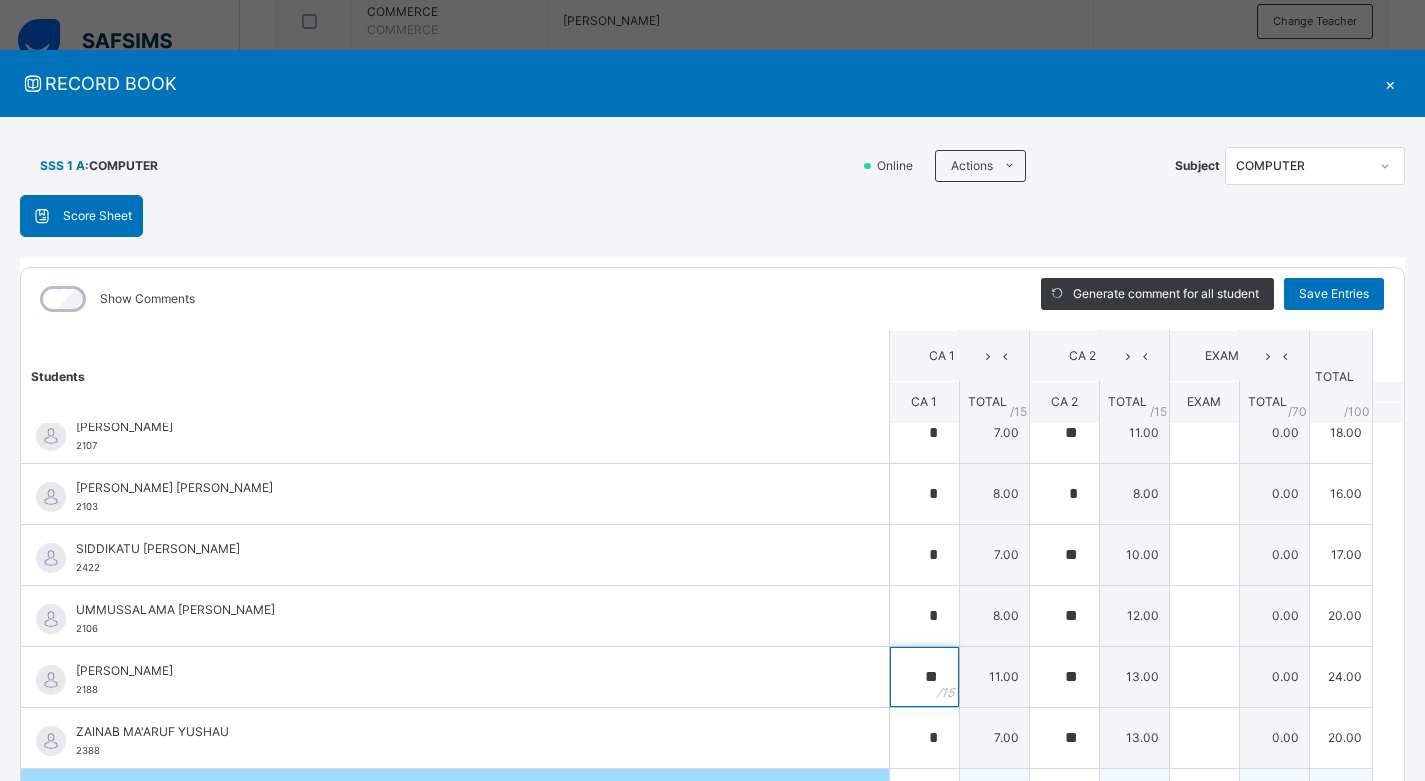 scroll, scrollTop: 130, scrollLeft: 0, axis: vertical 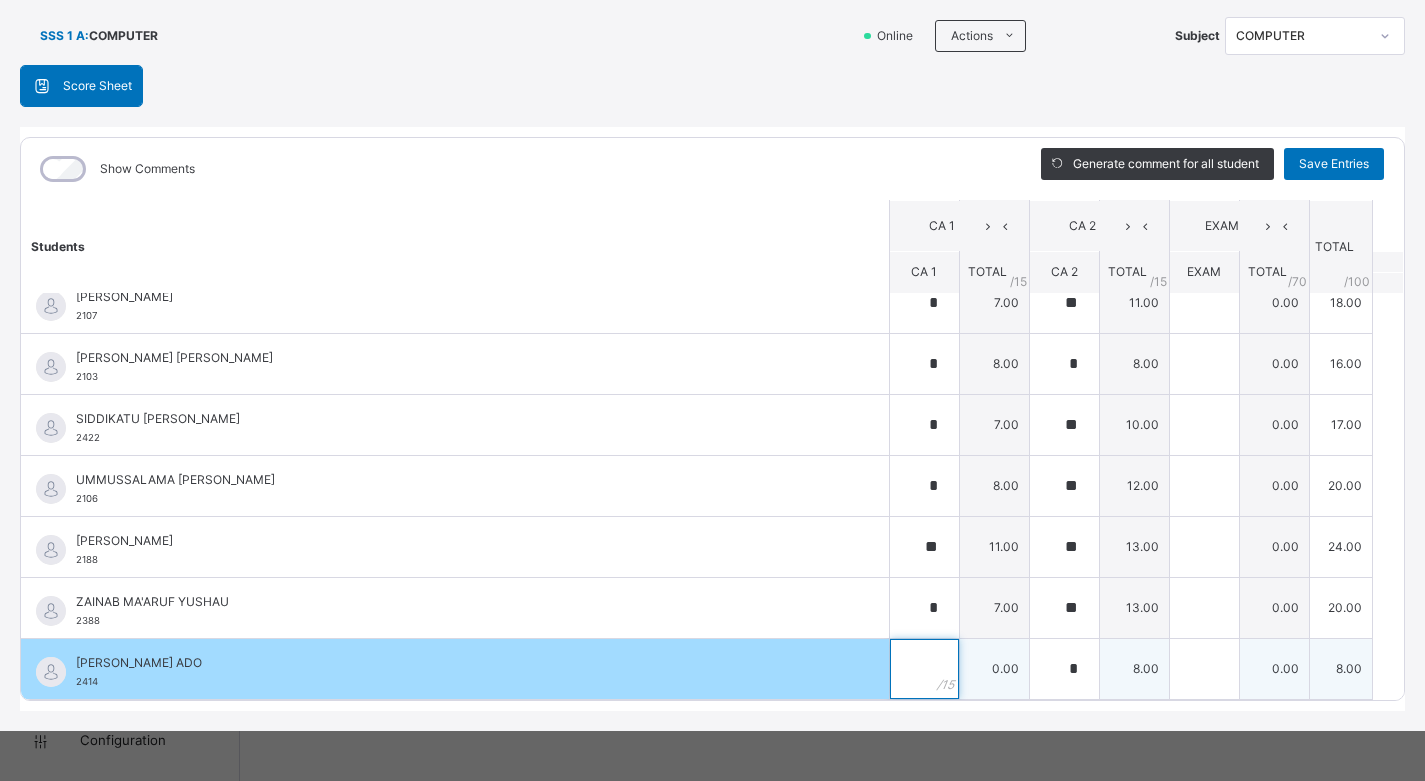 click at bounding box center (924, 669) 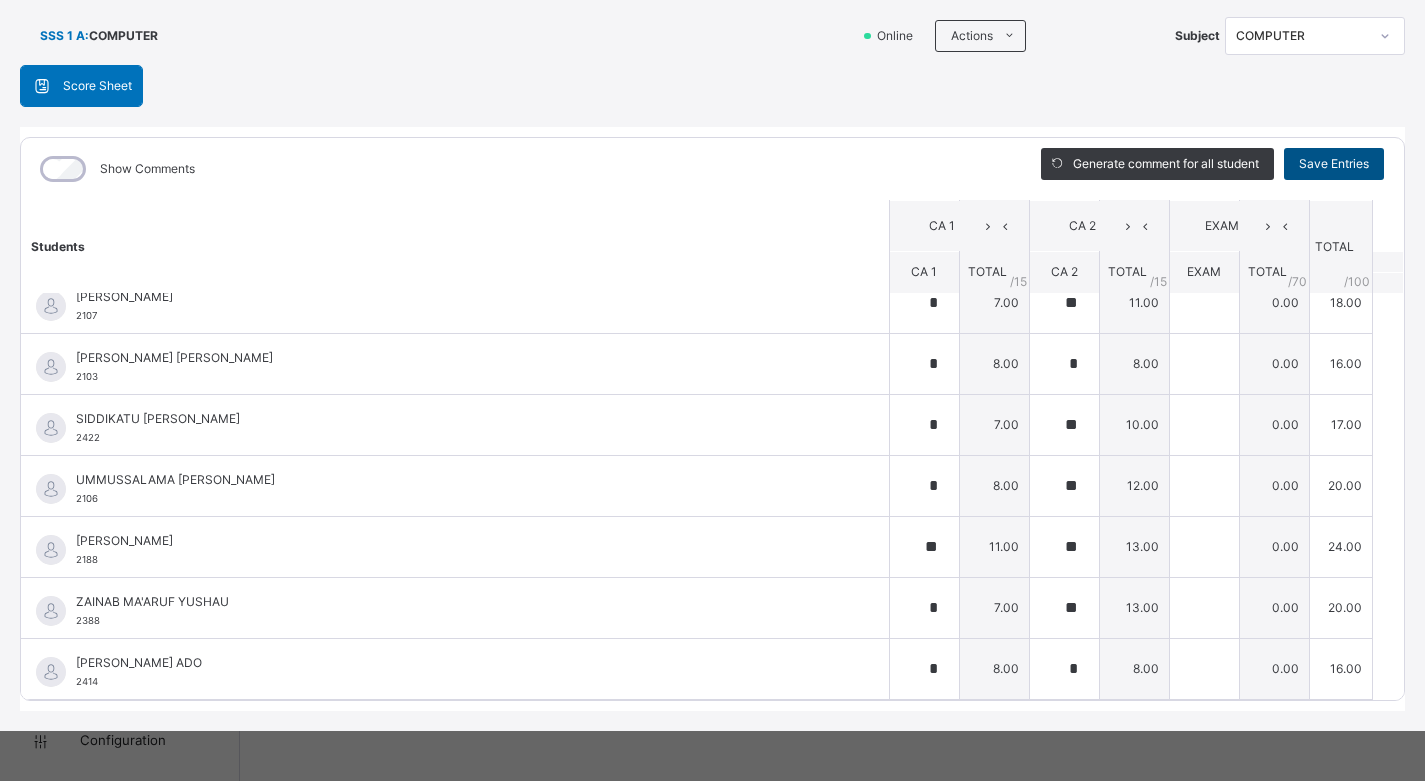 click on "Save Entries" at bounding box center (1334, 164) 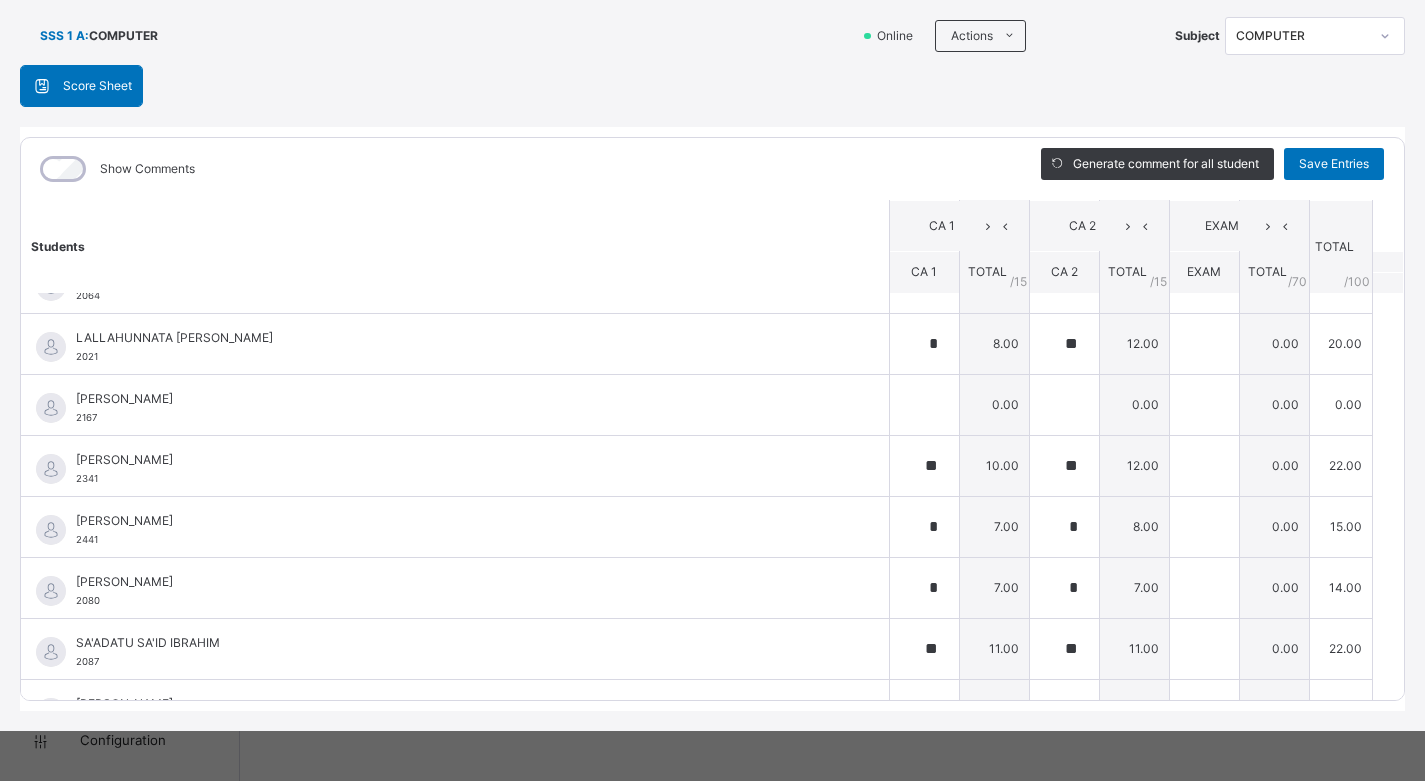 scroll, scrollTop: 1607, scrollLeft: 0, axis: vertical 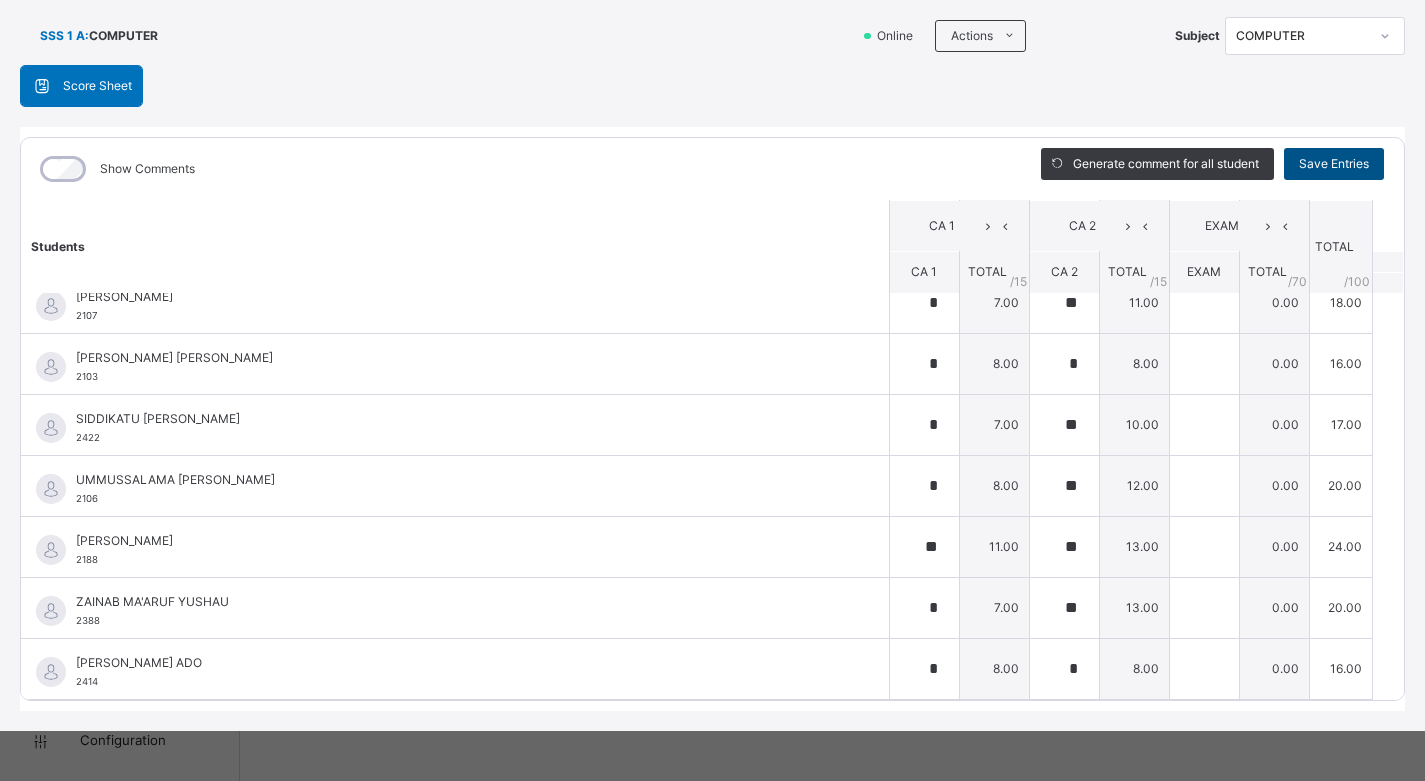 click on "Save Entries" at bounding box center [1334, 164] 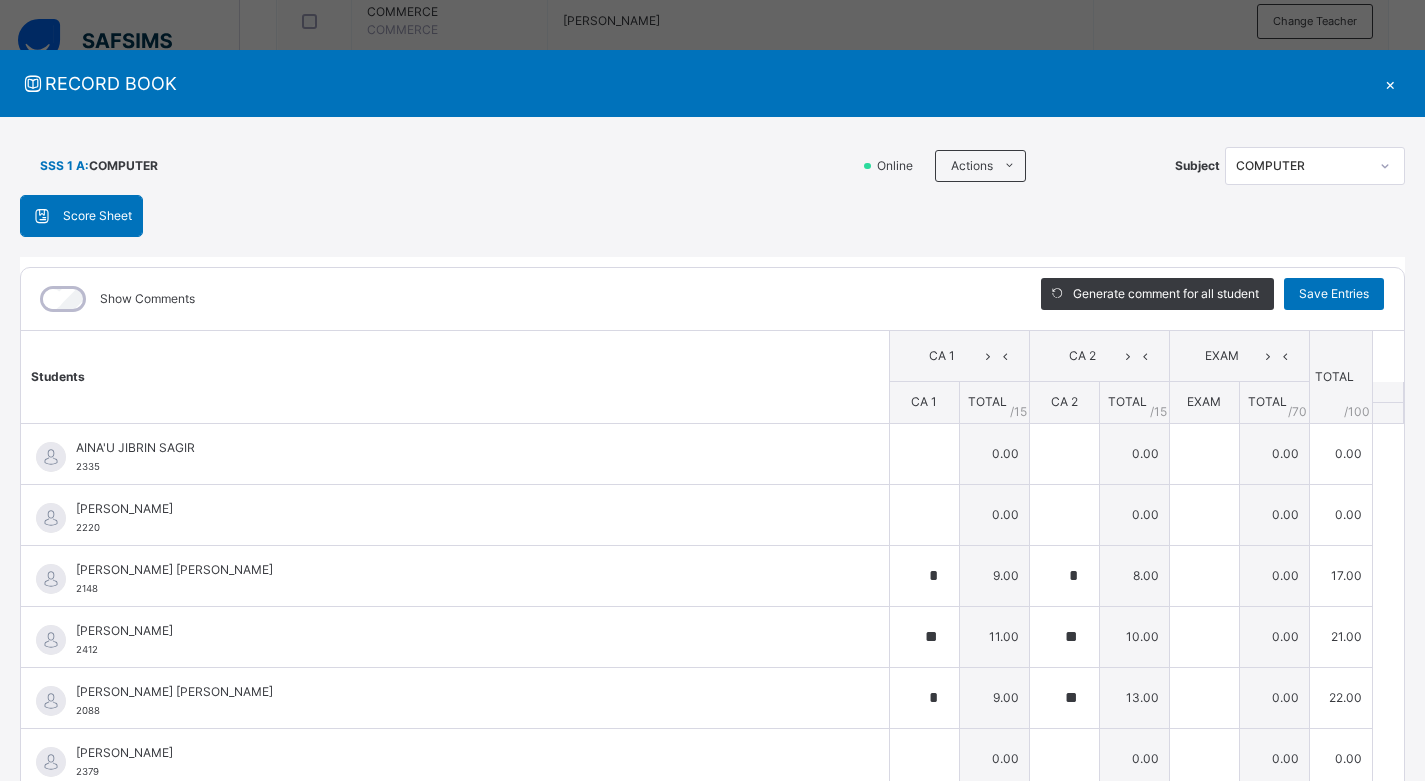 scroll, scrollTop: 130, scrollLeft: 0, axis: vertical 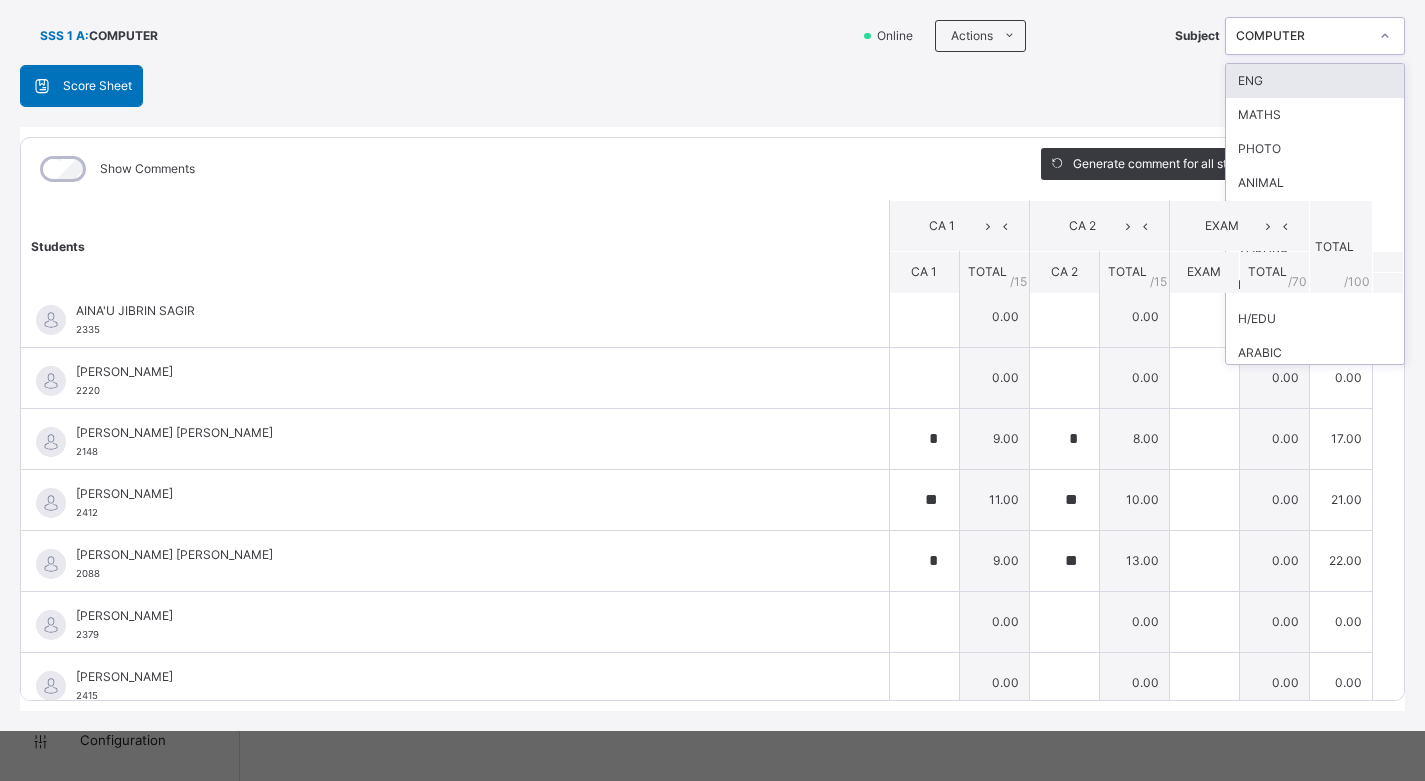 click 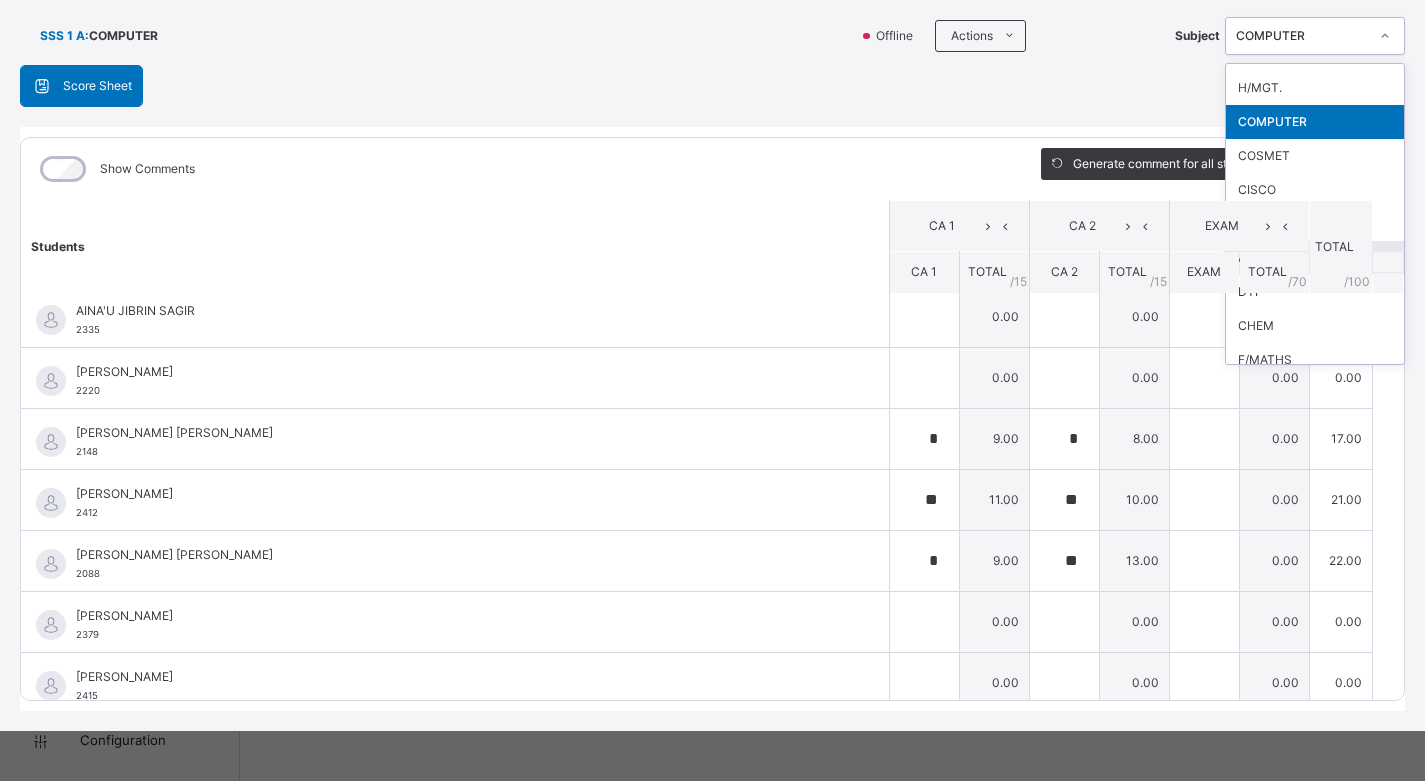 scroll, scrollTop: 618, scrollLeft: 0, axis: vertical 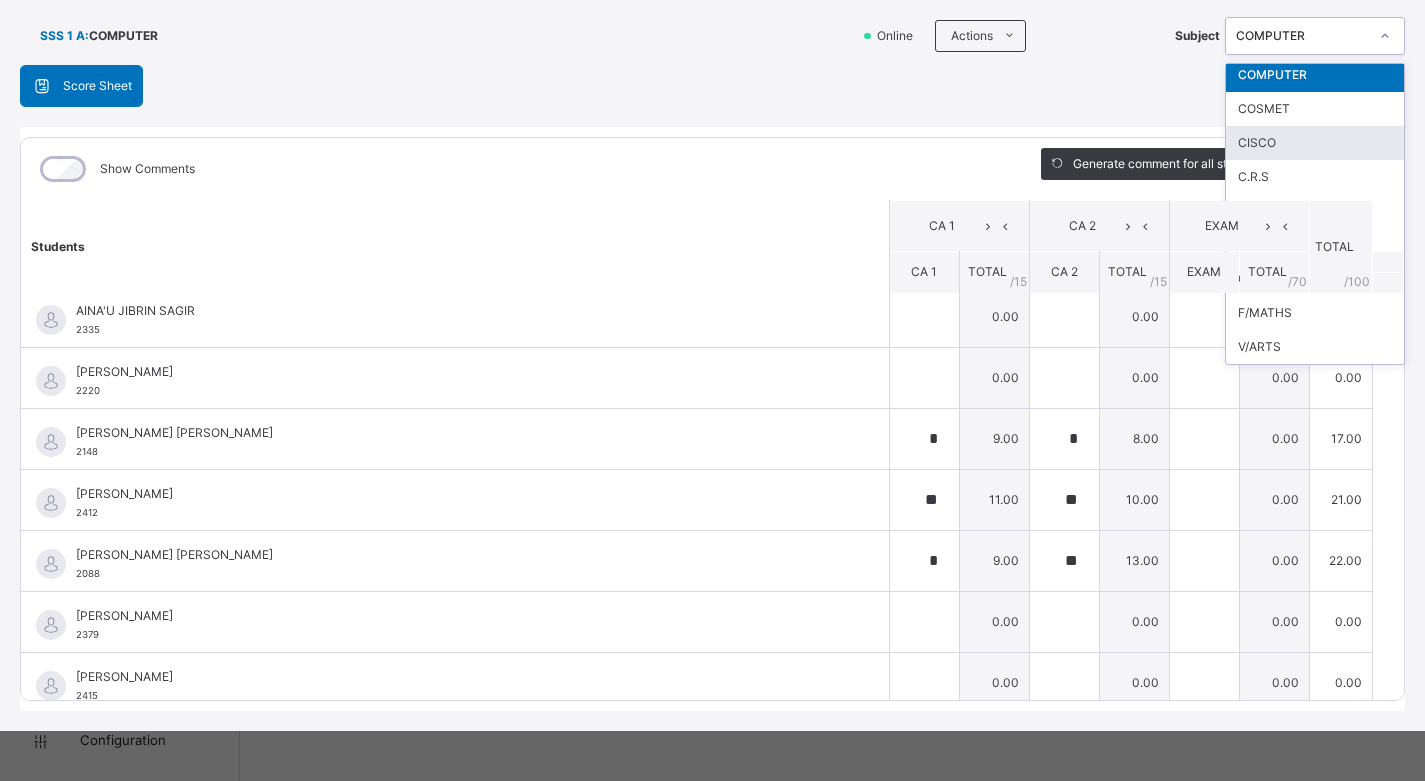 click on "CISCO" at bounding box center [1315, 143] 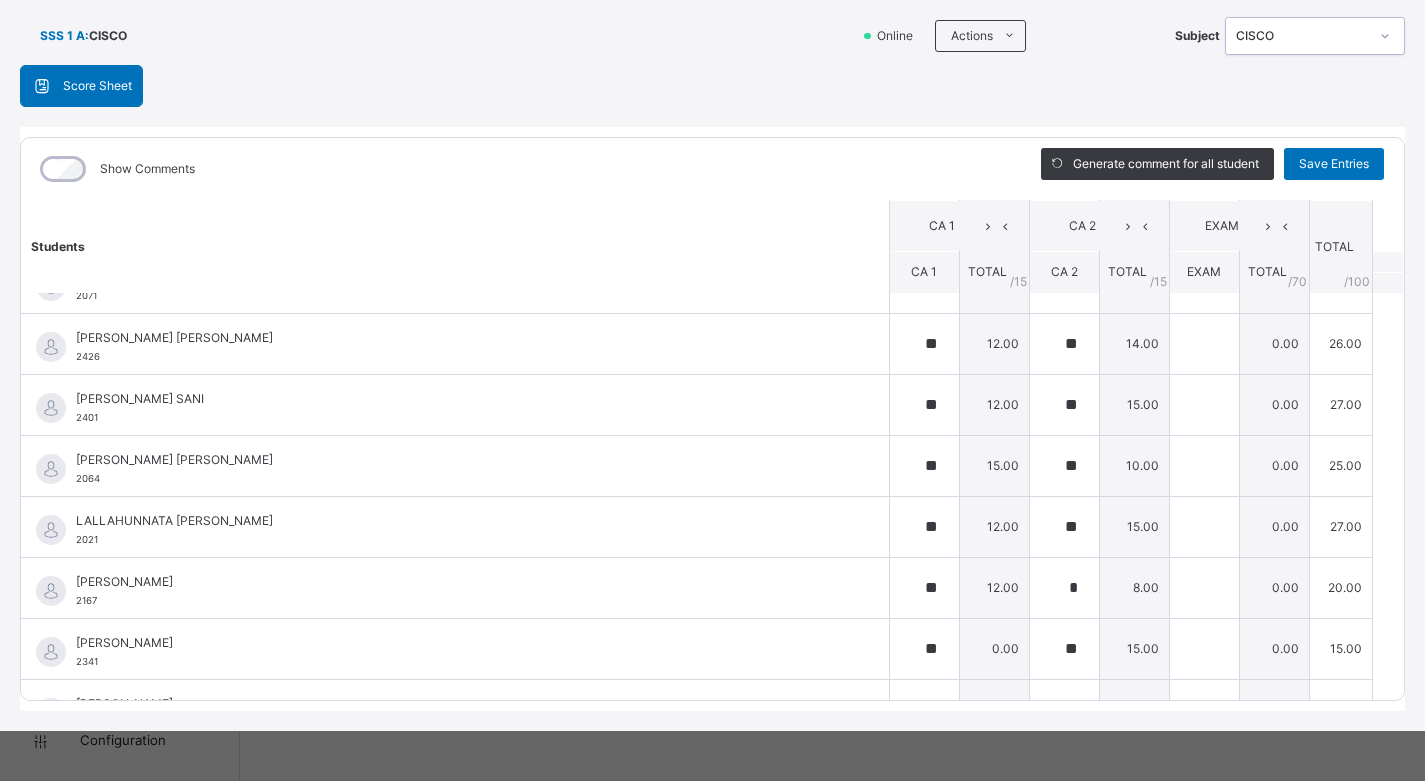scroll, scrollTop: 1790, scrollLeft: 0, axis: vertical 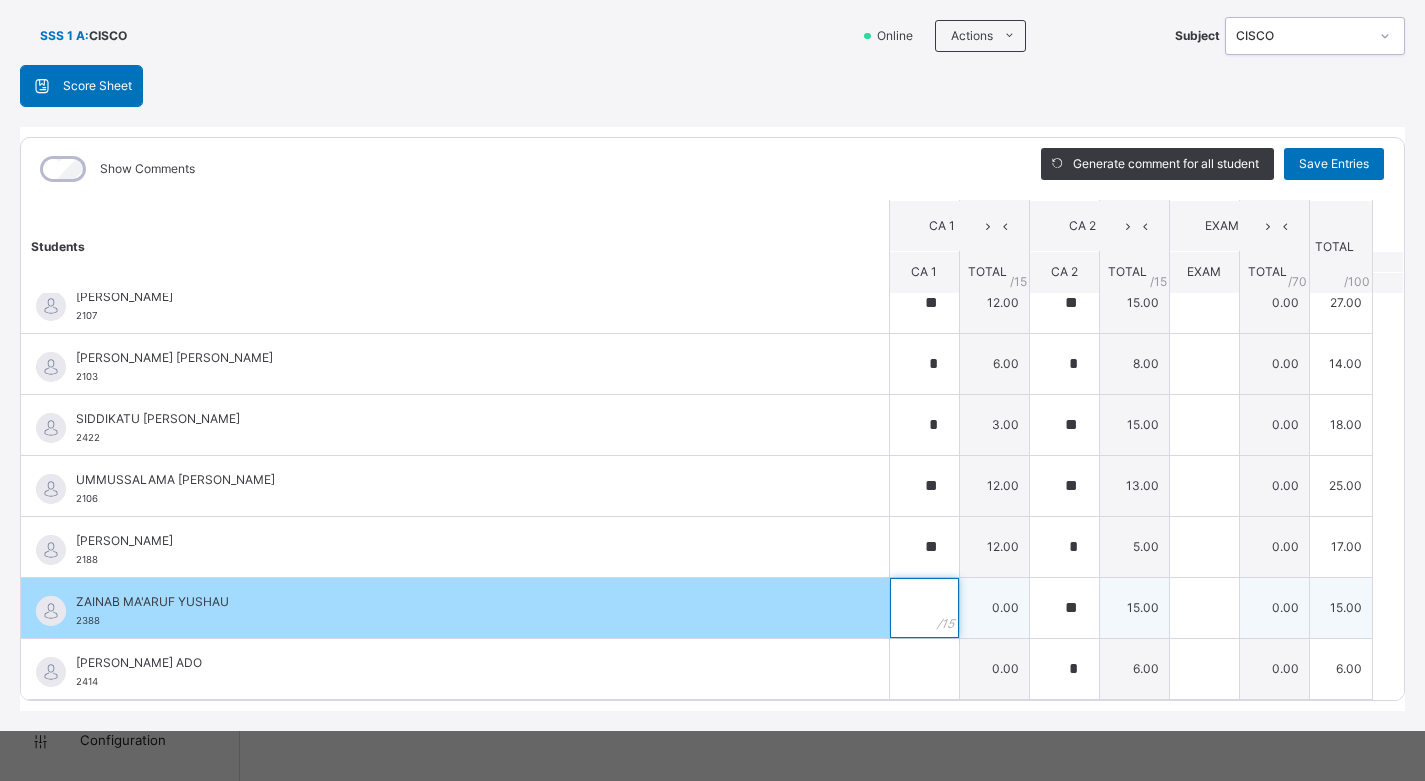 click at bounding box center (924, 608) 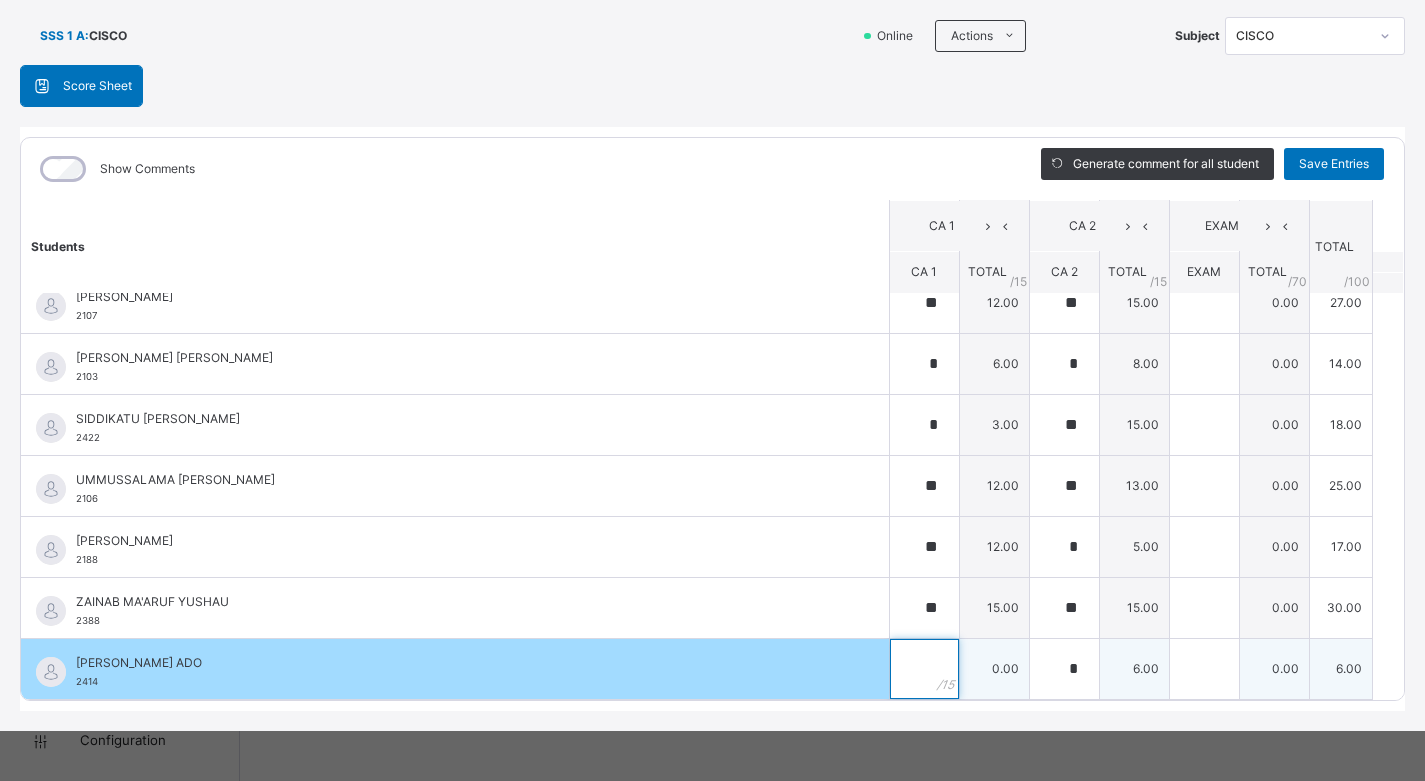 click at bounding box center [924, 669] 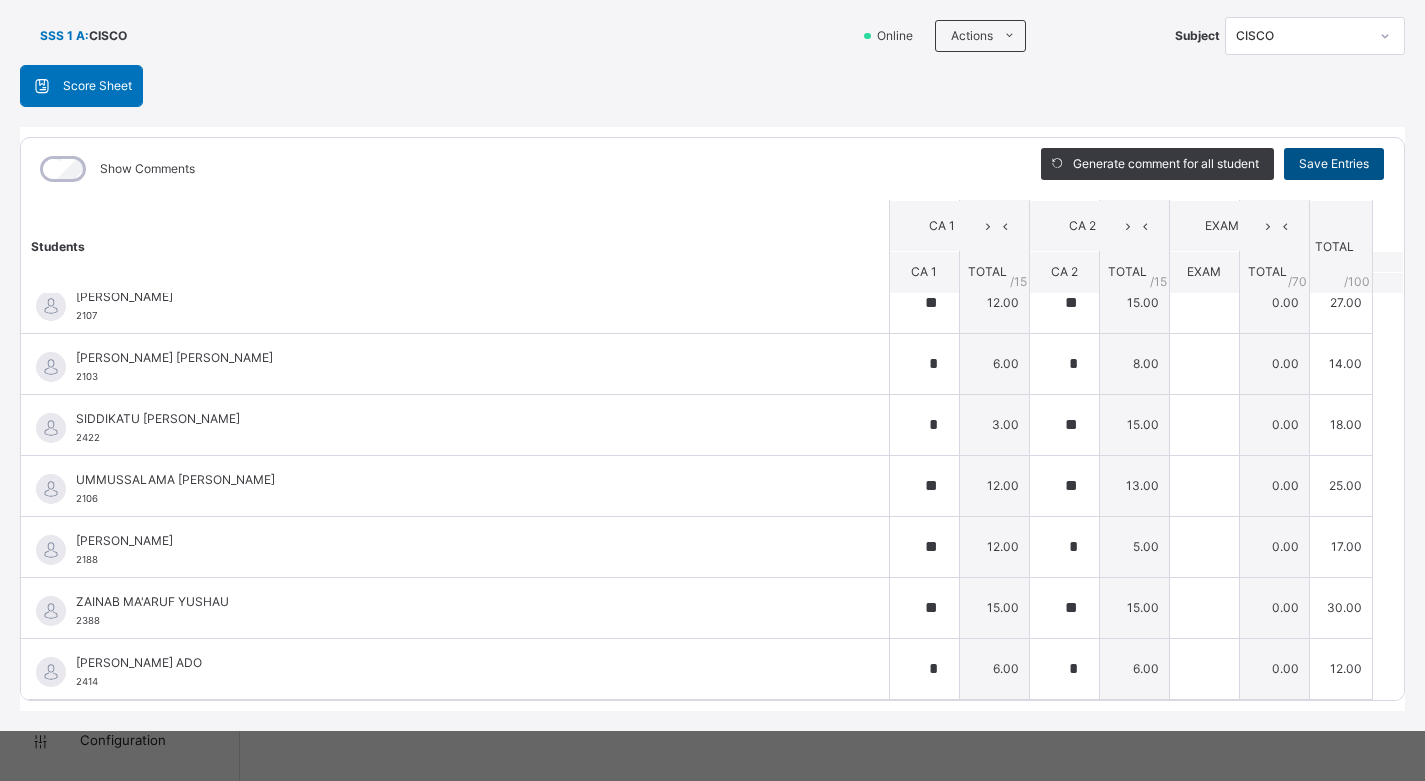 click on "Save Entries" at bounding box center [1334, 164] 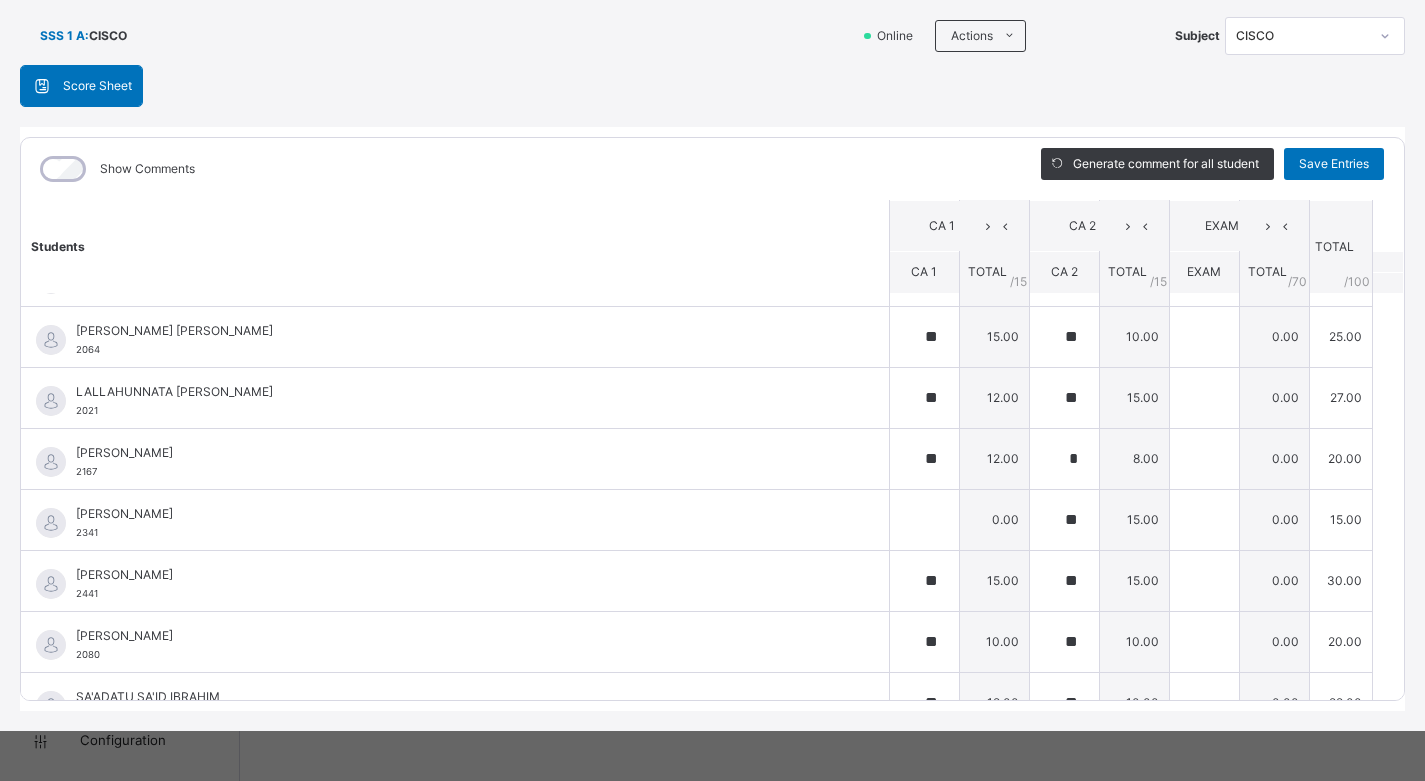 scroll, scrollTop: 1290, scrollLeft: 0, axis: vertical 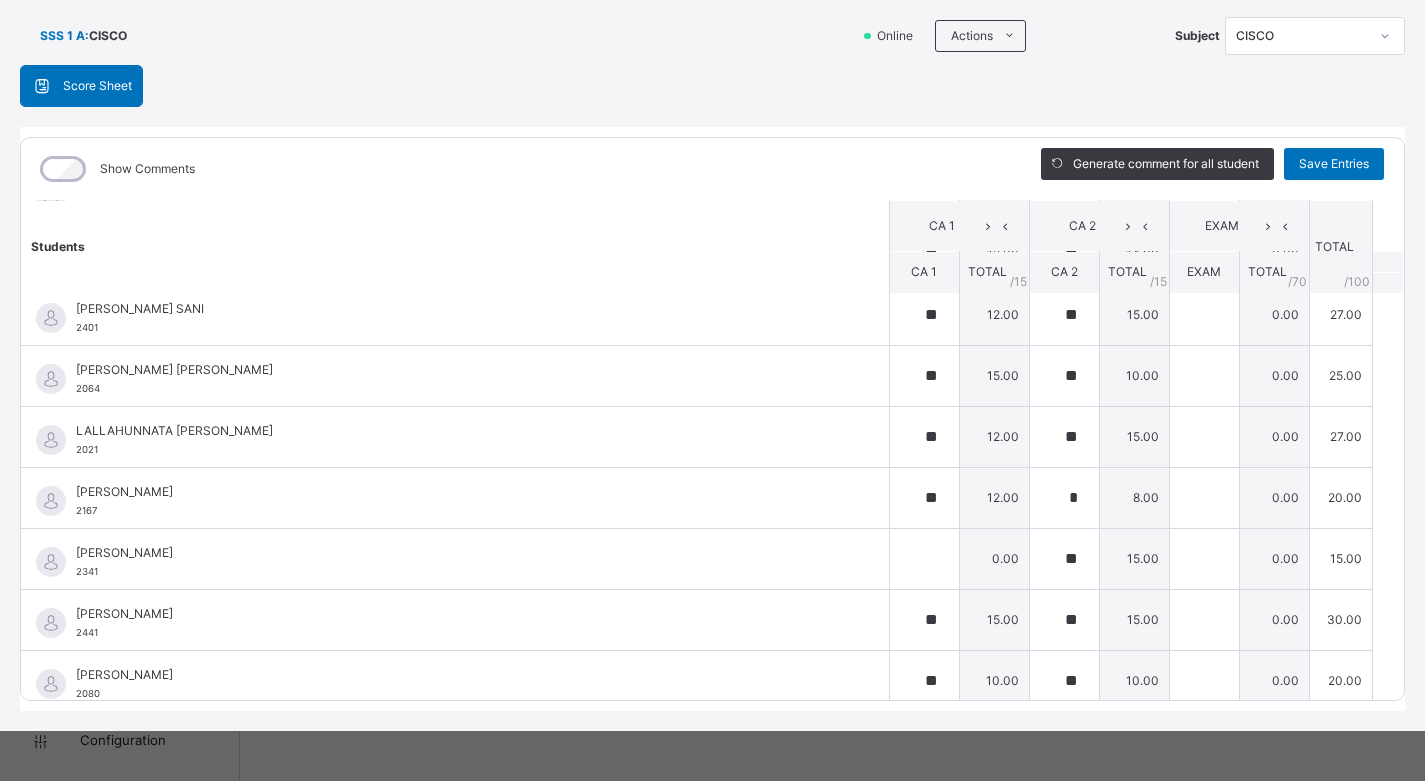 click 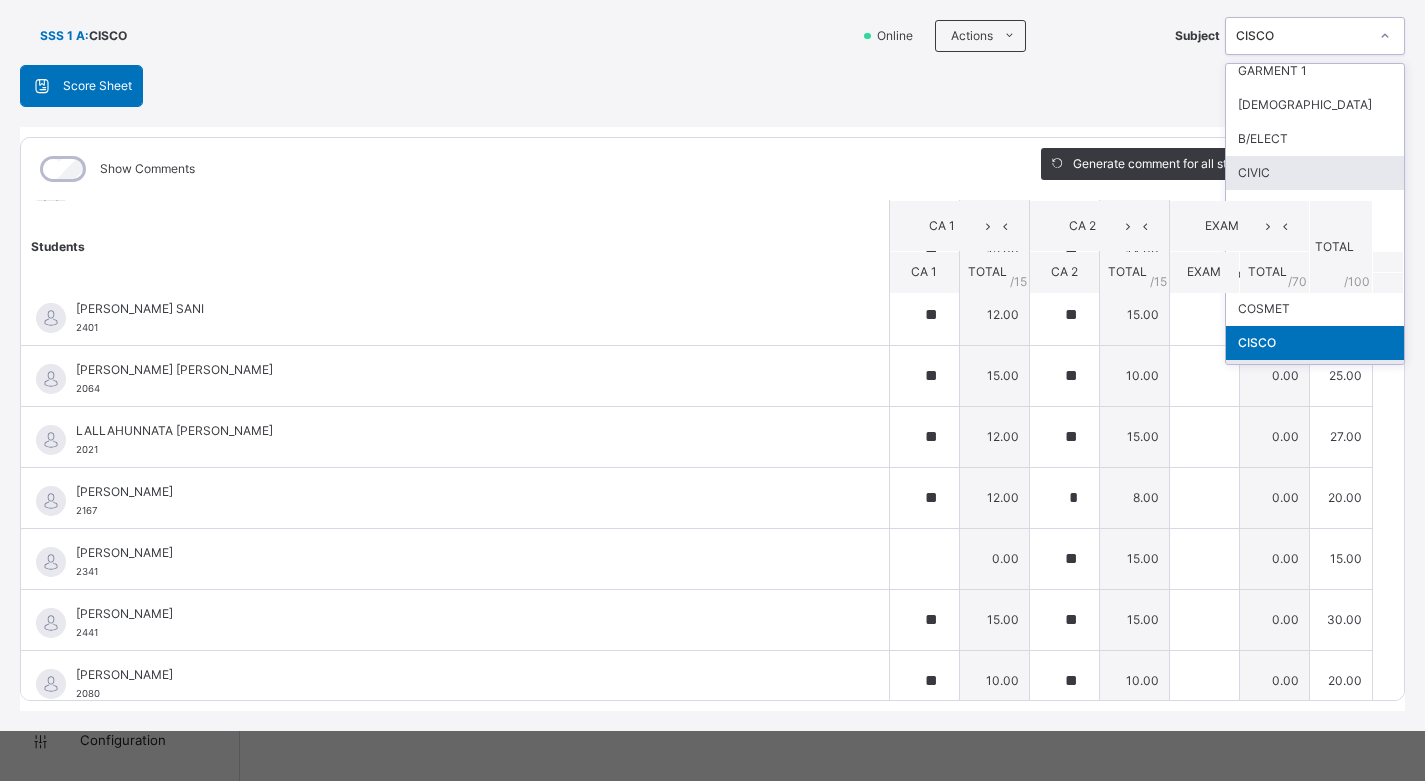 scroll, scrollTop: 518, scrollLeft: 0, axis: vertical 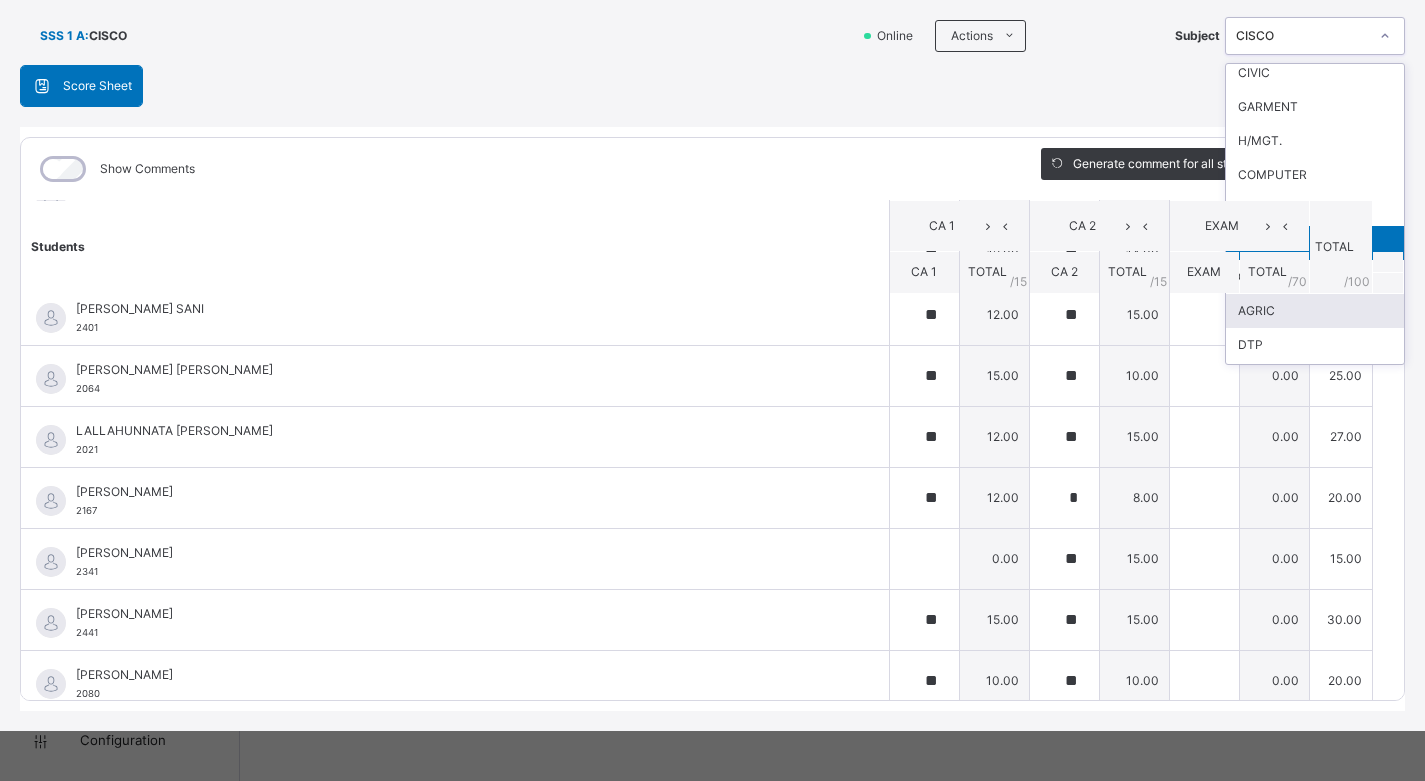 click on "AGRIC" at bounding box center [1315, 311] 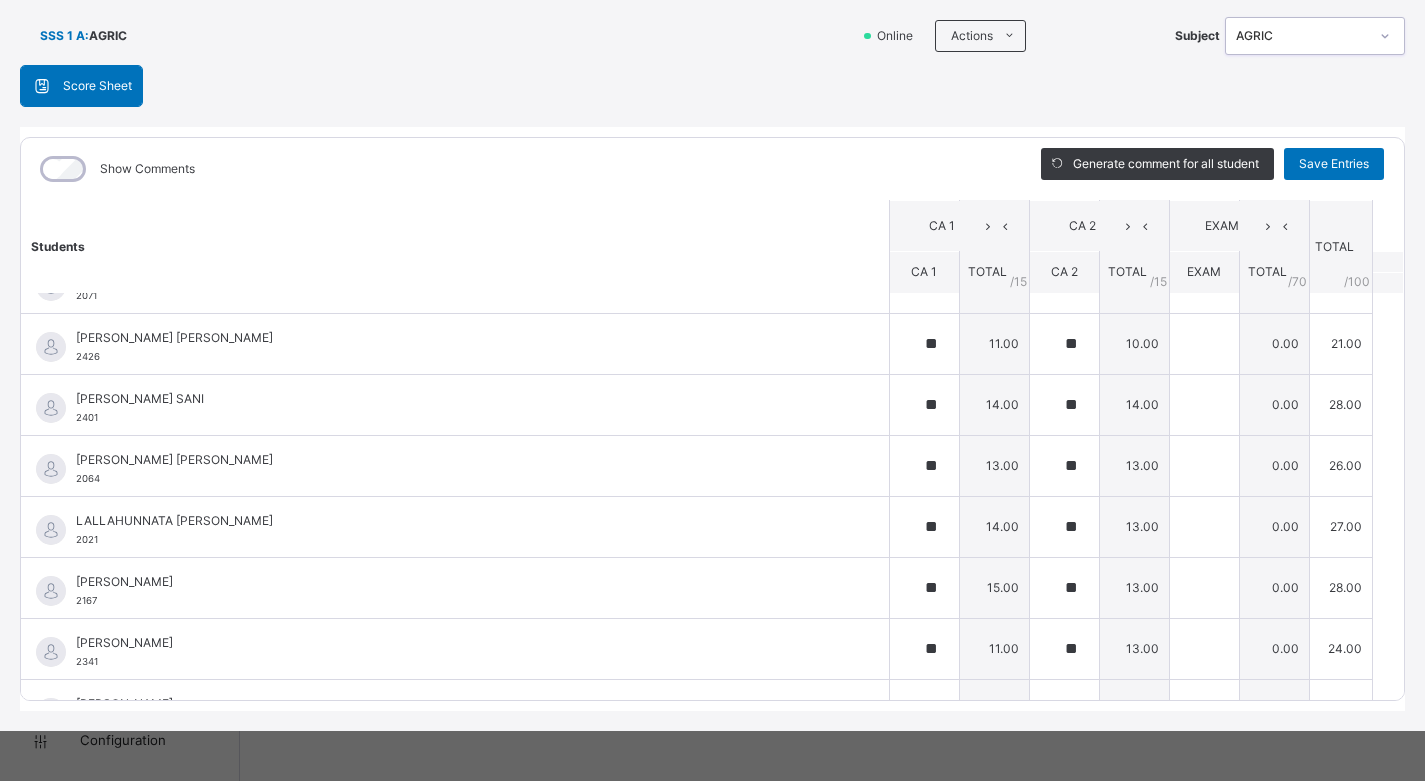 scroll, scrollTop: 1790, scrollLeft: 0, axis: vertical 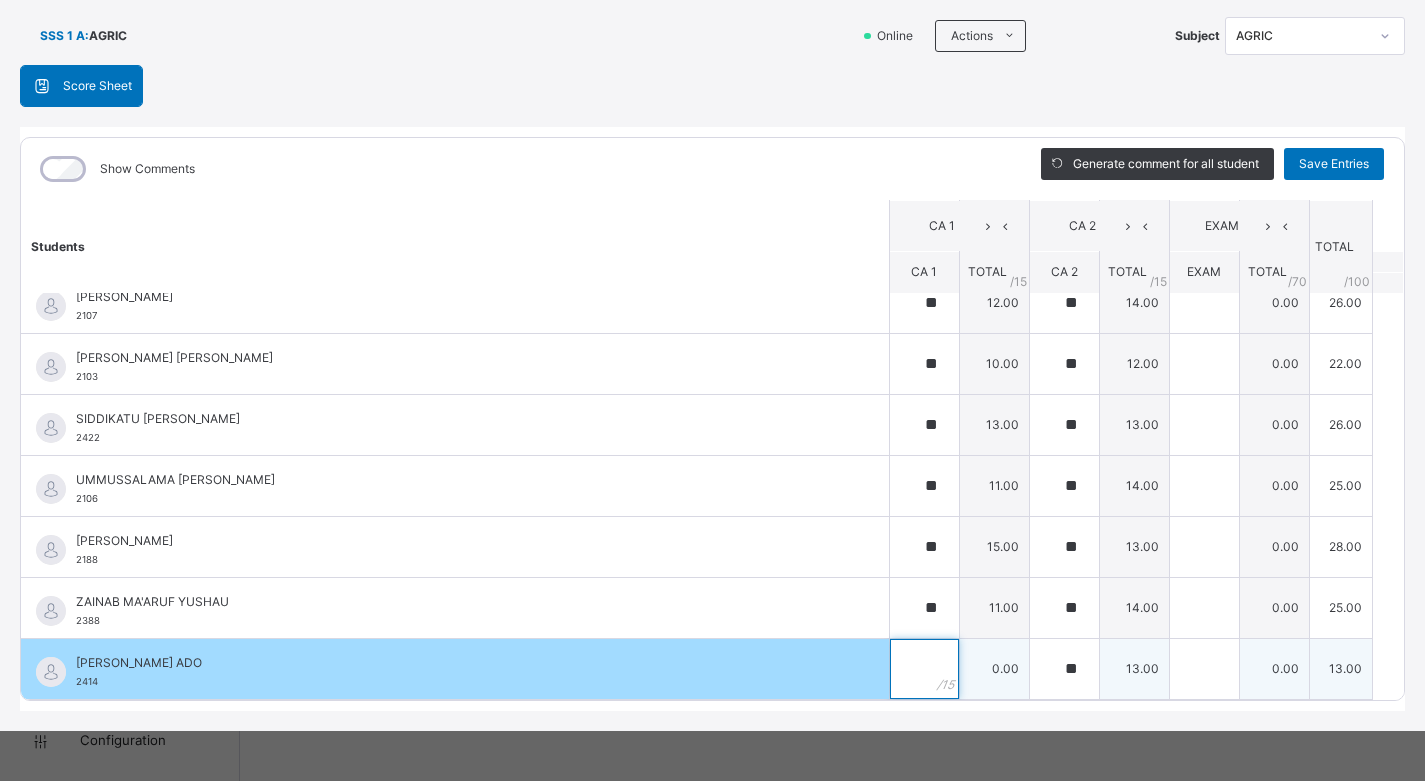 click at bounding box center [924, 669] 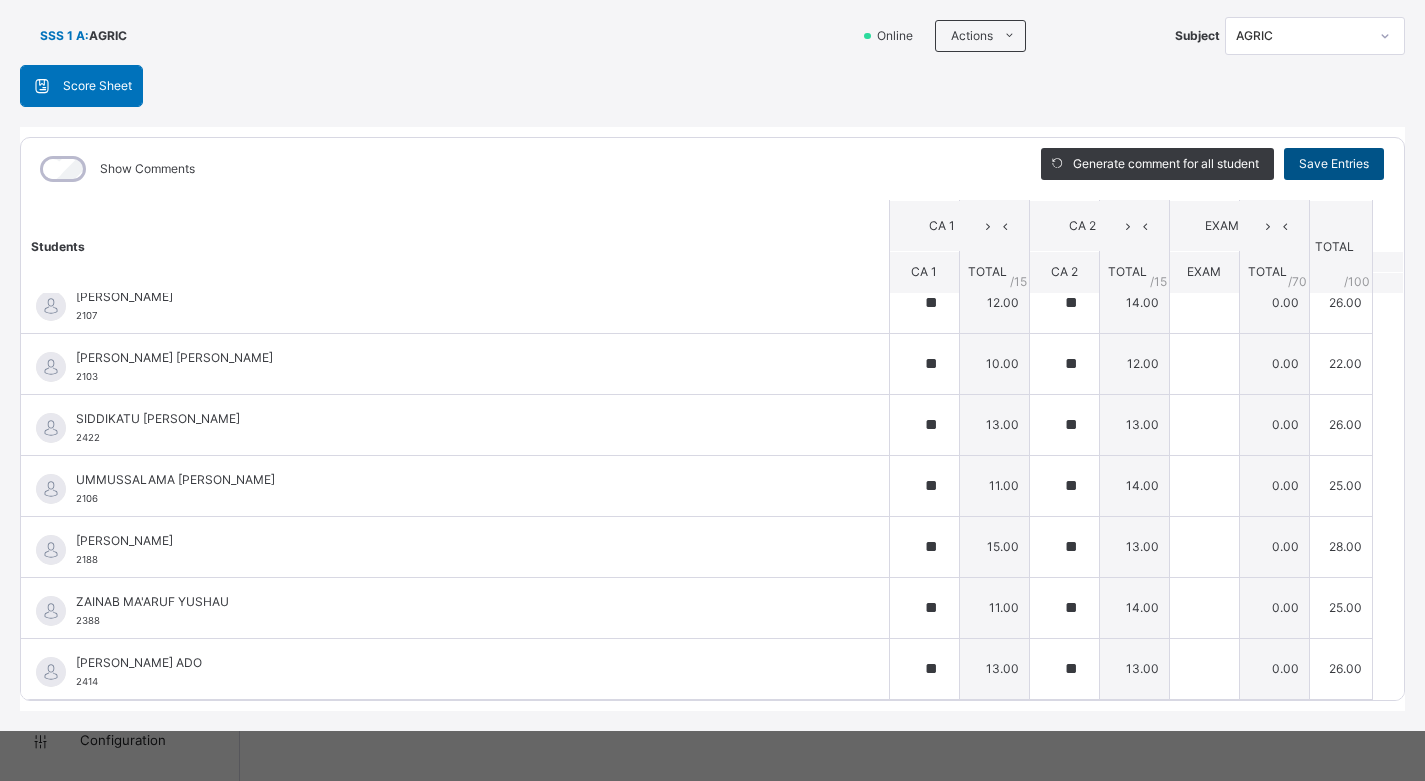 click on "Save Entries" at bounding box center [1334, 164] 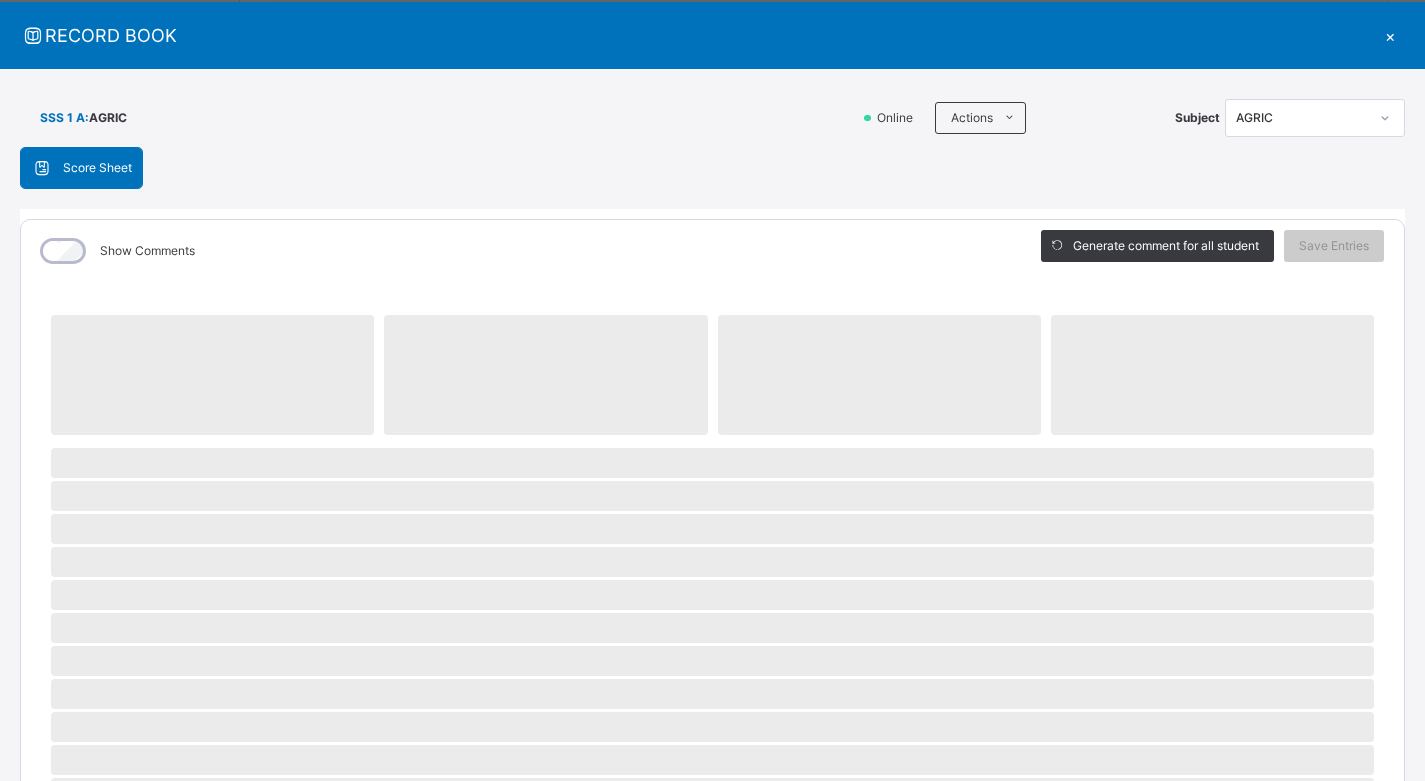 scroll, scrollTop: 0, scrollLeft: 0, axis: both 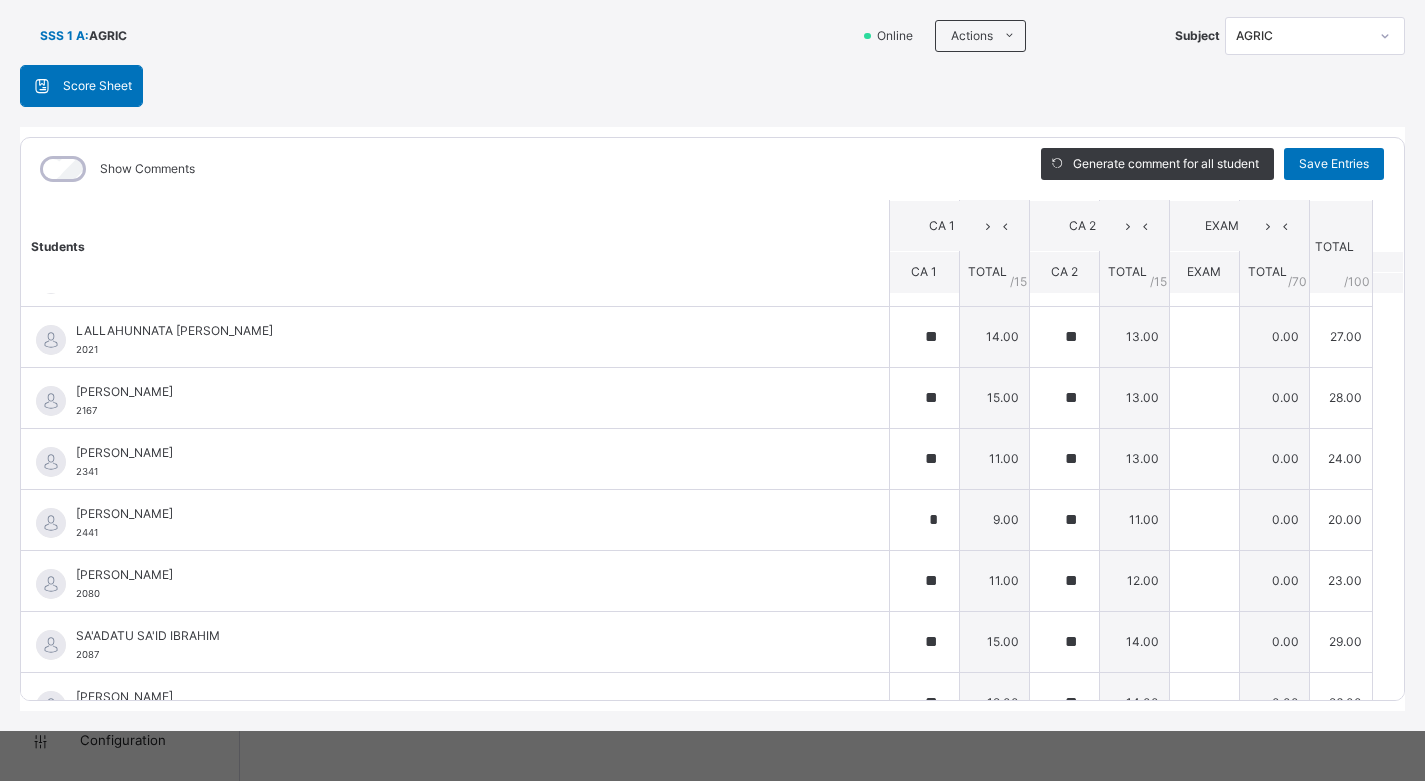 click 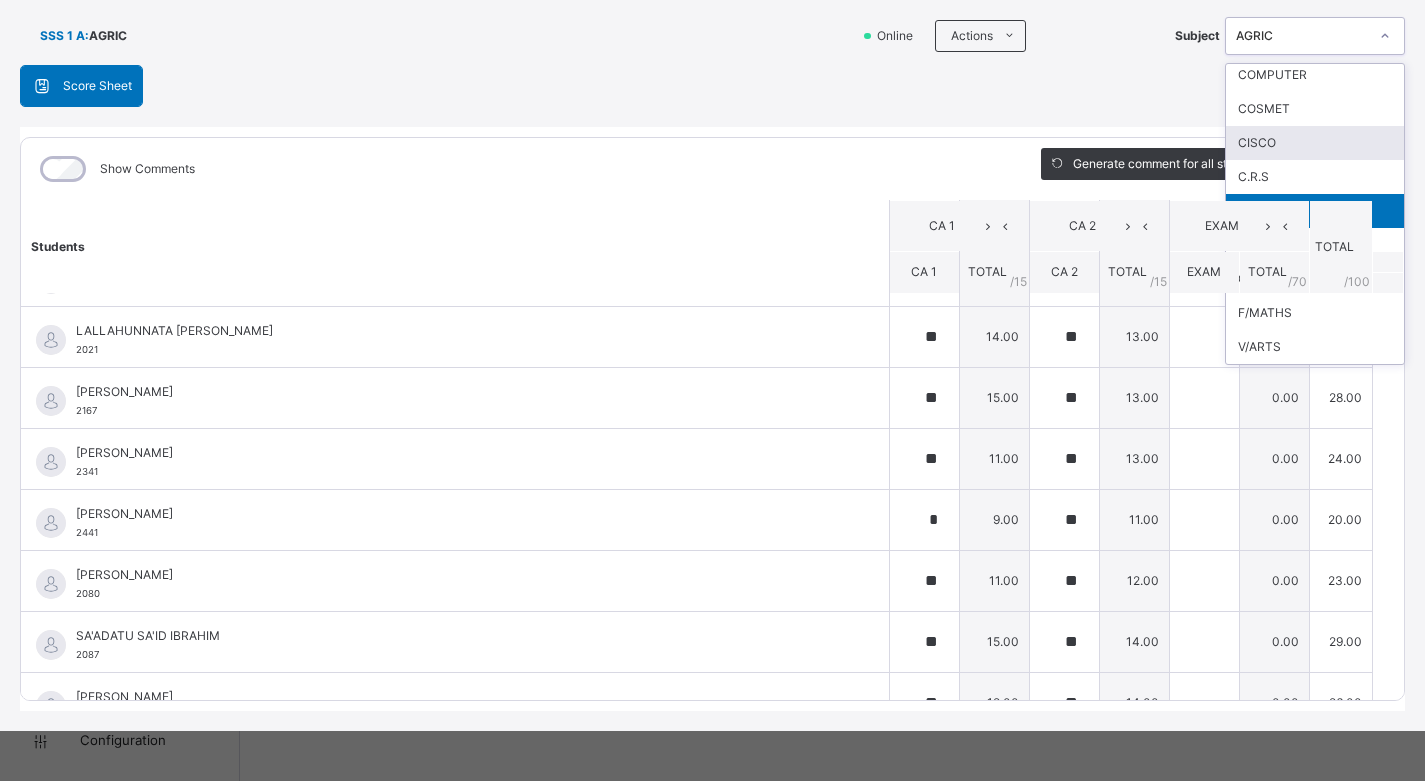 scroll, scrollTop: 518, scrollLeft: 0, axis: vertical 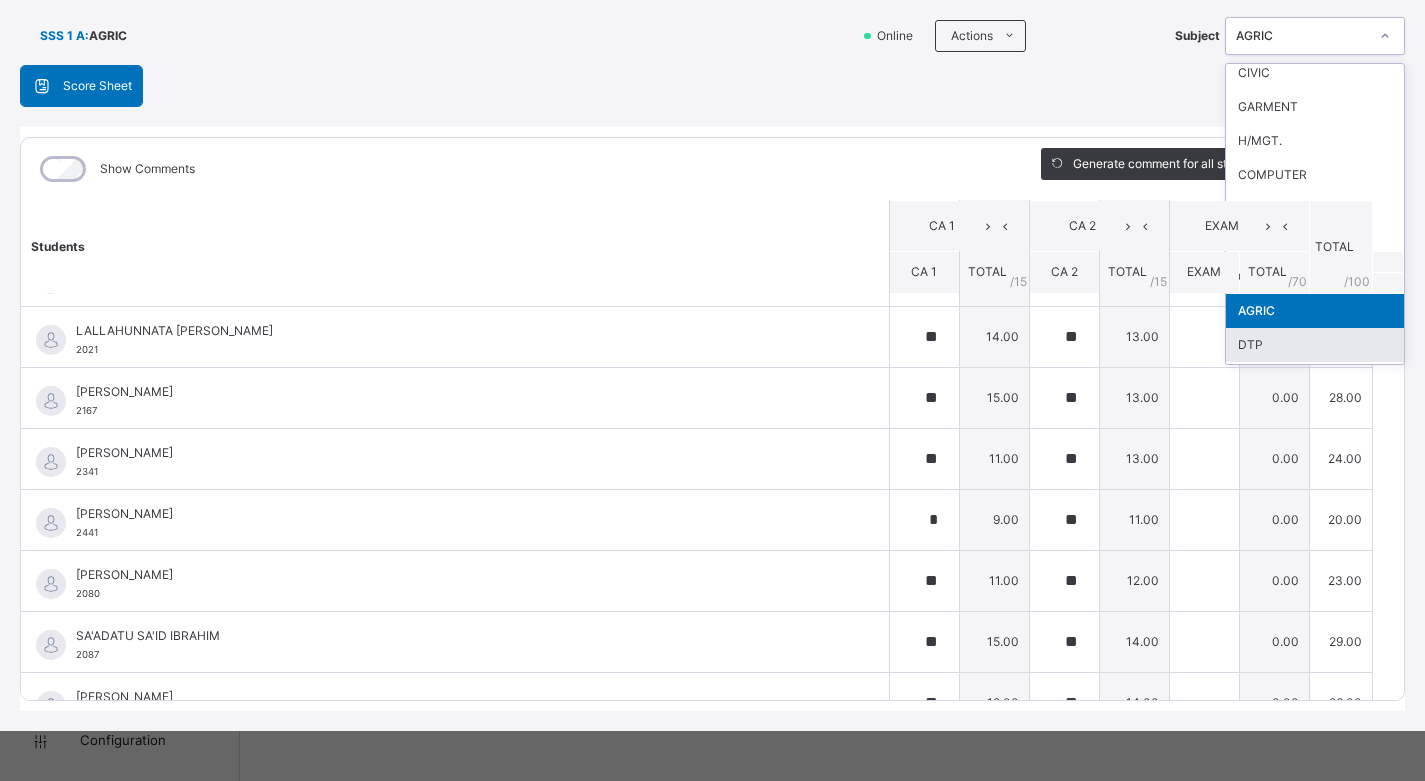 click on "DTP" at bounding box center [1315, 345] 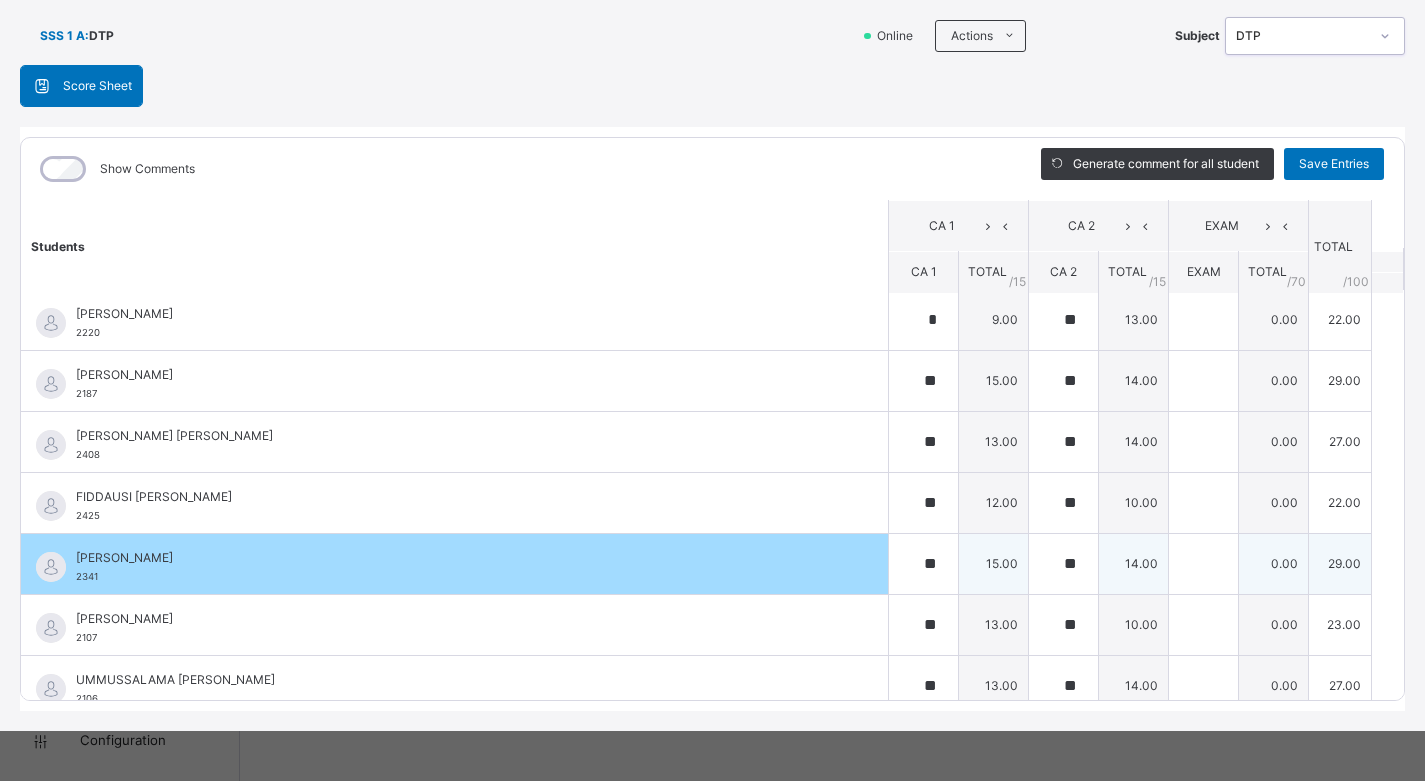 scroll, scrollTop: 0, scrollLeft: 0, axis: both 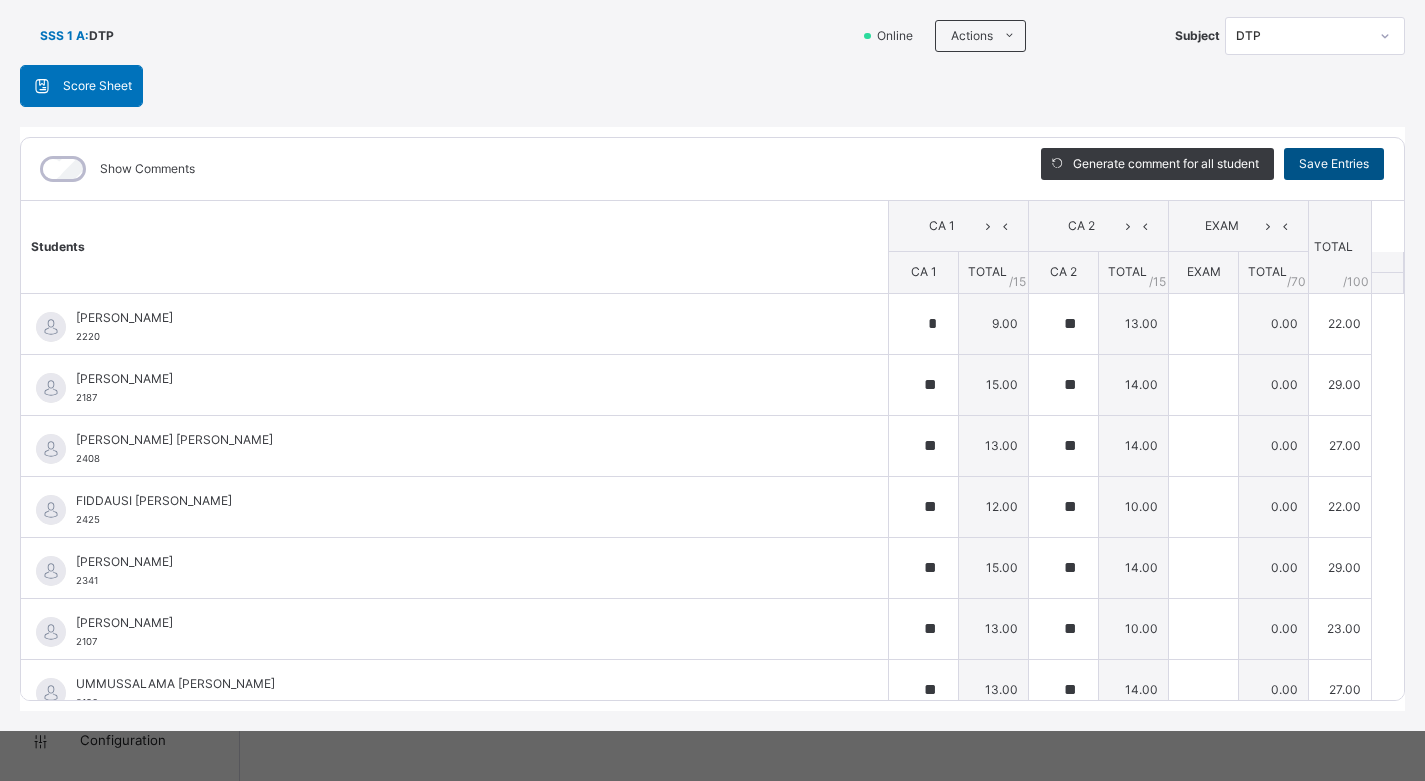 click on "Save Entries" at bounding box center [1334, 164] 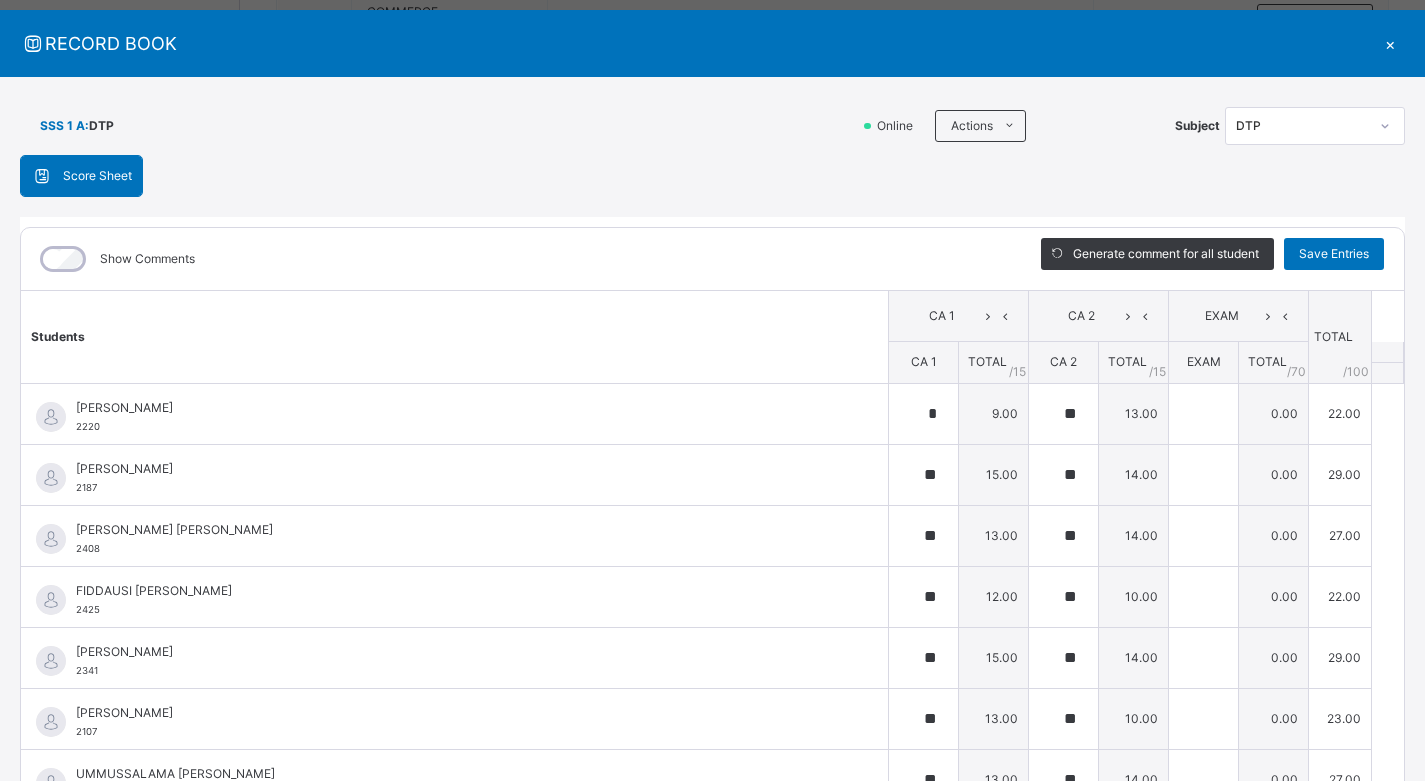 scroll, scrollTop: 0, scrollLeft: 0, axis: both 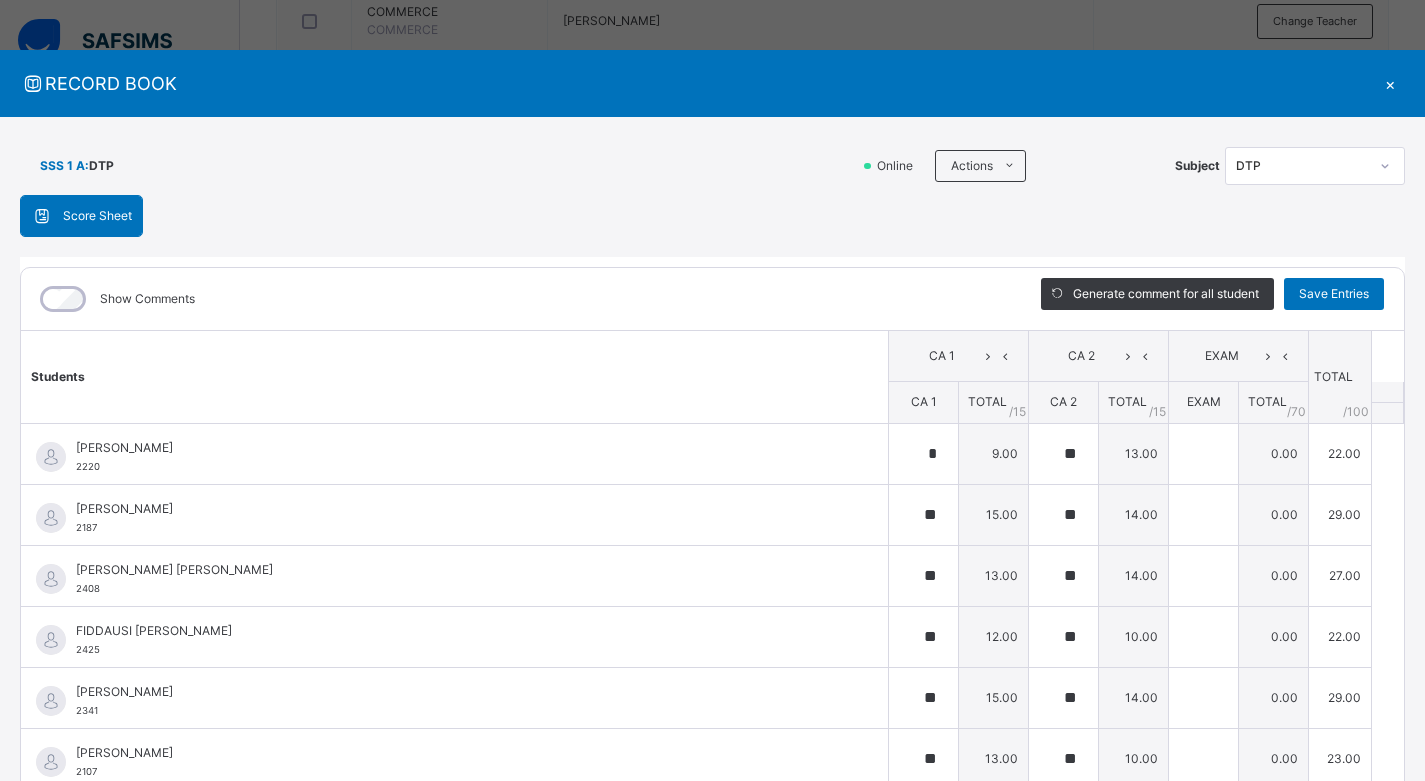 click on "×" at bounding box center [1390, 83] 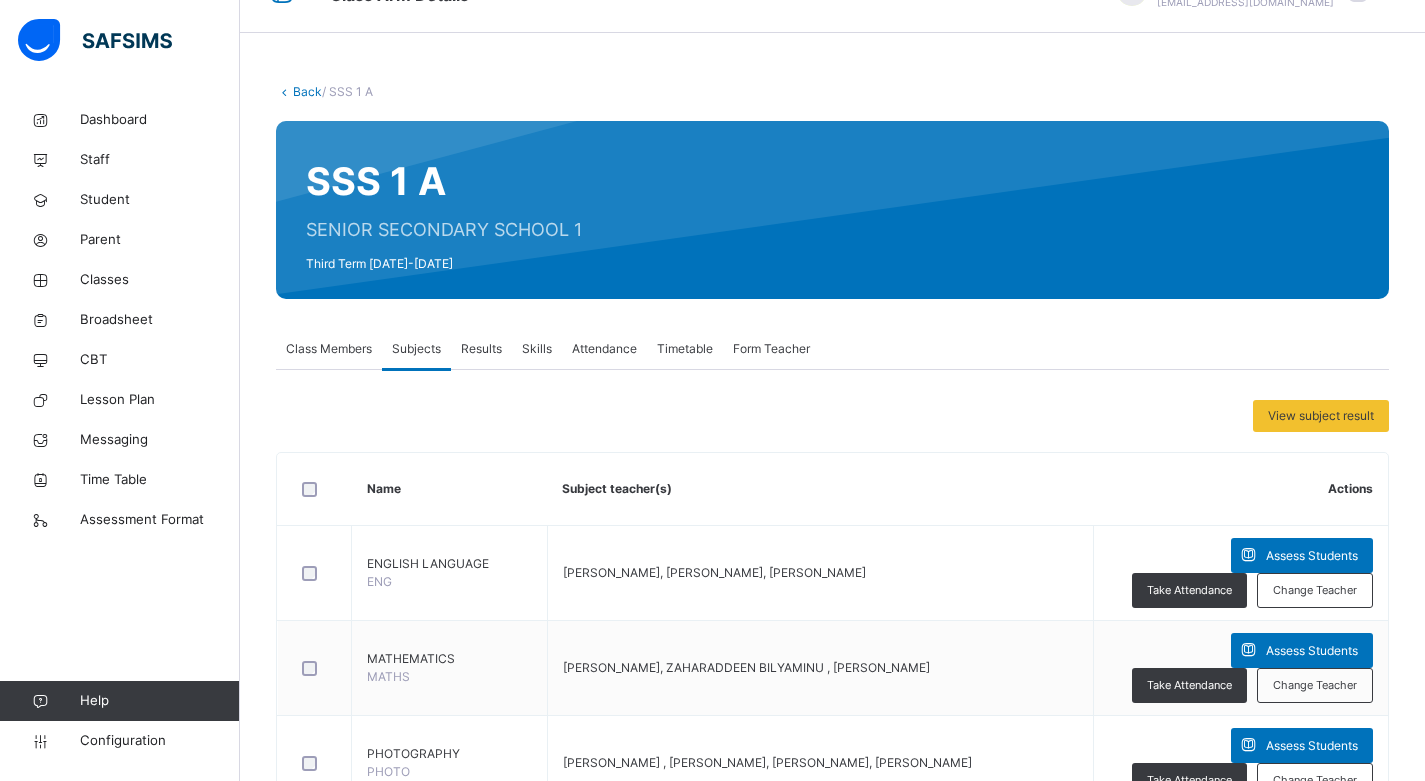 scroll, scrollTop: 0, scrollLeft: 0, axis: both 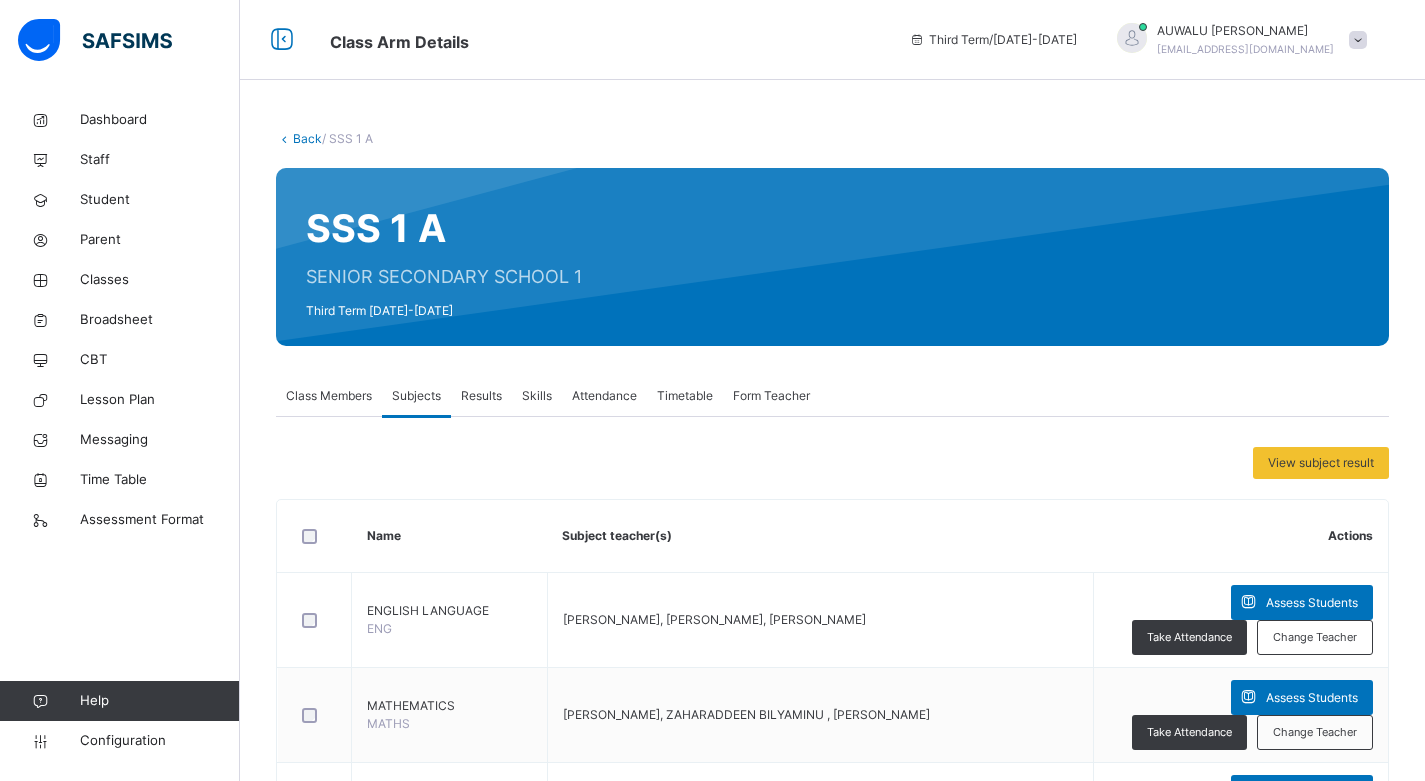 click on "Results" at bounding box center (481, 396) 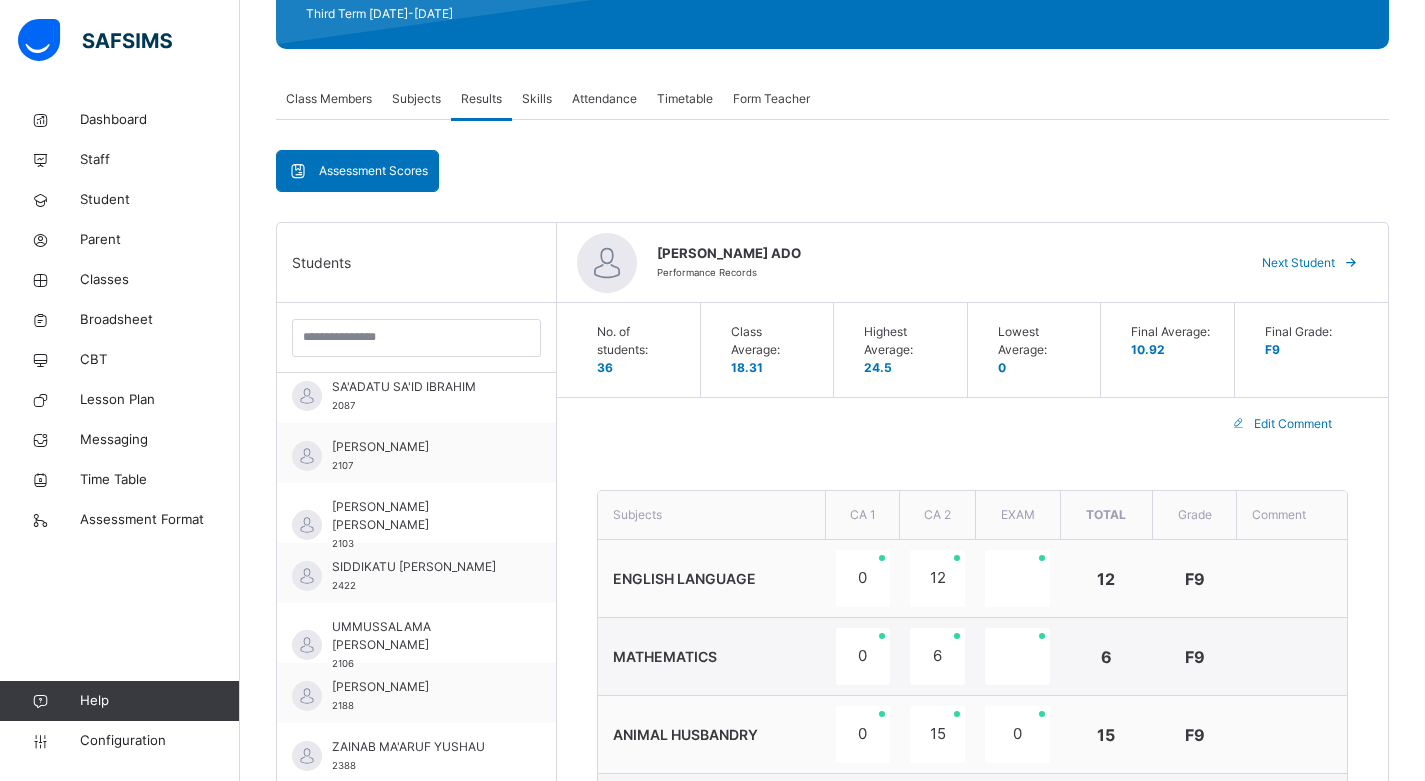 scroll, scrollTop: 0, scrollLeft: 0, axis: both 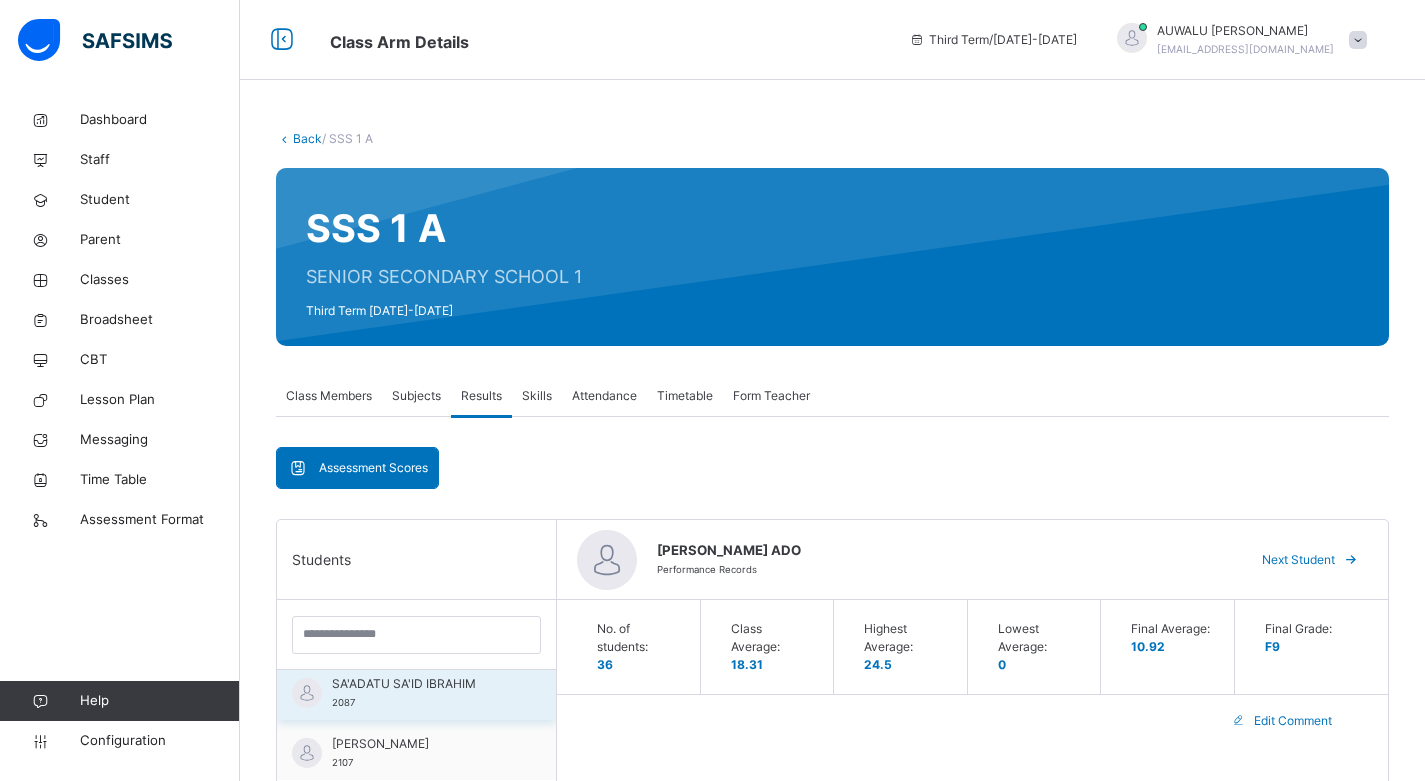 click on "SA'ADATU SA'ID IBRAHIM 2087" at bounding box center [421, 693] 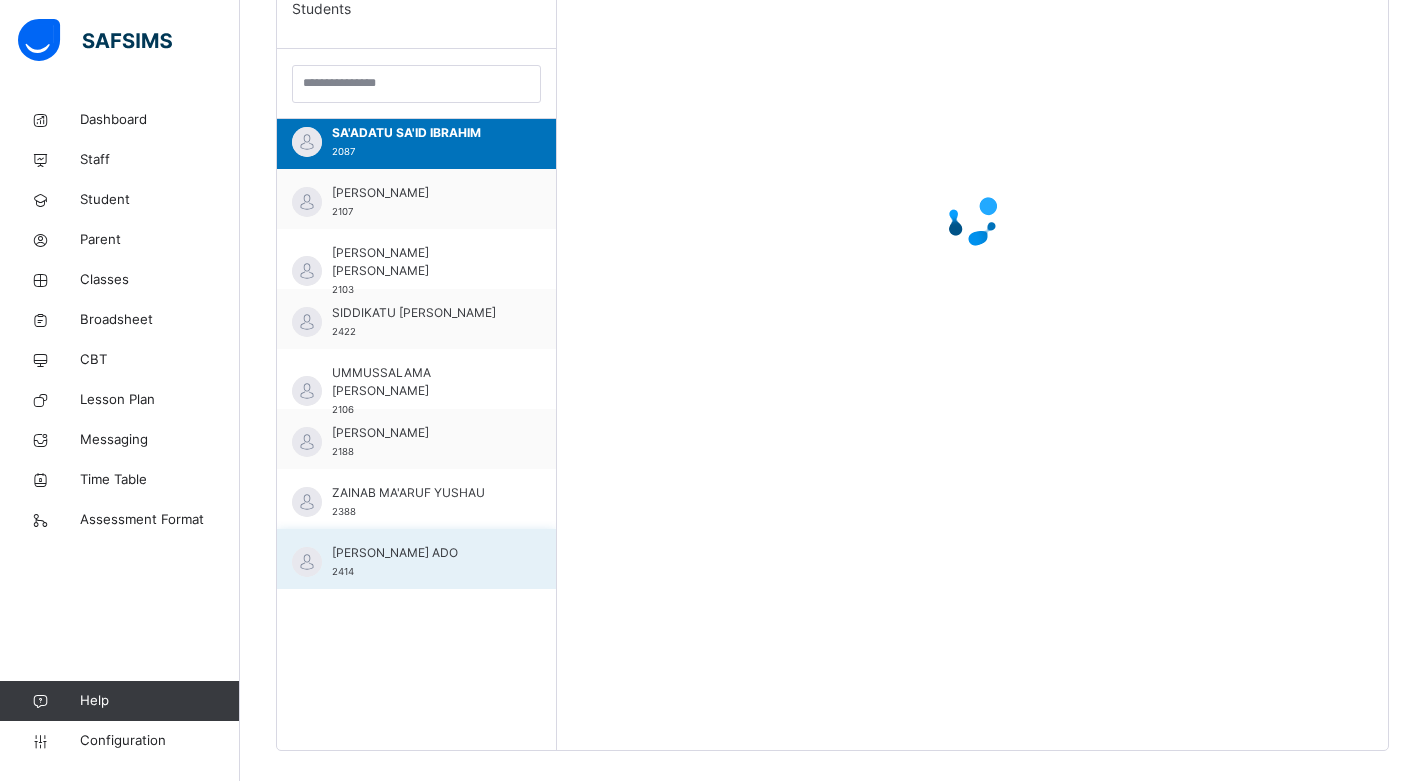 scroll, scrollTop: 581, scrollLeft: 0, axis: vertical 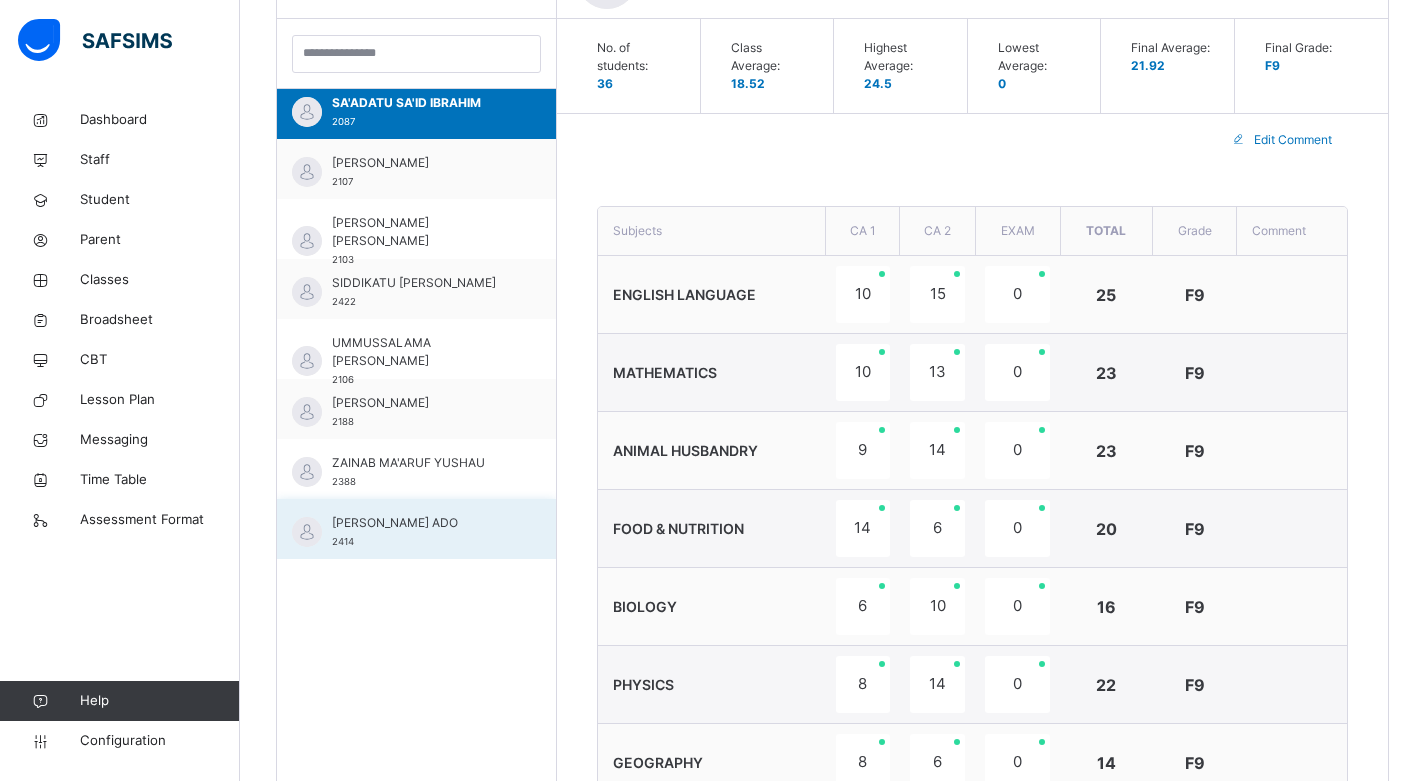 click on "[PERSON_NAME] ADO" at bounding box center [421, 523] 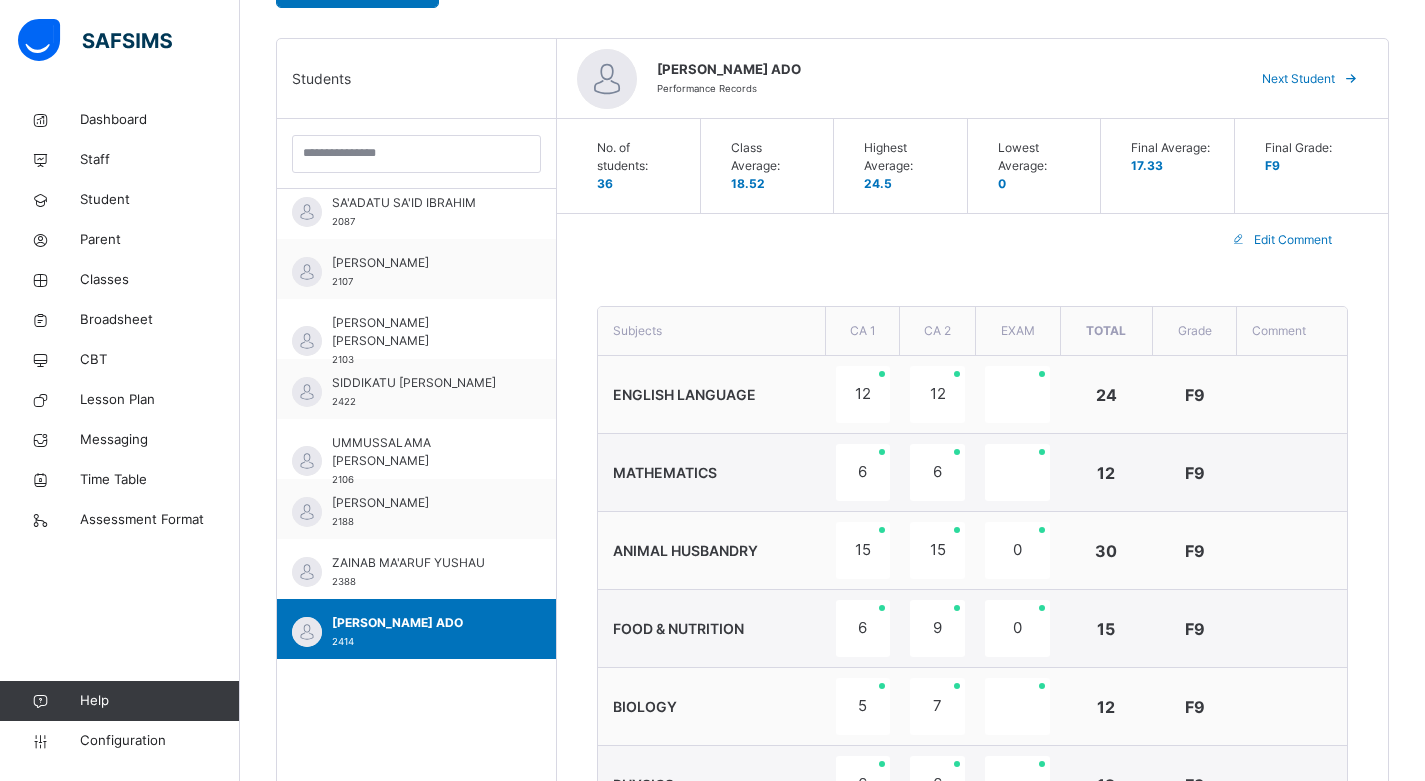 scroll, scrollTop: 0, scrollLeft: 0, axis: both 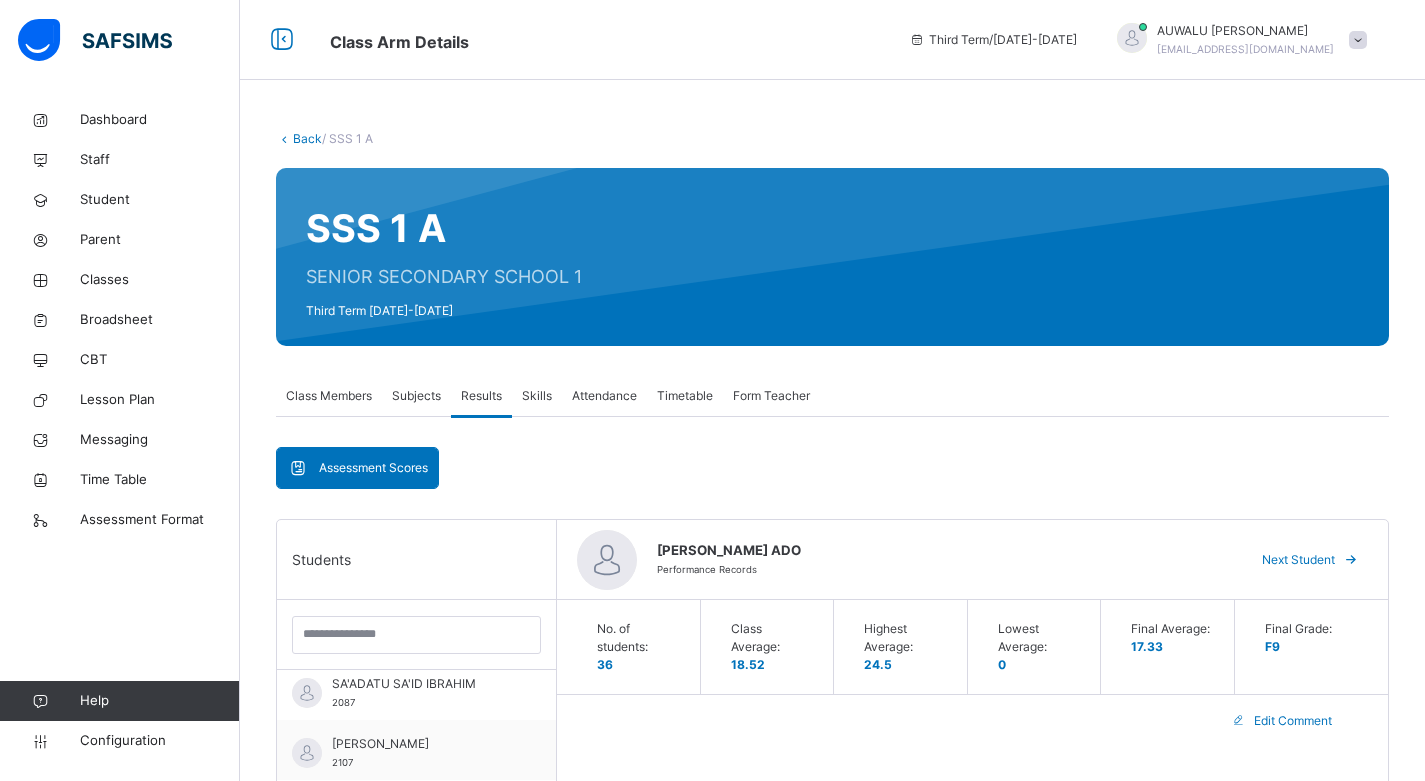 click on "Subjects" at bounding box center [416, 396] 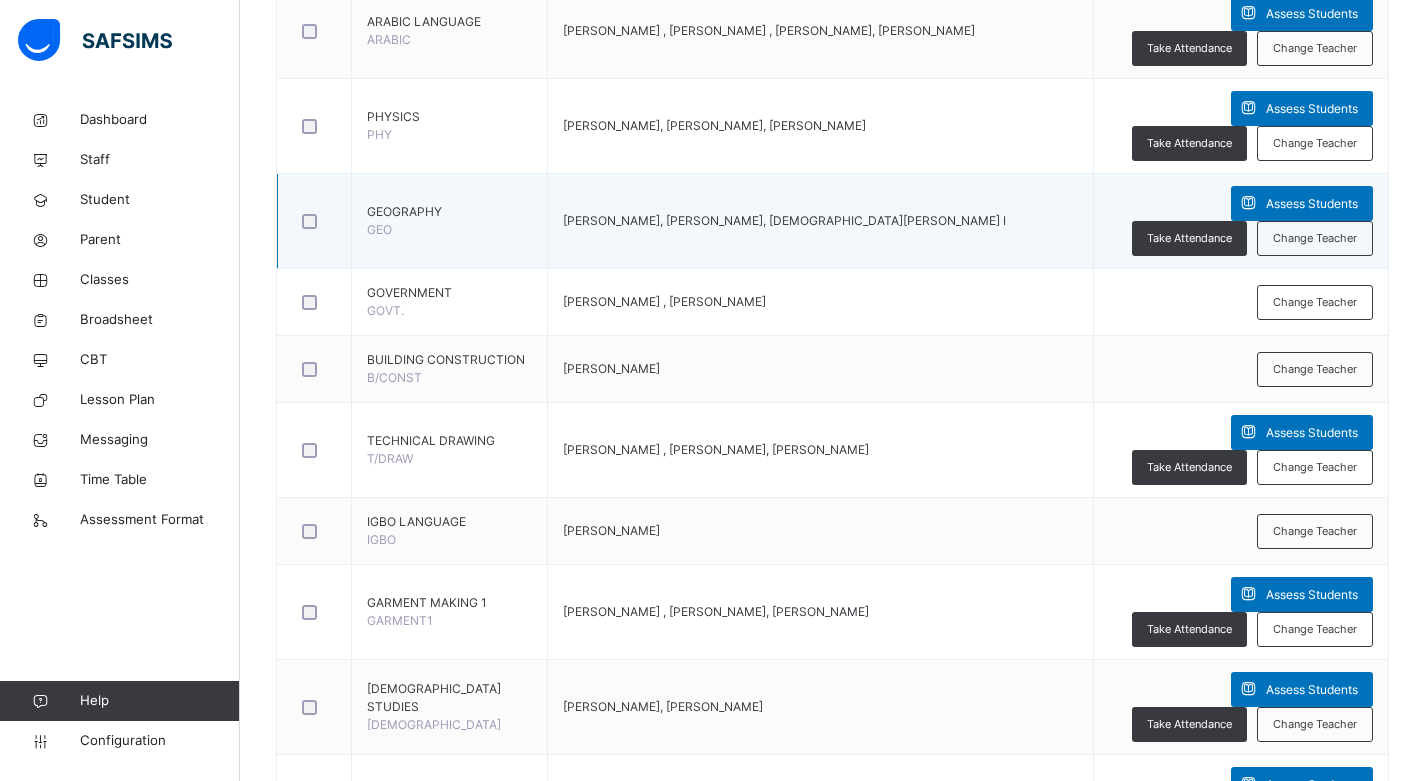 scroll, scrollTop: 1400, scrollLeft: 0, axis: vertical 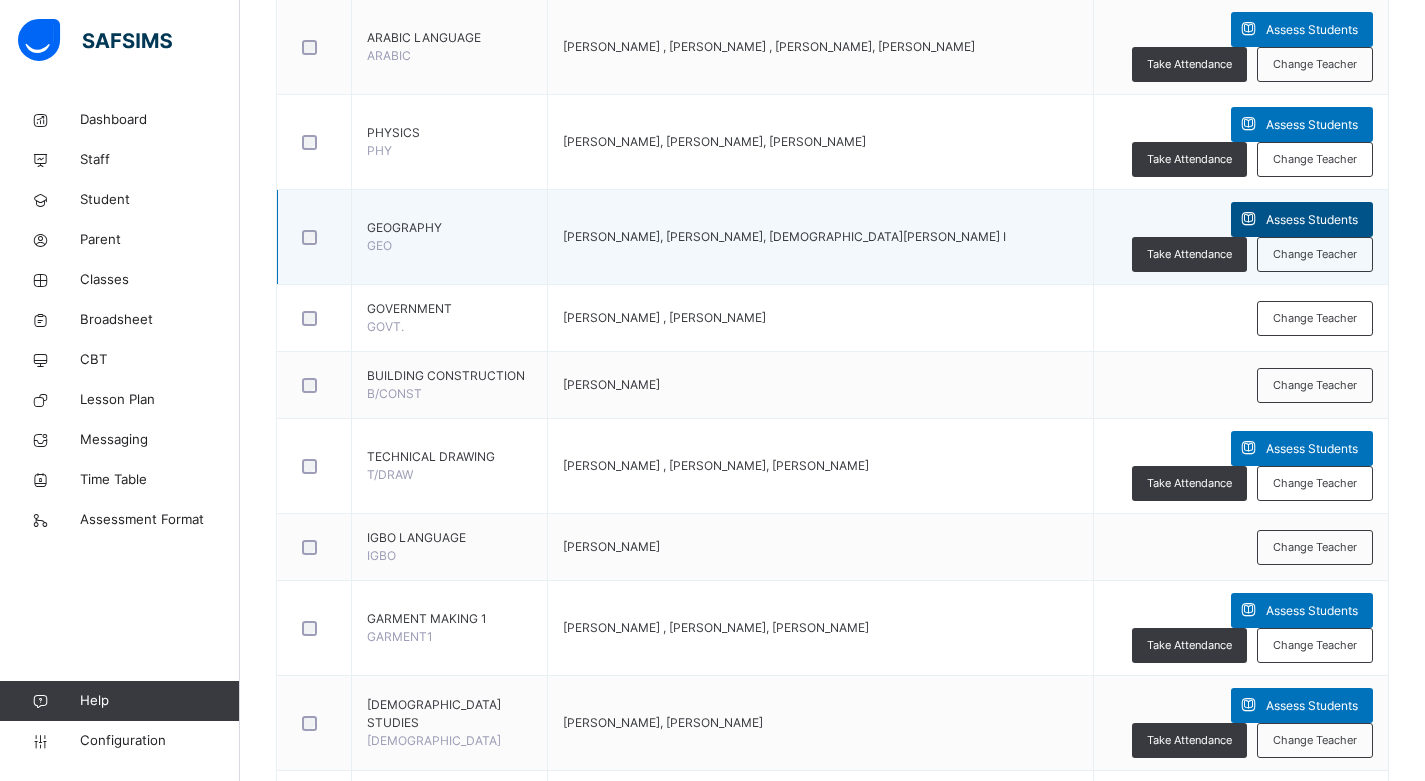 click on "Assess Students" at bounding box center [1312, 220] 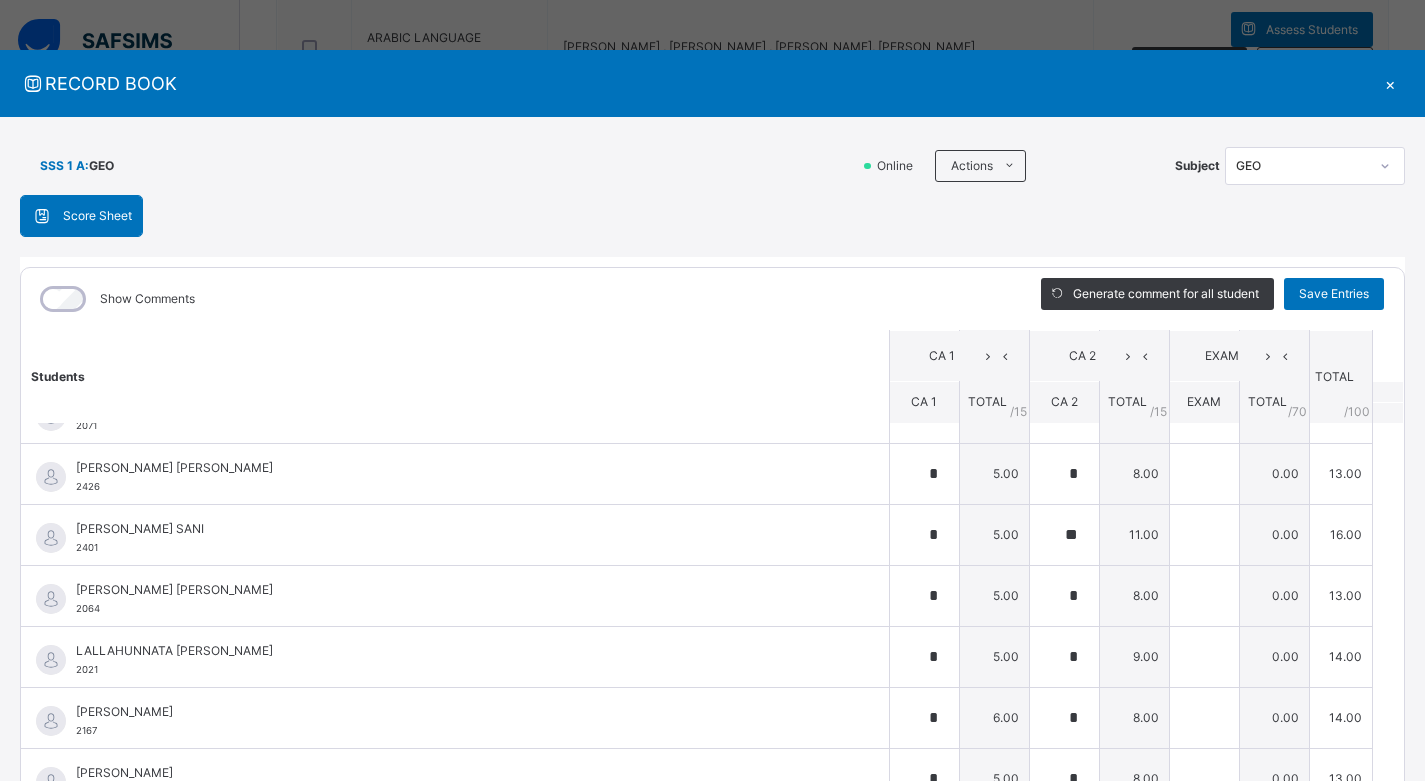 scroll, scrollTop: 1790, scrollLeft: 0, axis: vertical 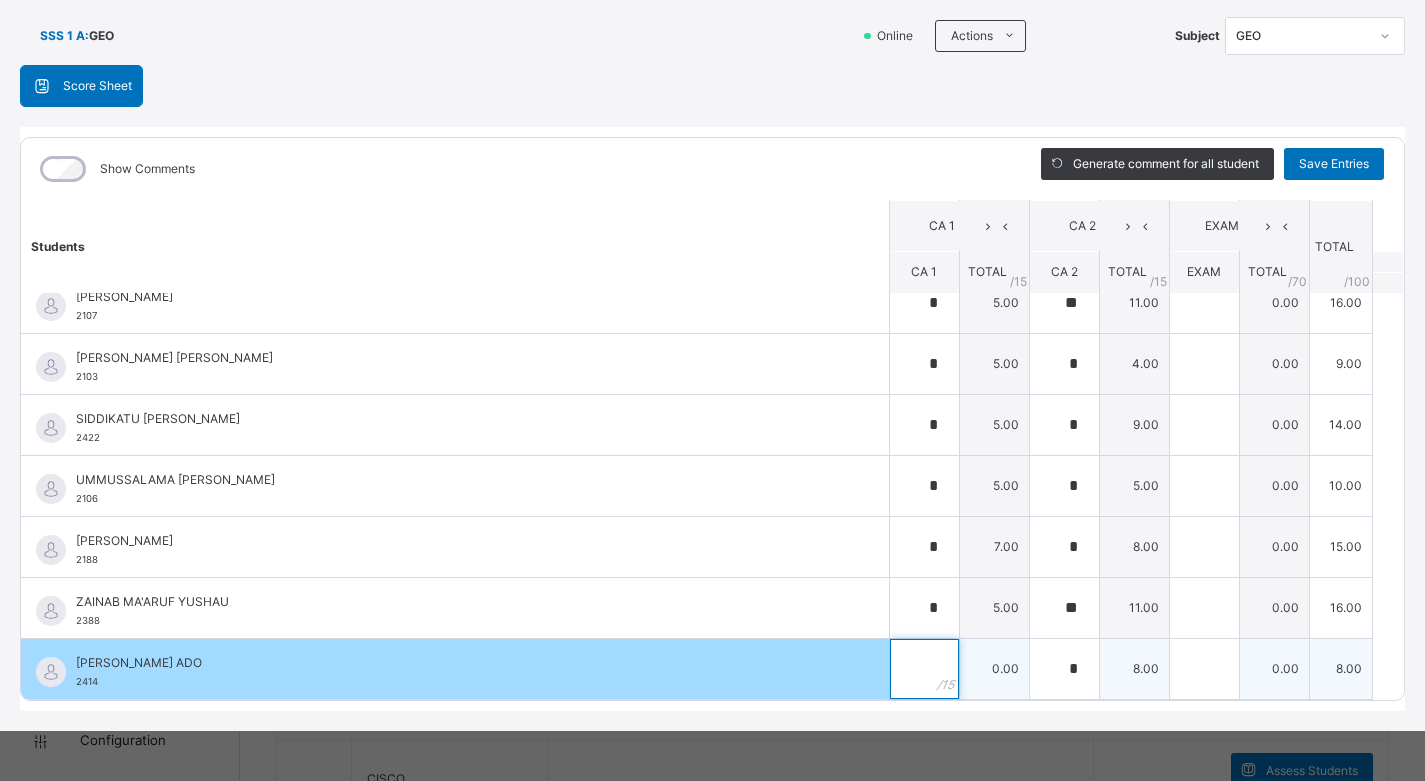 click at bounding box center (924, 669) 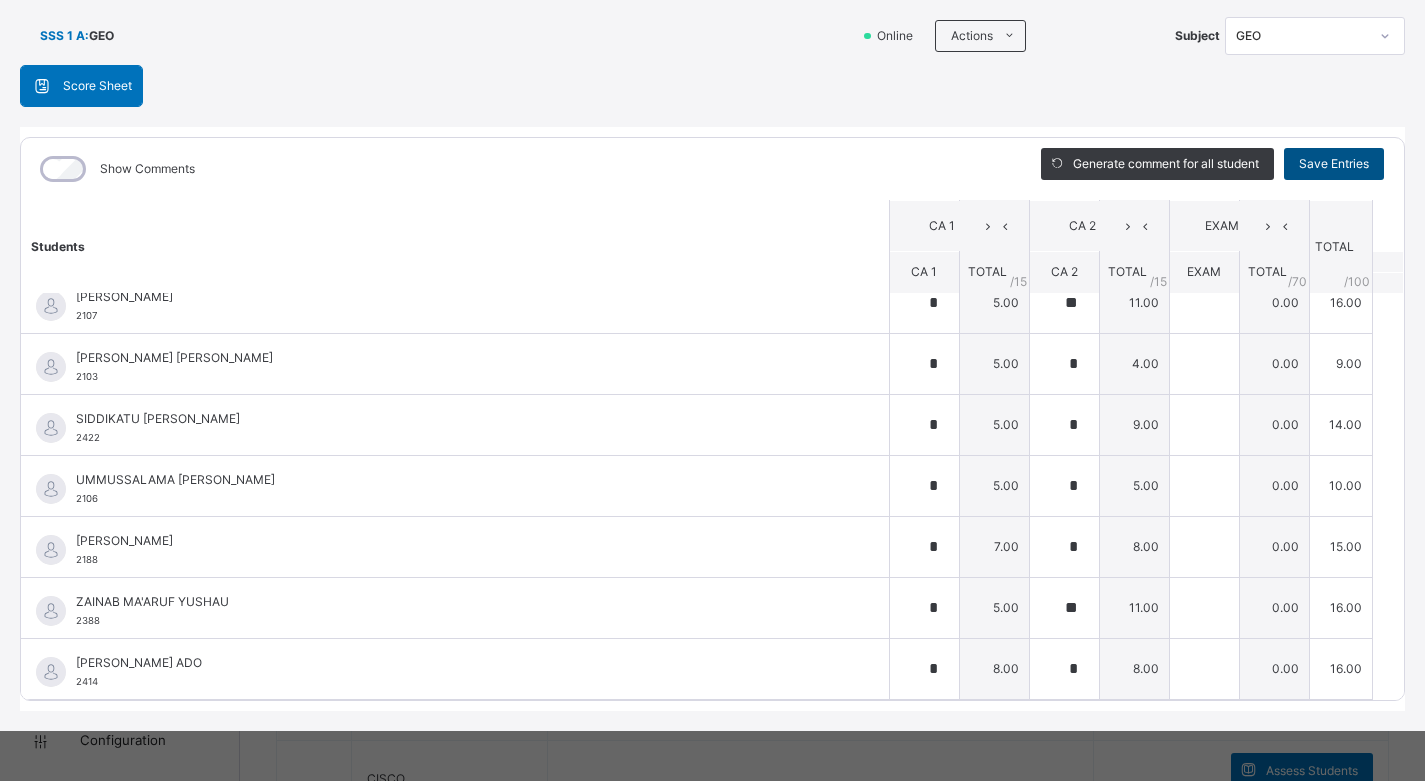click on "Save Entries" at bounding box center [1334, 164] 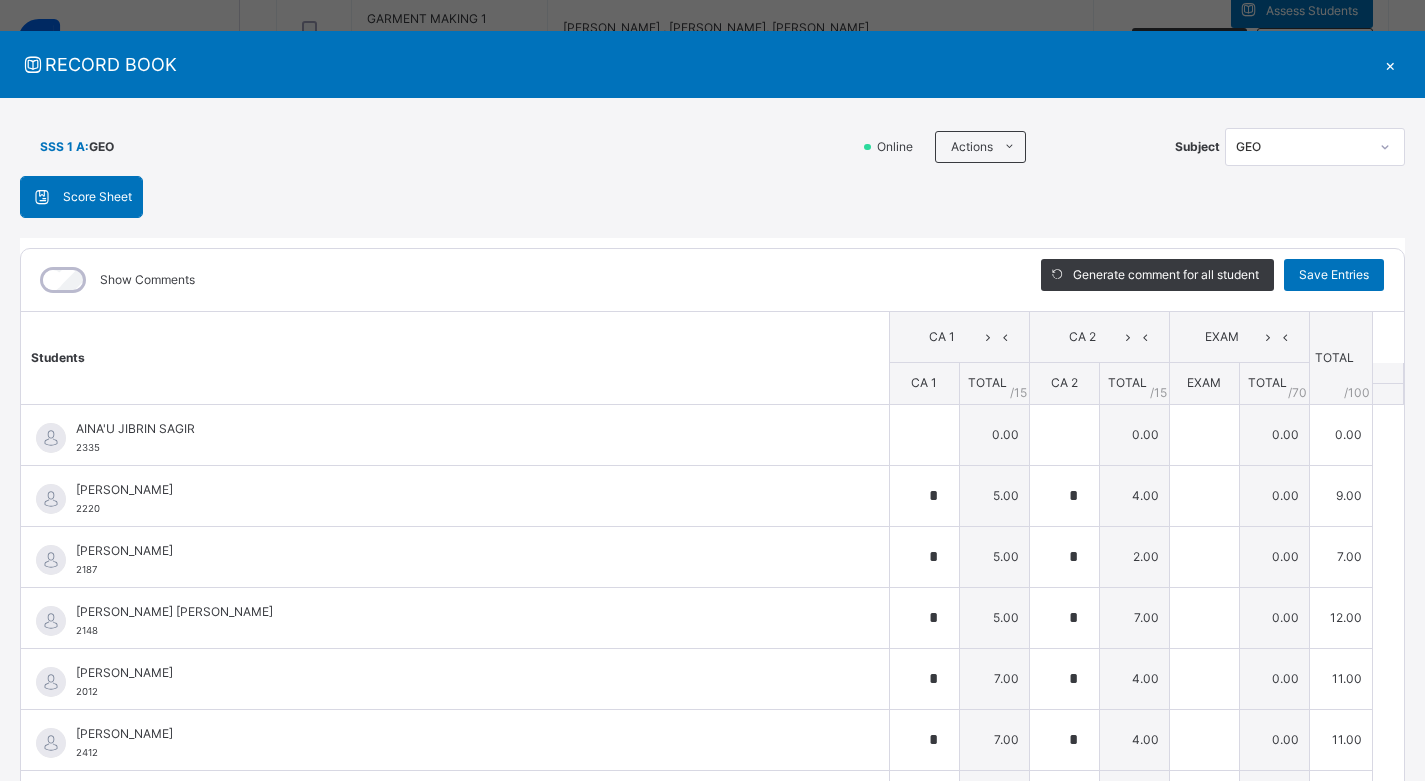 scroll, scrollTop: 0, scrollLeft: 0, axis: both 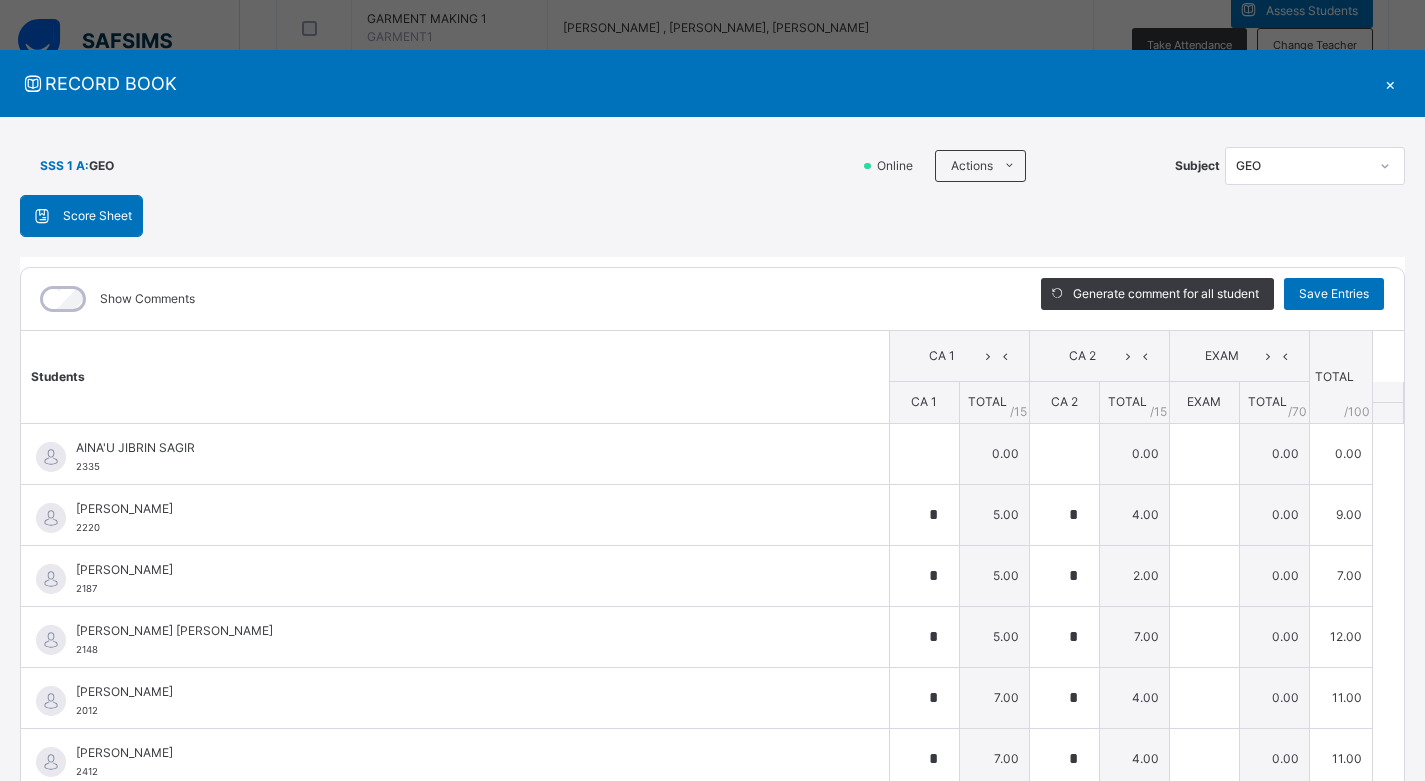 click on "×" at bounding box center [1390, 83] 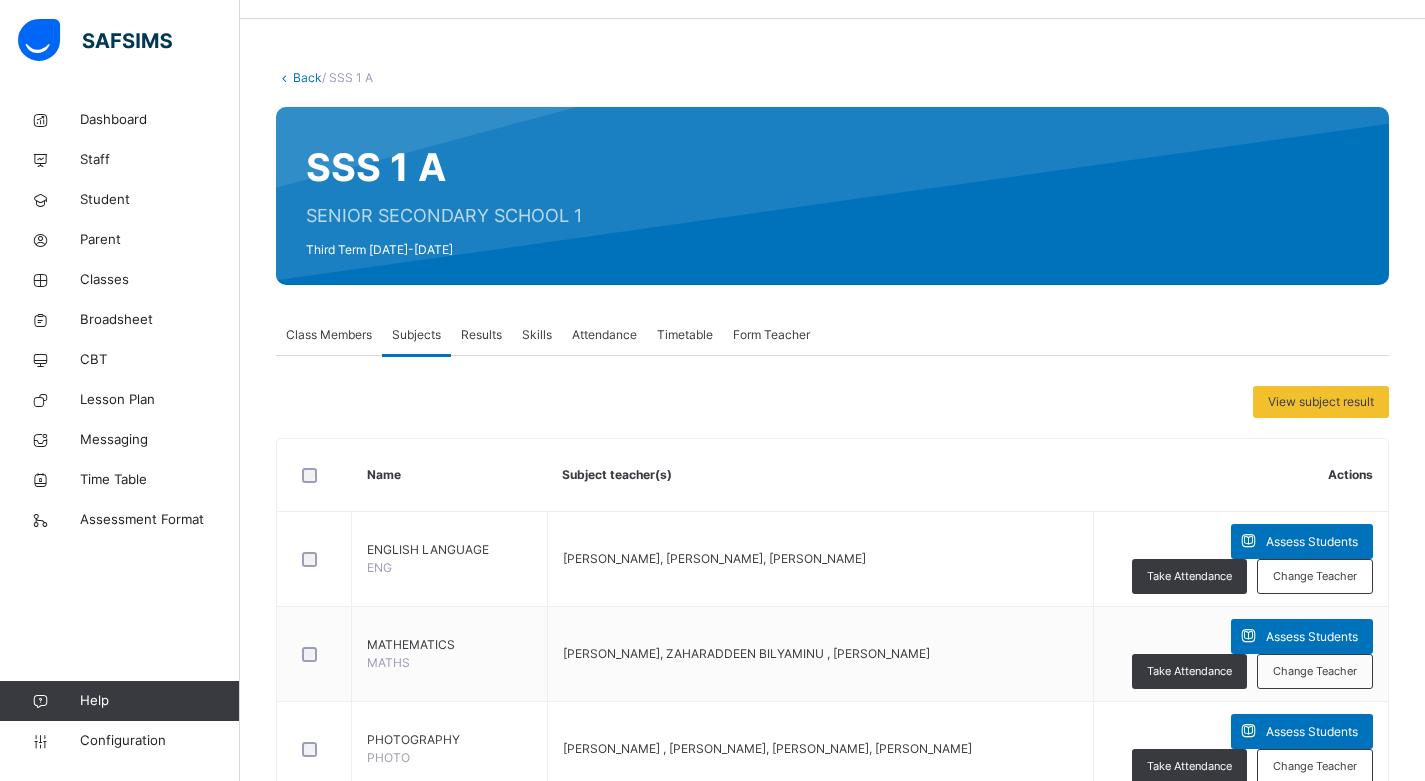 scroll, scrollTop: 0, scrollLeft: 0, axis: both 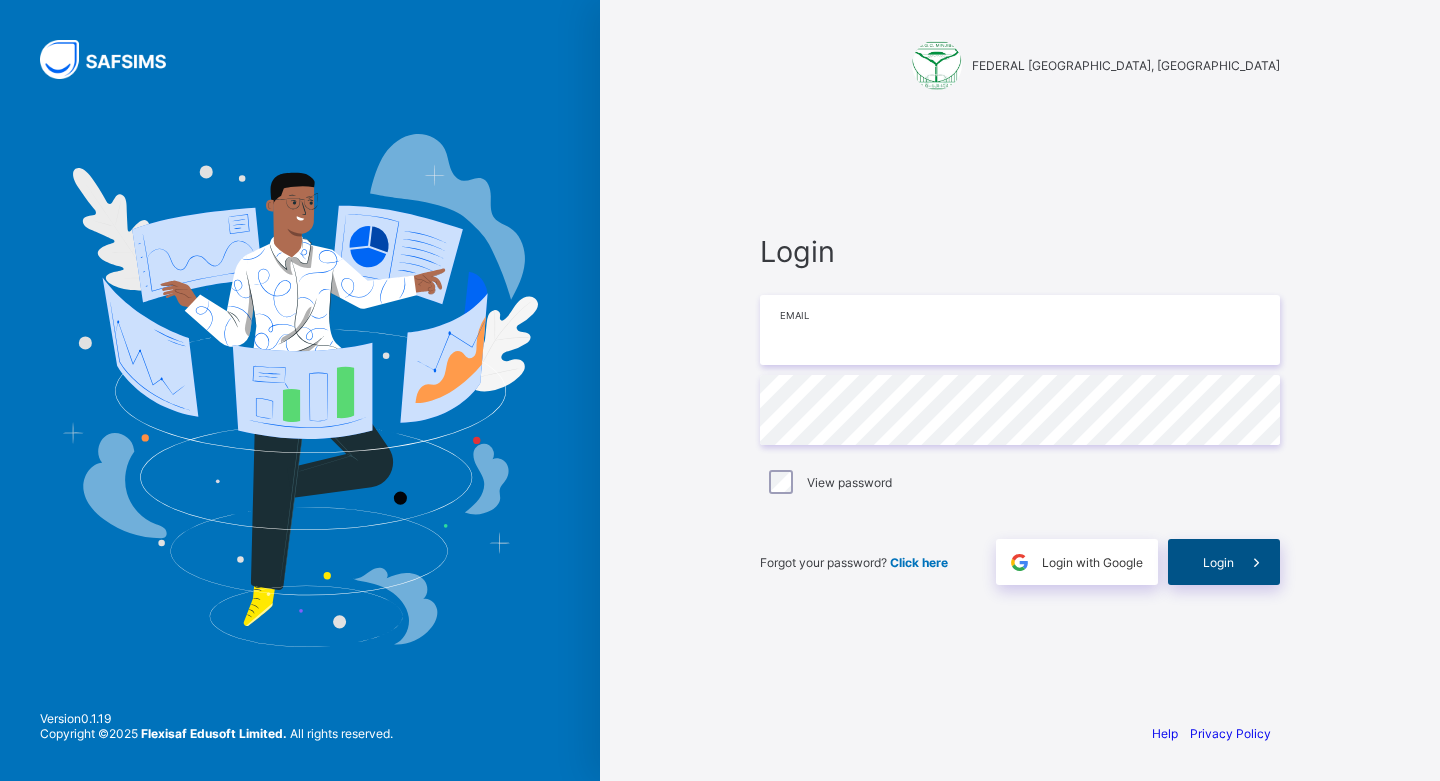 type on "**********" 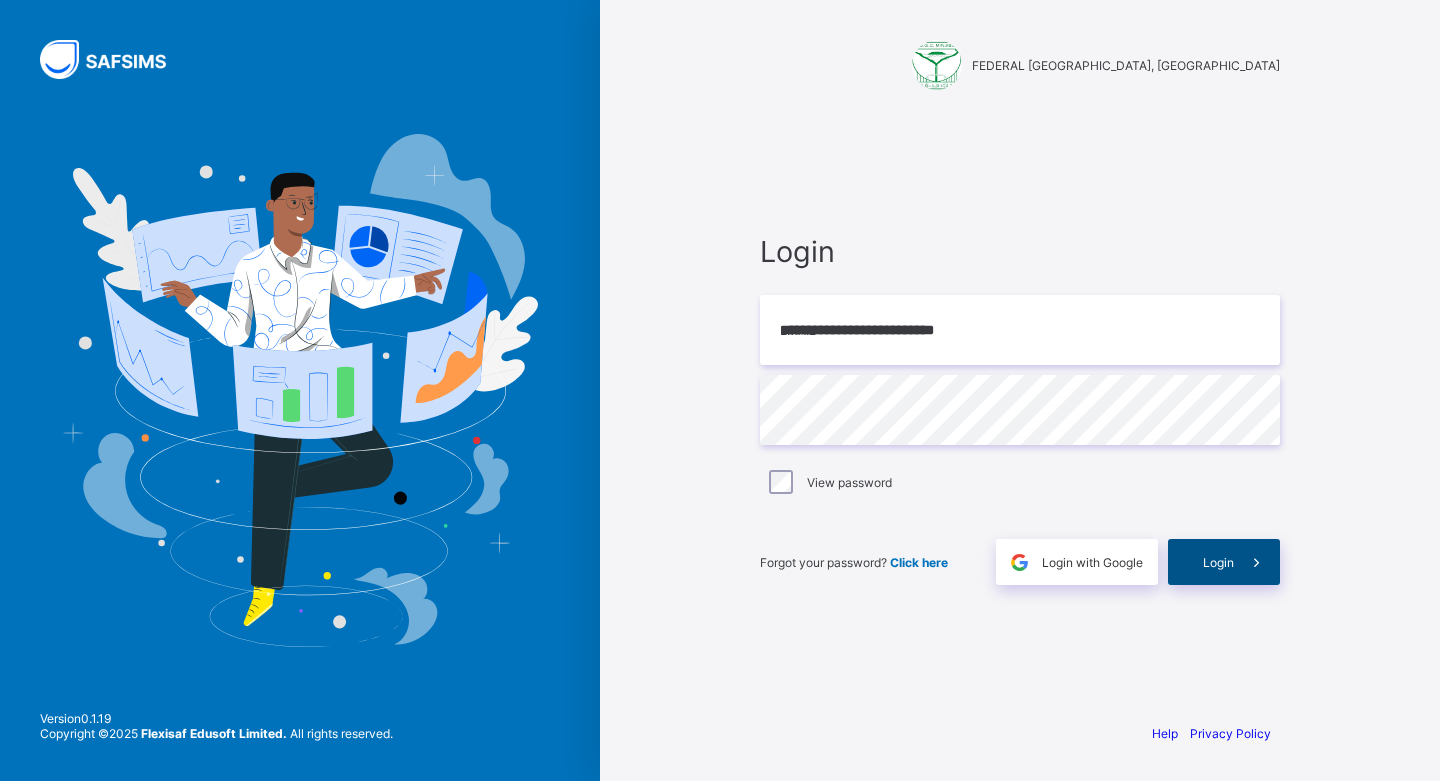 click at bounding box center (1257, 562) 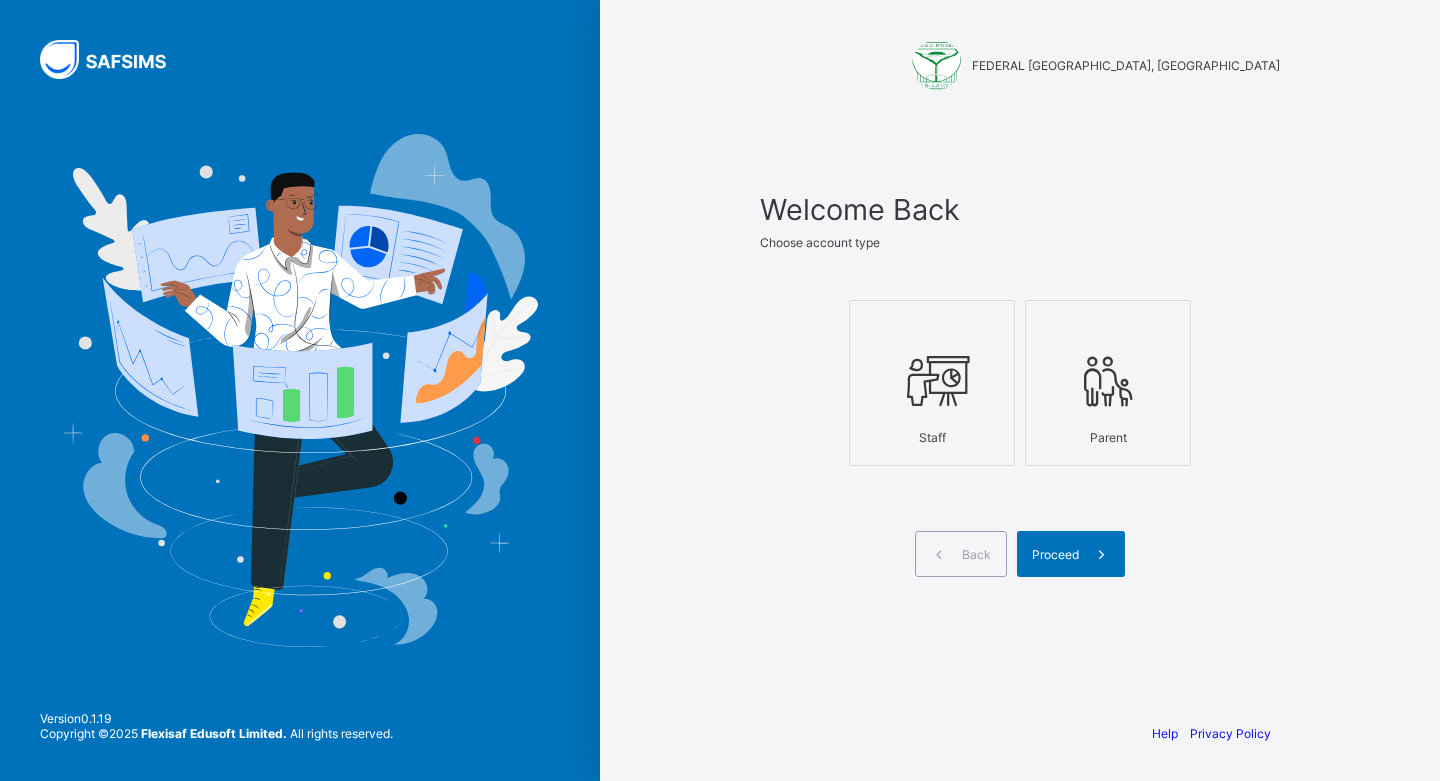 click at bounding box center [932, 381] 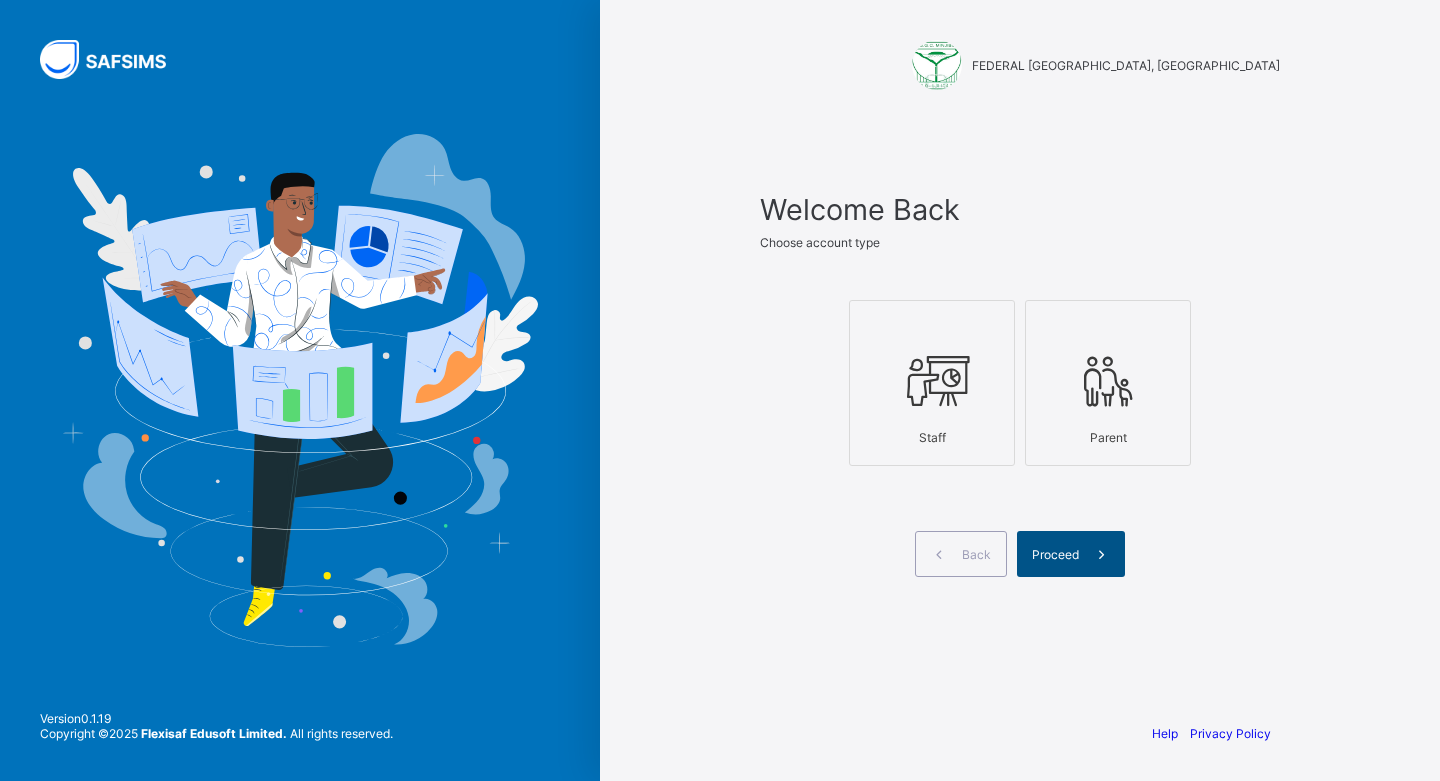 click on "Proceed" at bounding box center (1055, 554) 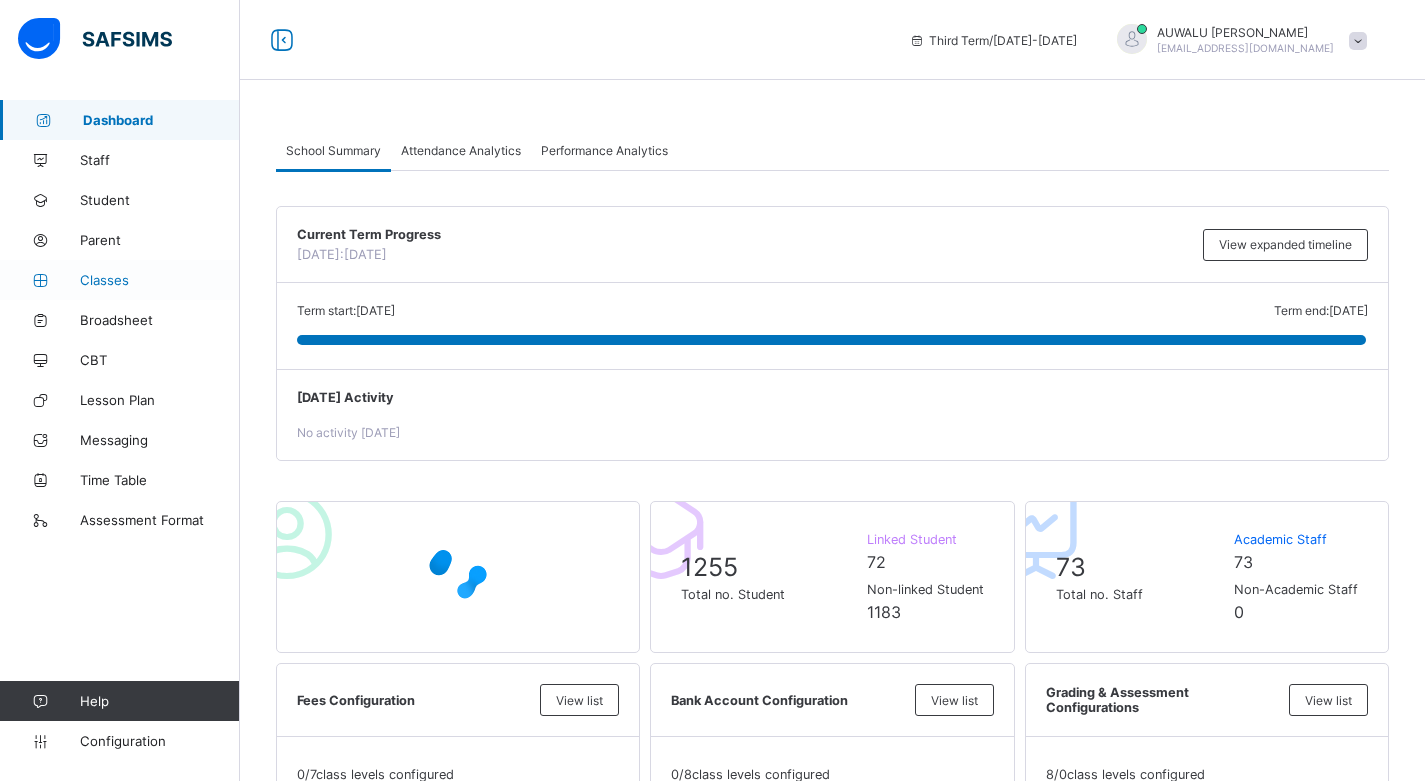 click on "Classes" at bounding box center (160, 280) 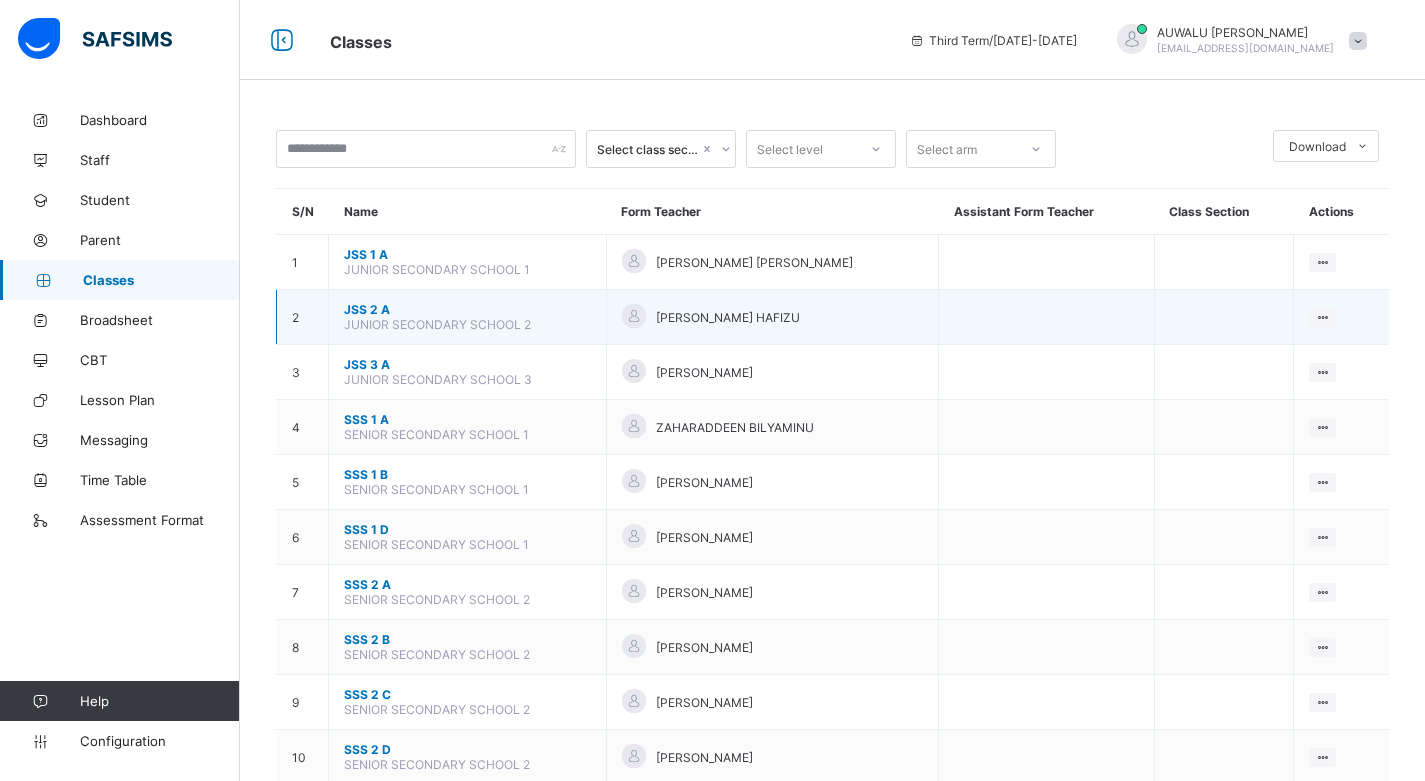 click on "JSS 2   A" at bounding box center [467, 309] 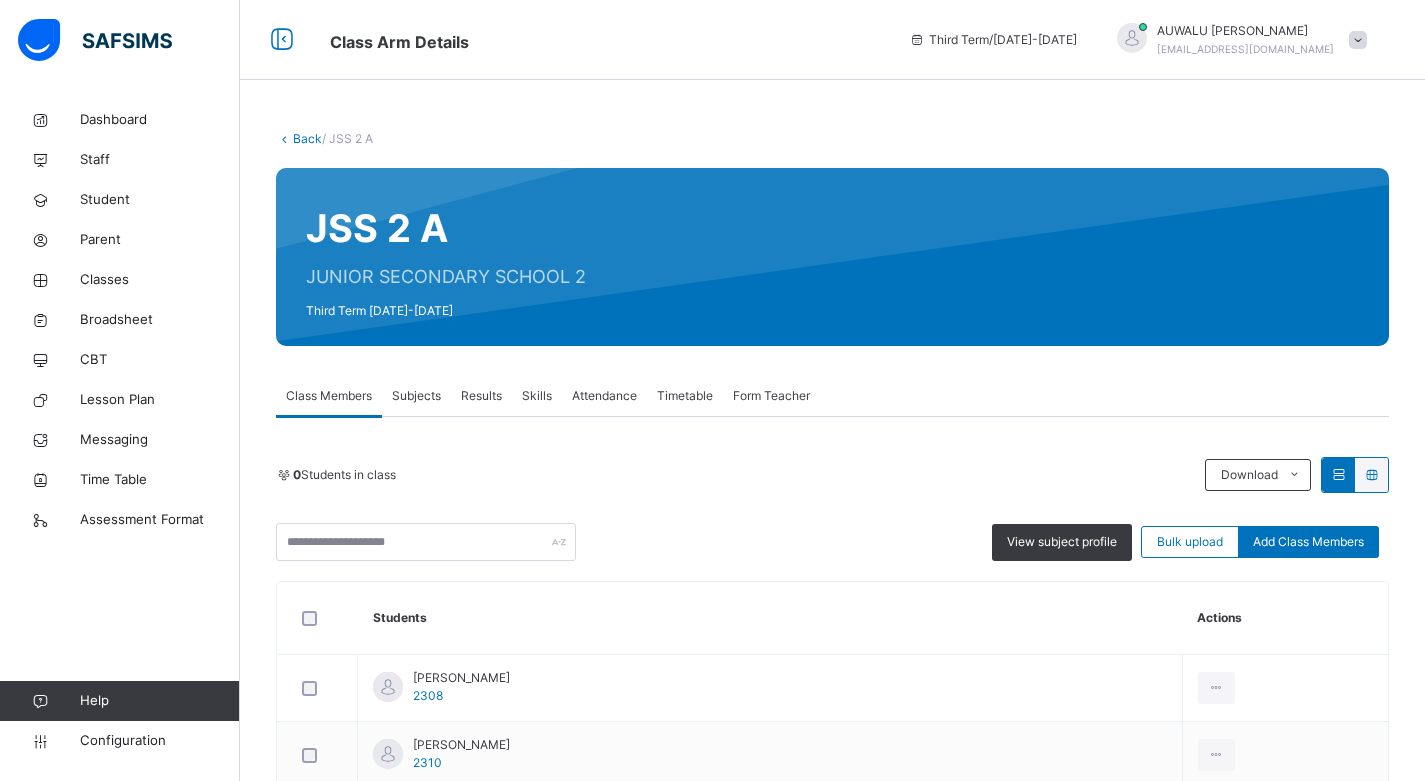 click on "Subjects" at bounding box center [416, 396] 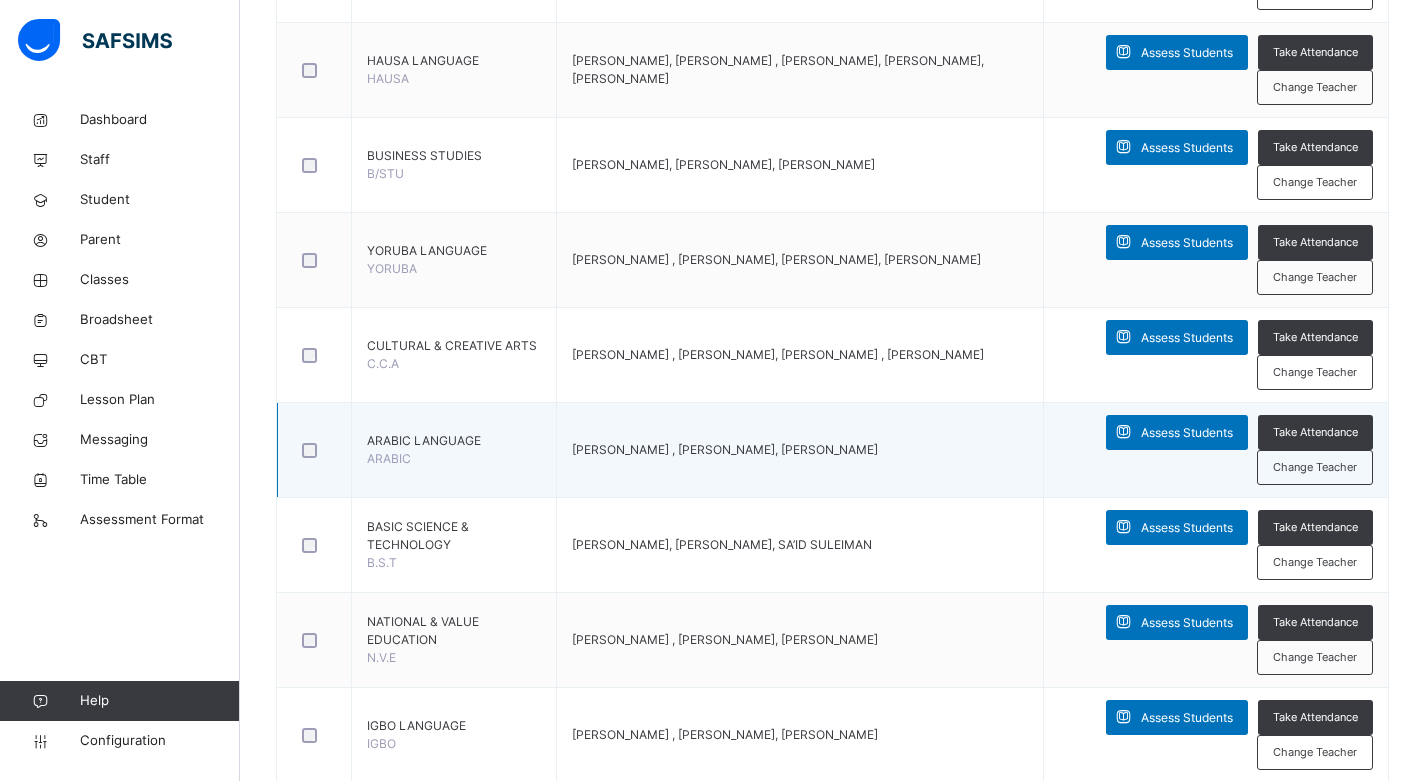 scroll, scrollTop: 800, scrollLeft: 0, axis: vertical 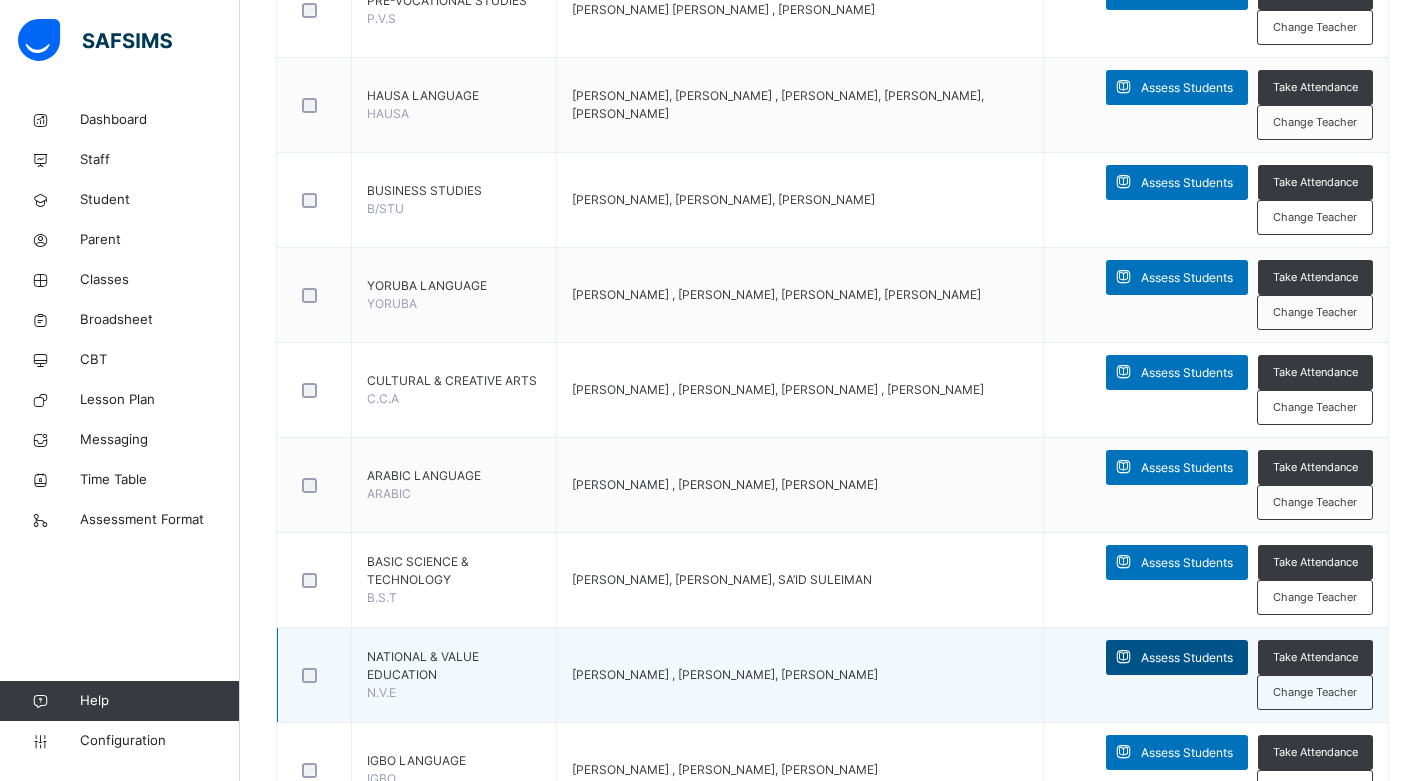 click on "Assess Students" at bounding box center [1187, 658] 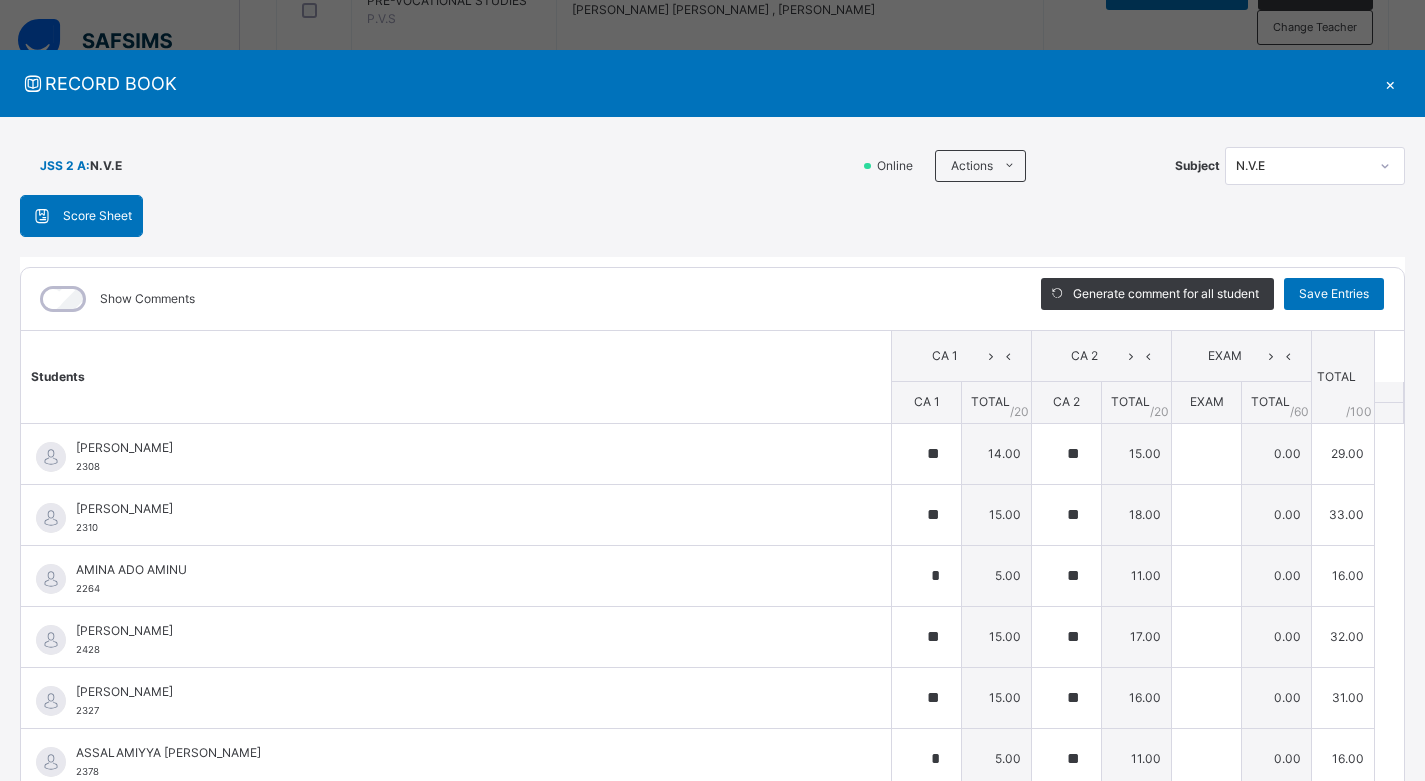 type on "**" 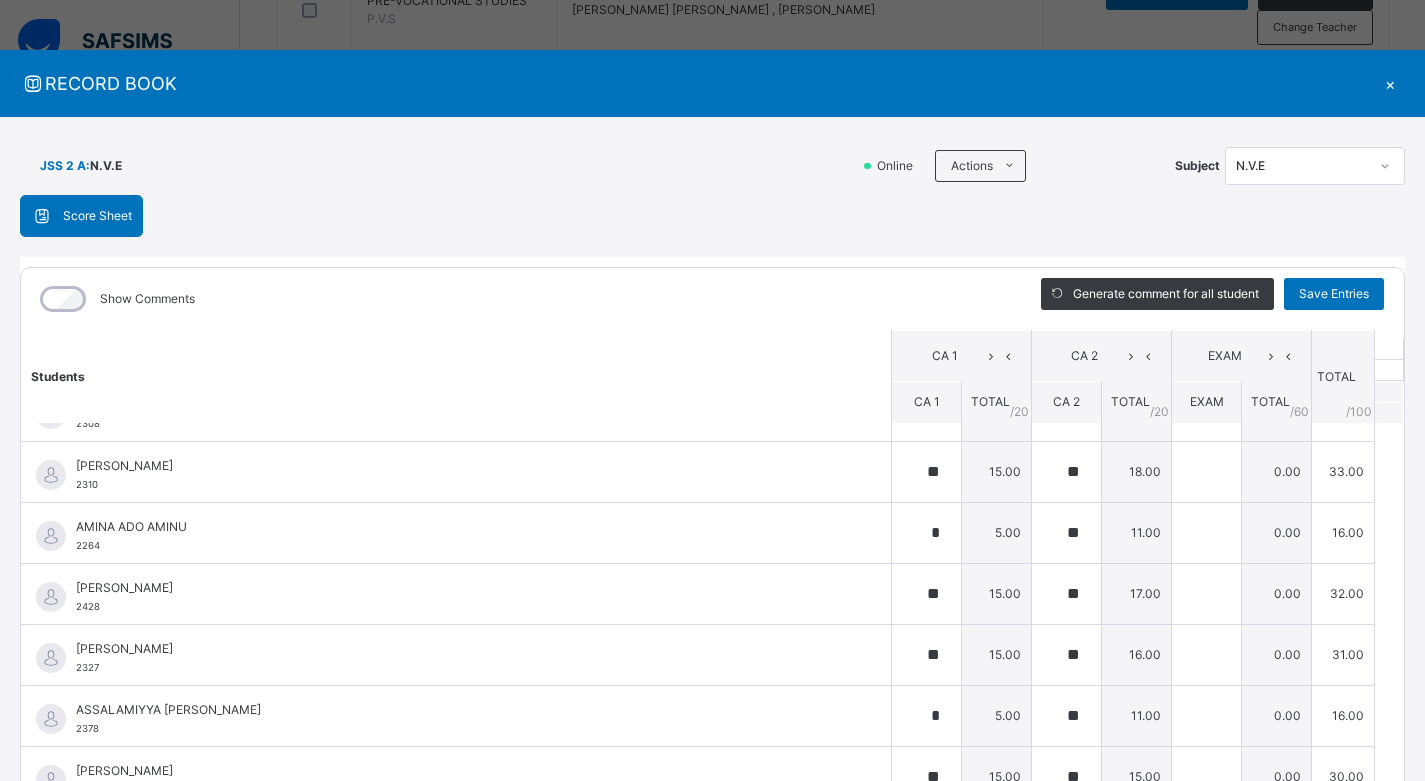 scroll, scrollTop: 0, scrollLeft: 0, axis: both 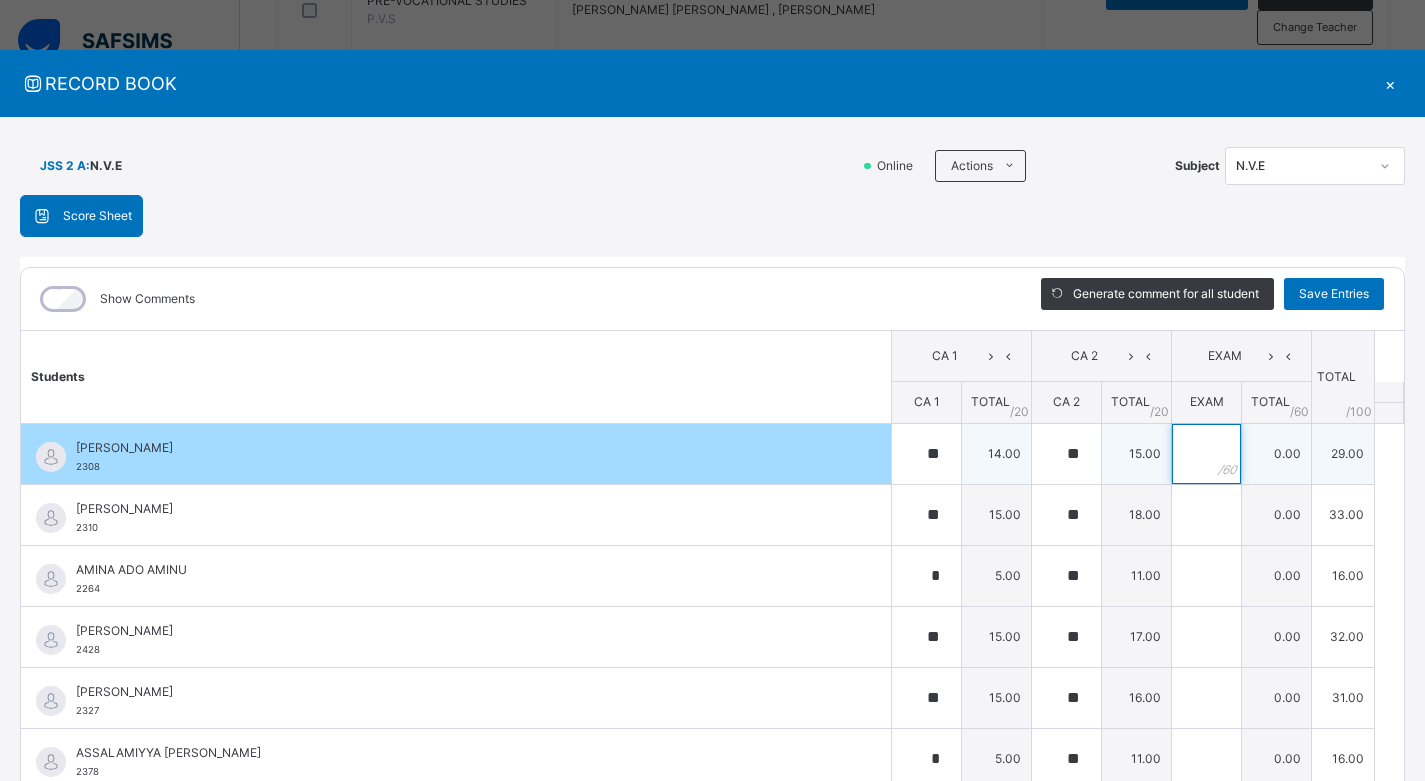 click at bounding box center [1206, 454] 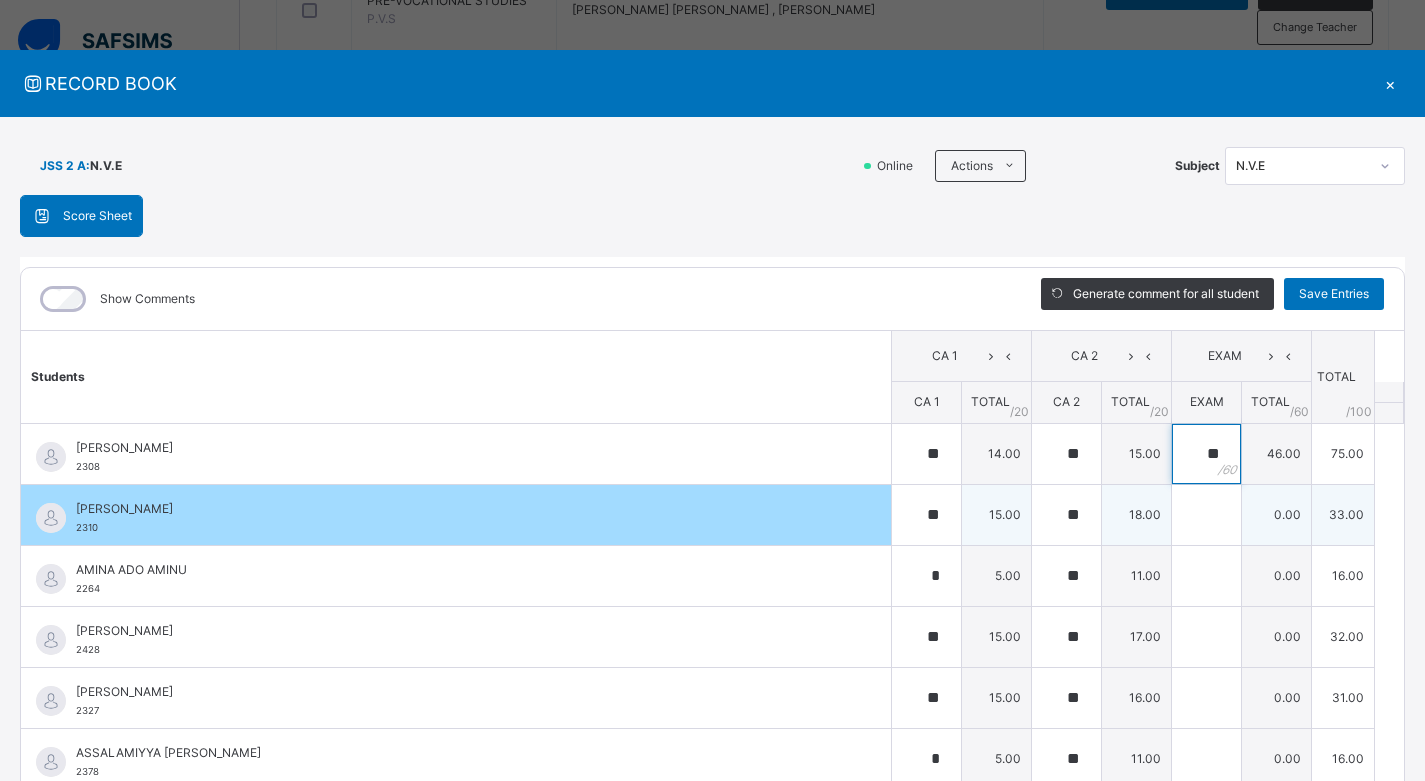 type on "**" 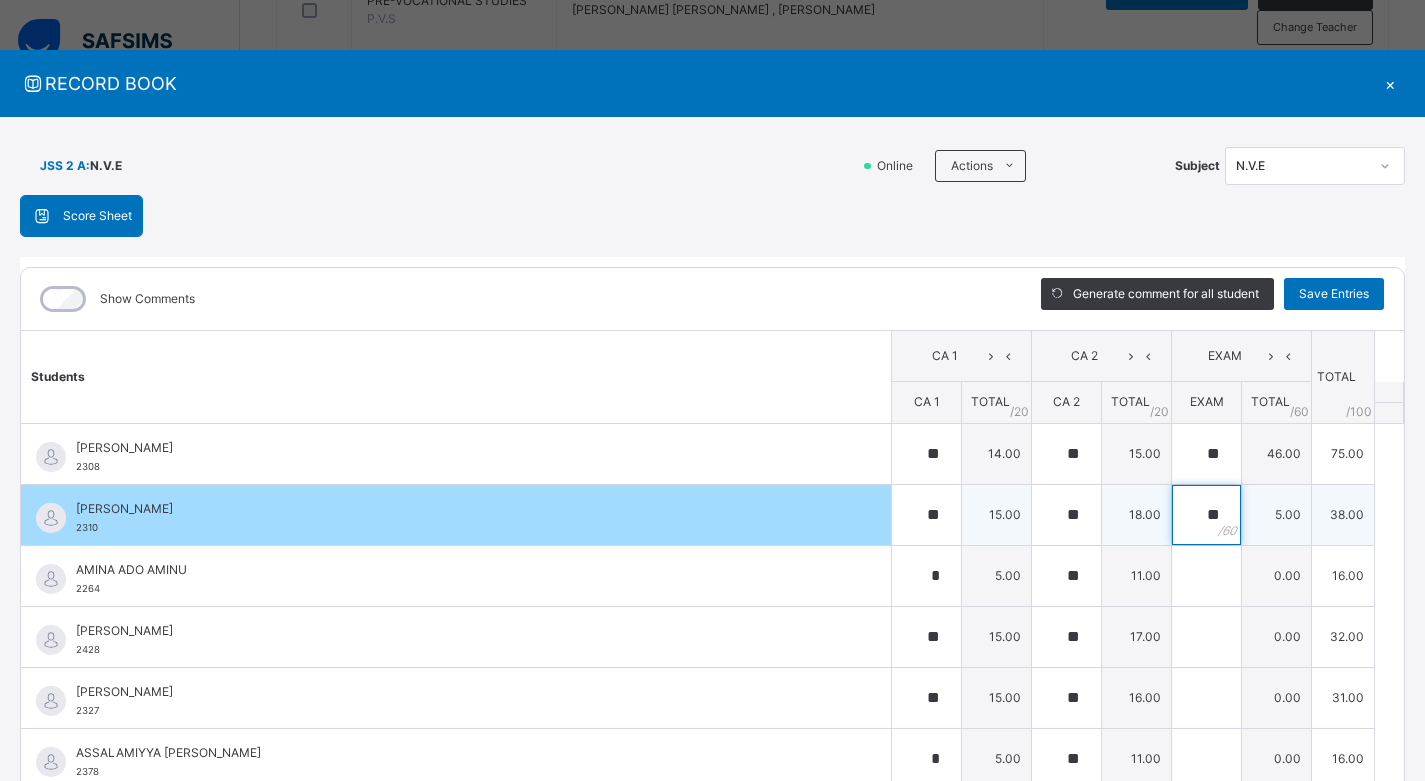 type on "**" 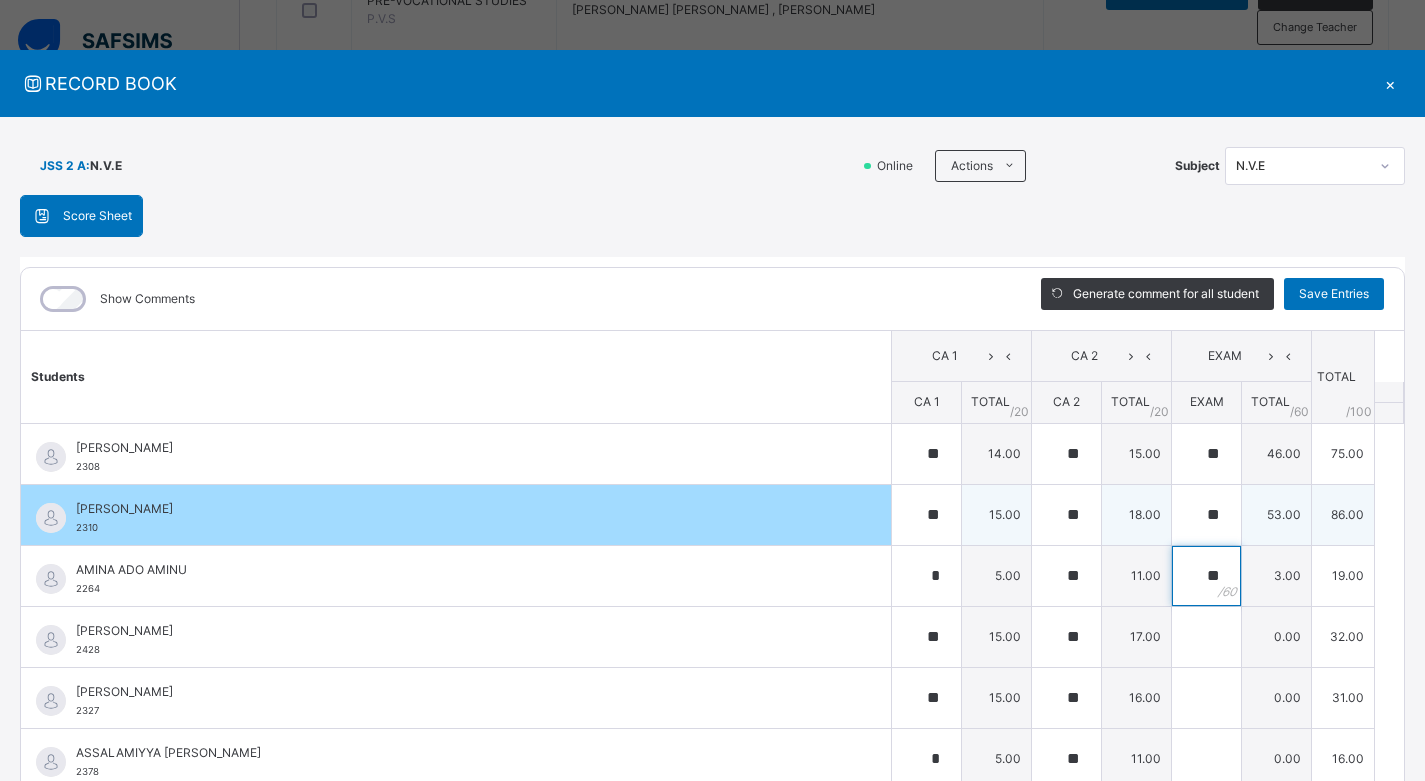 type on "**" 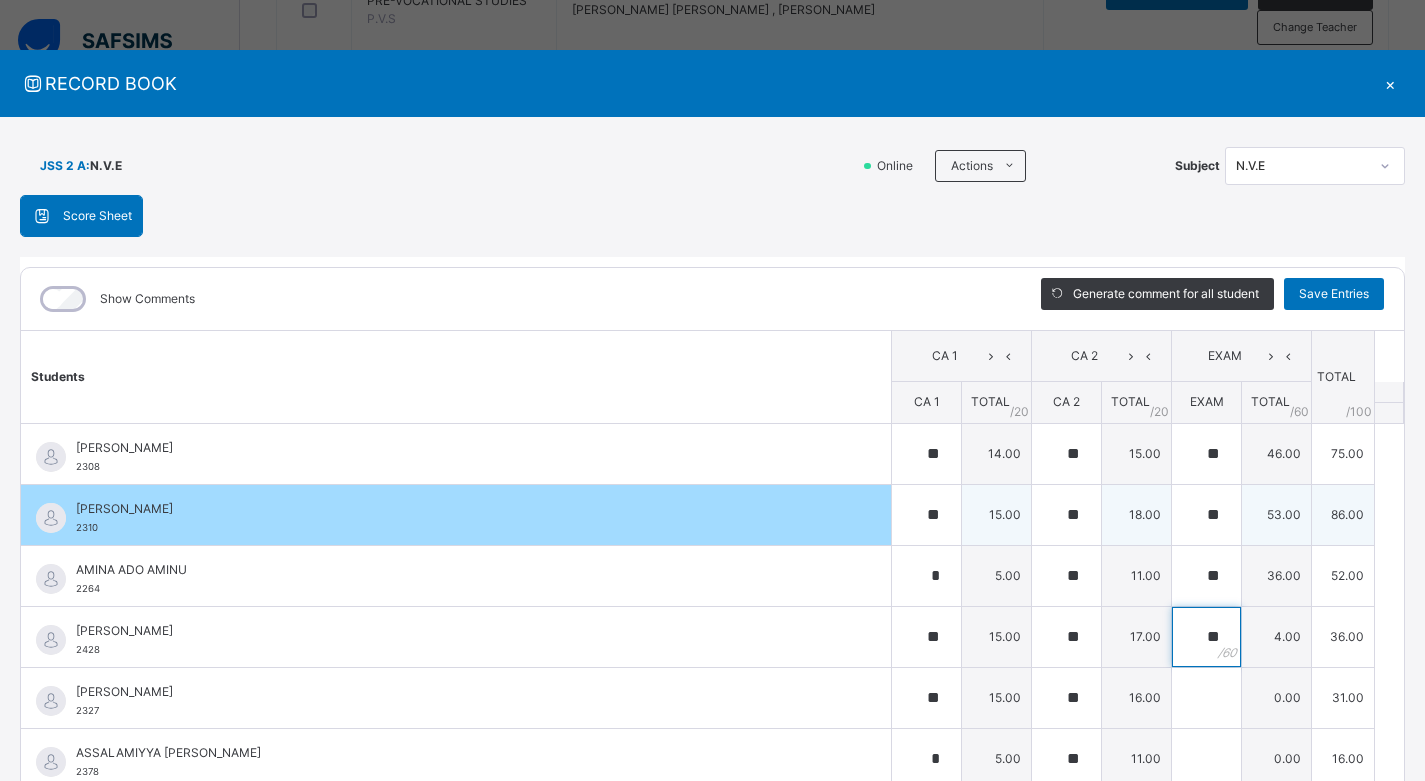 type on "**" 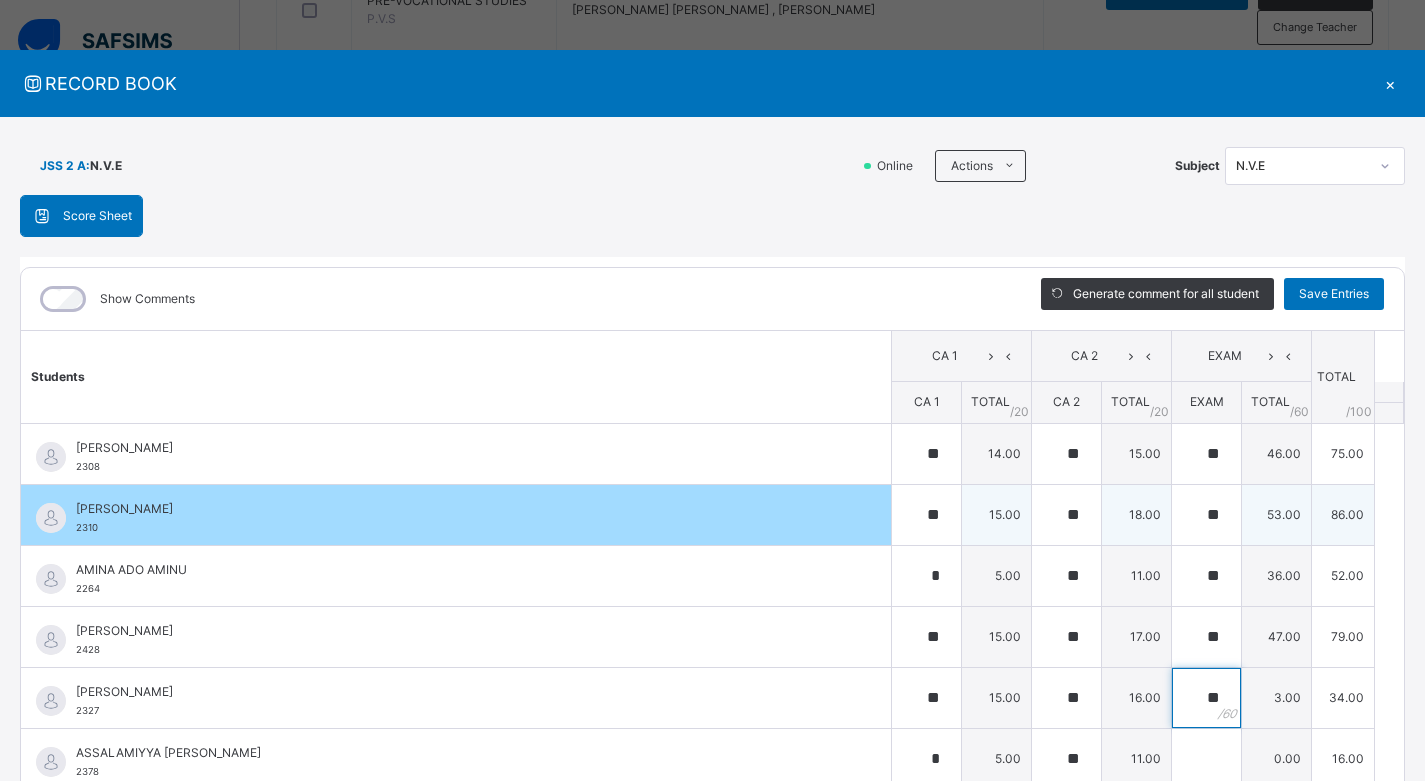 type on "**" 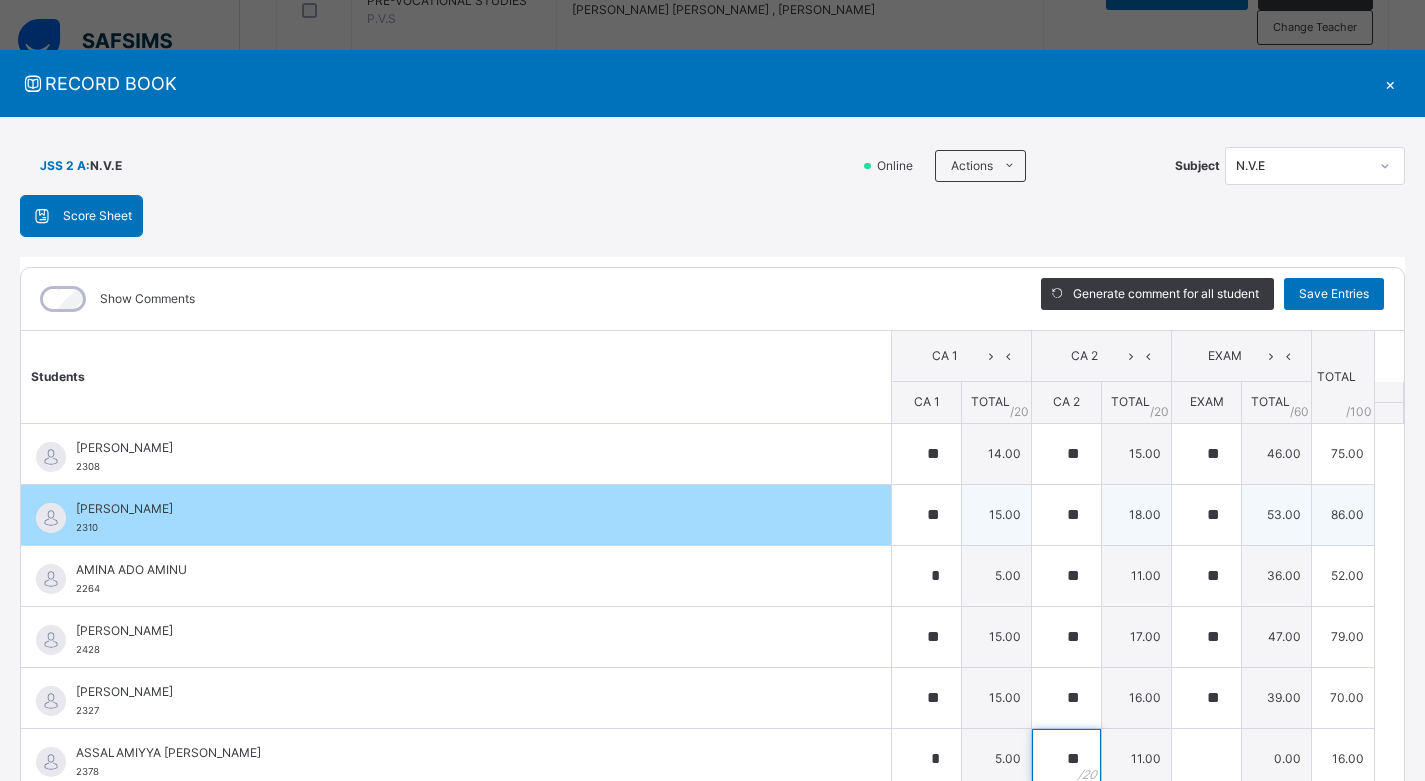 scroll, scrollTop: 8, scrollLeft: 0, axis: vertical 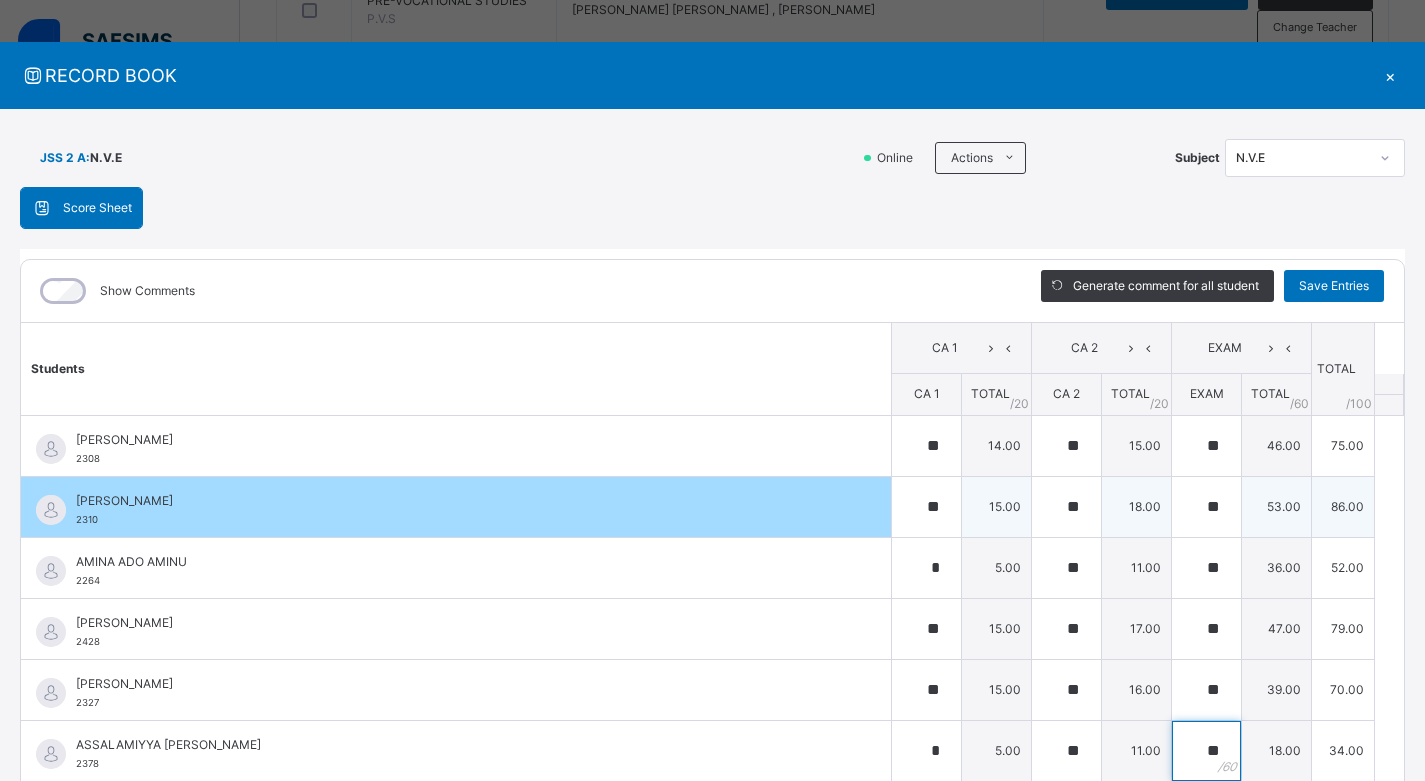 type on "**" 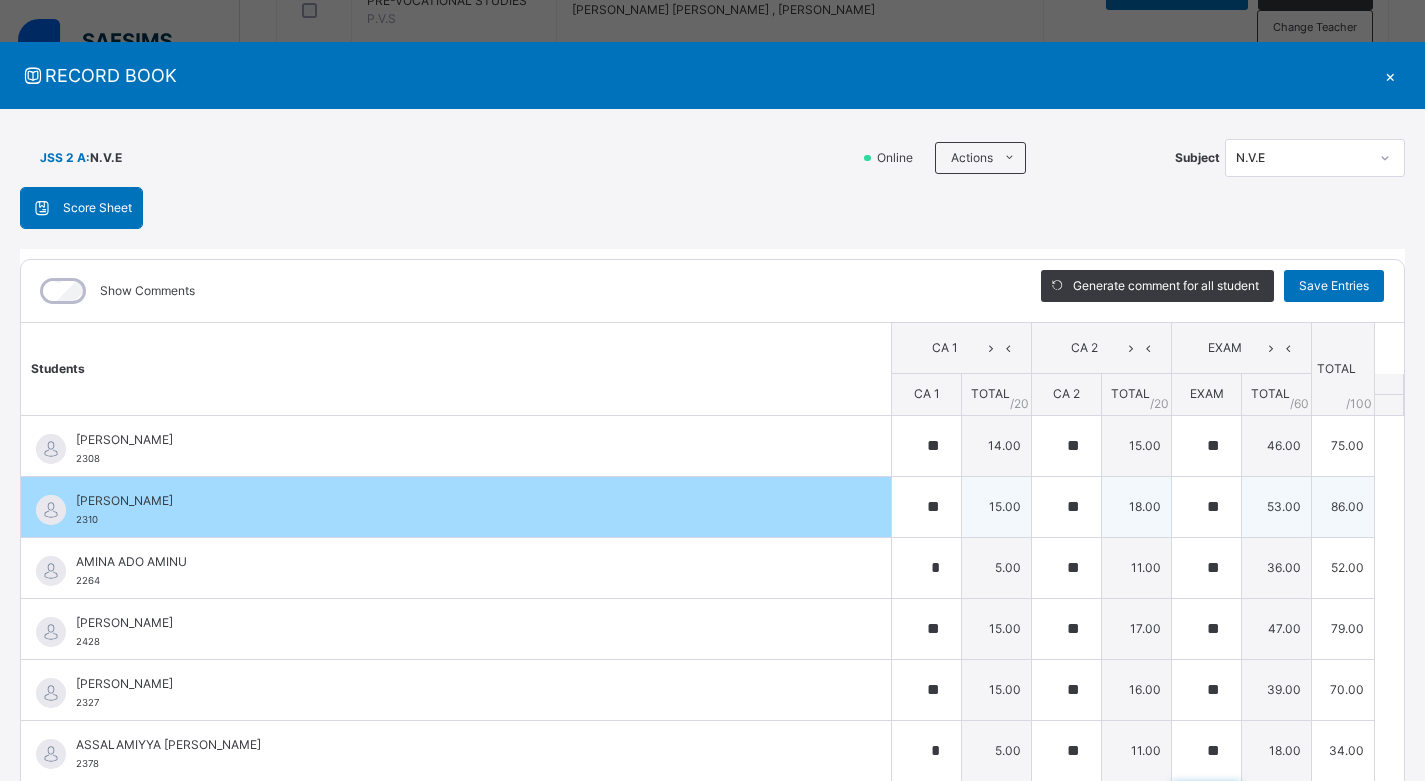 scroll, scrollTop: 20, scrollLeft: 0, axis: vertical 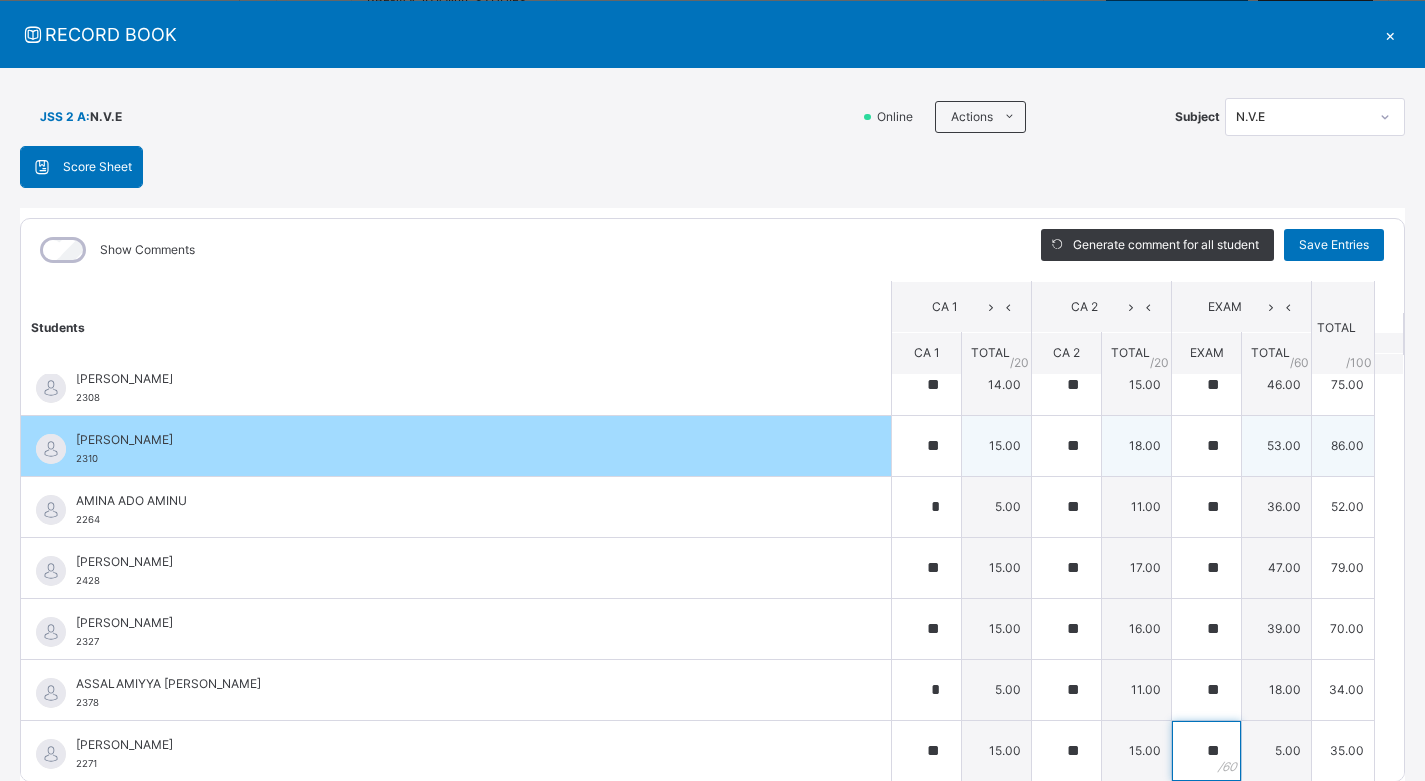 type on "**" 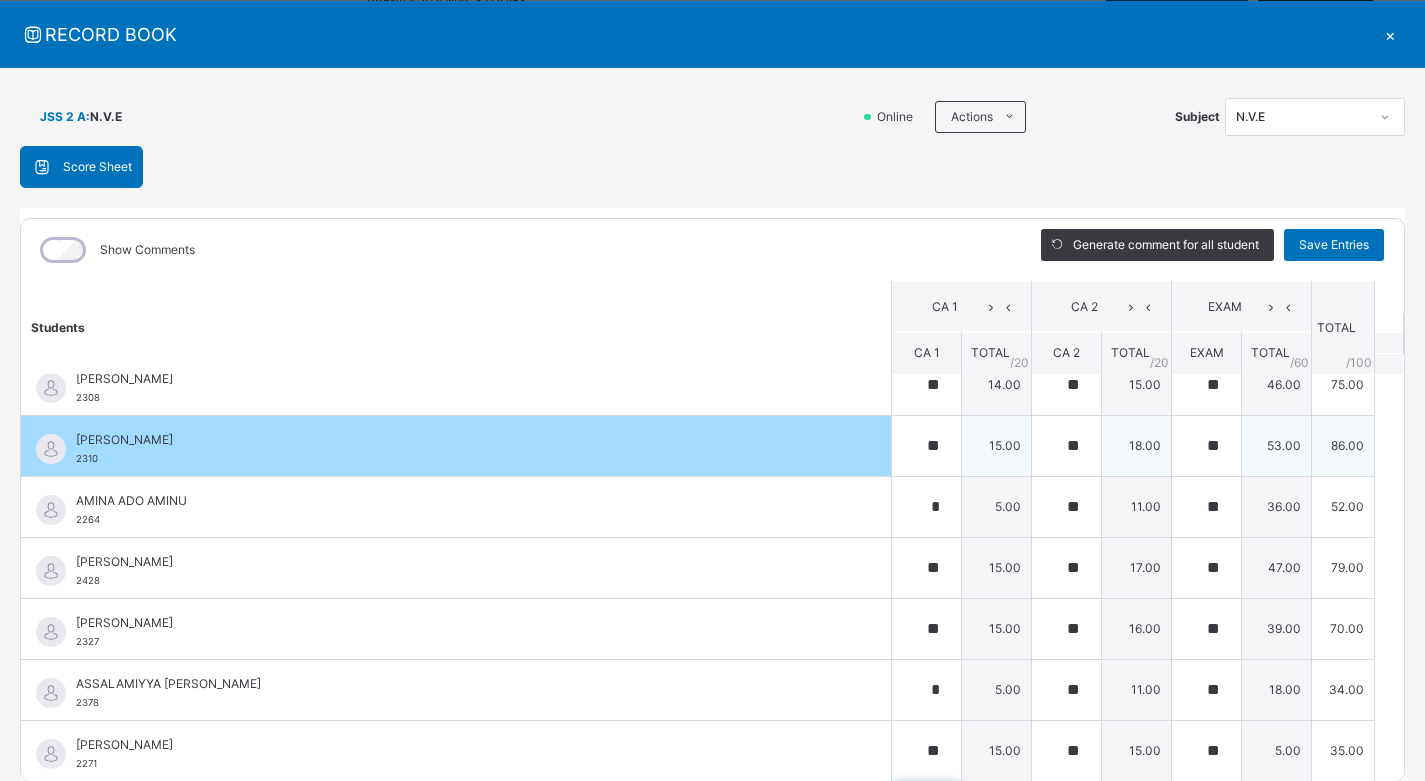 scroll, scrollTop: 301, scrollLeft: 0, axis: vertical 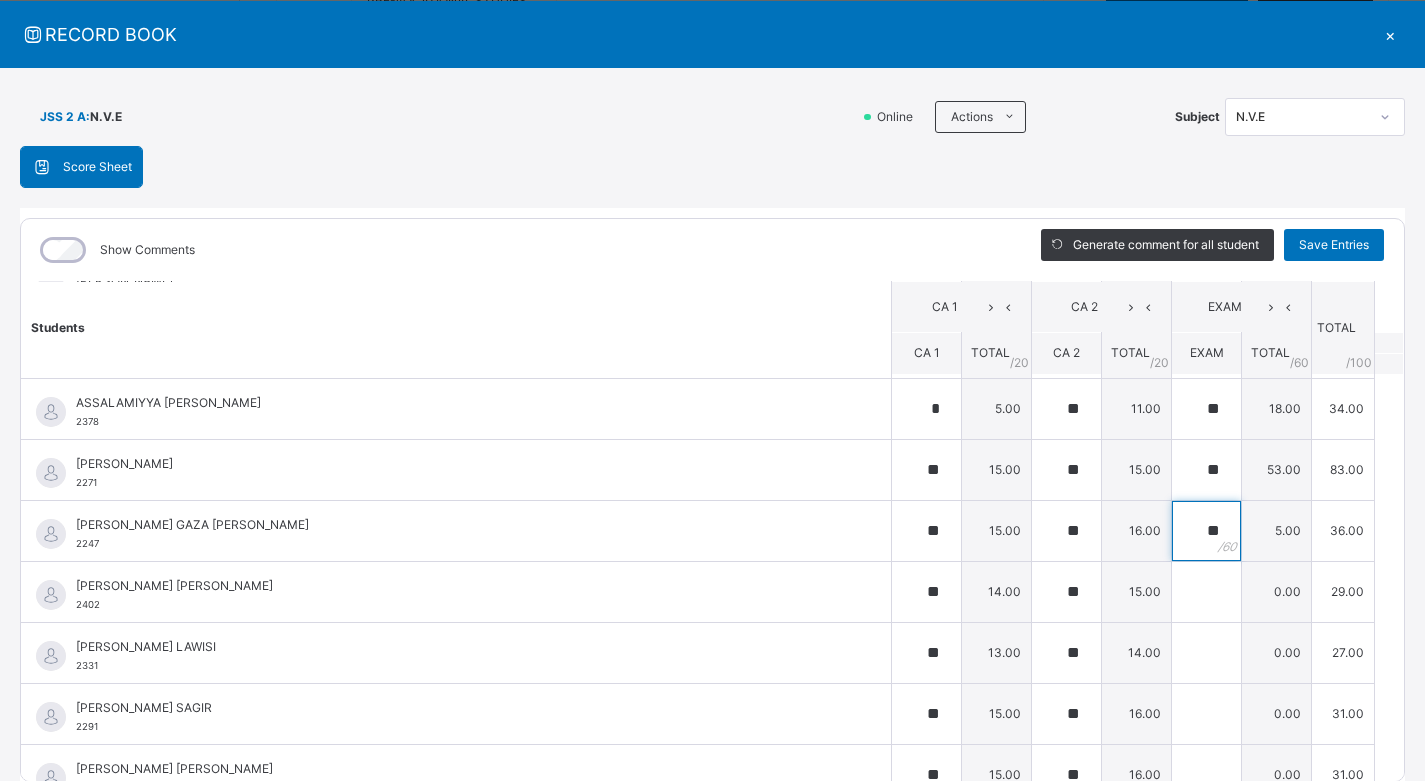 type on "**" 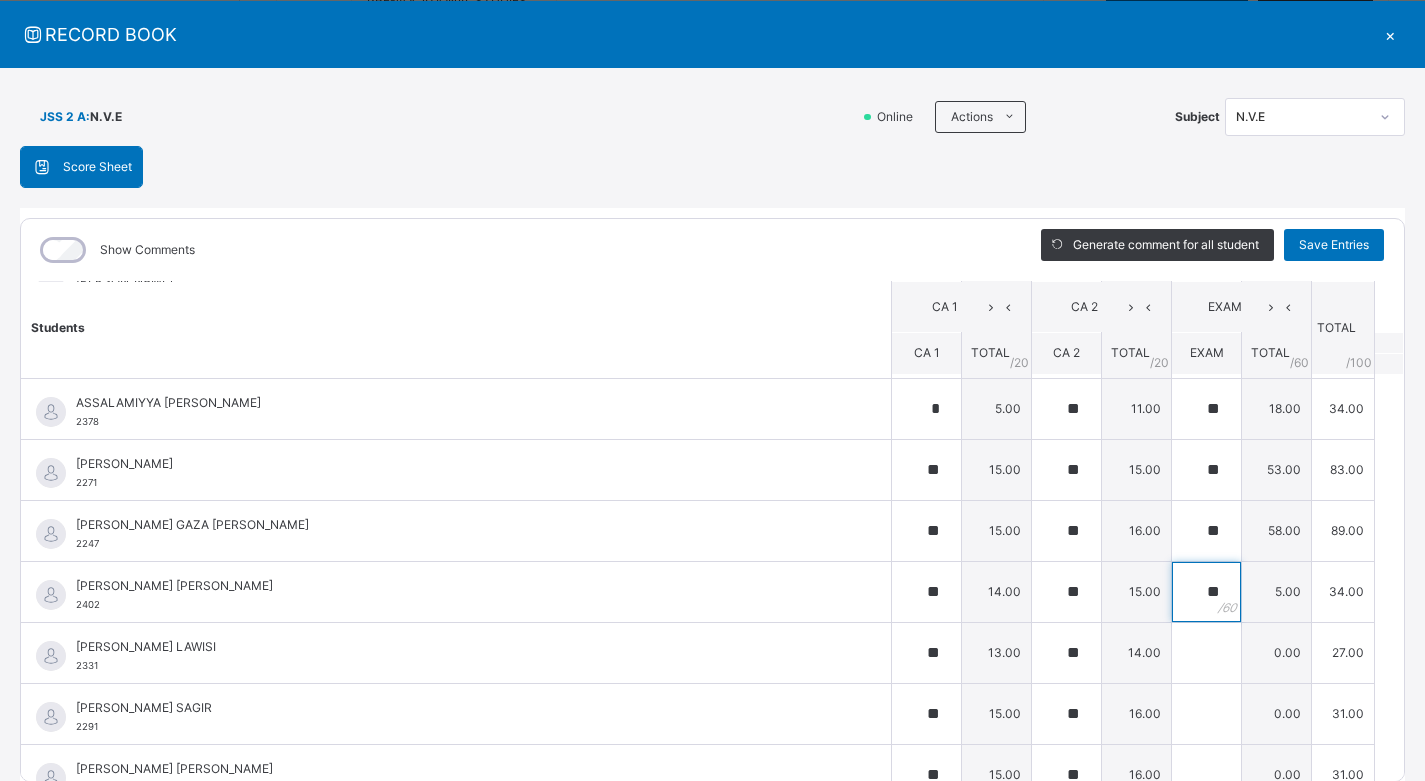 type on "**" 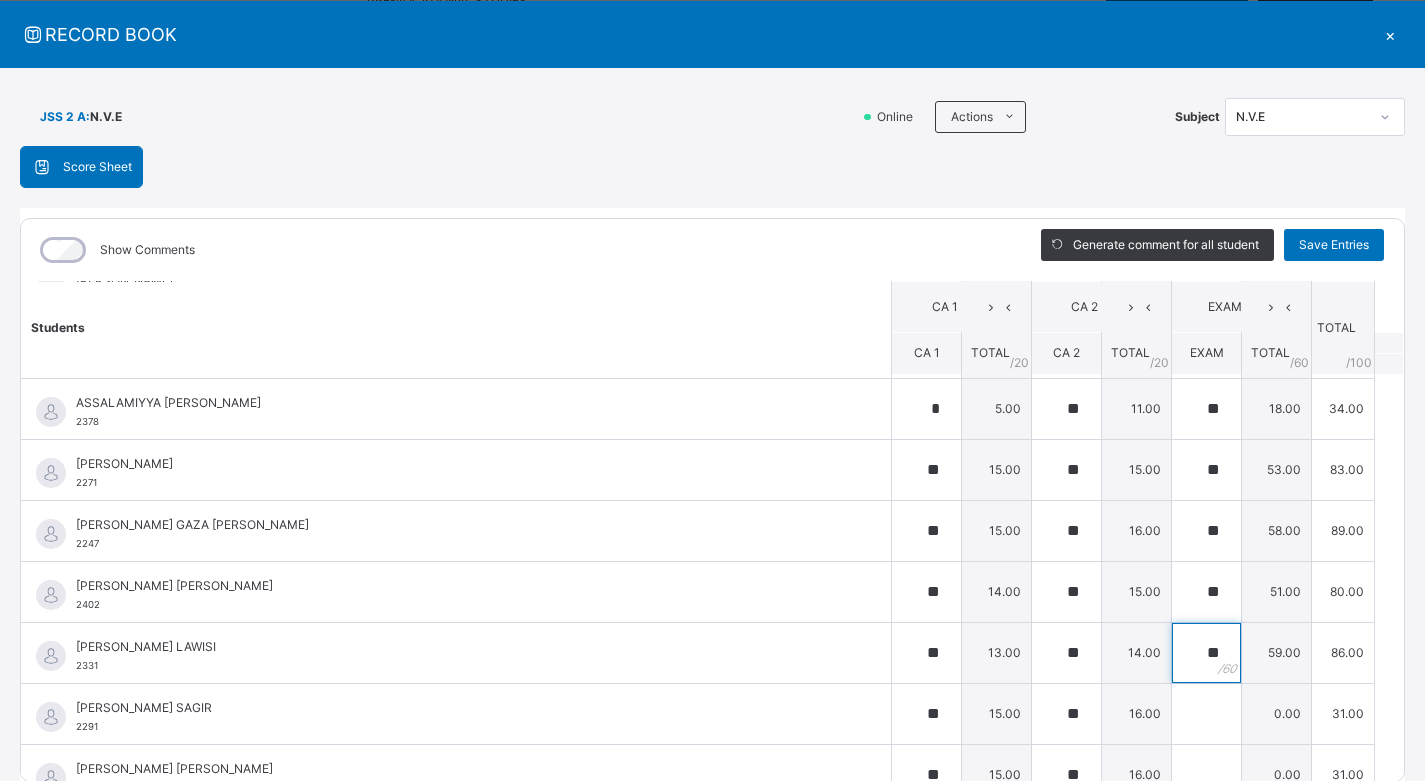 type on "**" 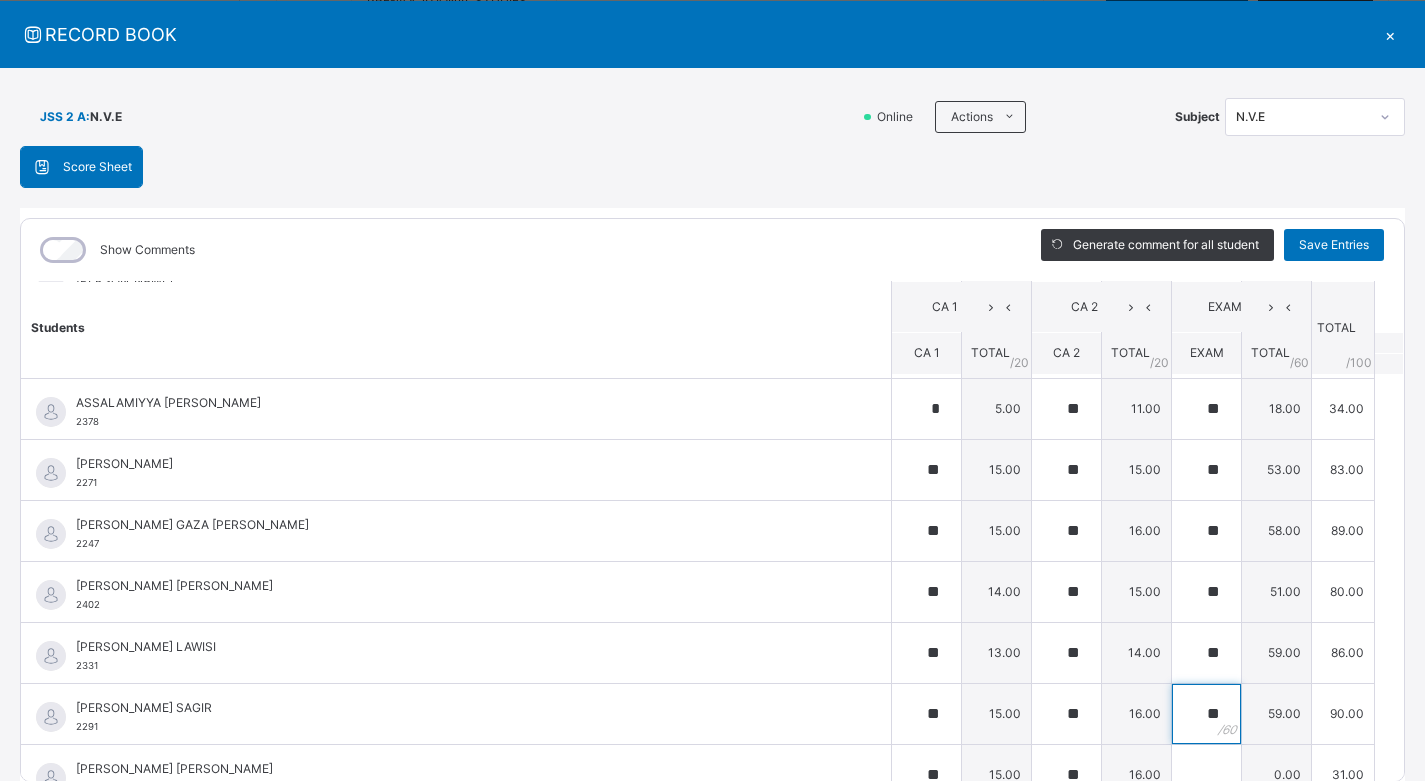 type on "**" 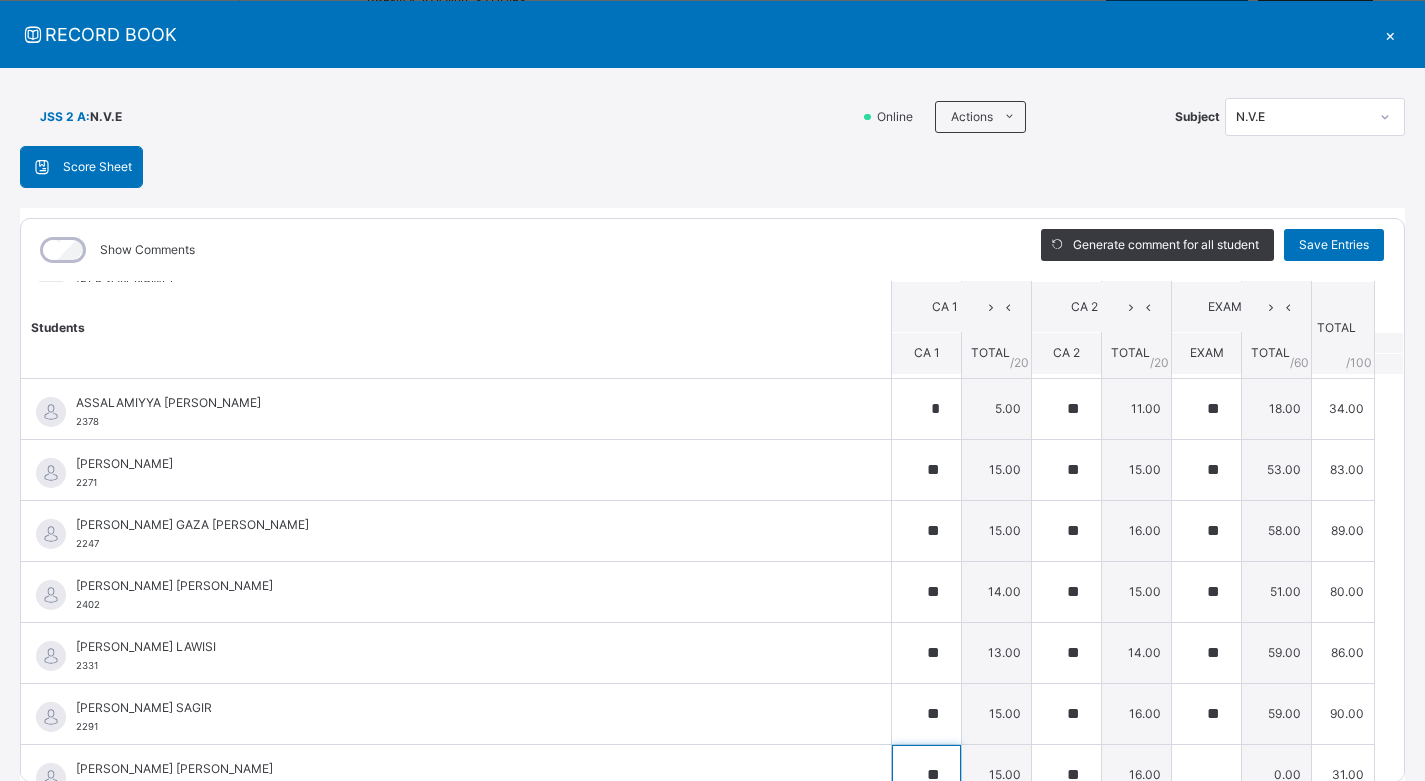 scroll, scrollTop: 325, scrollLeft: 0, axis: vertical 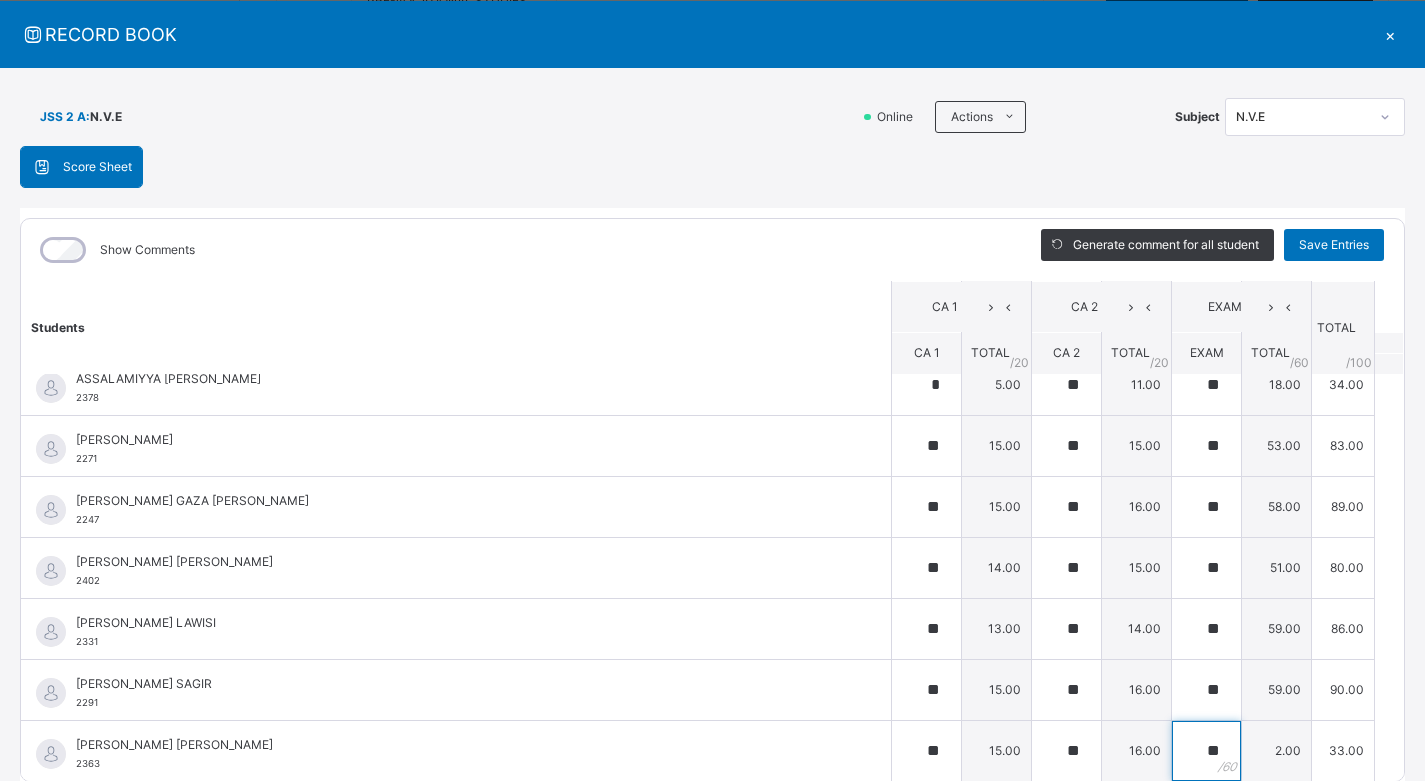 type on "**" 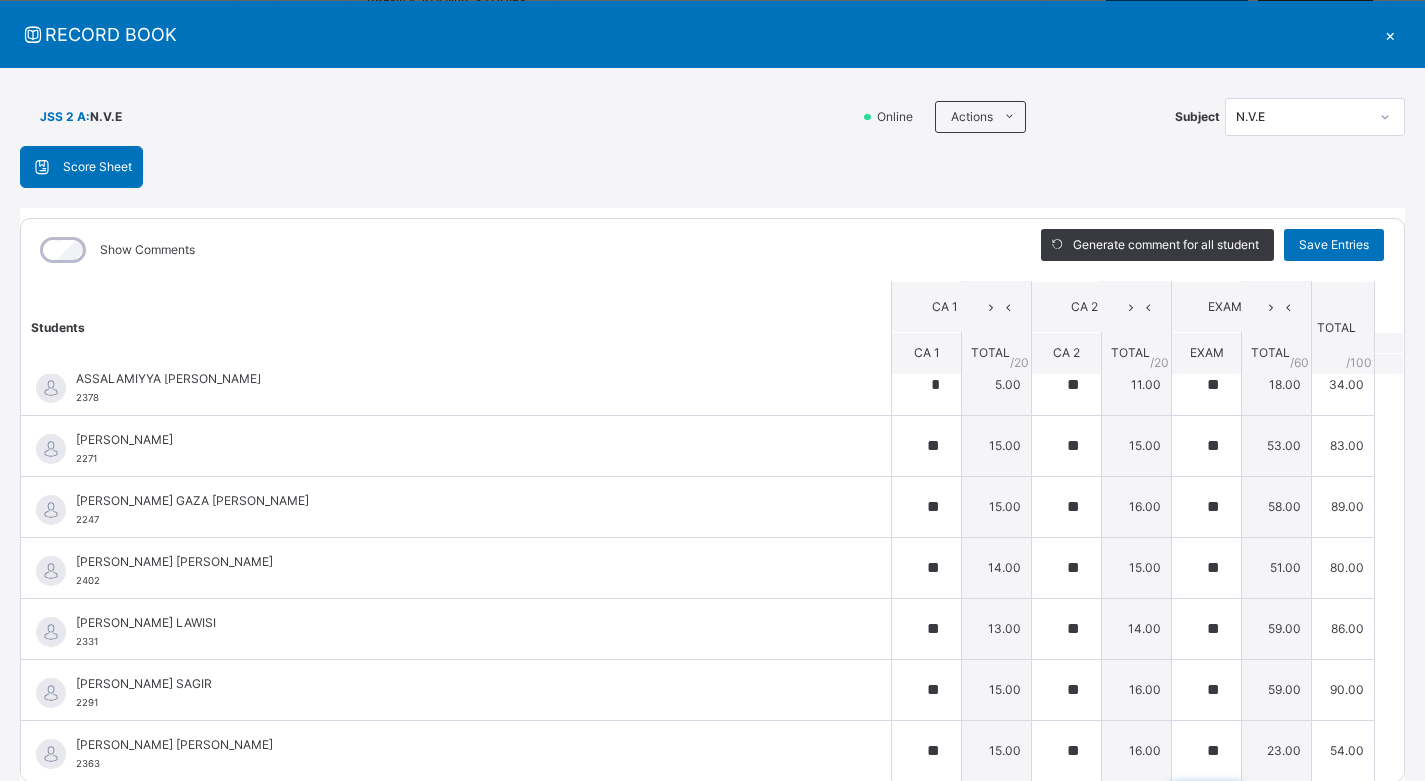scroll, scrollTop: 606, scrollLeft: 0, axis: vertical 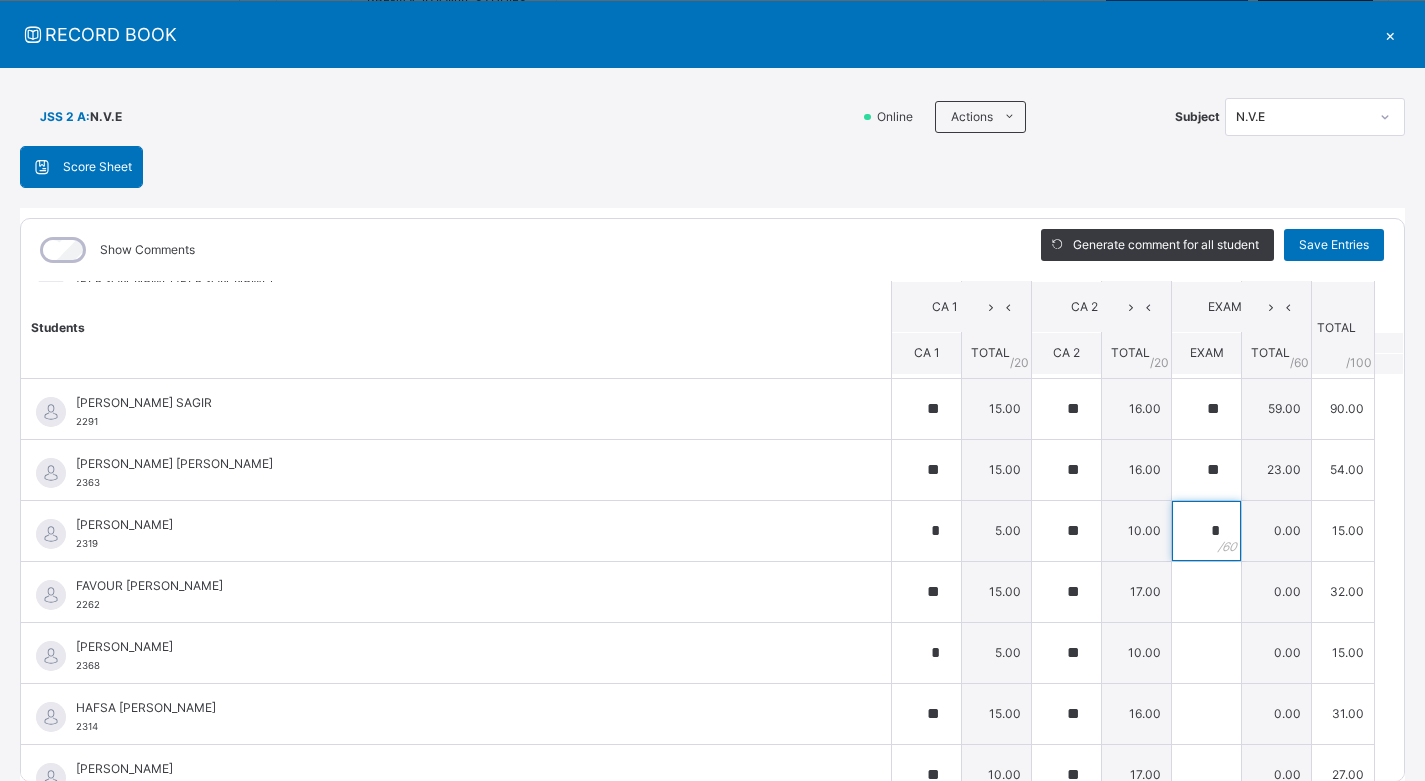 type on "*" 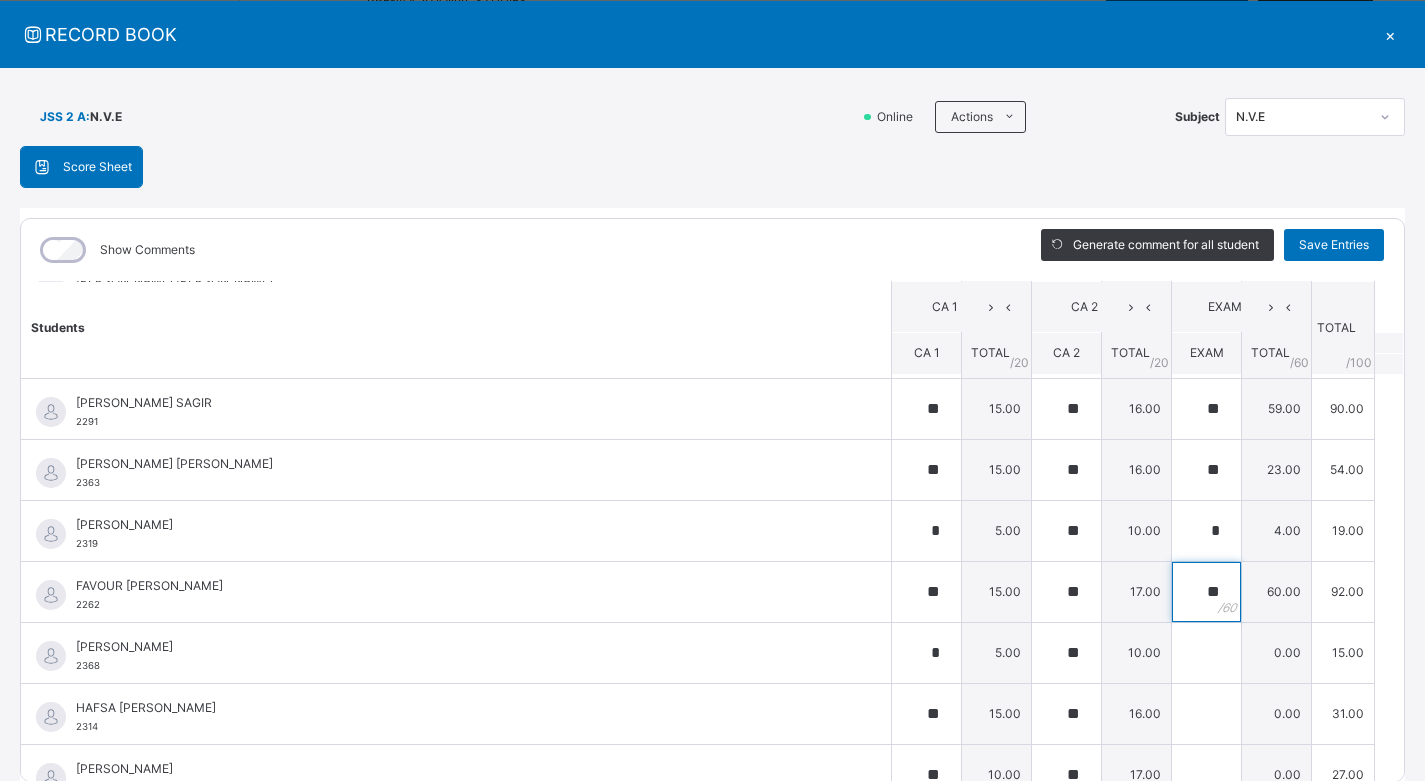 type on "**" 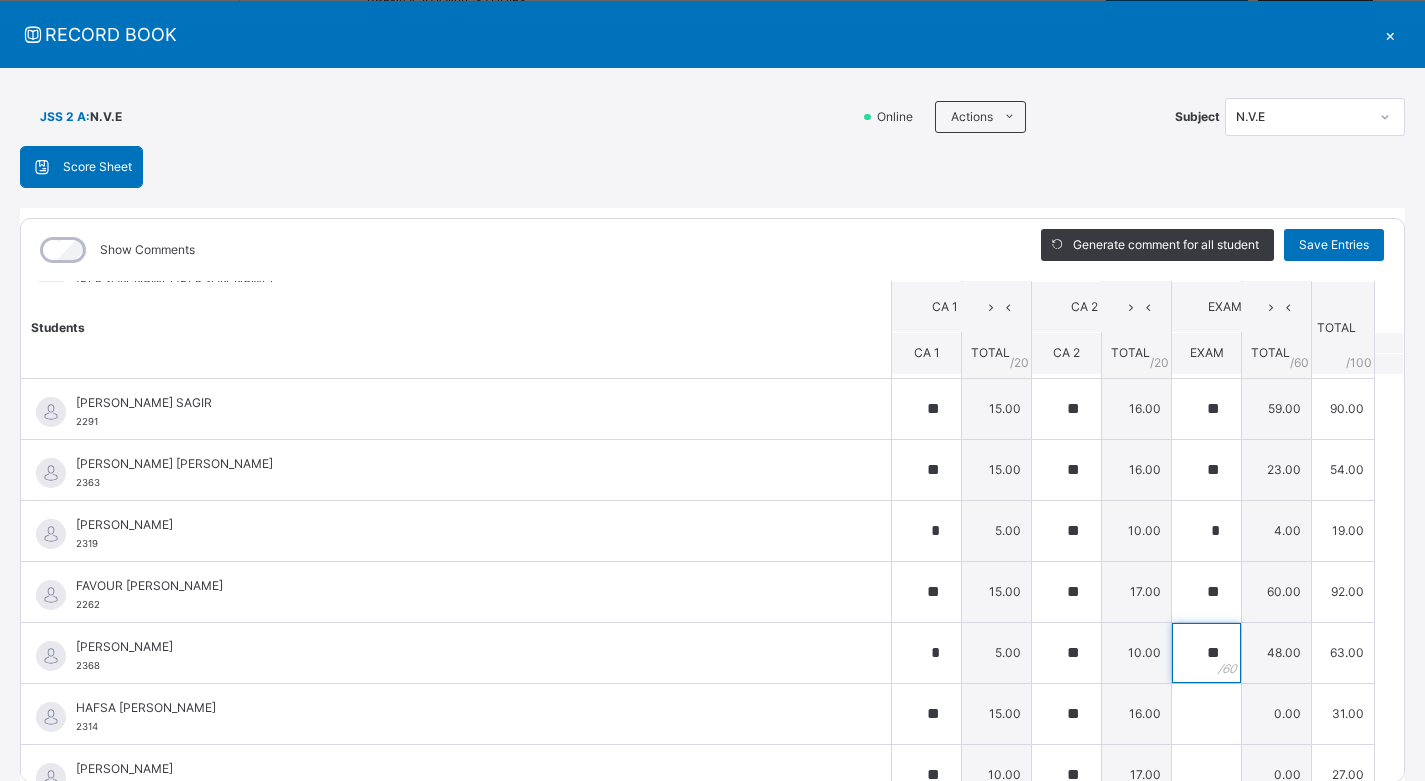 type on "**" 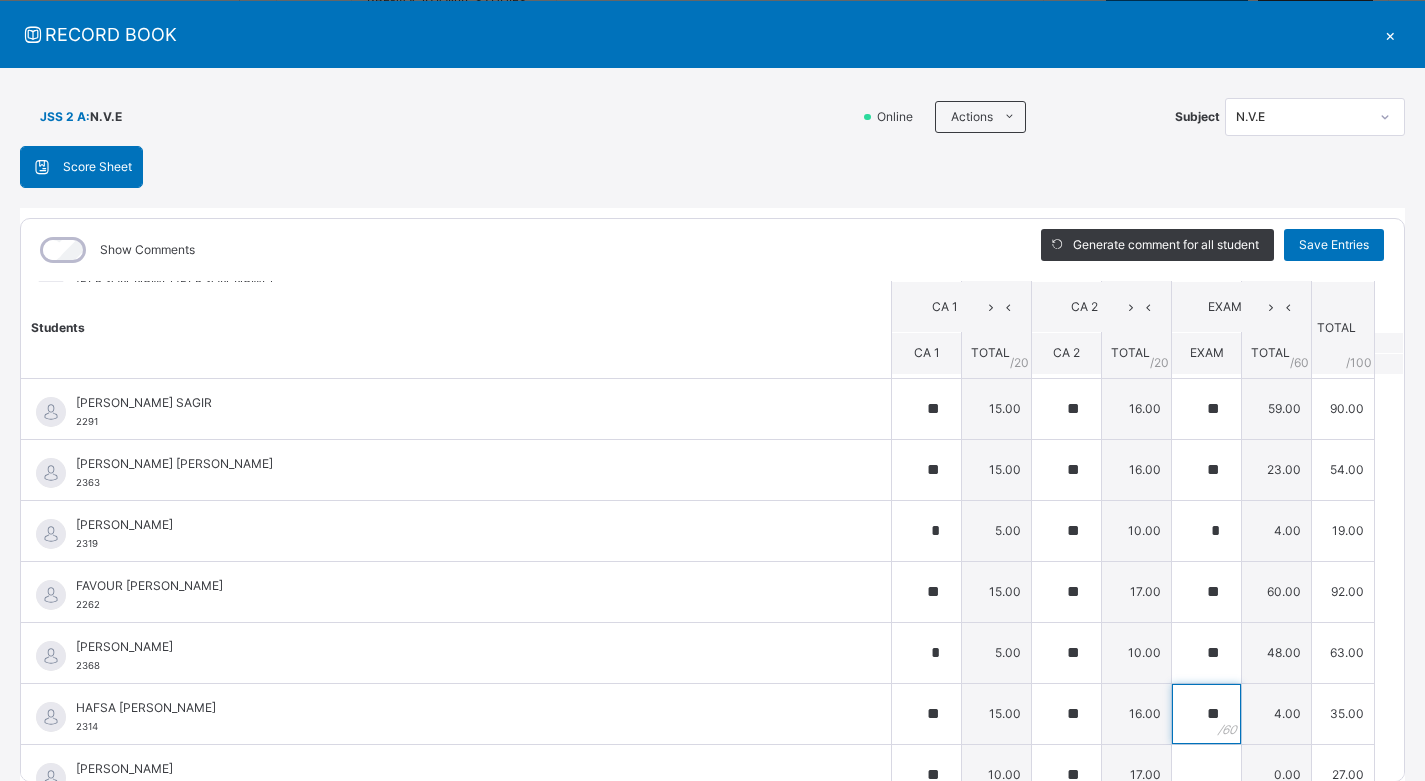 type on "**" 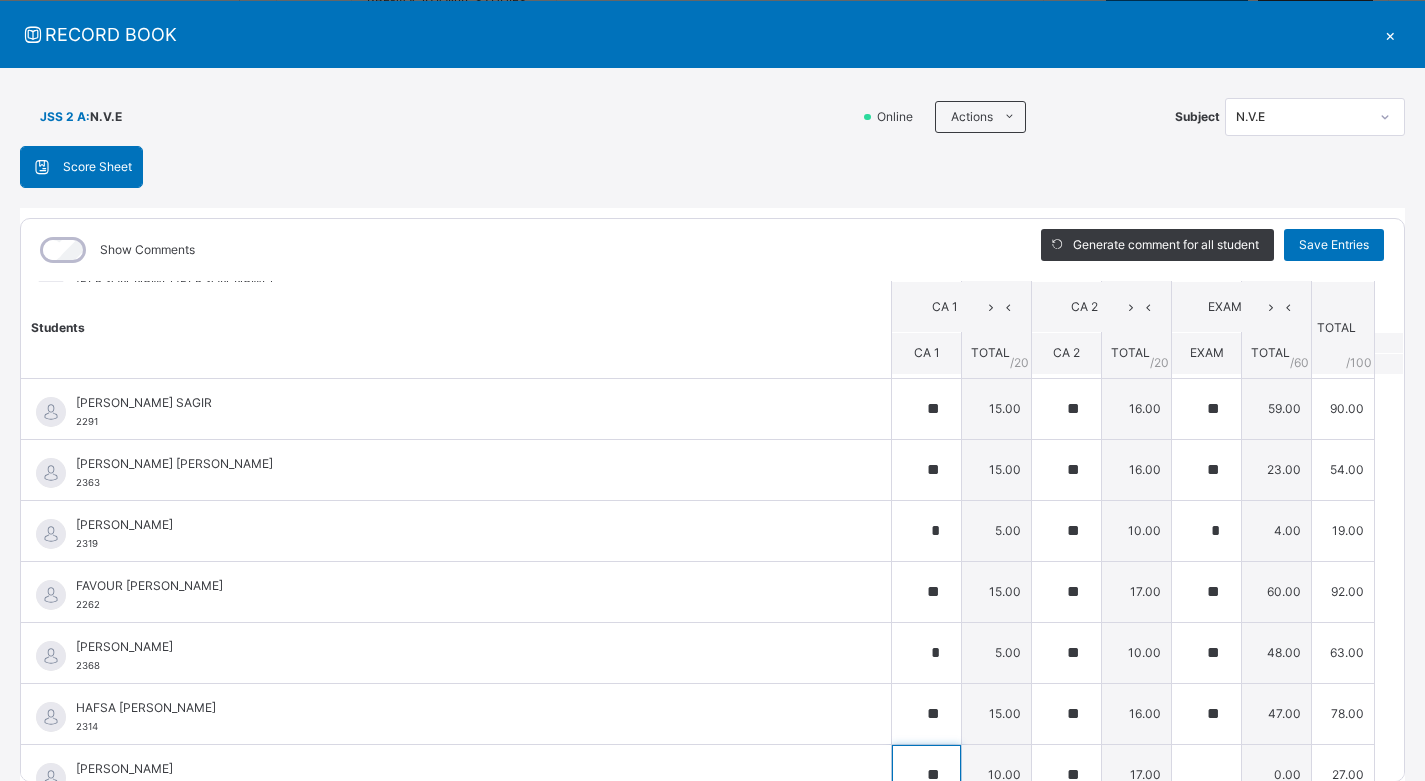 scroll, scrollTop: 630, scrollLeft: 0, axis: vertical 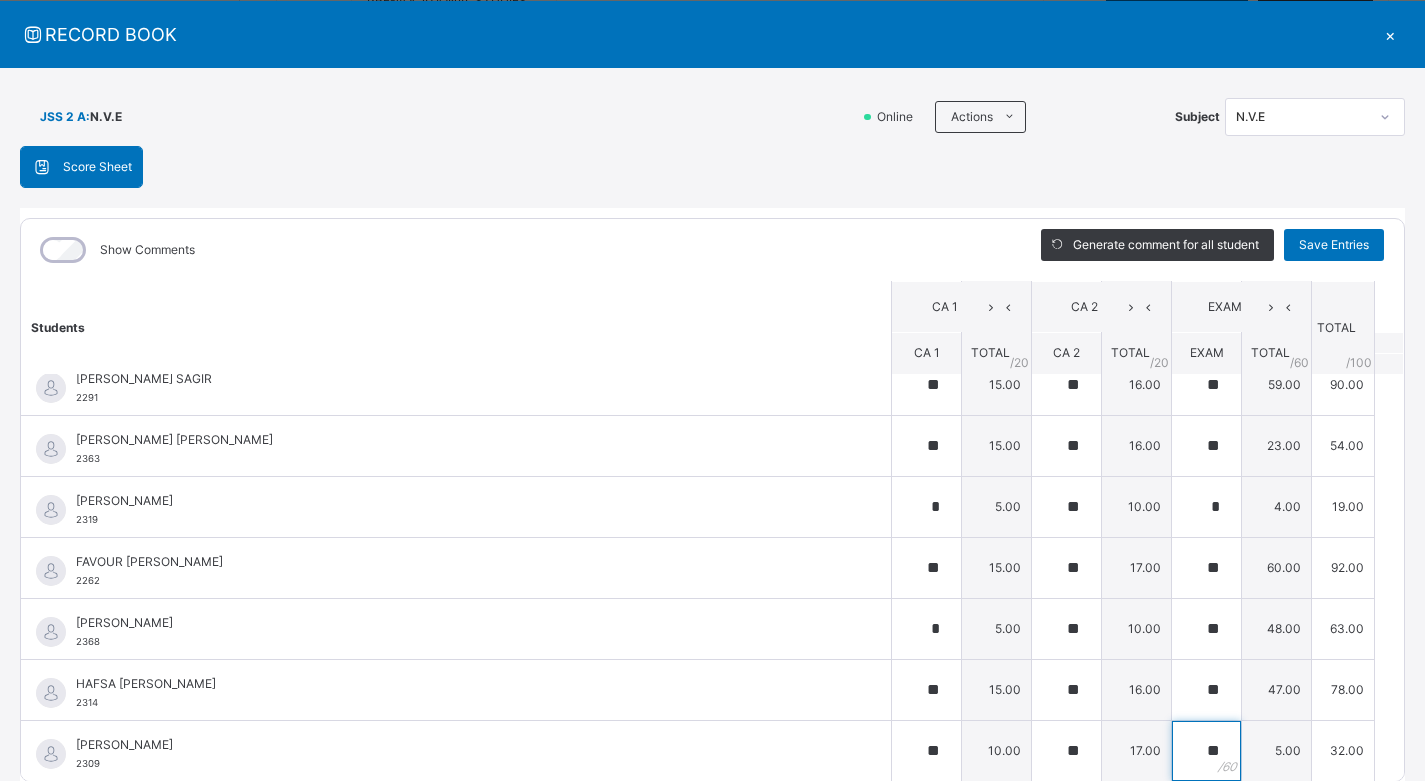 type on "**" 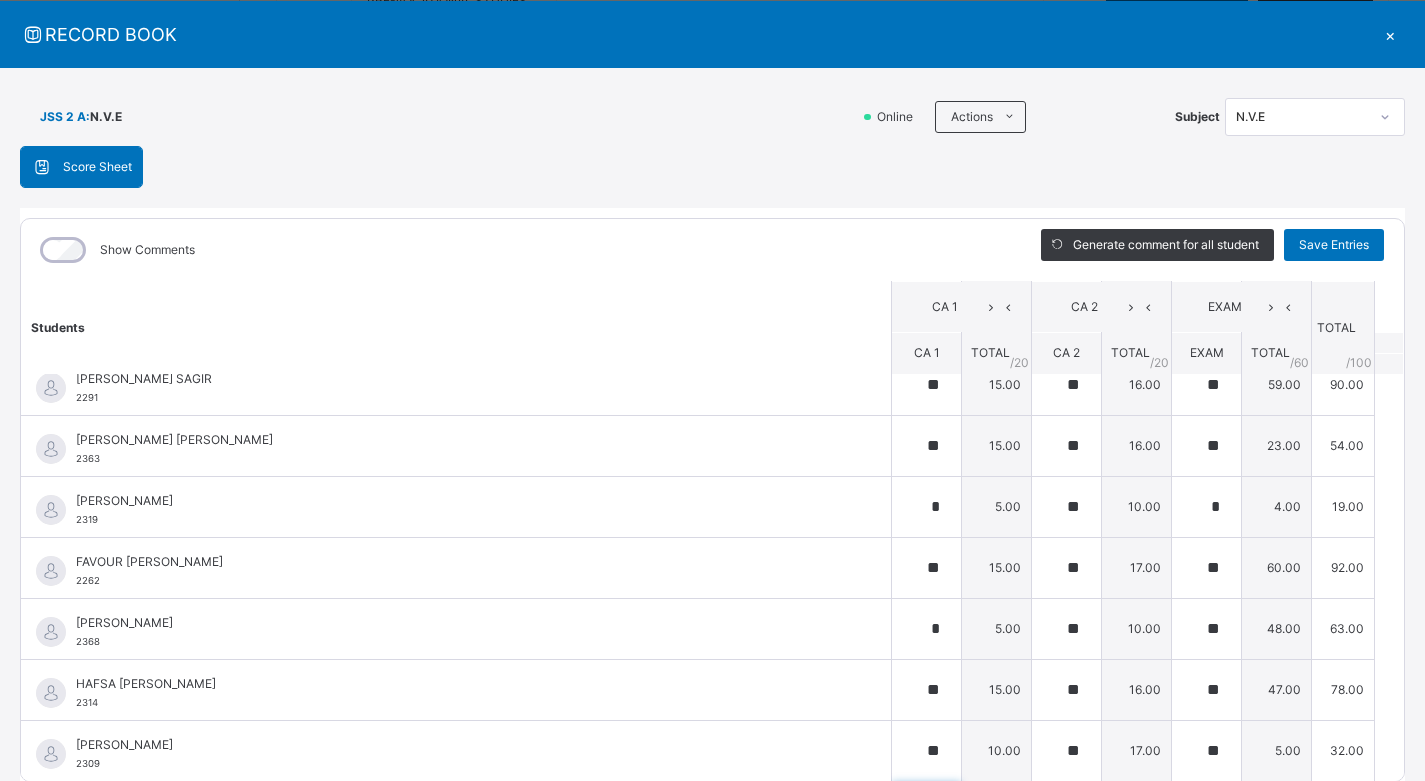 scroll, scrollTop: 911, scrollLeft: 0, axis: vertical 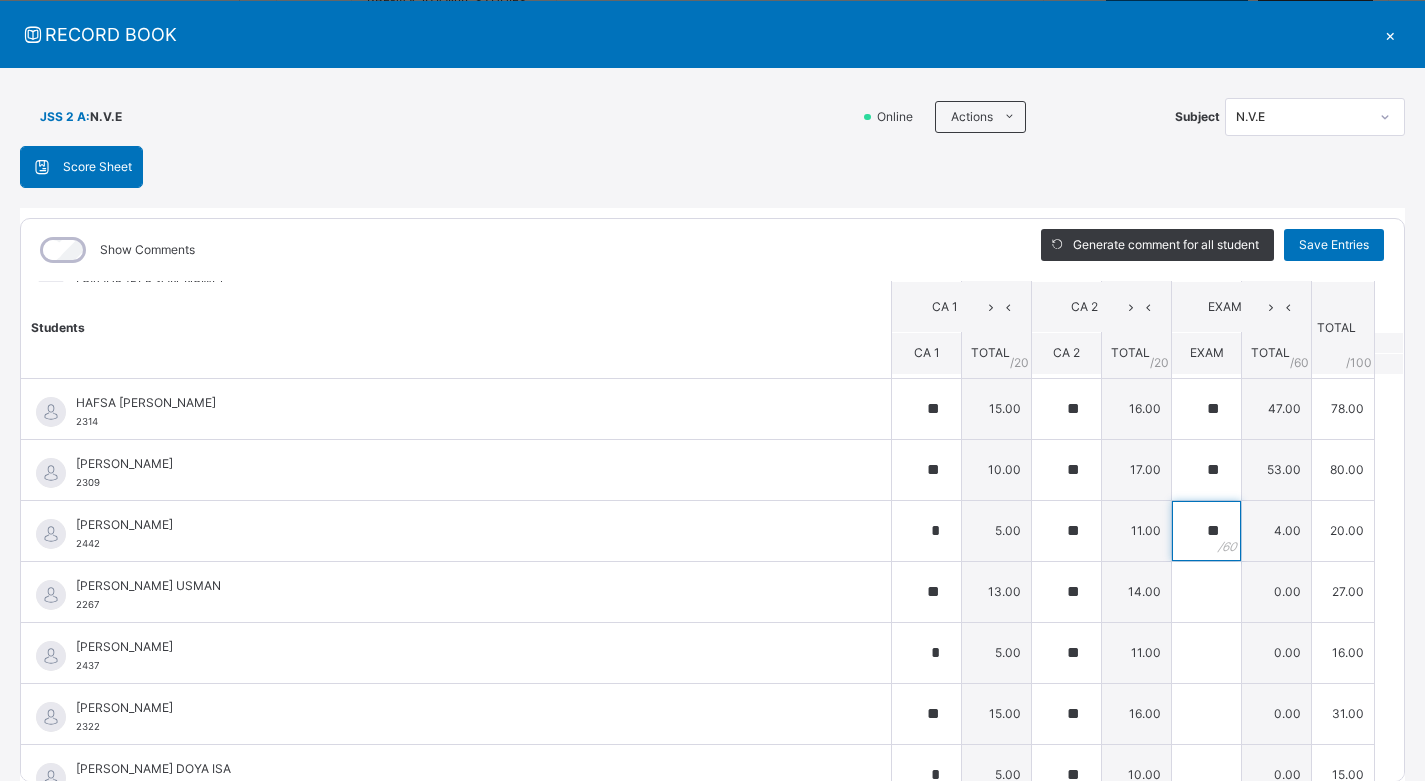 type on "**" 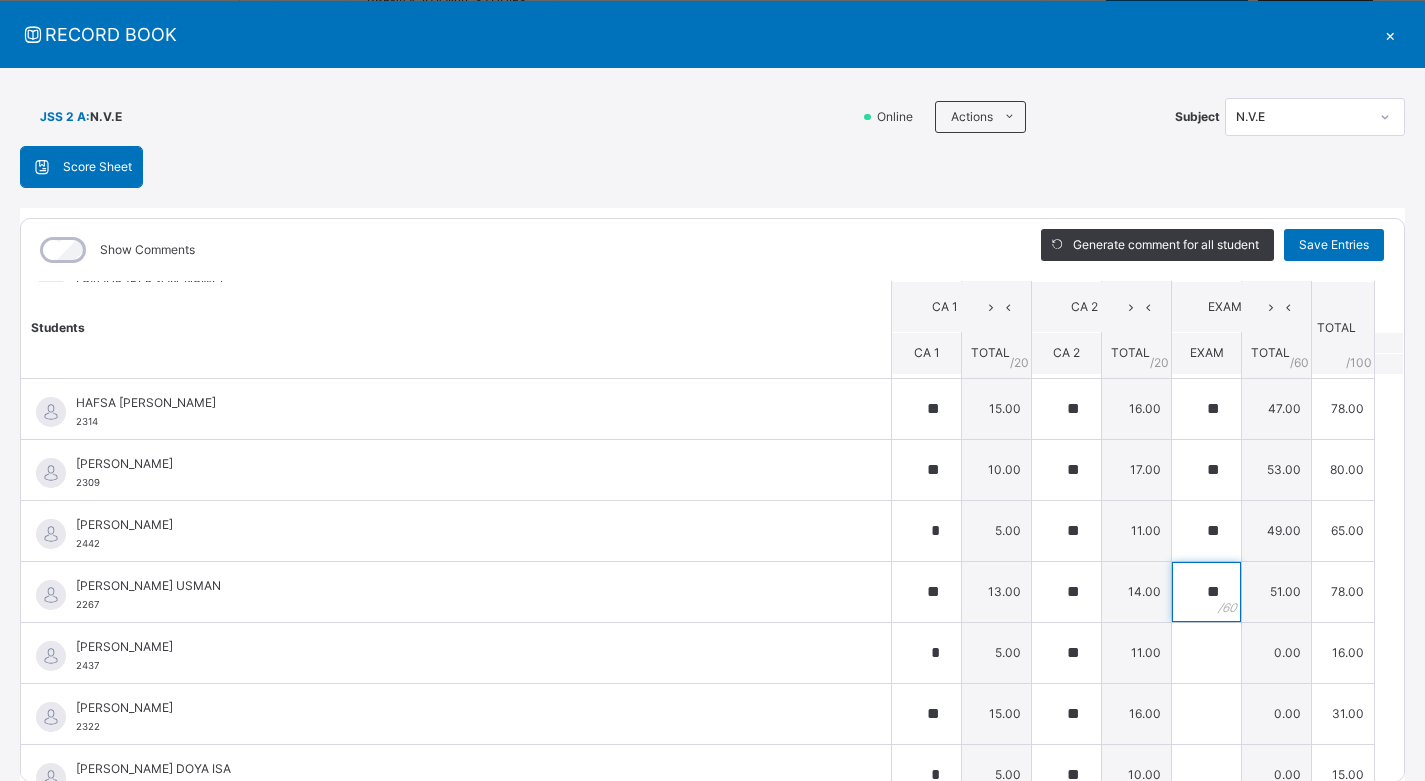 type on "**" 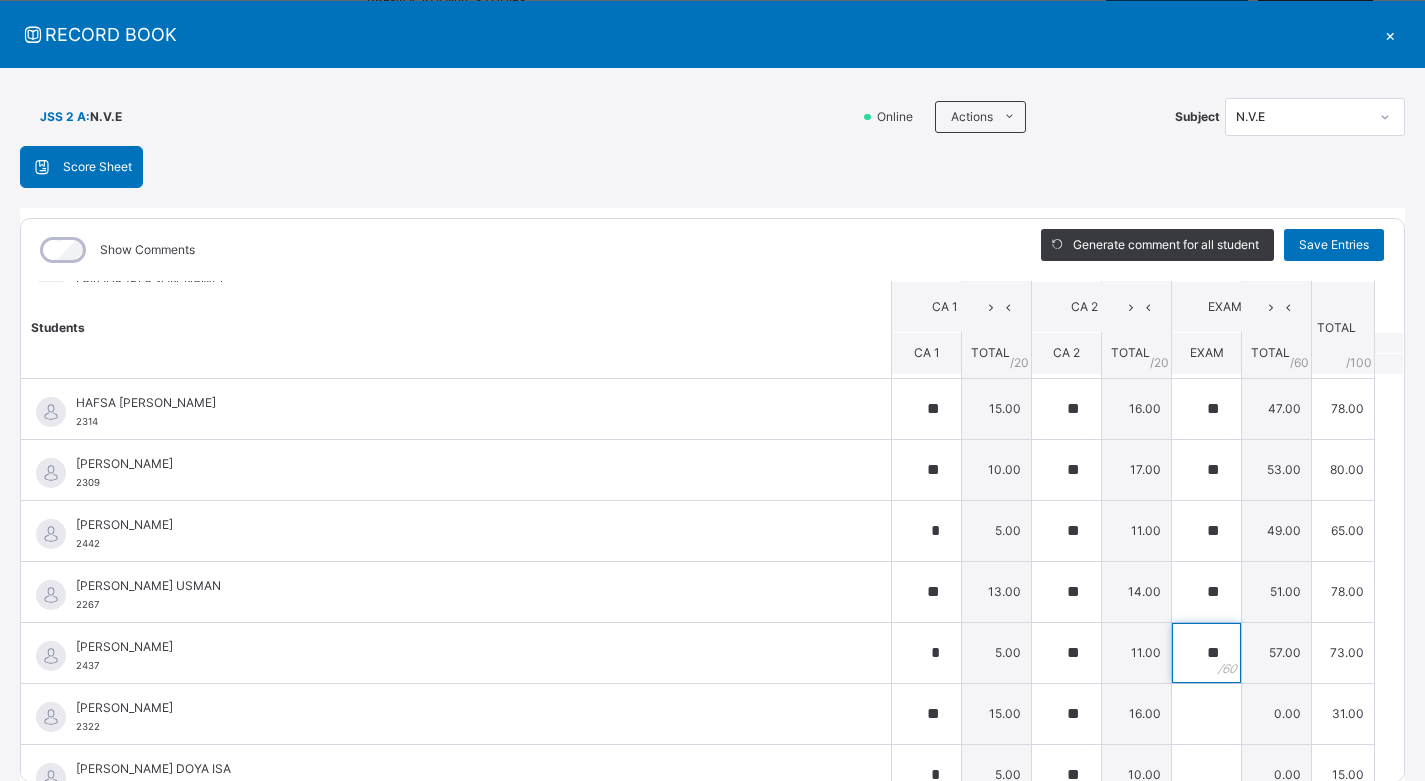 type on "**" 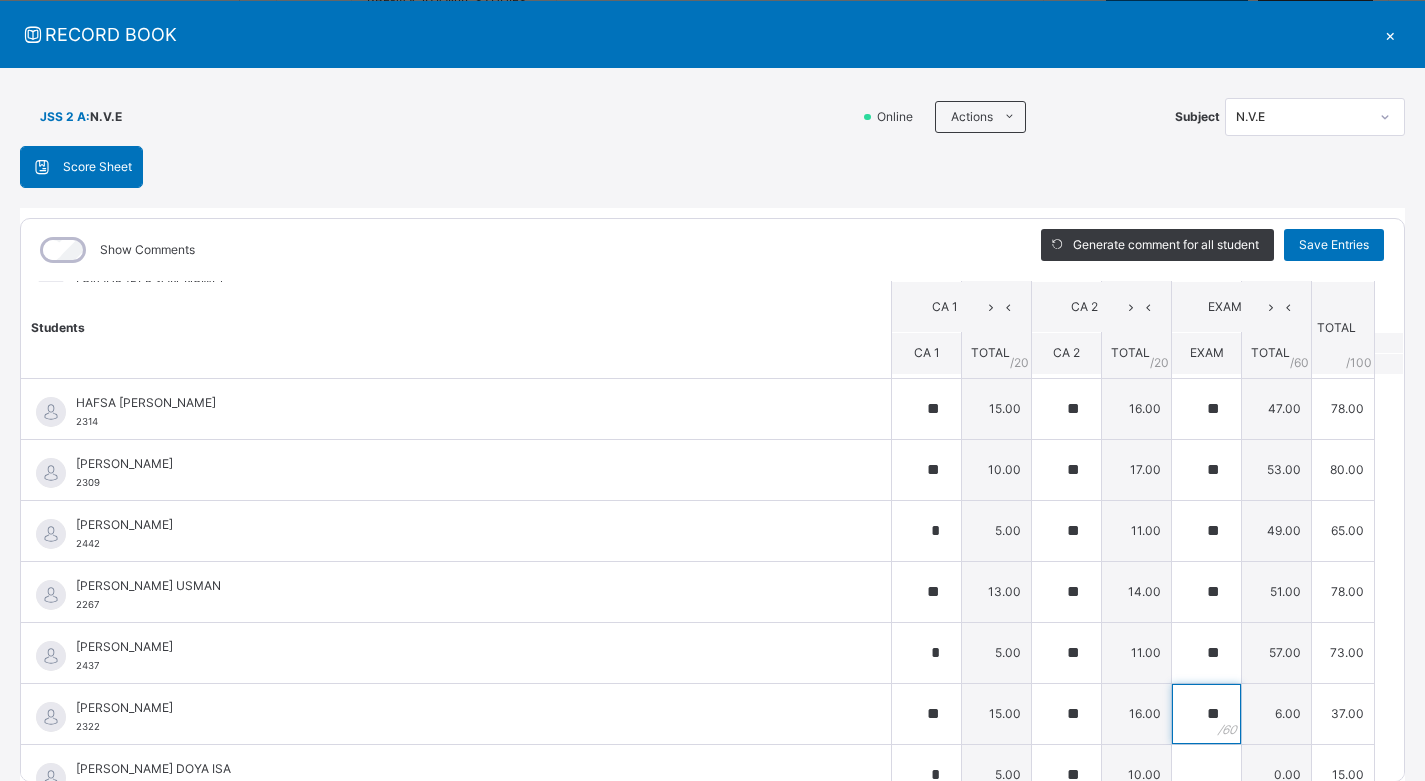 type on "**" 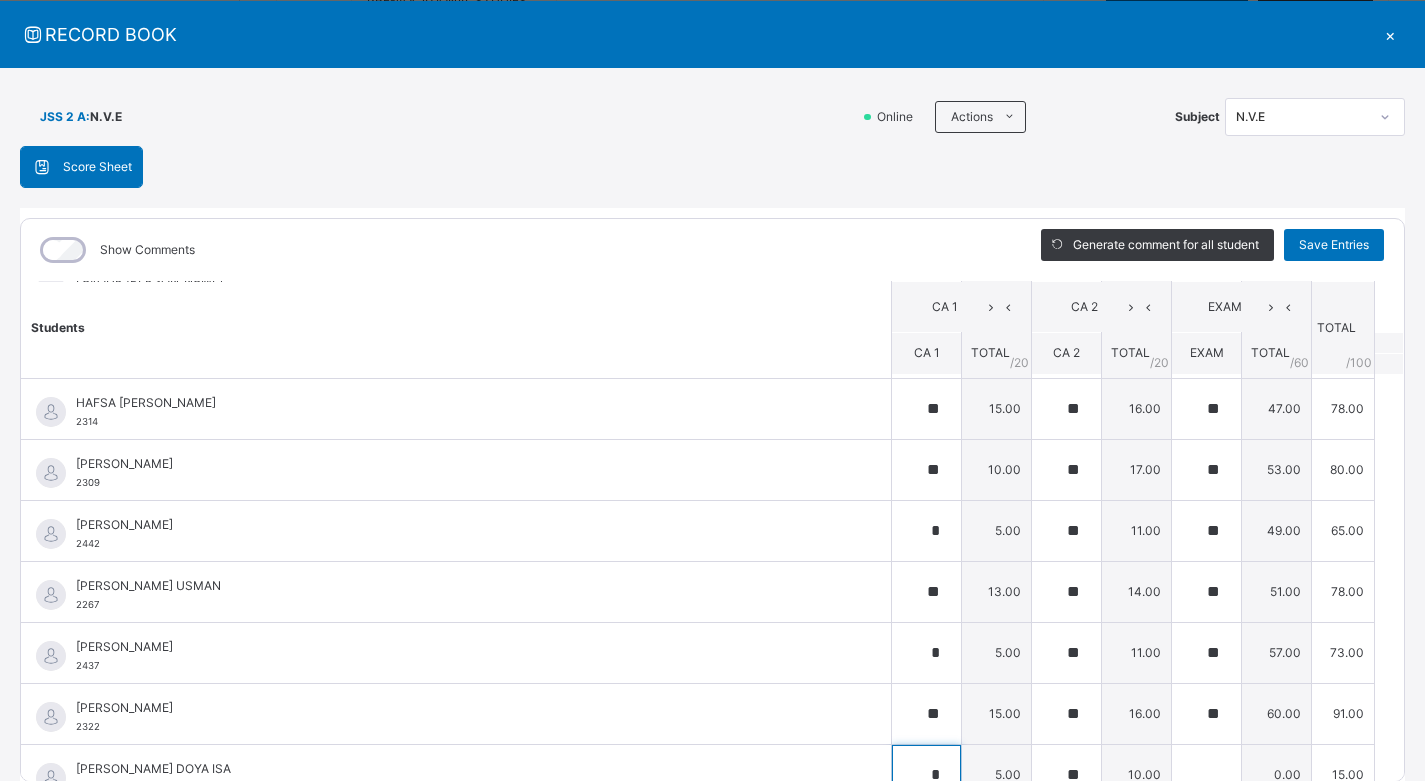 scroll, scrollTop: 935, scrollLeft: 0, axis: vertical 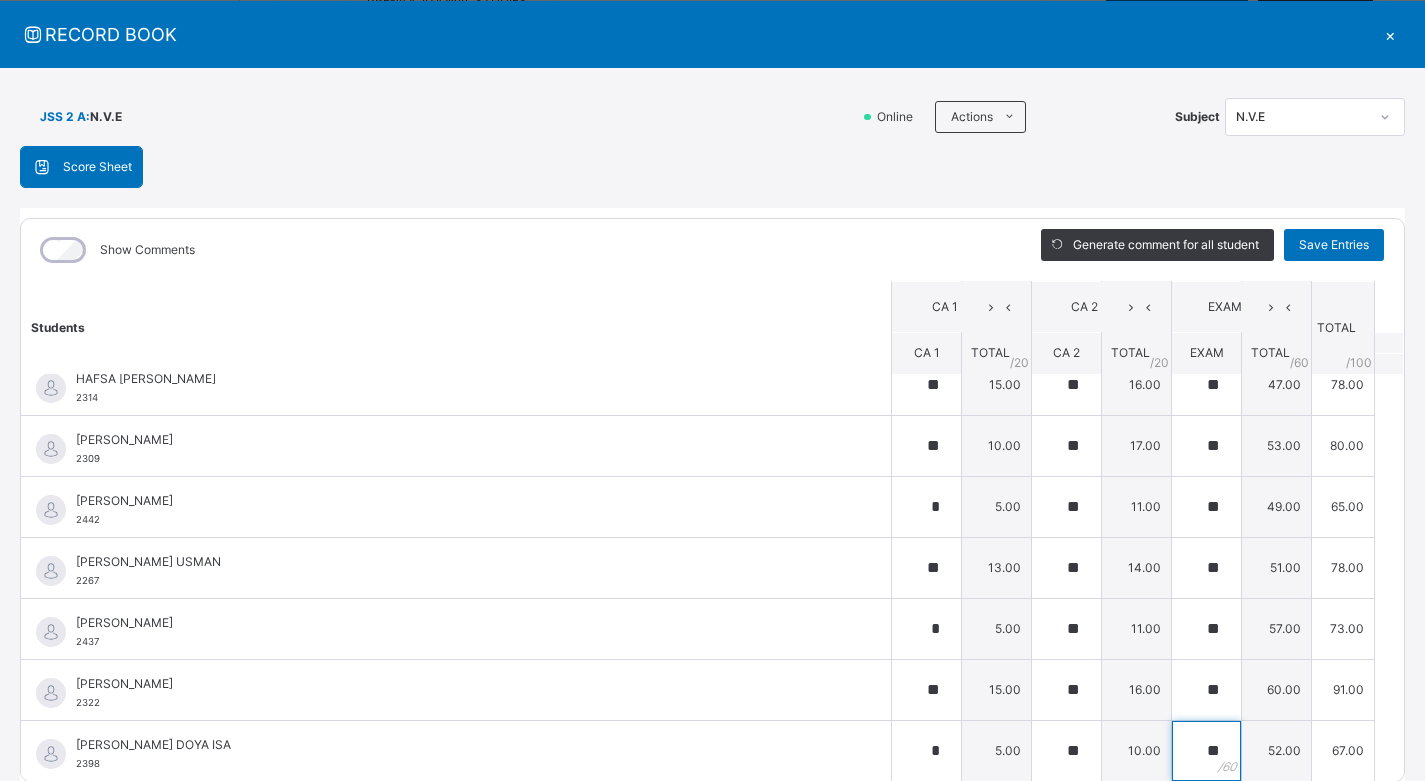 type on "**" 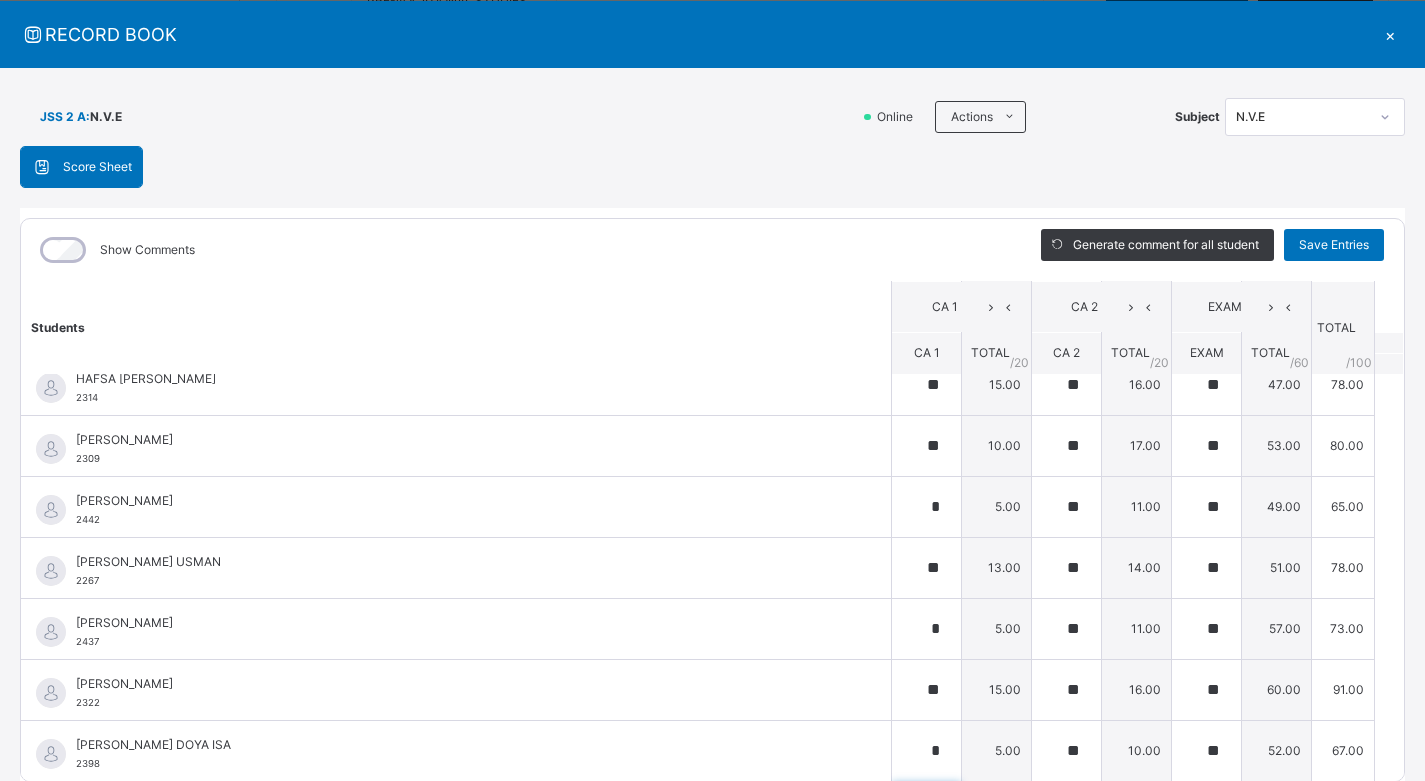 scroll, scrollTop: 1216, scrollLeft: 0, axis: vertical 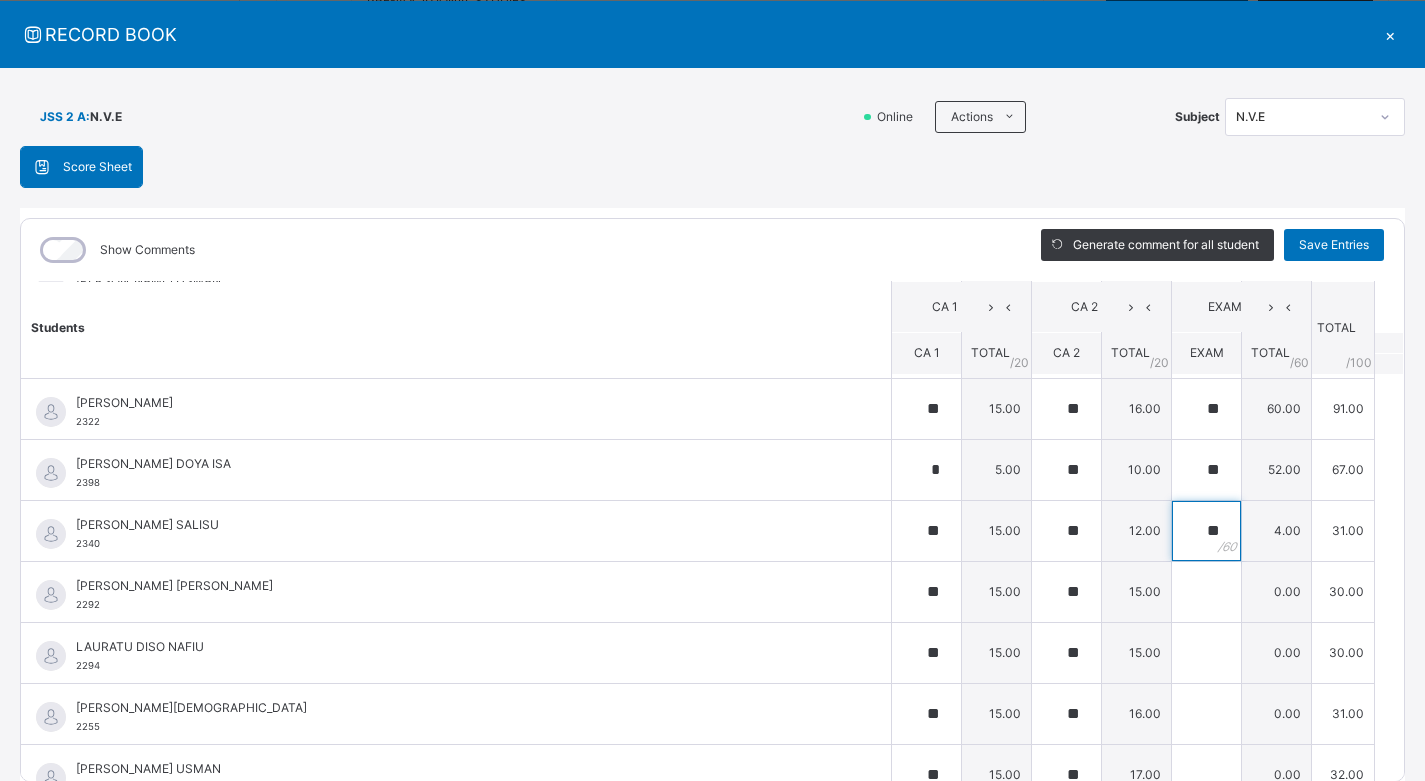 type on "**" 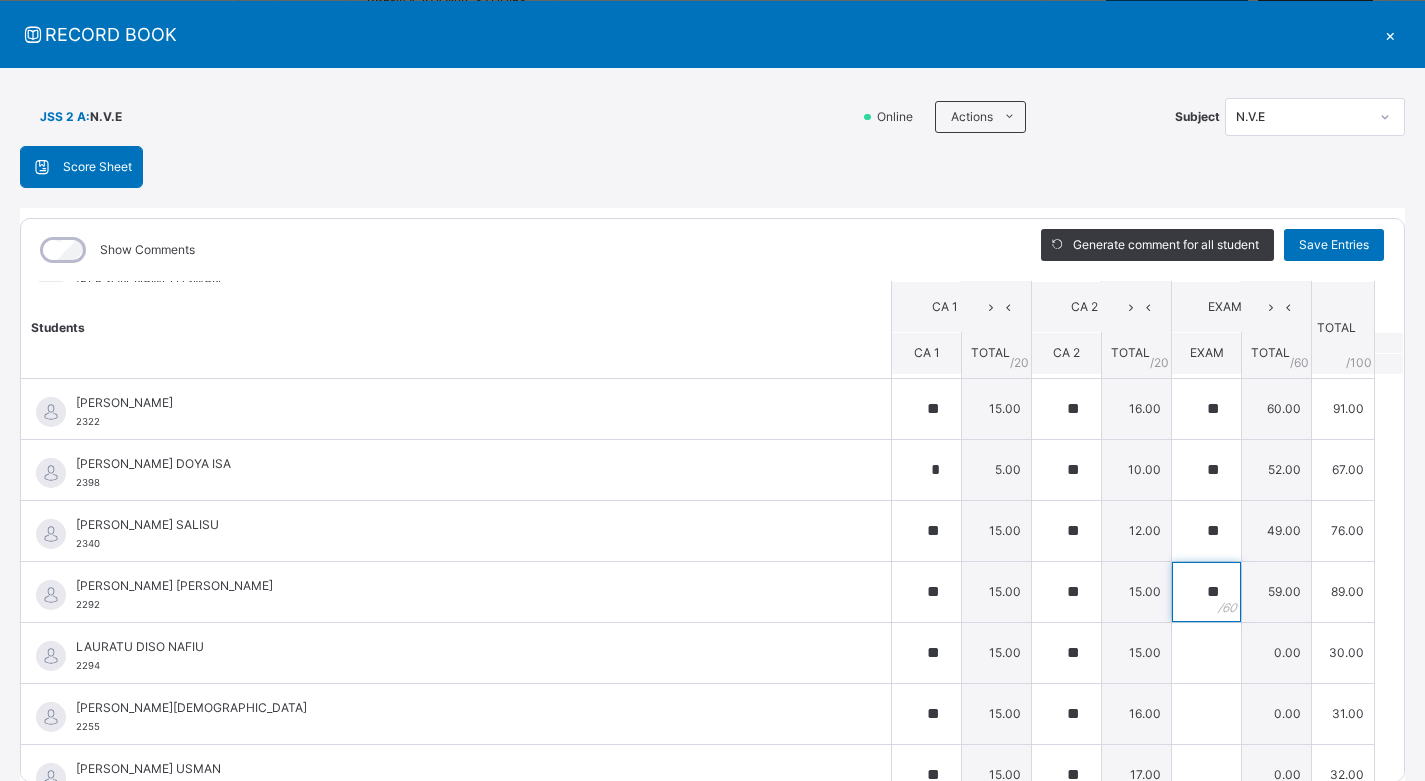 type on "**" 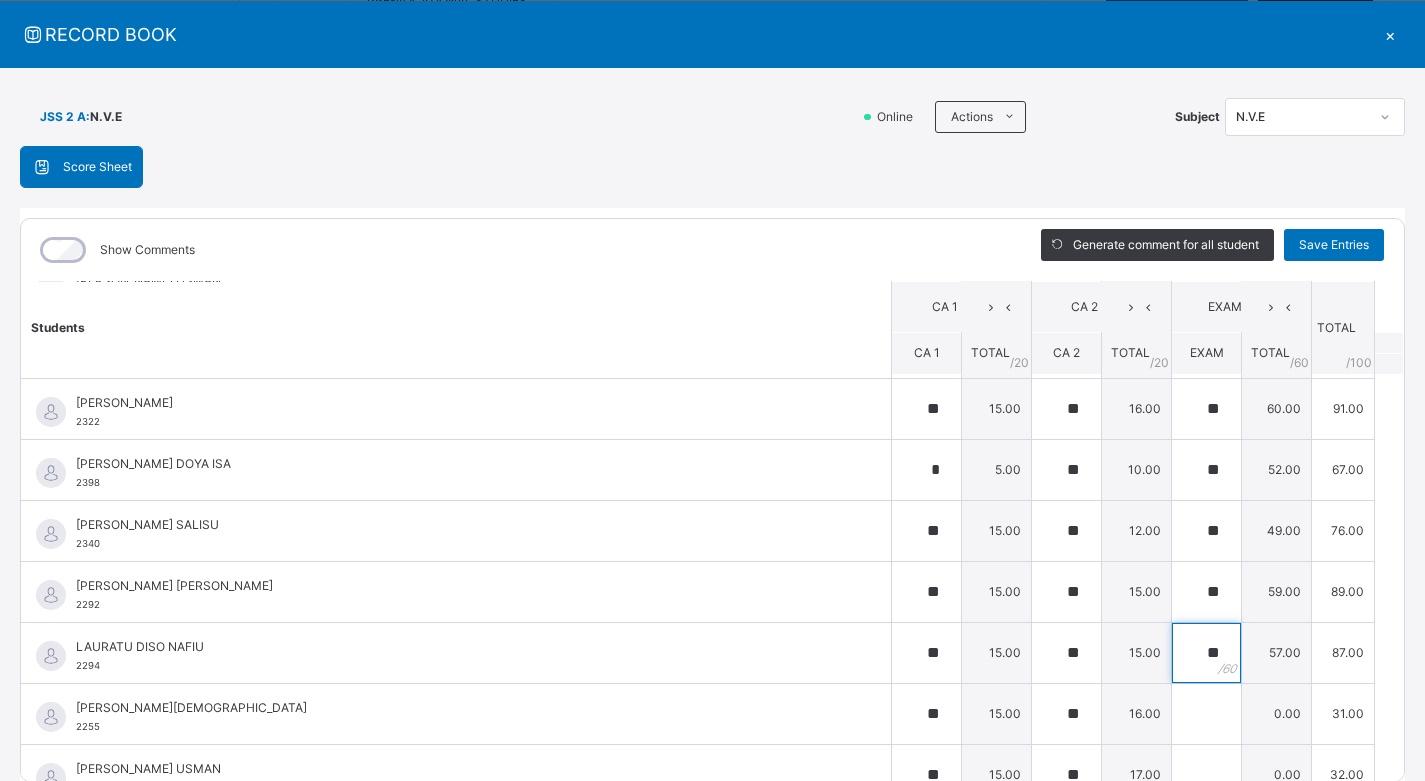 type on "**" 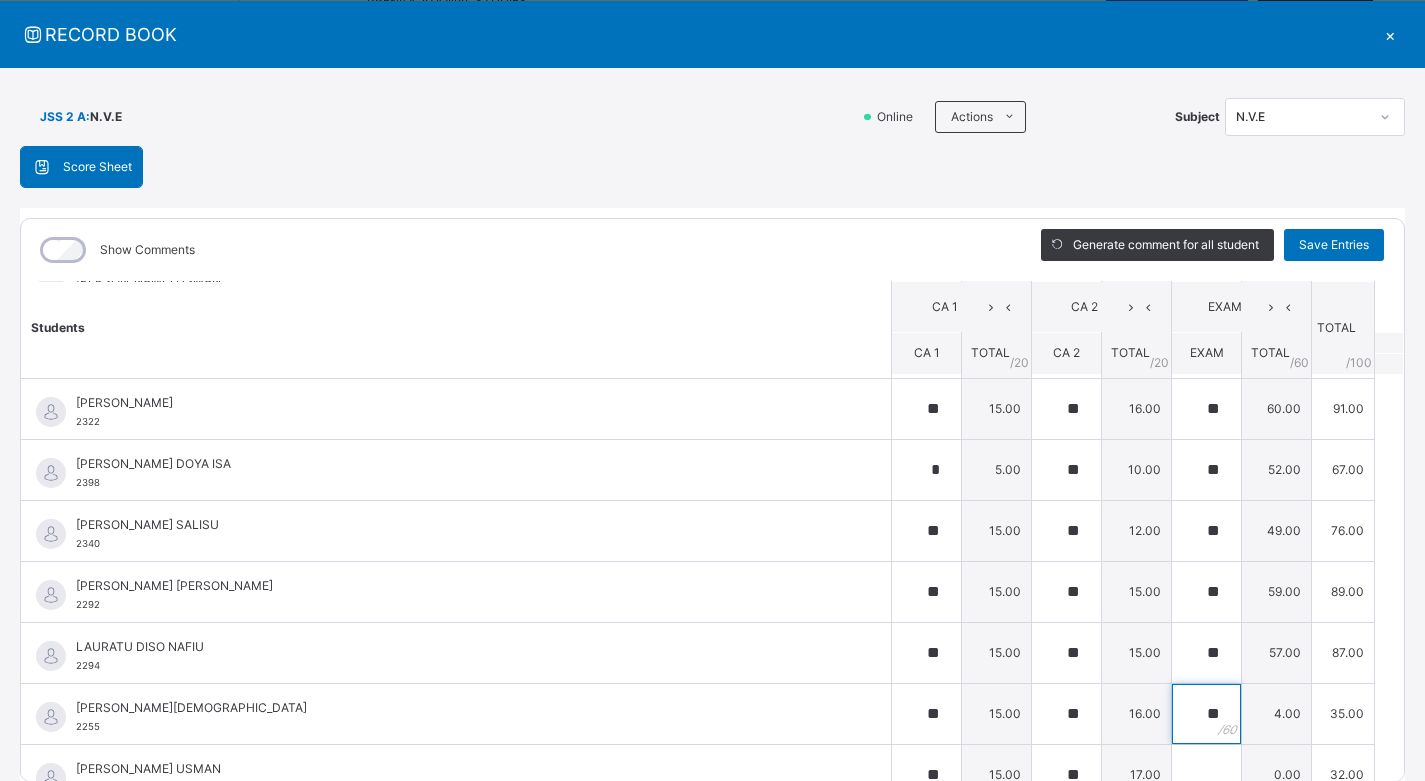 type on "**" 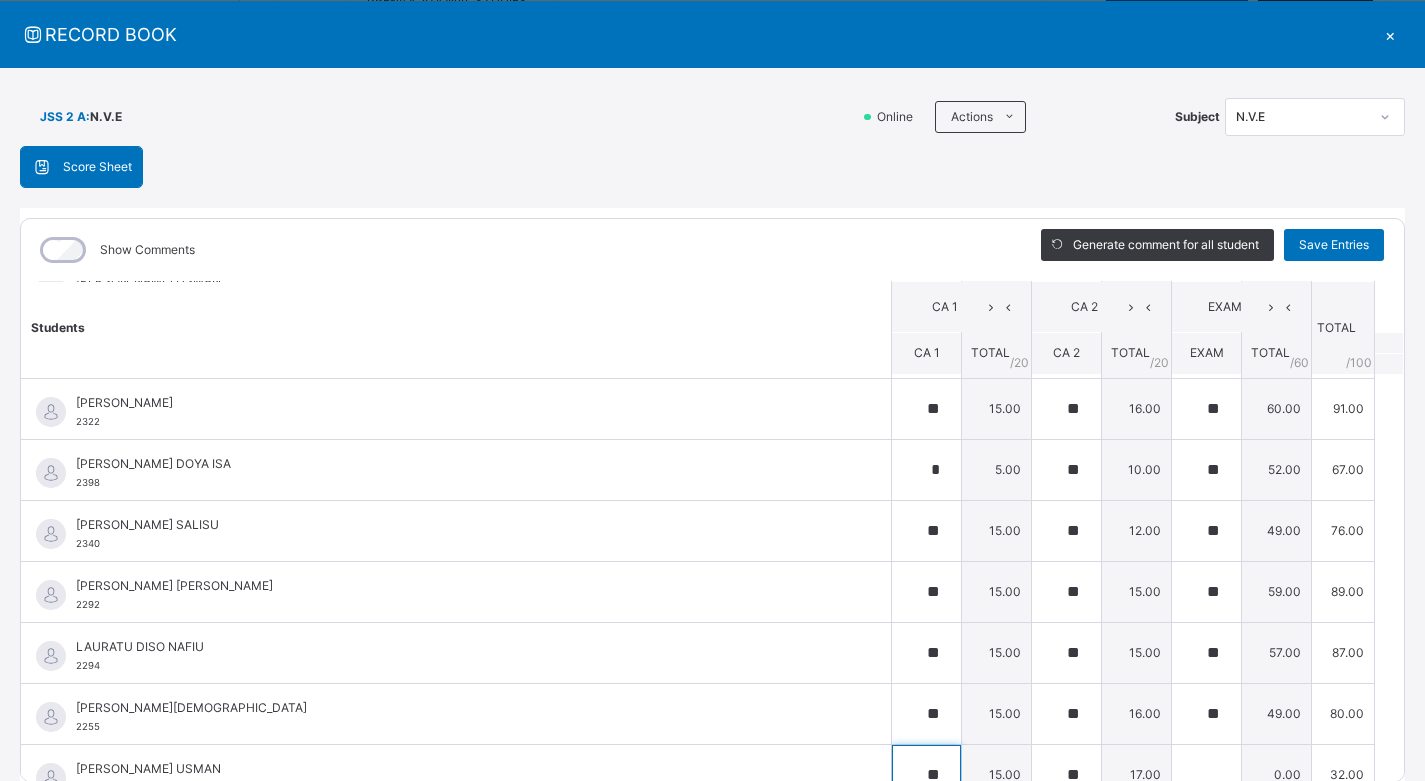 scroll, scrollTop: 1240, scrollLeft: 0, axis: vertical 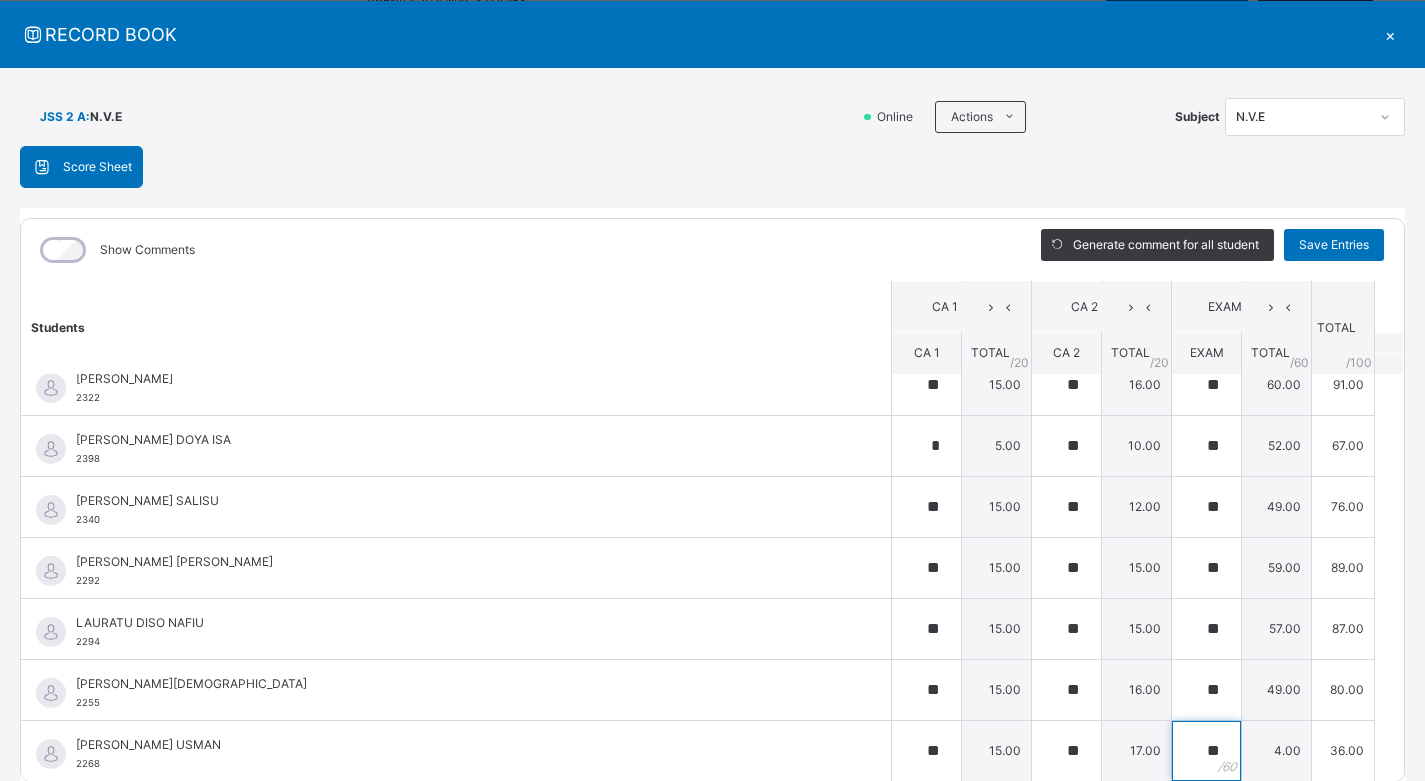 type on "**" 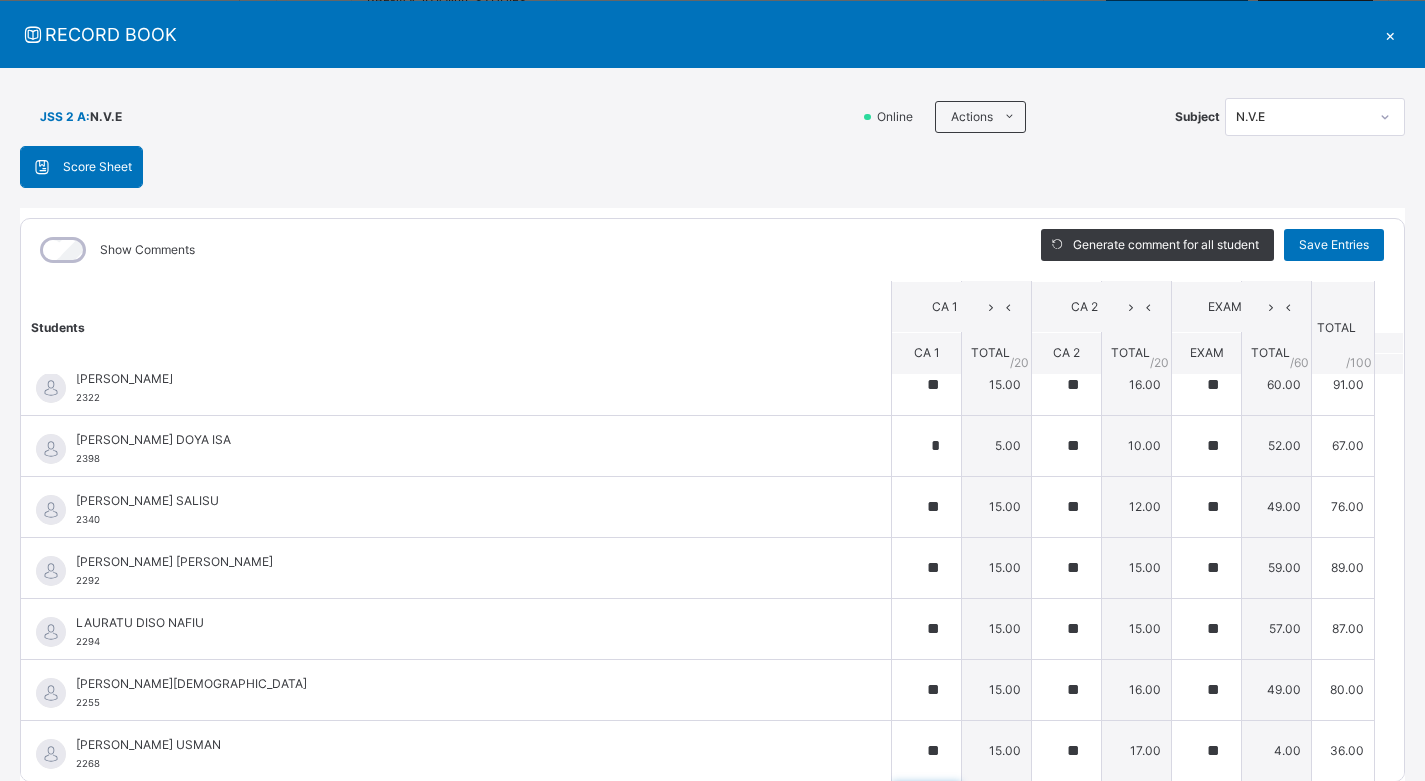scroll, scrollTop: 1521, scrollLeft: 0, axis: vertical 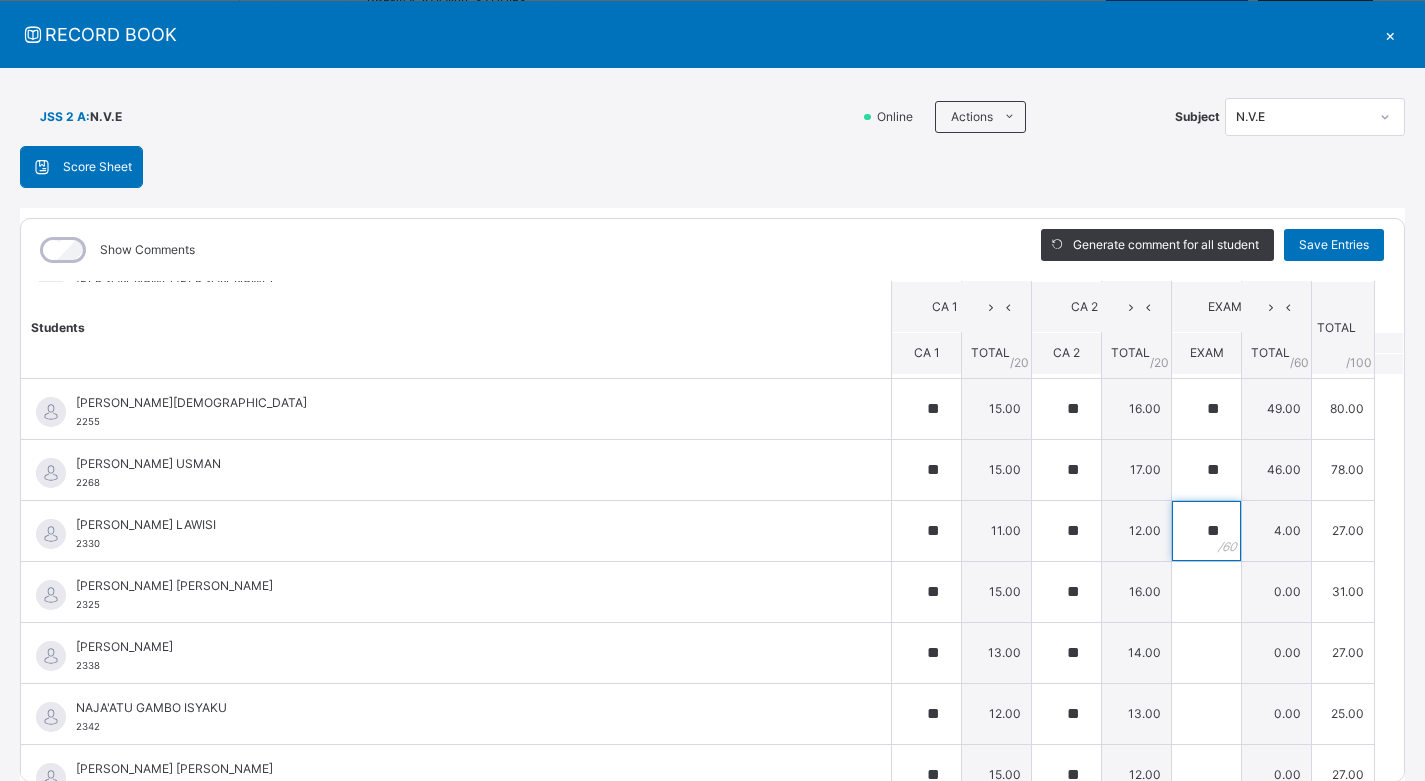 type on "**" 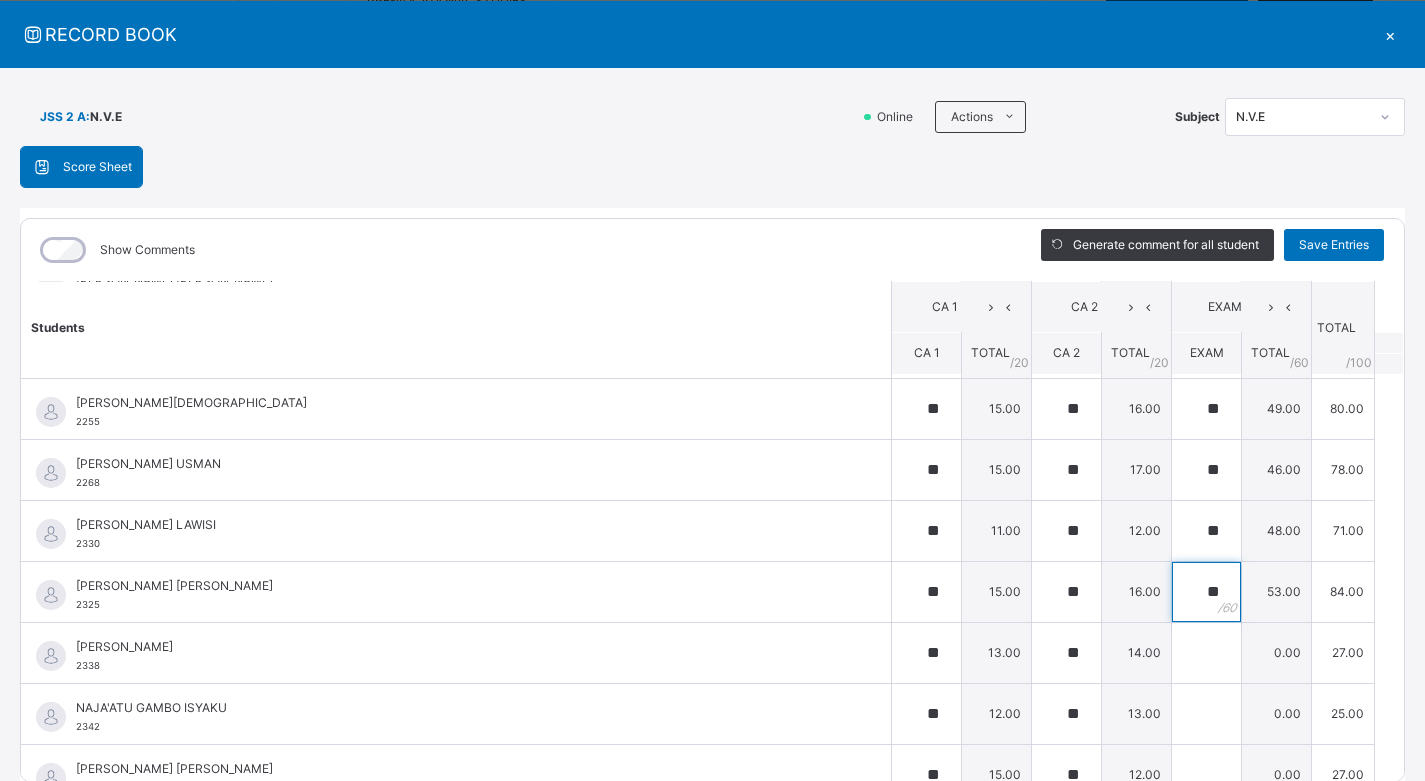 type on "**" 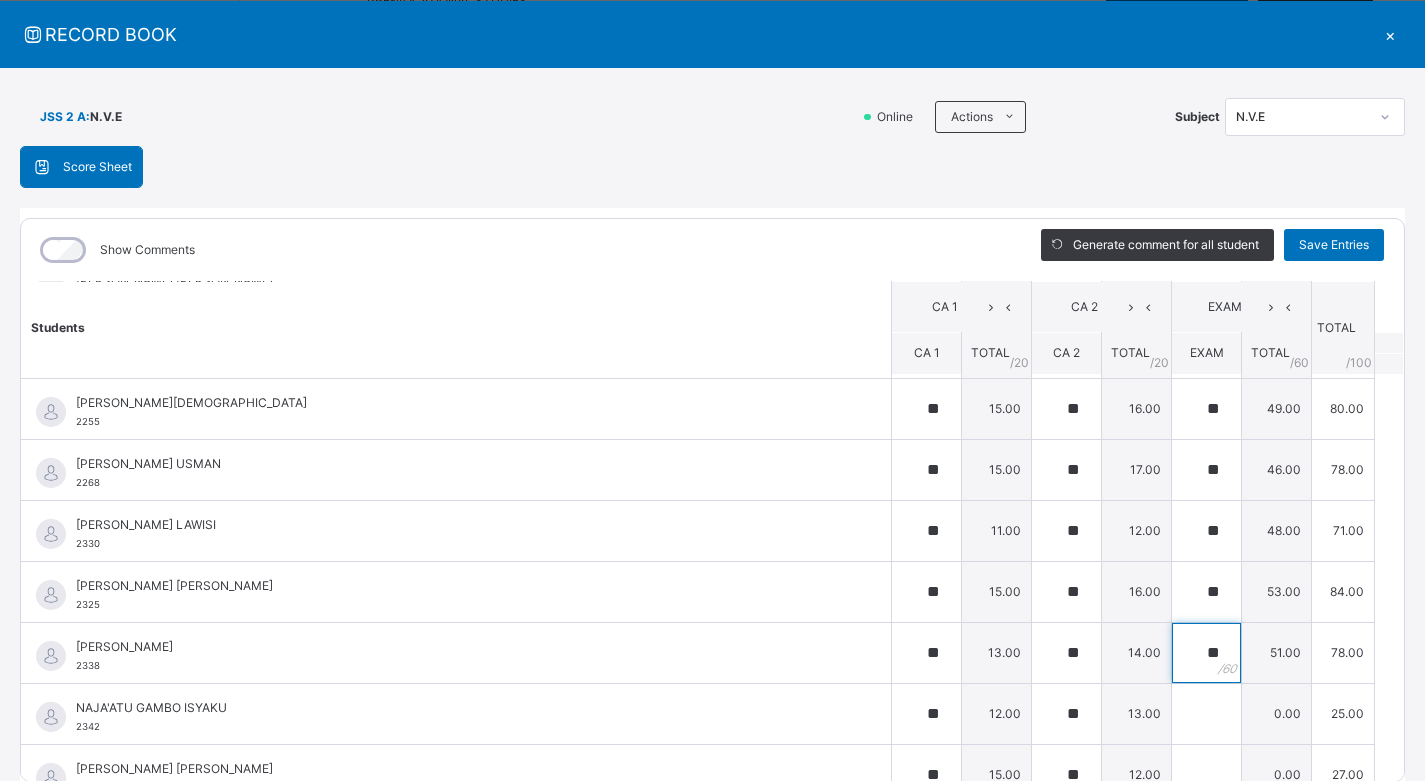 type on "**" 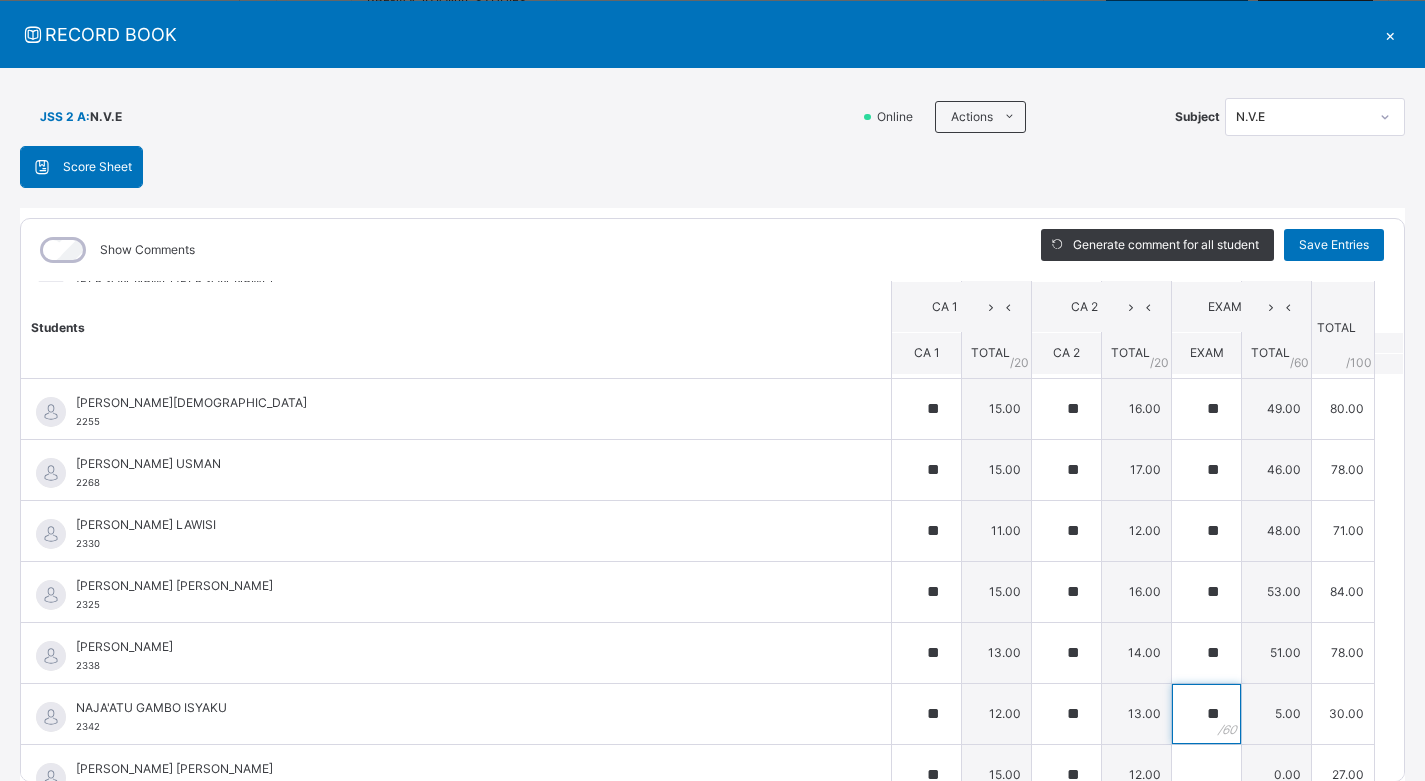 type on "**" 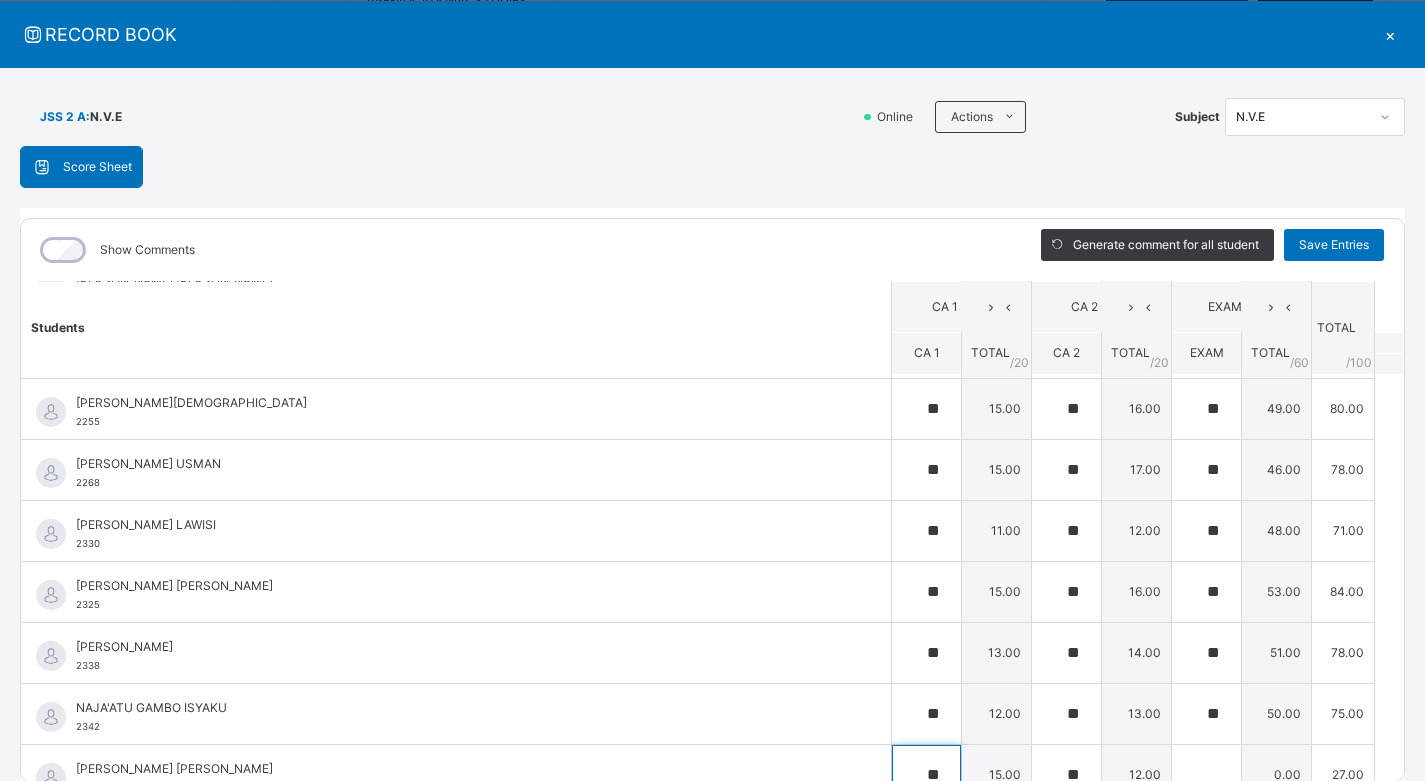 scroll, scrollTop: 1545, scrollLeft: 0, axis: vertical 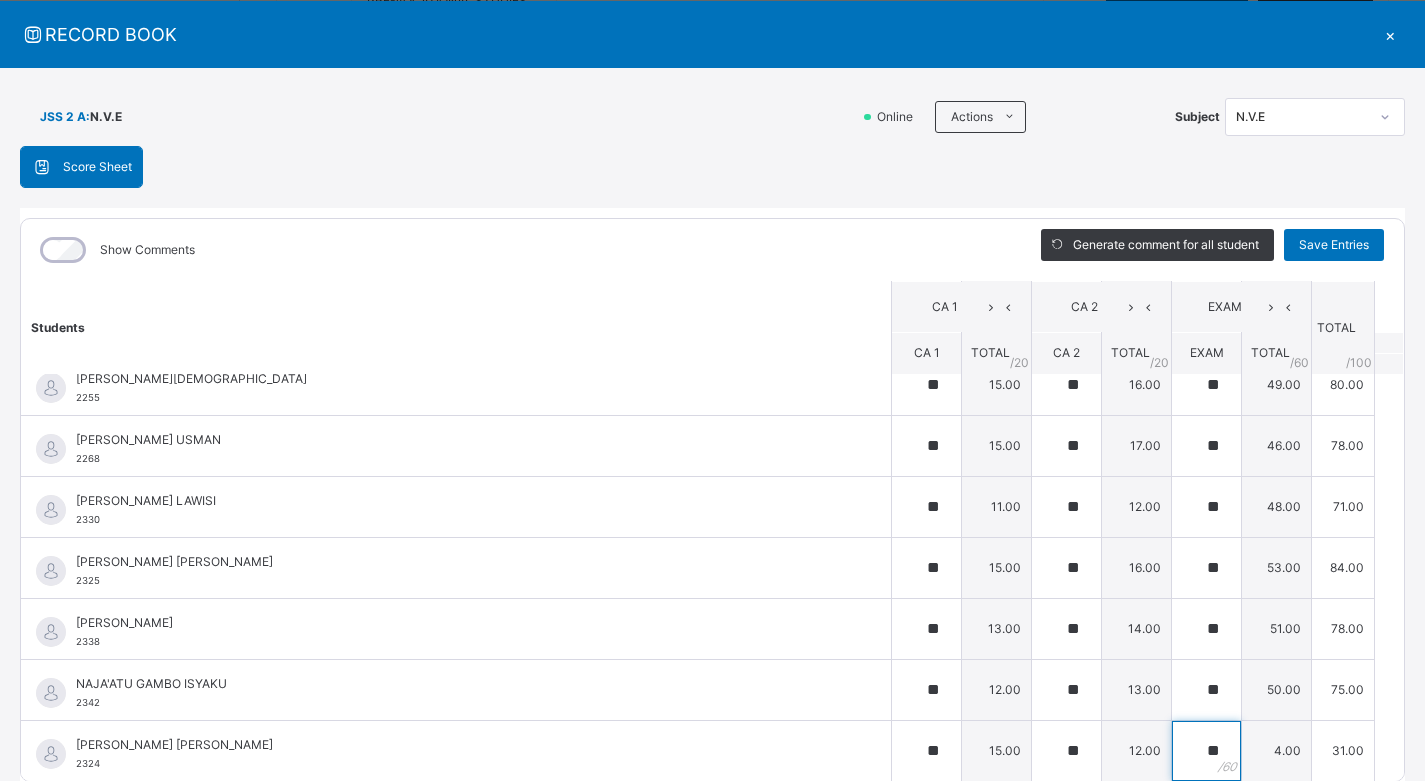 type on "**" 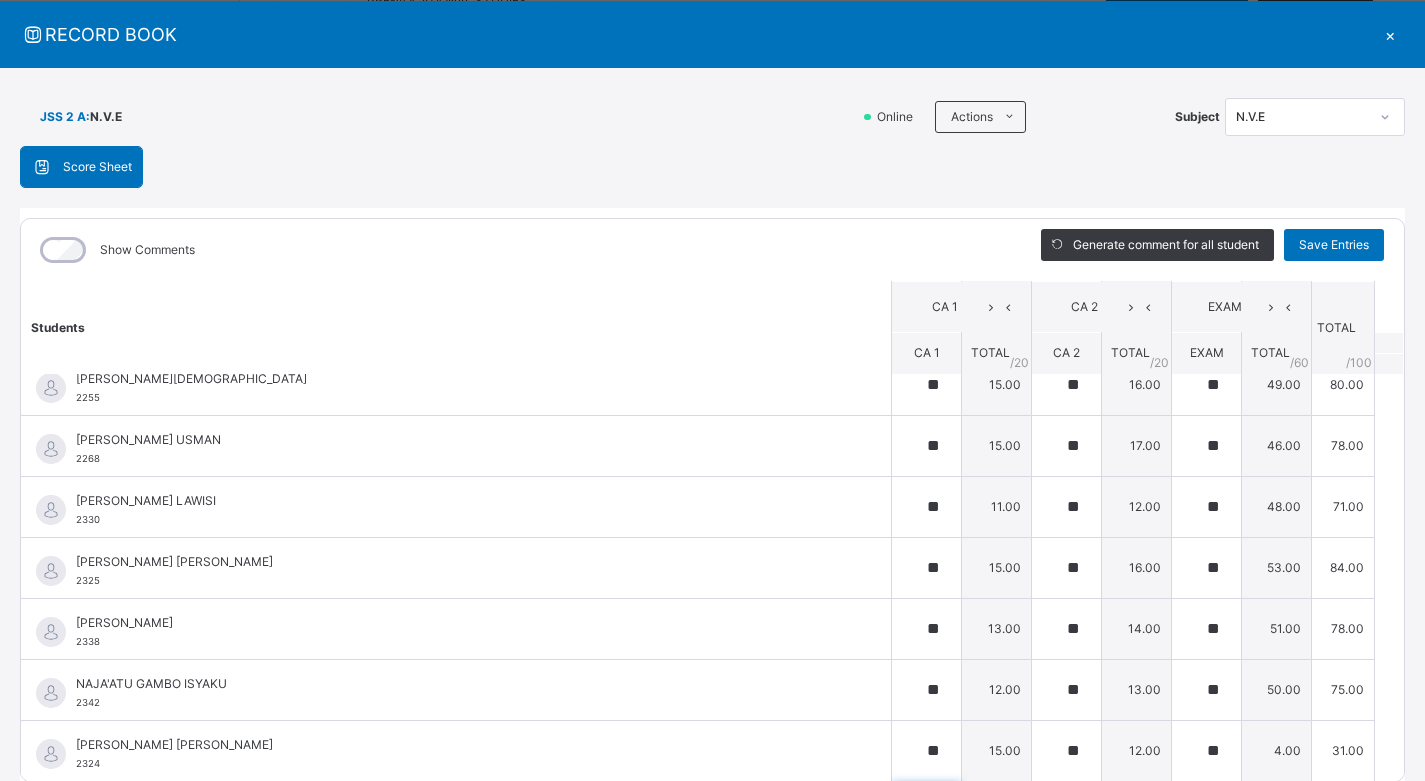 scroll, scrollTop: 1826, scrollLeft: 0, axis: vertical 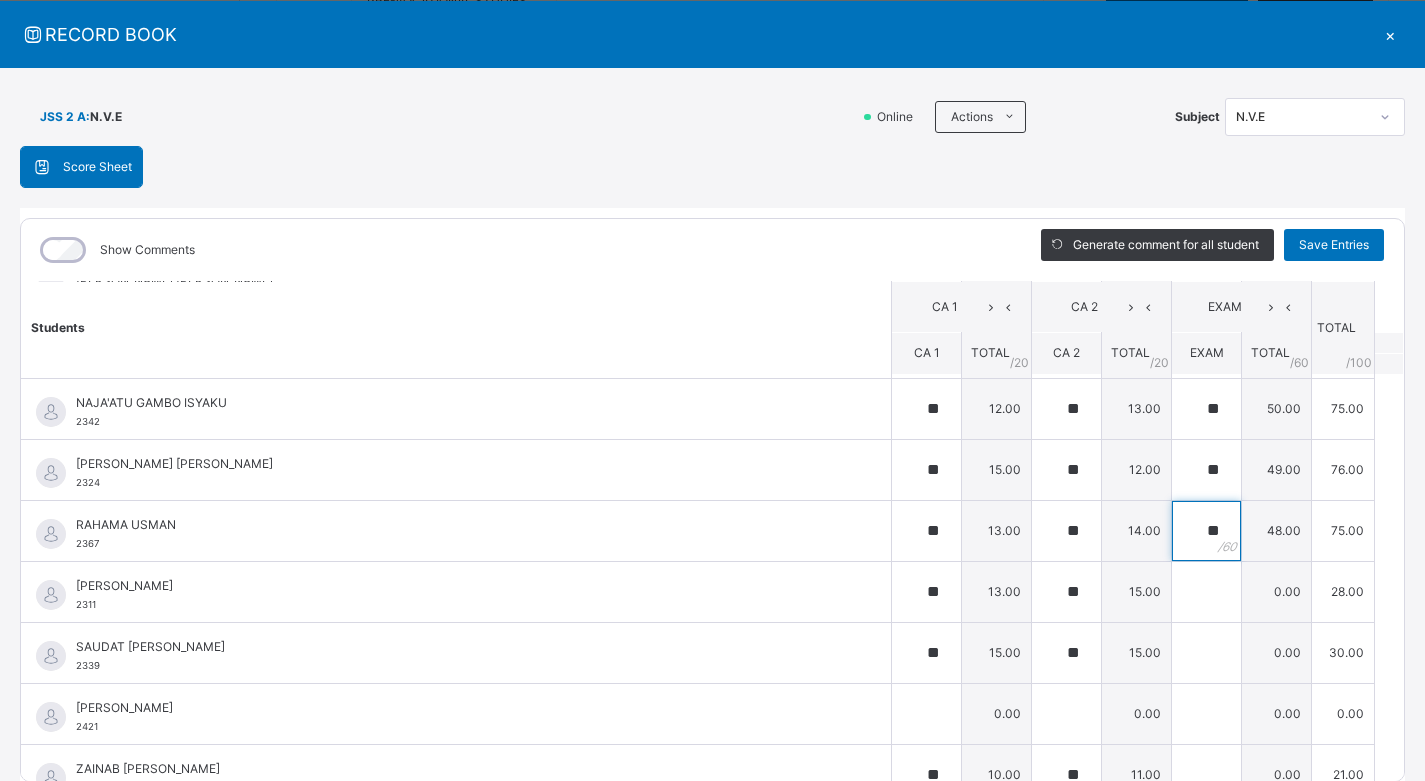 type on "**" 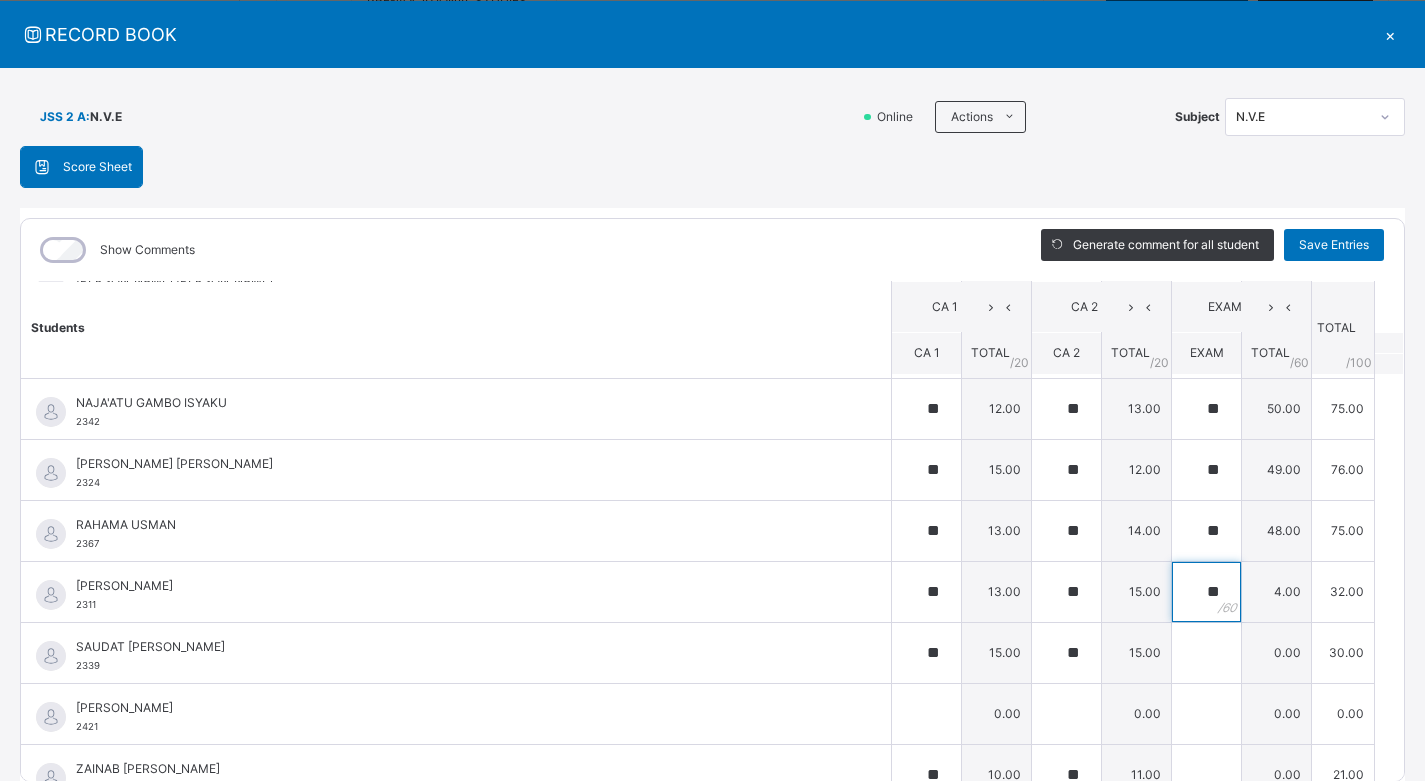 type on "**" 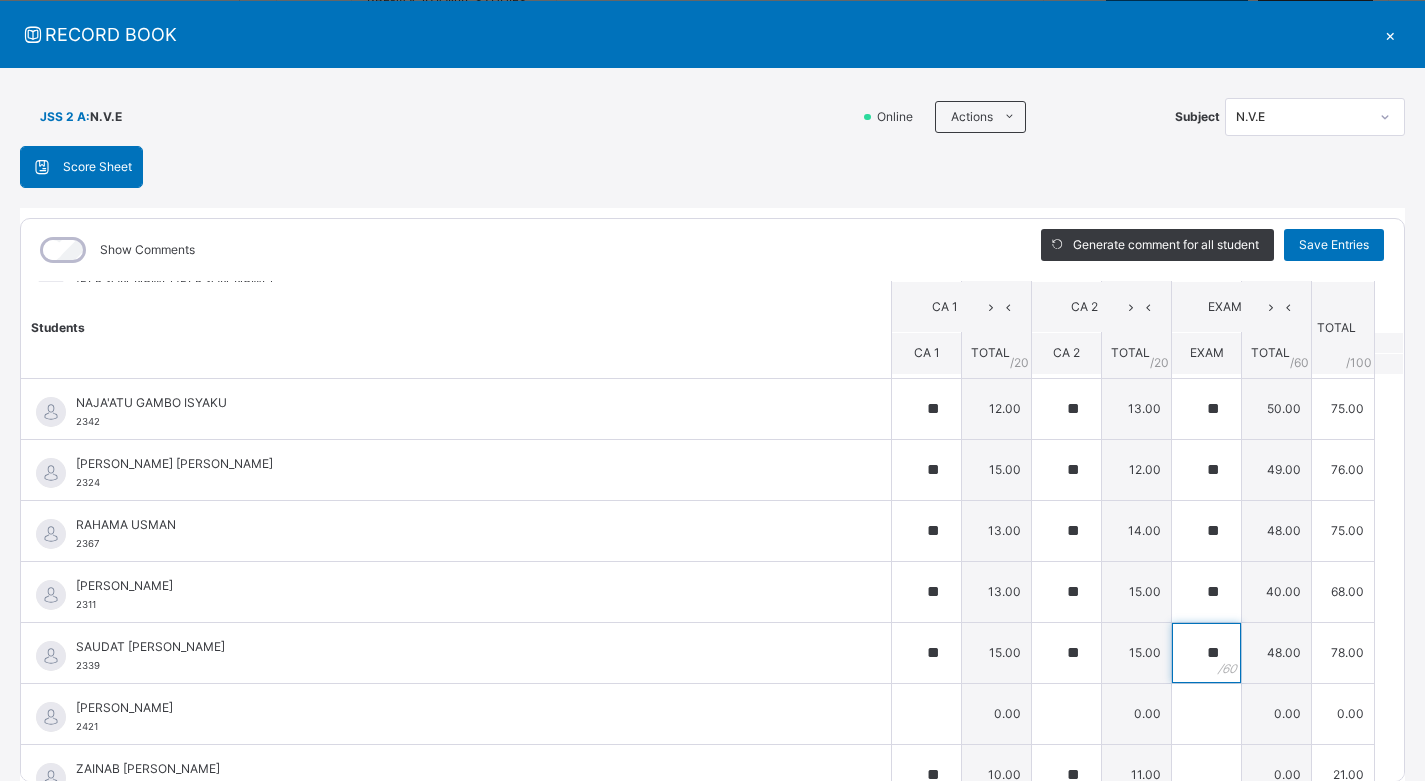 type on "**" 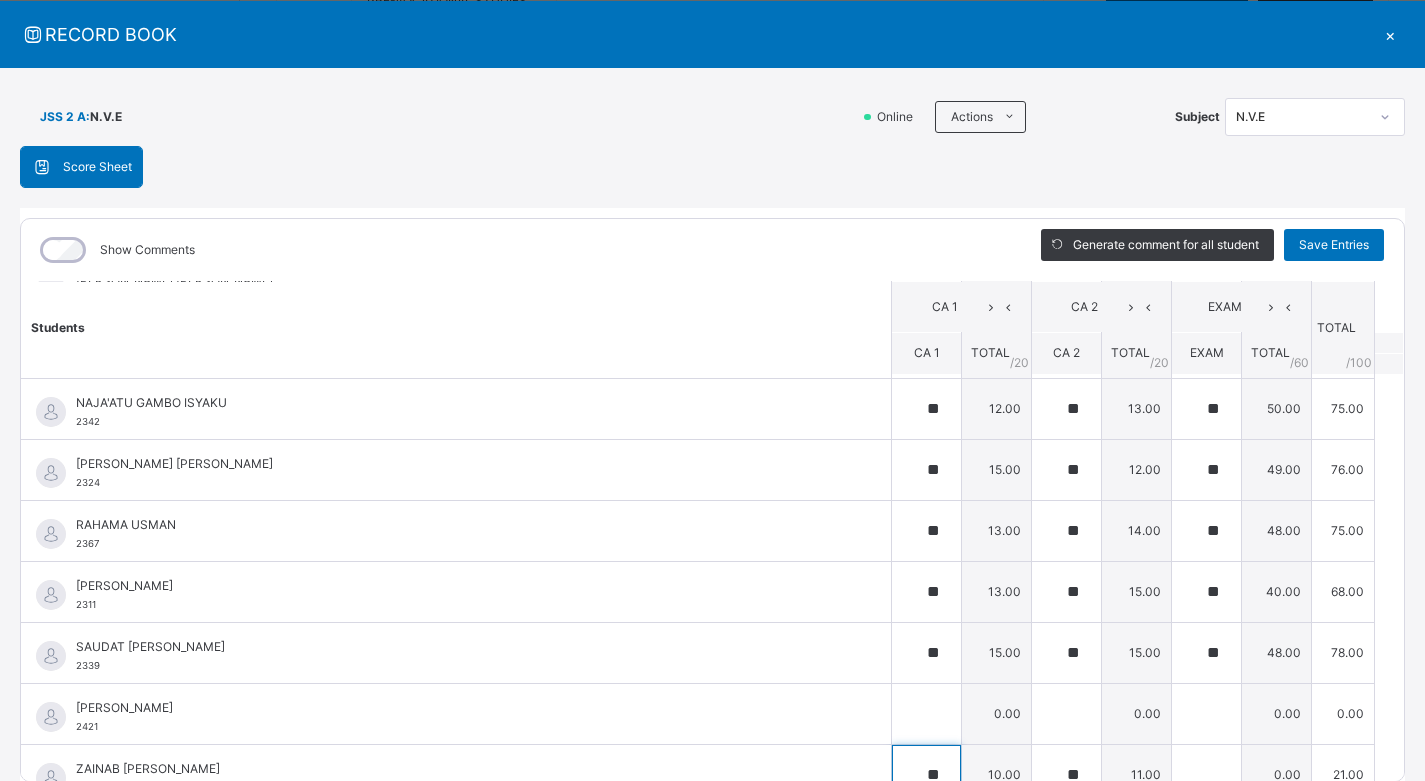 scroll, scrollTop: 1850, scrollLeft: 0, axis: vertical 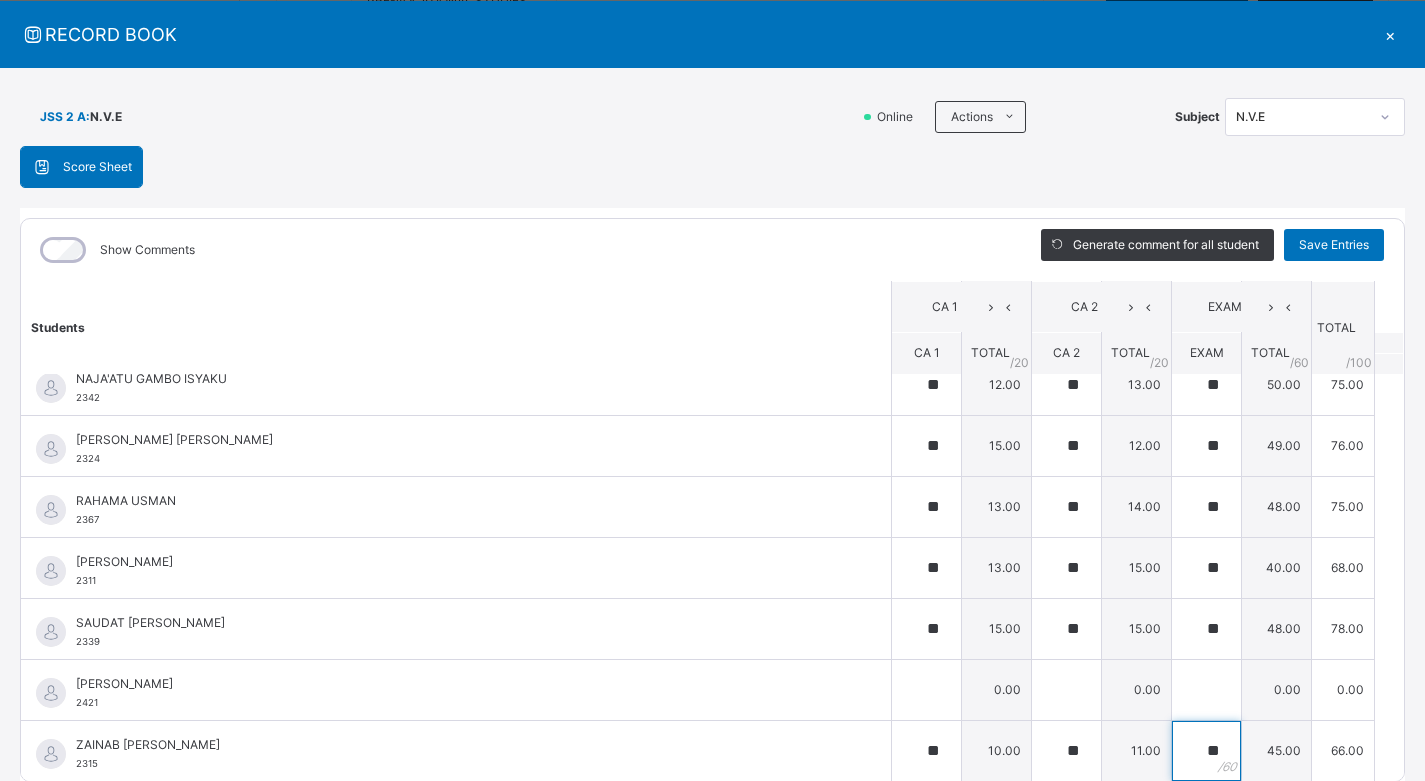 type on "**" 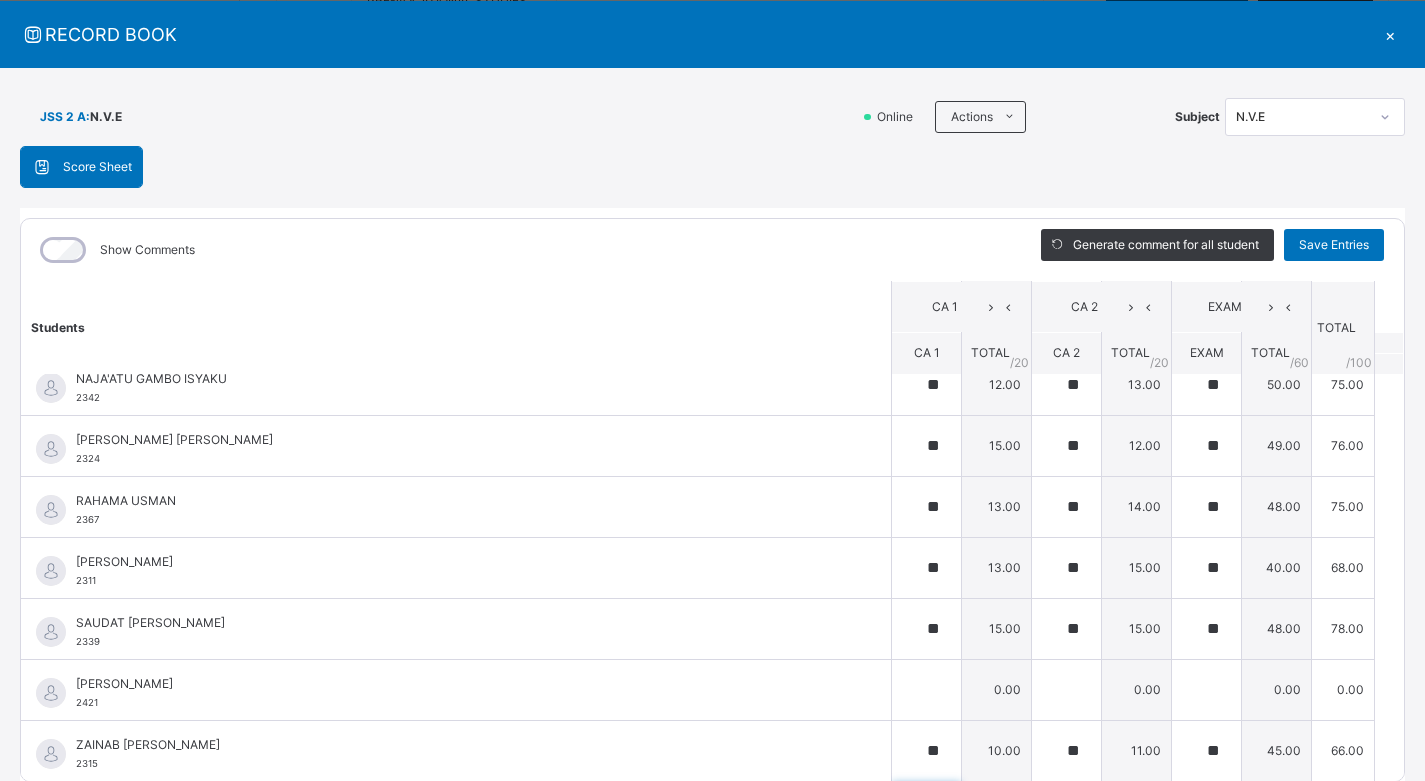 scroll, scrollTop: 1973, scrollLeft: 0, axis: vertical 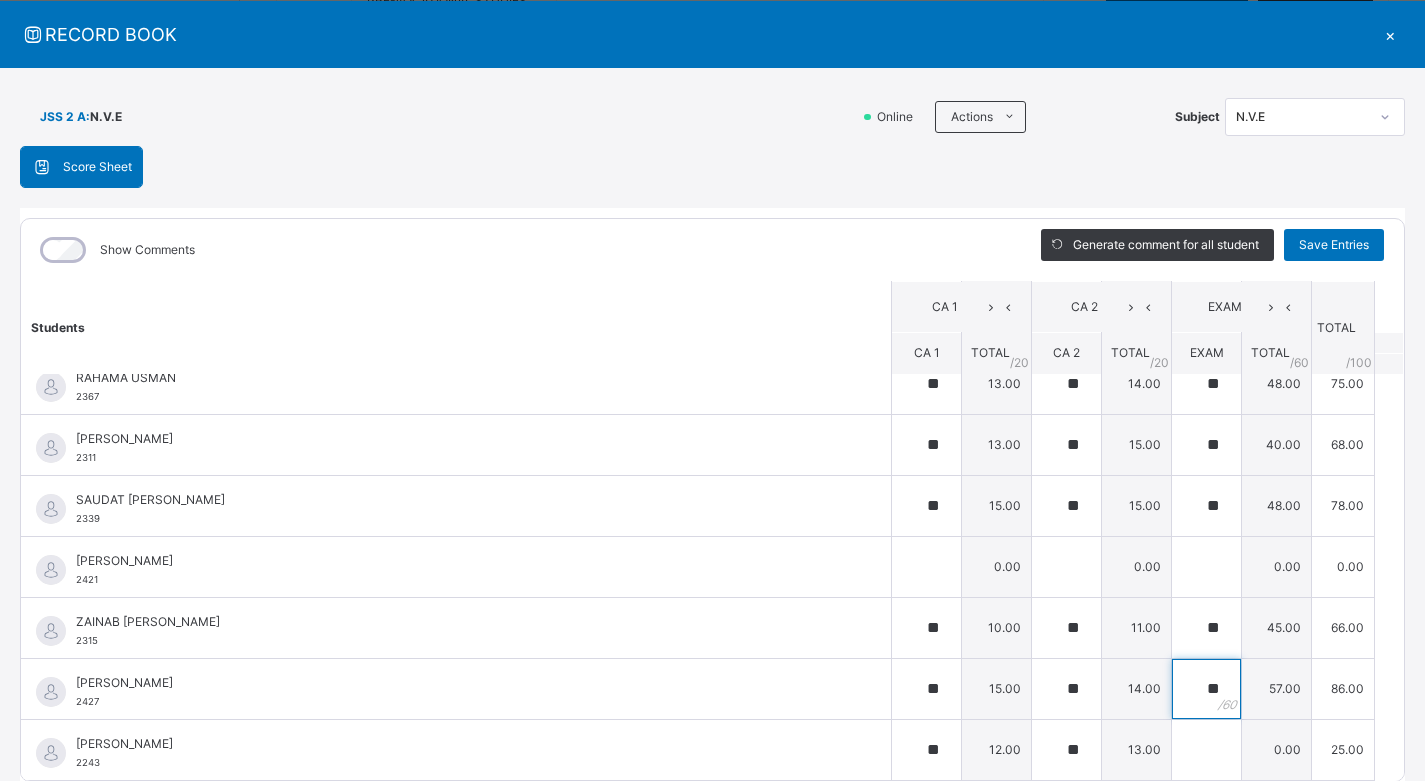 type on "**" 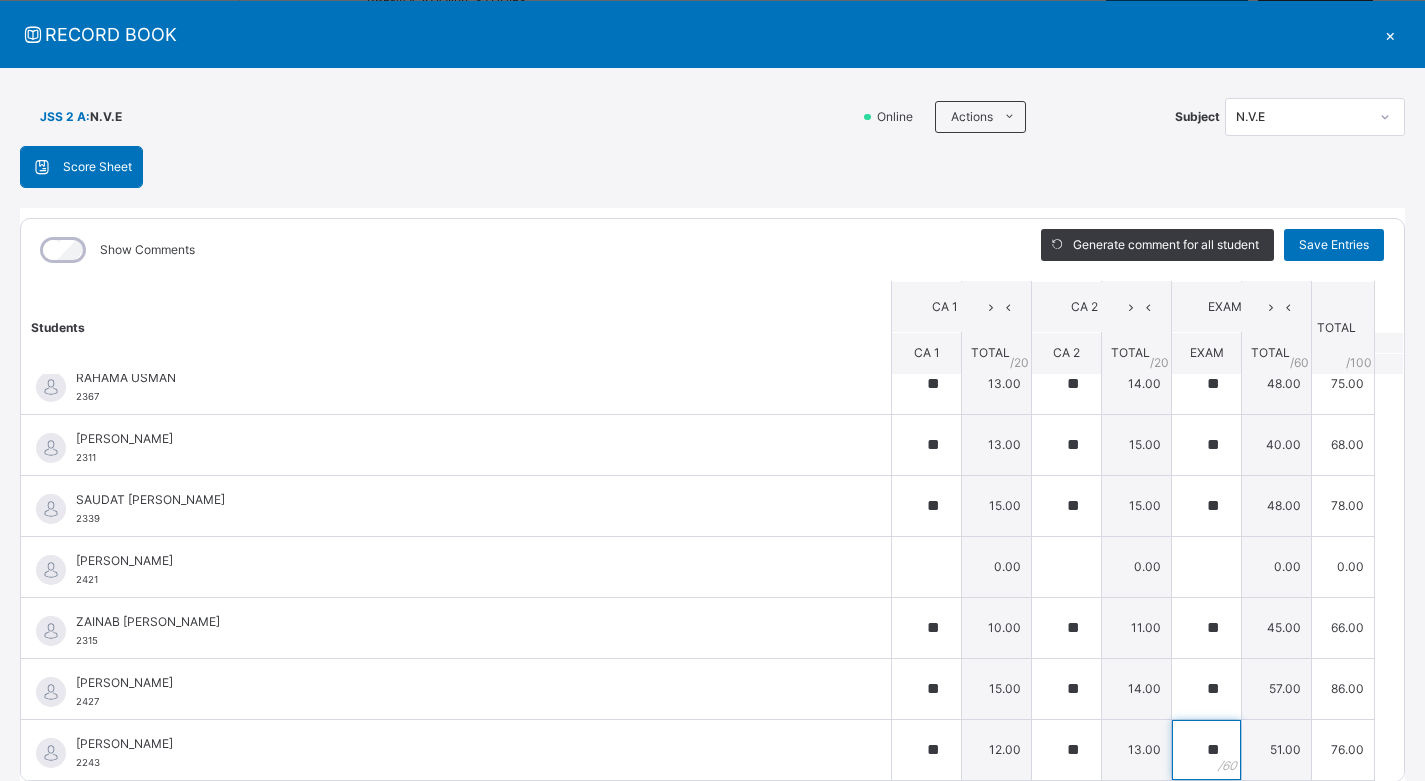 type on "**" 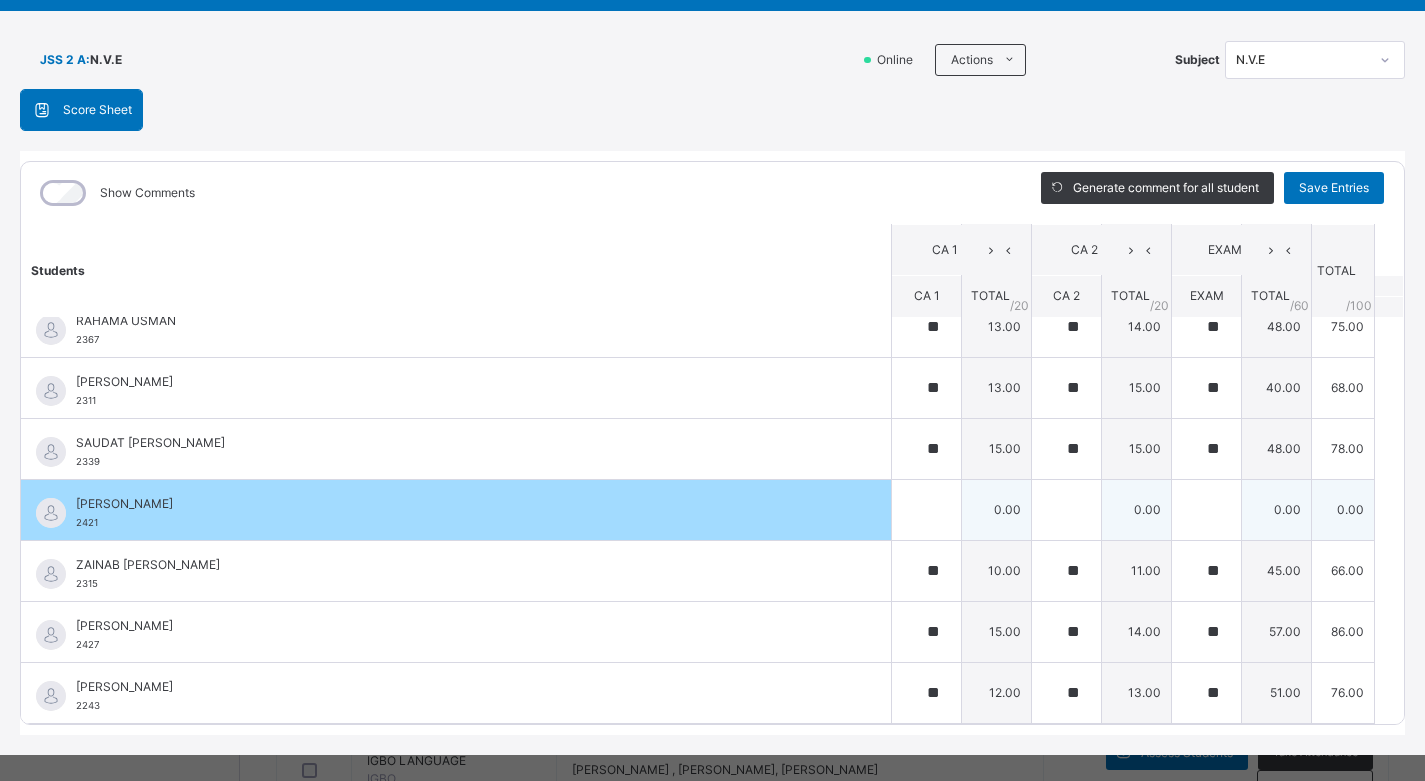 scroll, scrollTop: 130, scrollLeft: 0, axis: vertical 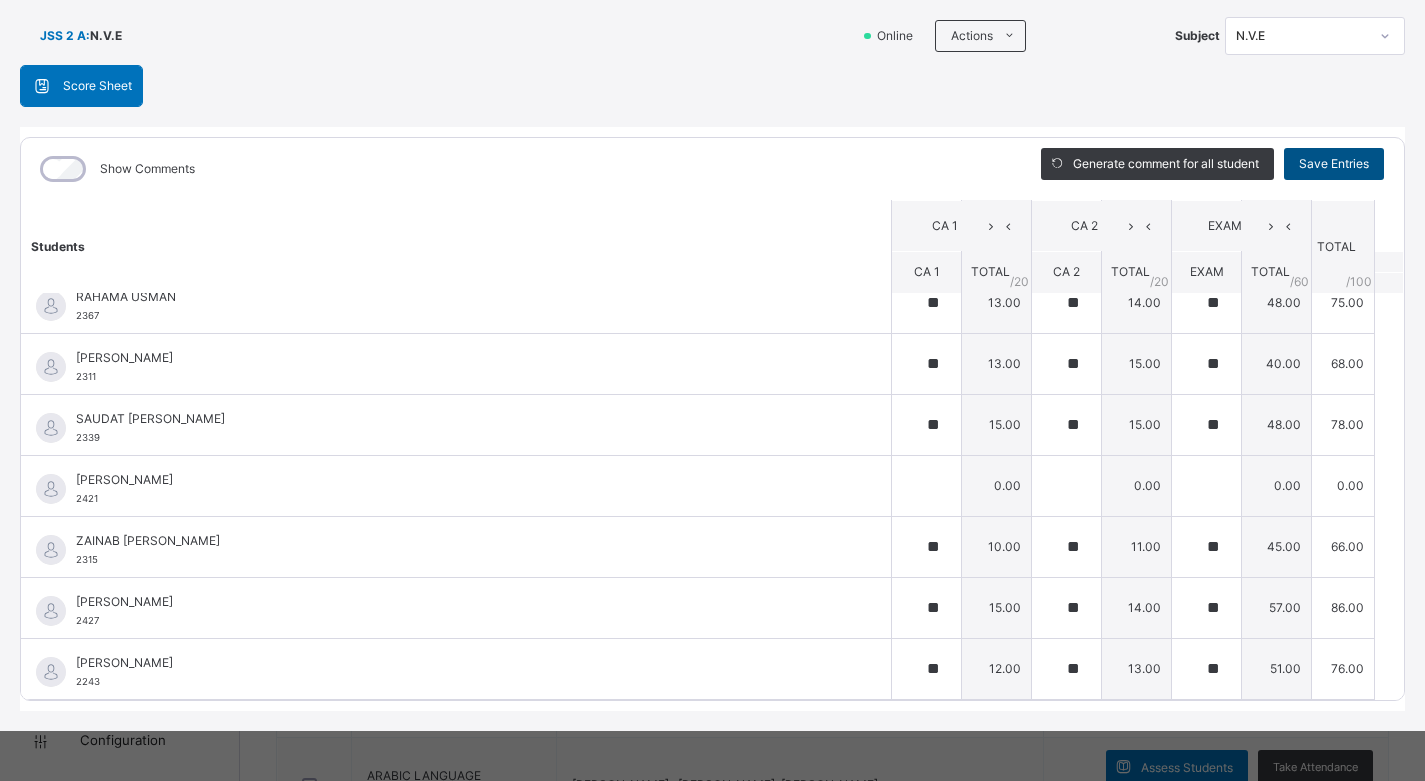 click on "Save Entries" at bounding box center [1334, 164] 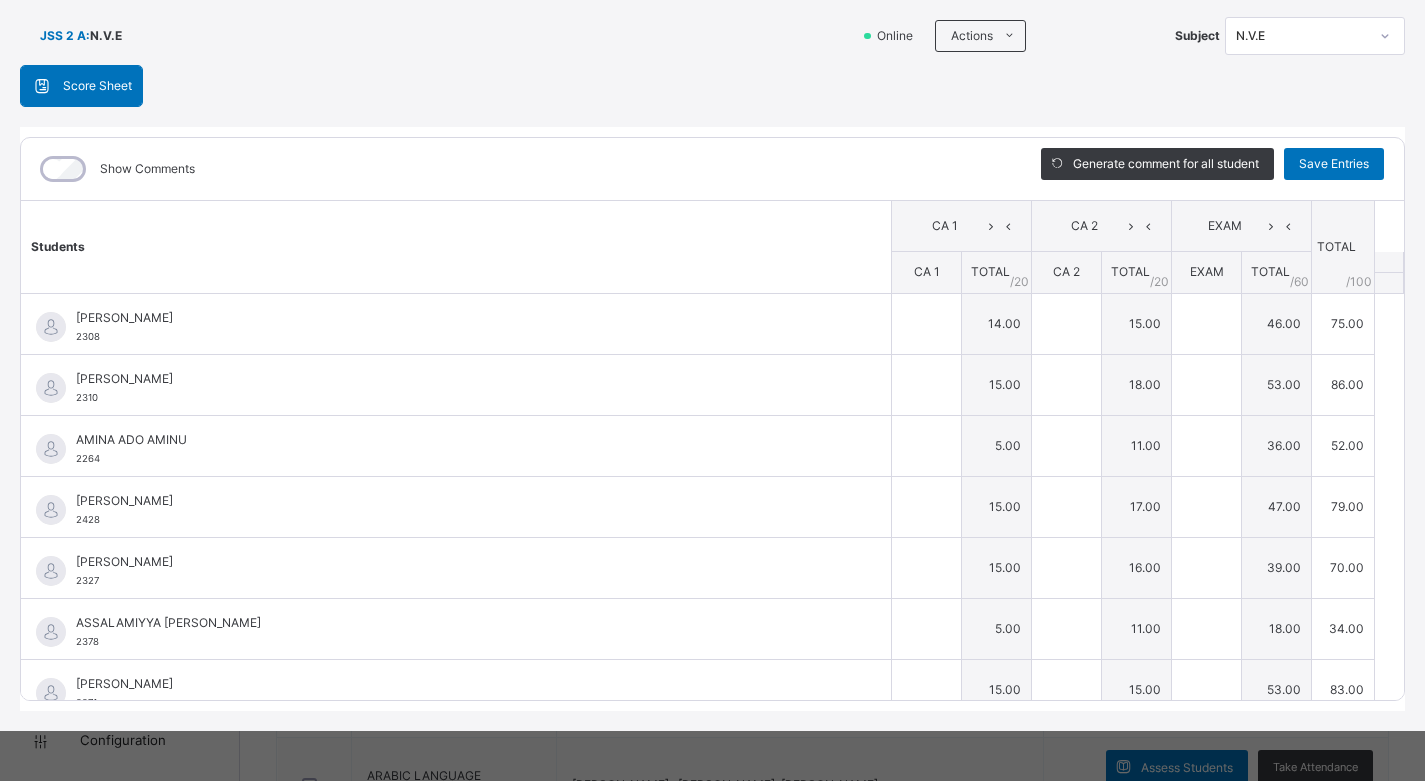 type on "**" 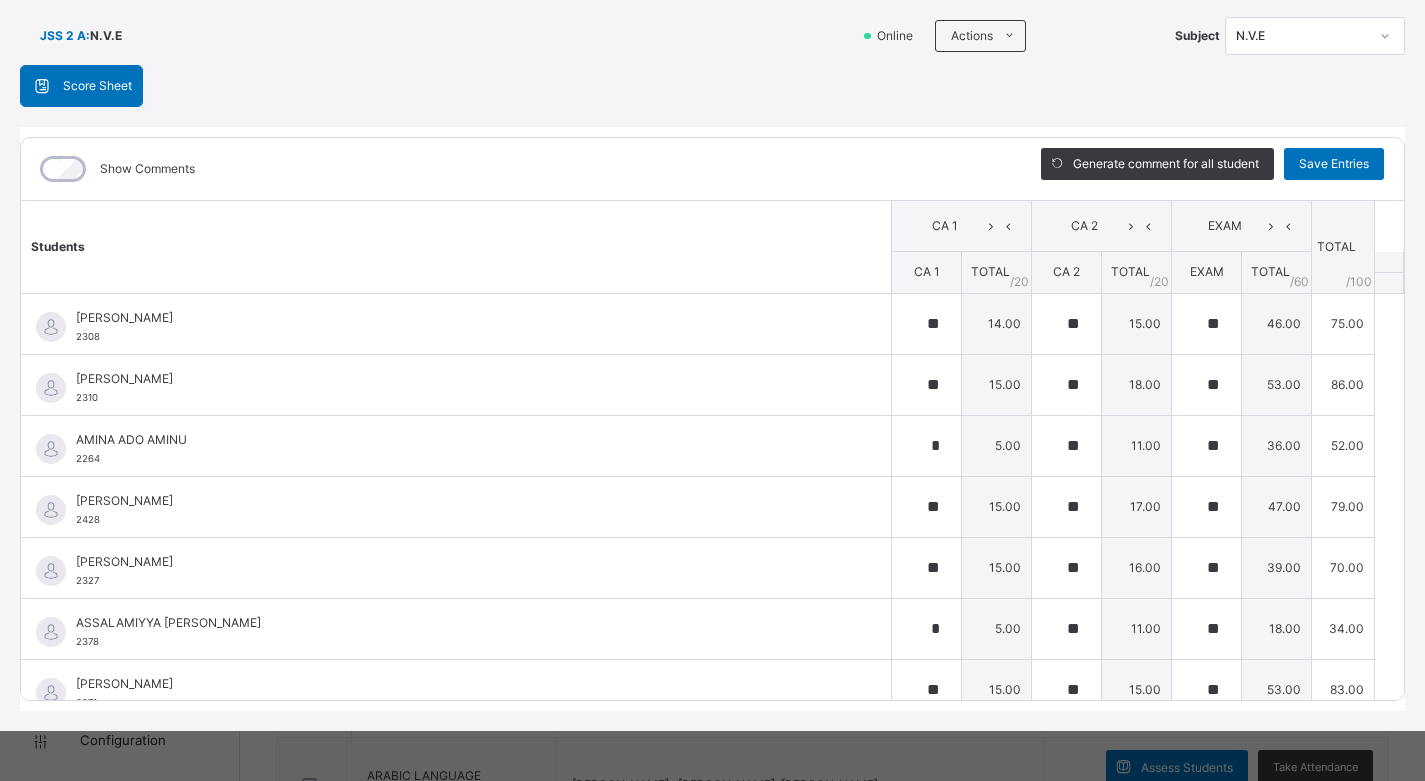 type on "**" 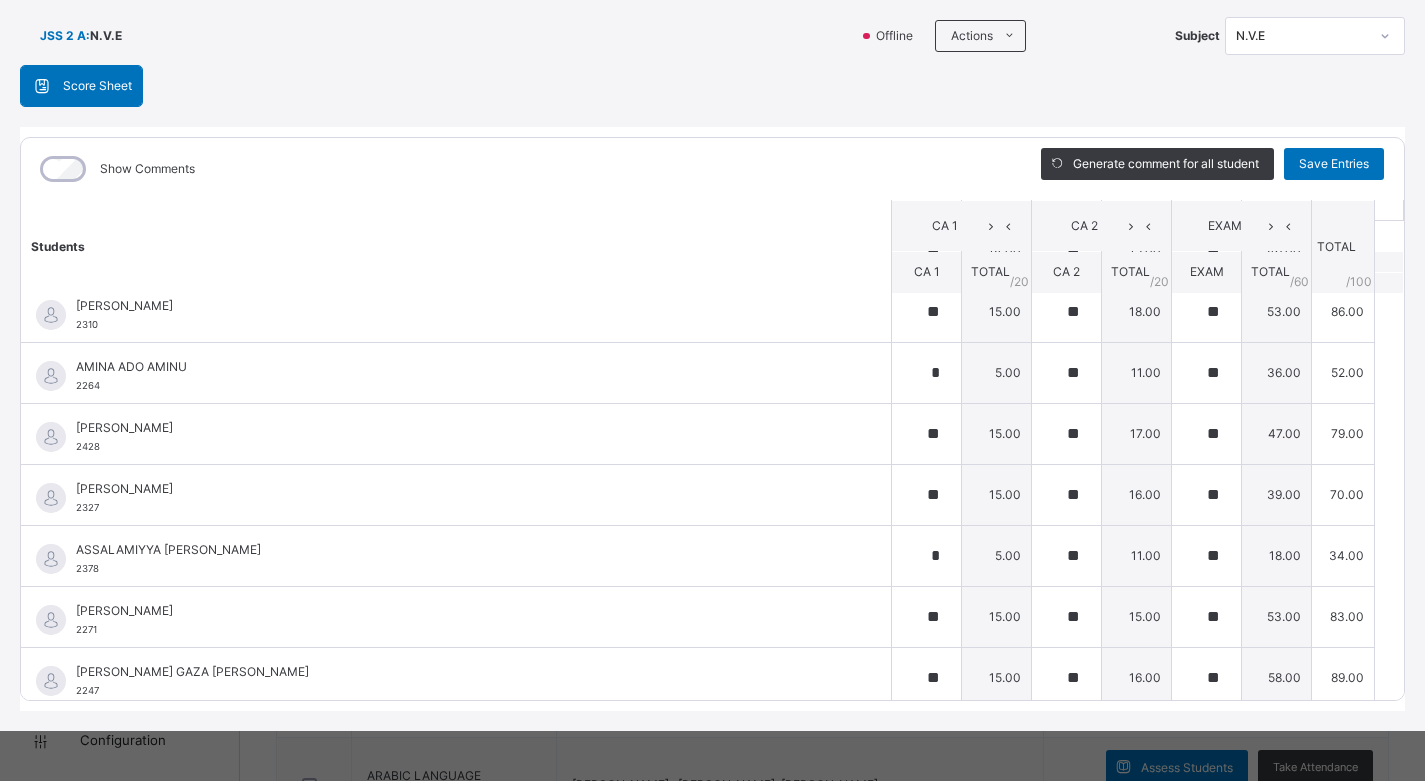 scroll, scrollTop: 0, scrollLeft: 0, axis: both 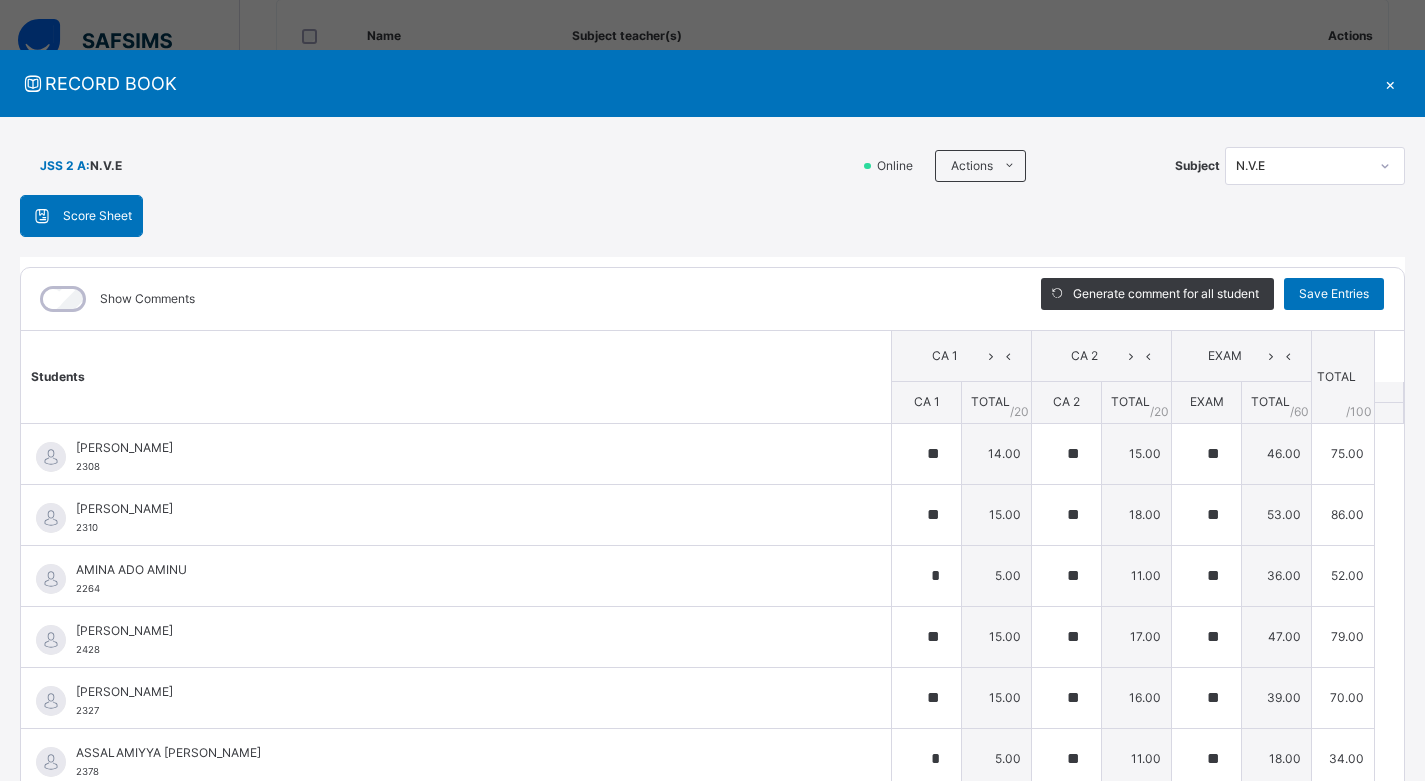 click on "Score Sheet Score Sheet Show Comments   Generate comment for all student   Save Entries Class Level:  JSS 2   A Subject:  N.V.E Session:  2024/2025 Session Session:  Third Term Students CA 1 CA 2 EXAM TOTAL /100 Comment CA 1  TOTAL / 20 CA 2 TOTAL / 20 EXAM TOTAL / 60 AINAU UMAR SUNUSI 2308 AINAU UMAR SUNUSI 2308 ** 14.00 ** 15.00 ** 46.00 75.00 Generate comment 0 / 250   ×   Subject Teacher’s Comment Generate and see in full the comment developed by the AI with an option to regenerate the comment JS AINAU UMAR SUNUSI   2308   Total 75.00  / 100.00 Sims Bot   Regenerate     Use this comment   AISHA ISHAQ AUWAL 2310 AISHA ISHAQ AUWAL 2310 ** 15.00 ** 18.00 ** 53.00 86.00 Generate comment 0 / 250   ×   Subject Teacher’s Comment Generate and see in full the comment developed by the AI with an option to regenerate the comment JS AISHA ISHAQ AUWAL   2310   Total 86.00  / 100.00 Sims Bot   Regenerate     Use this comment   AMINA ADO AMINU 2264 AMINA ADO AMINU 2264 * 5.00 ** 11.00 ** 36.00 52.00 0 / 250   ×" at bounding box center [712, 518] 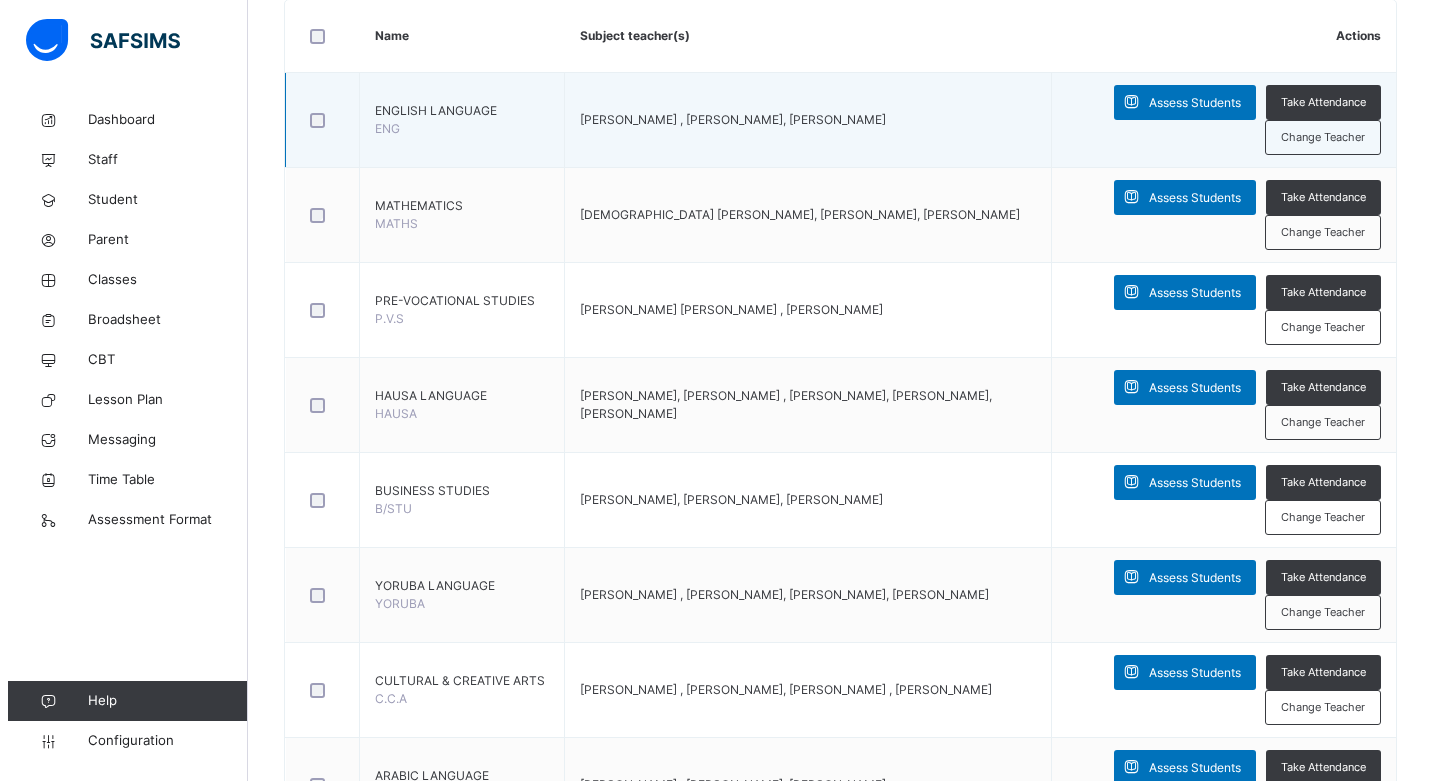 scroll, scrollTop: 0, scrollLeft: 0, axis: both 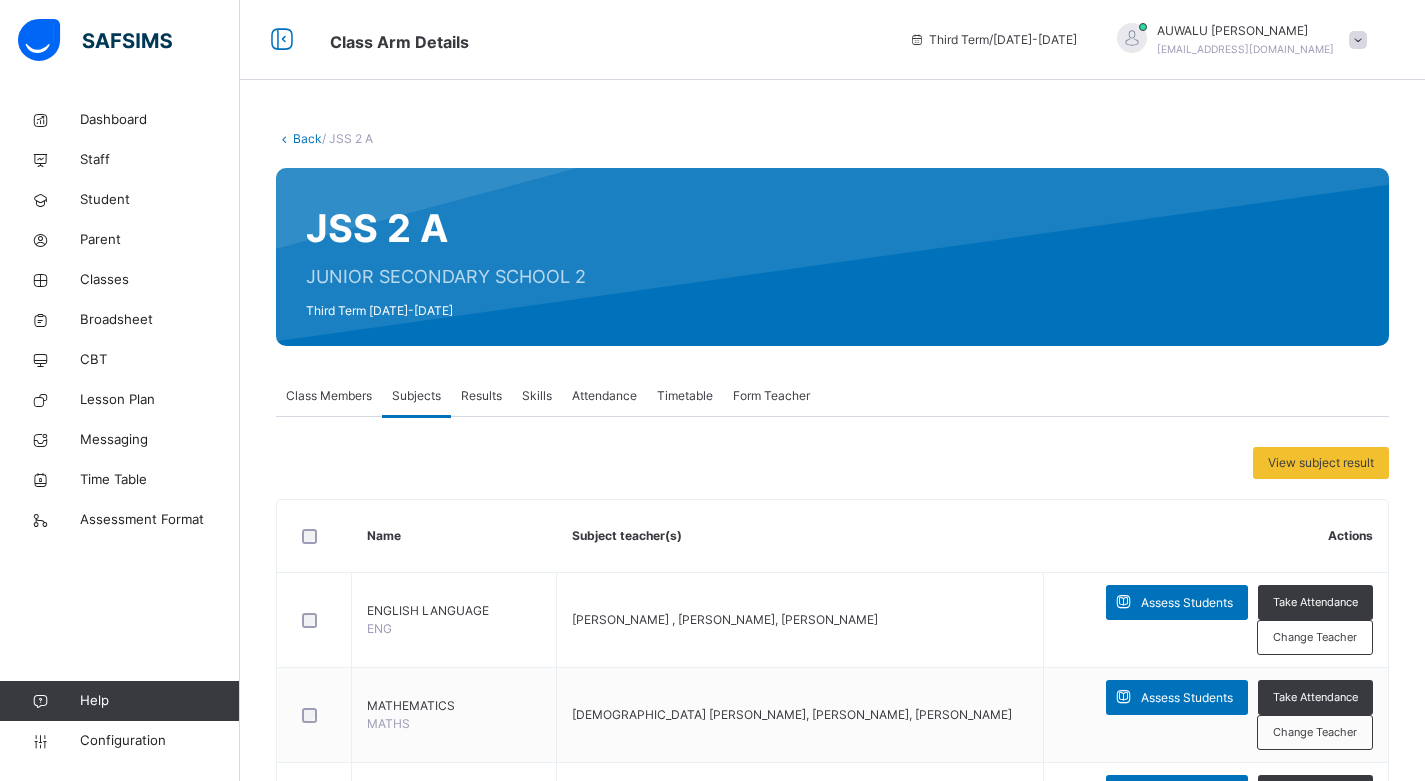 click on "Back" at bounding box center [307, 138] 